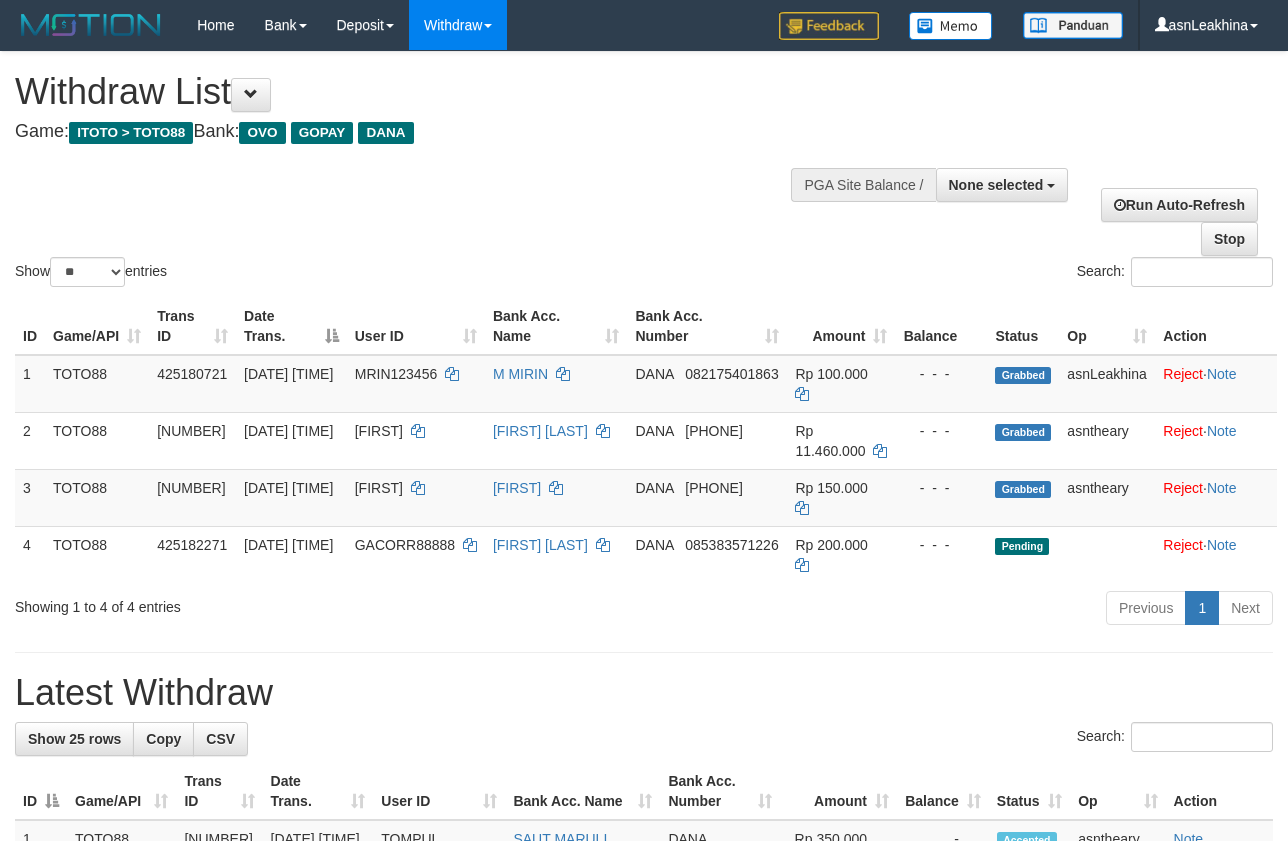select 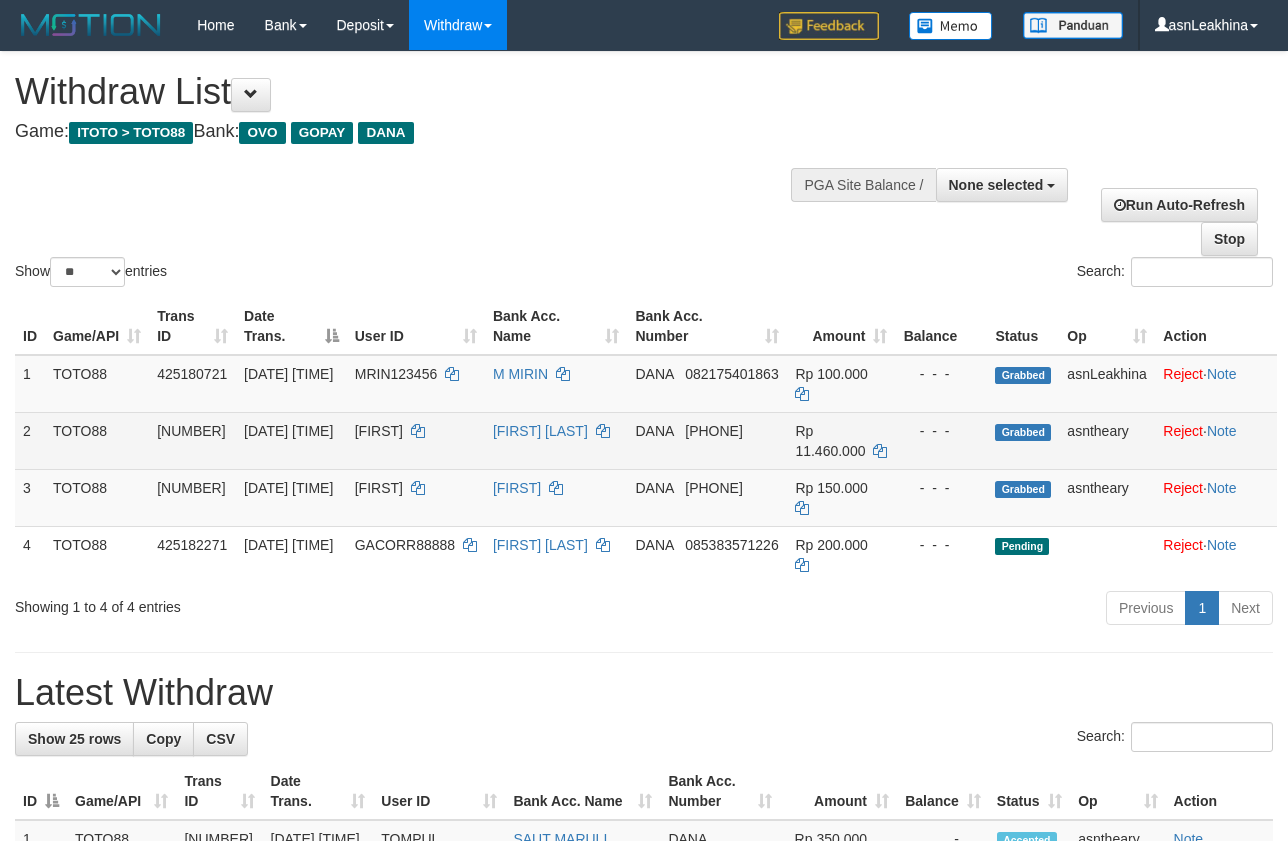 scroll, scrollTop: 0, scrollLeft: 0, axis: both 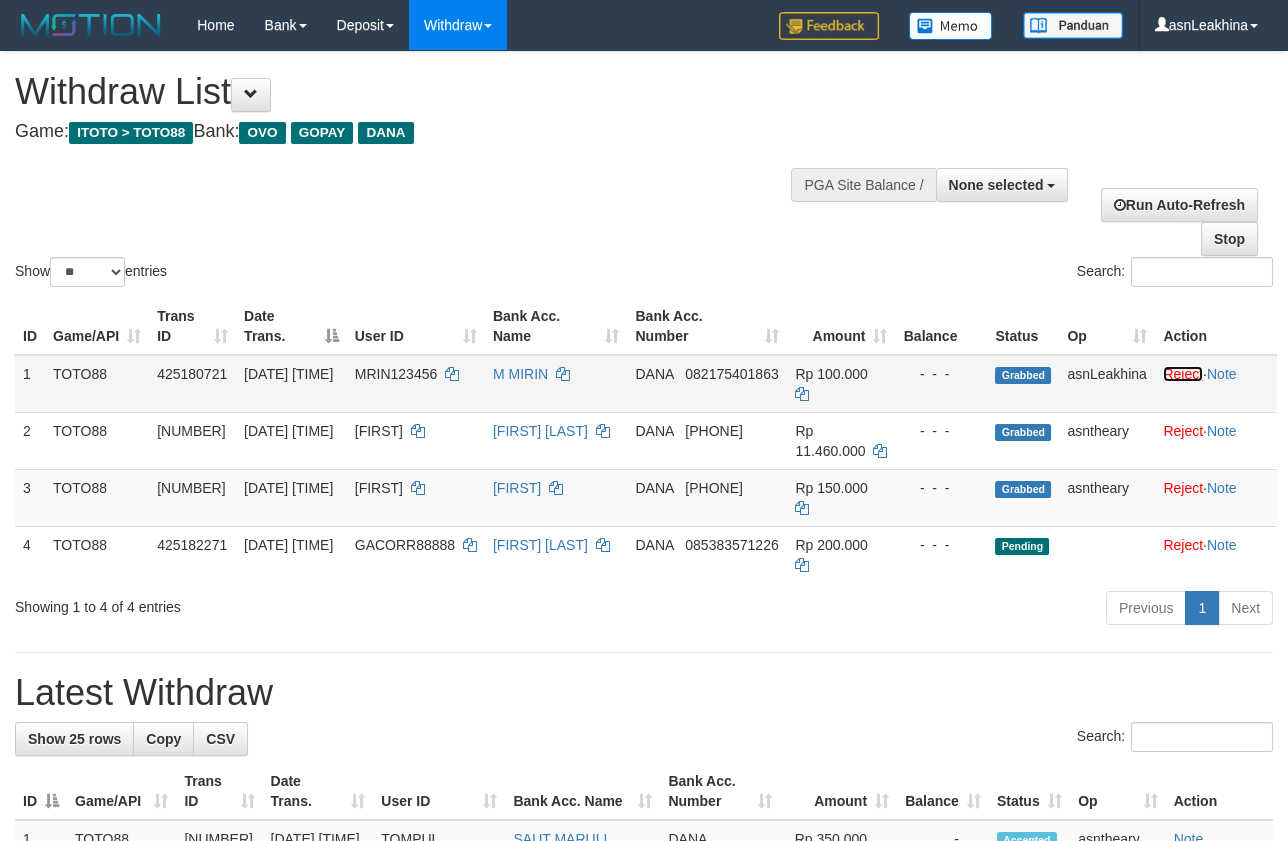 click on "Reject" at bounding box center [1183, 374] 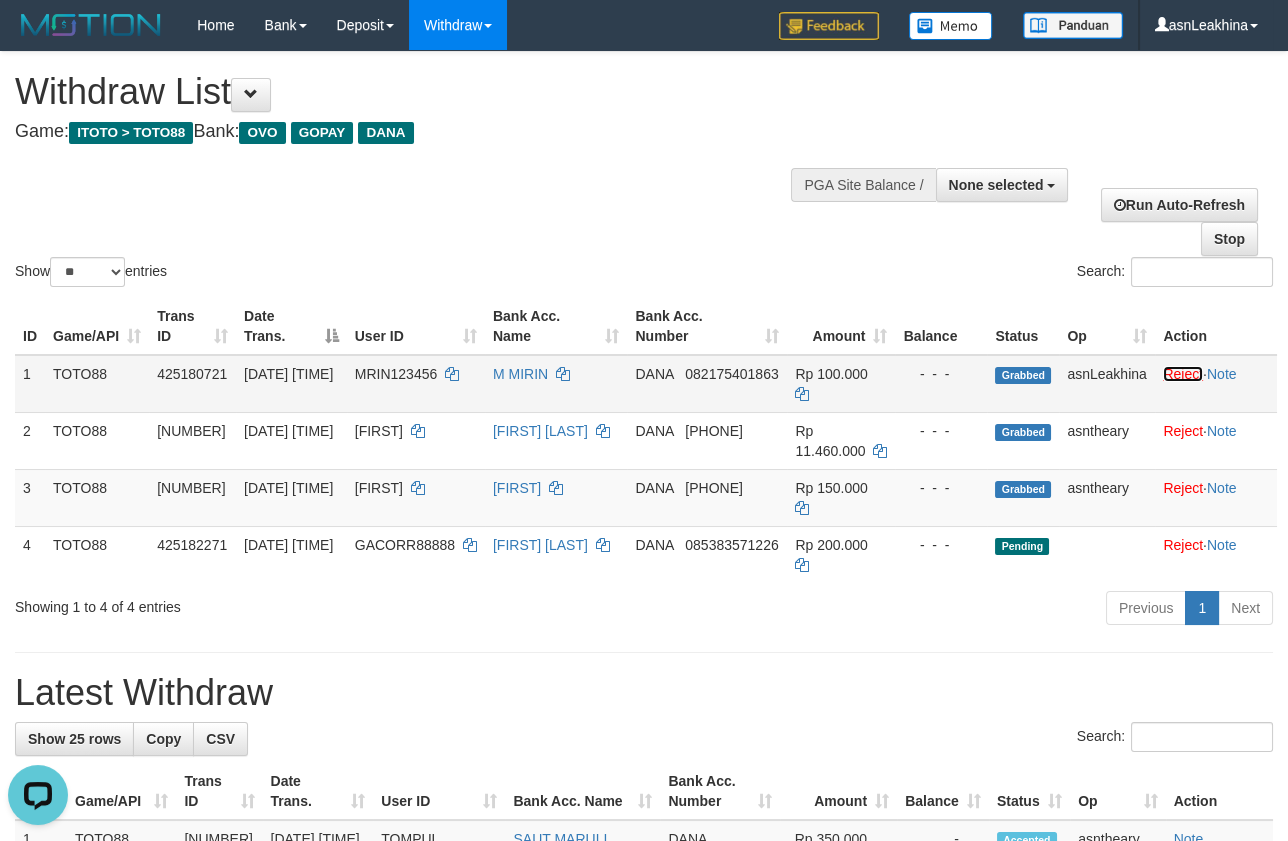 scroll, scrollTop: 0, scrollLeft: 0, axis: both 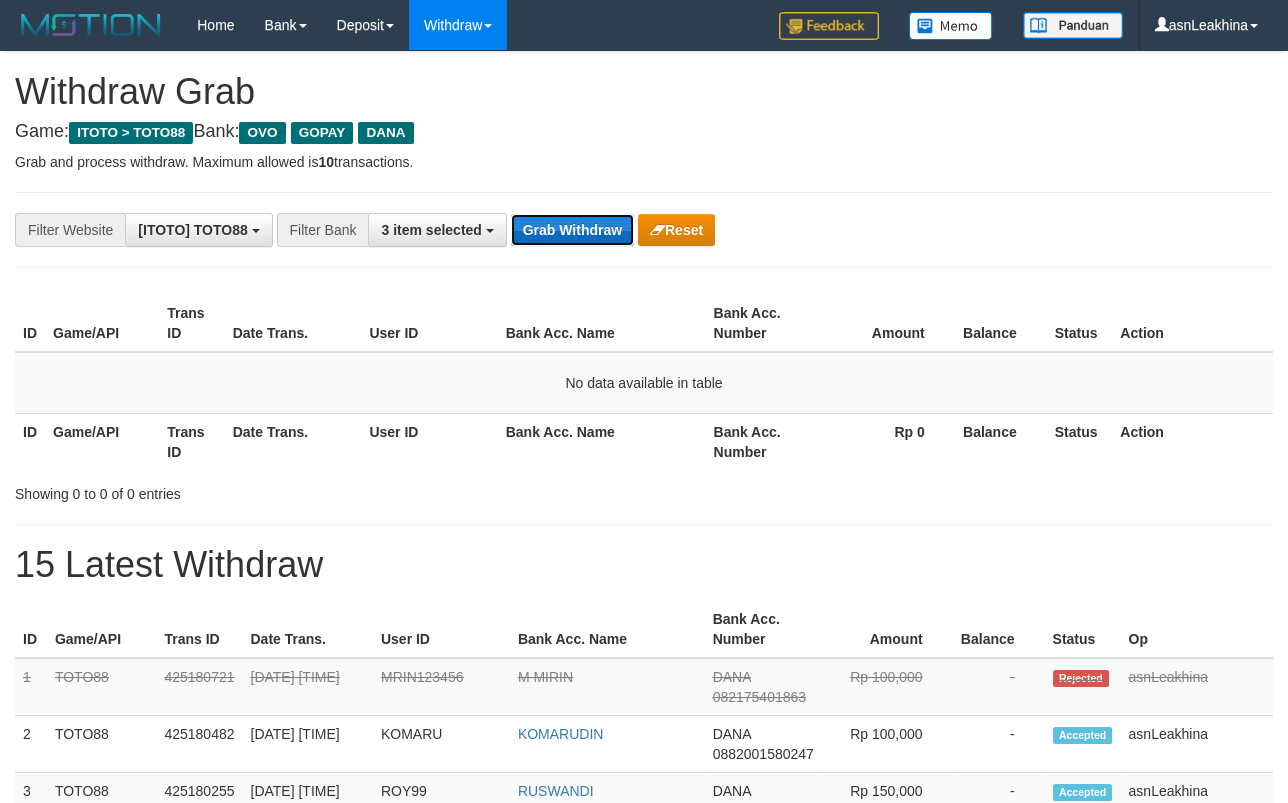 click on "Grab Withdraw" at bounding box center [572, 230] 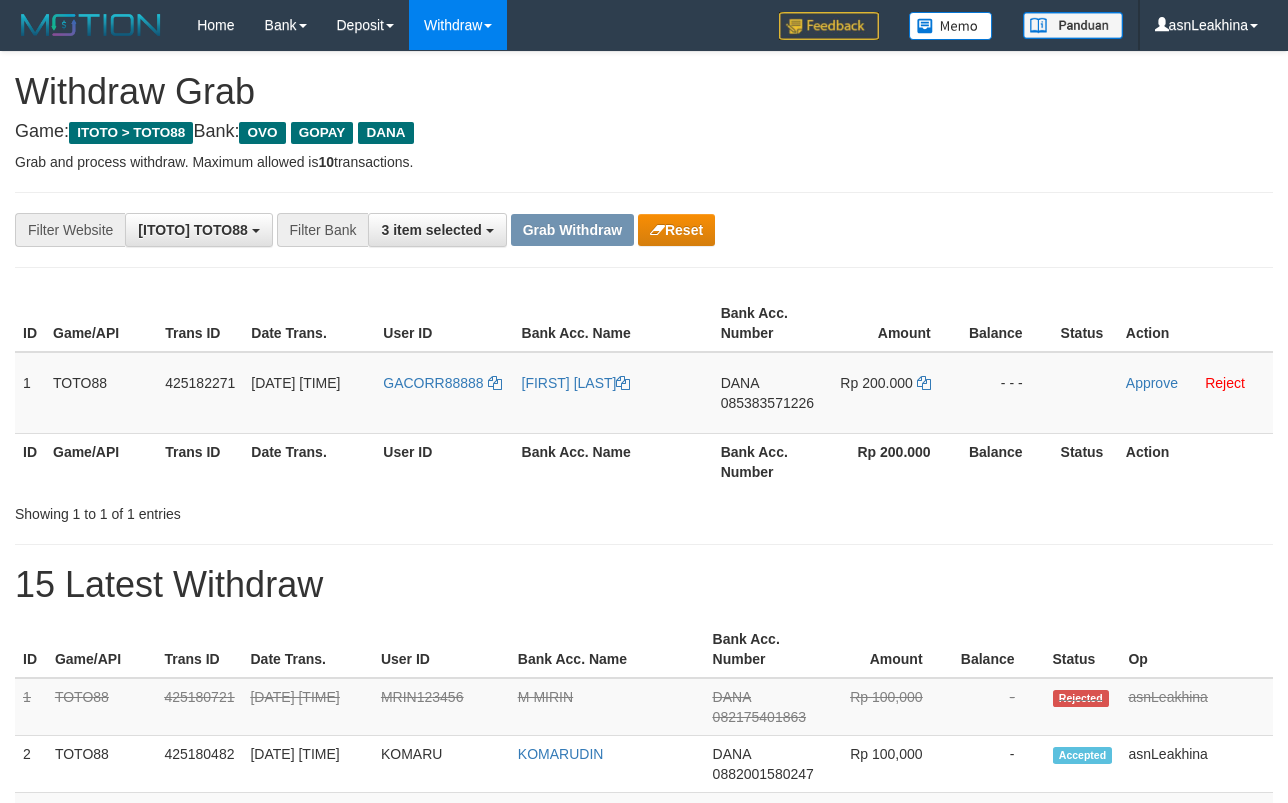 scroll, scrollTop: 0, scrollLeft: 0, axis: both 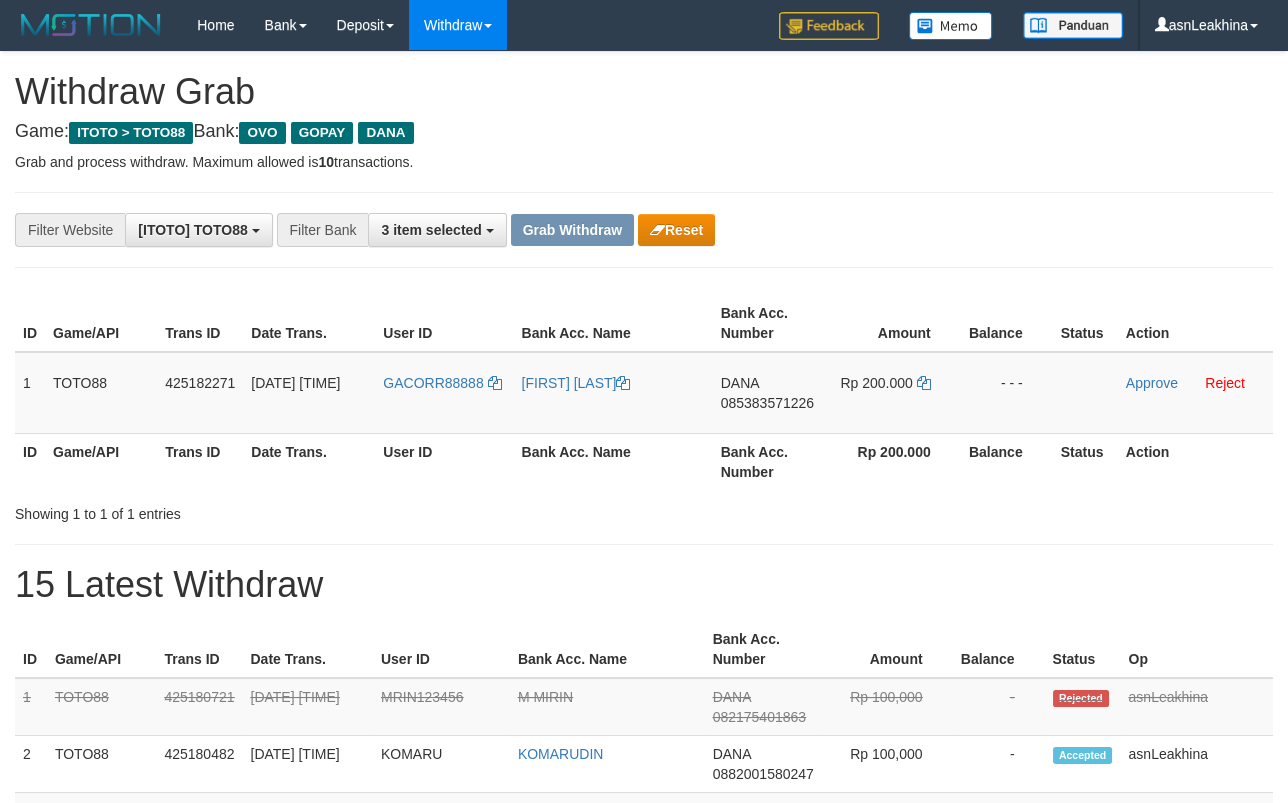 click on "**********" at bounding box center [644, 1123] 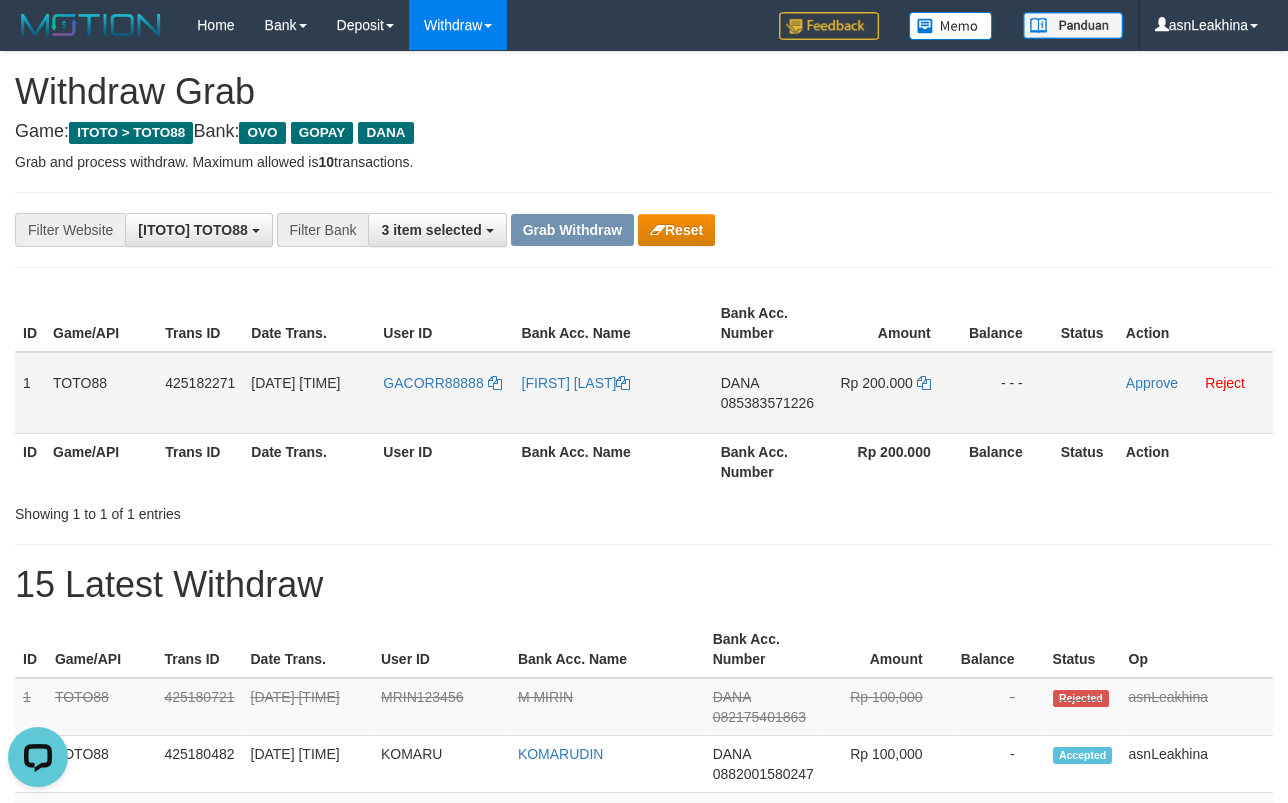 scroll, scrollTop: 0, scrollLeft: 0, axis: both 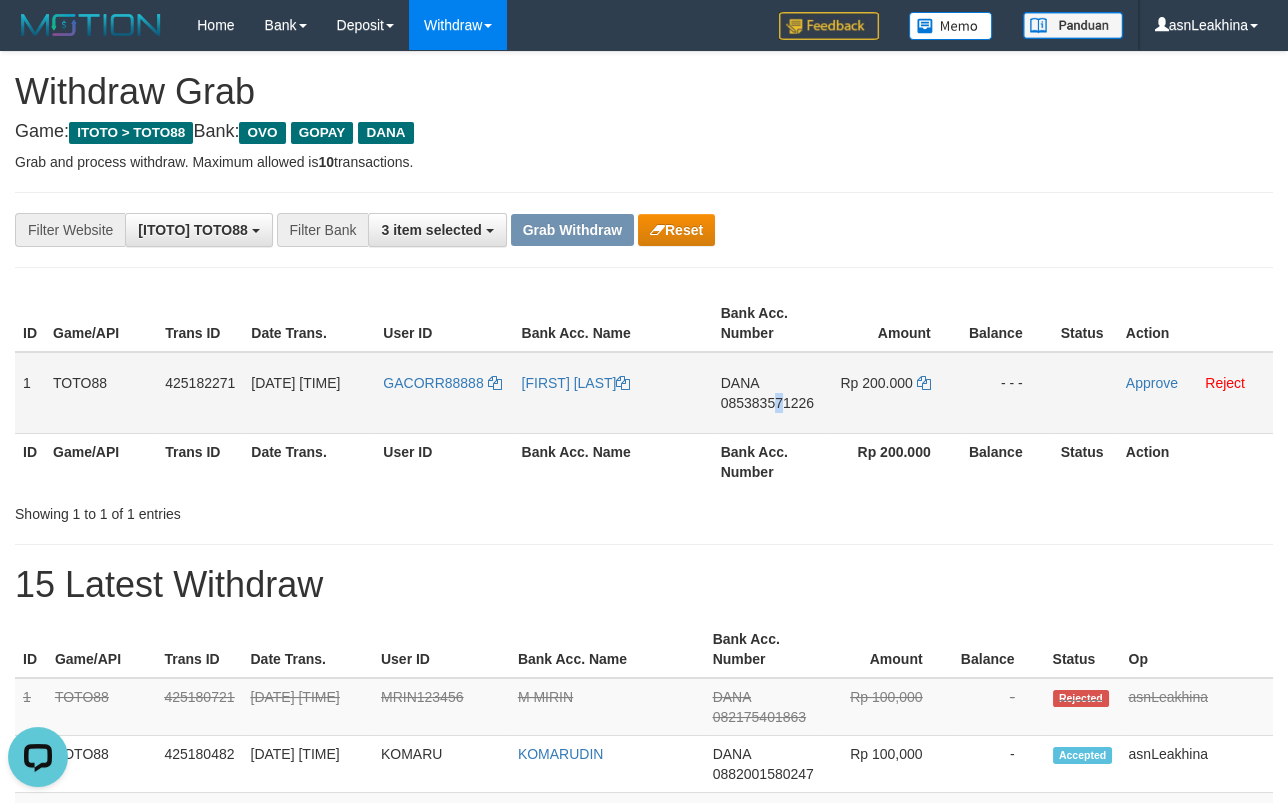click on "085383571226" at bounding box center (767, 403) 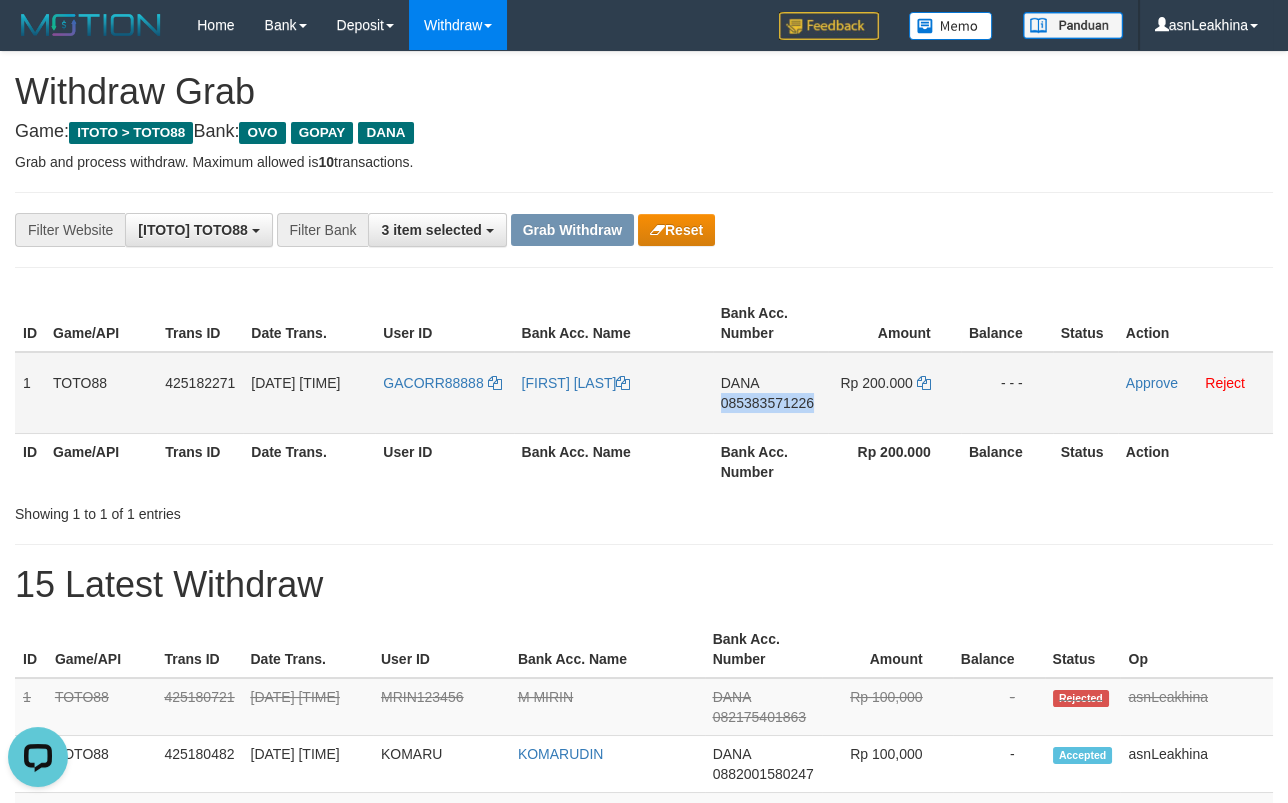 click on "085383571226" at bounding box center (767, 403) 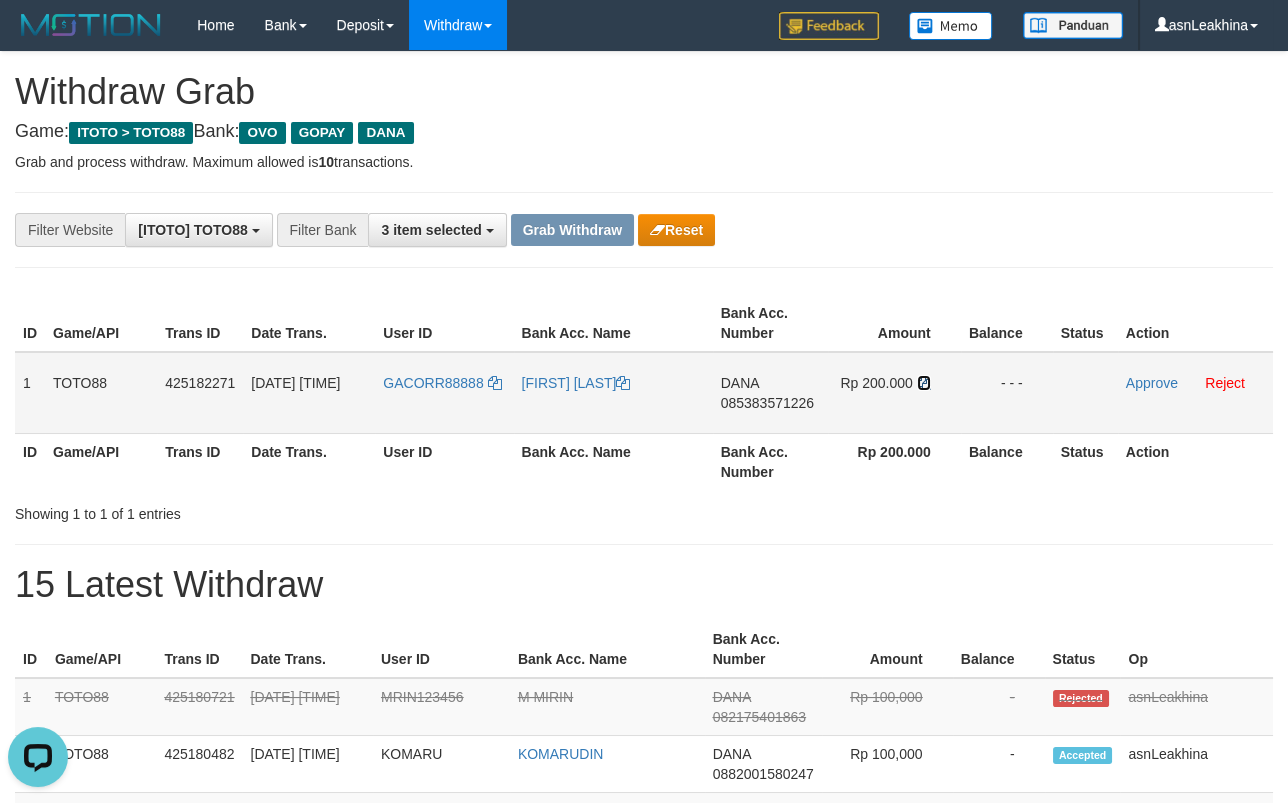 click at bounding box center (924, 383) 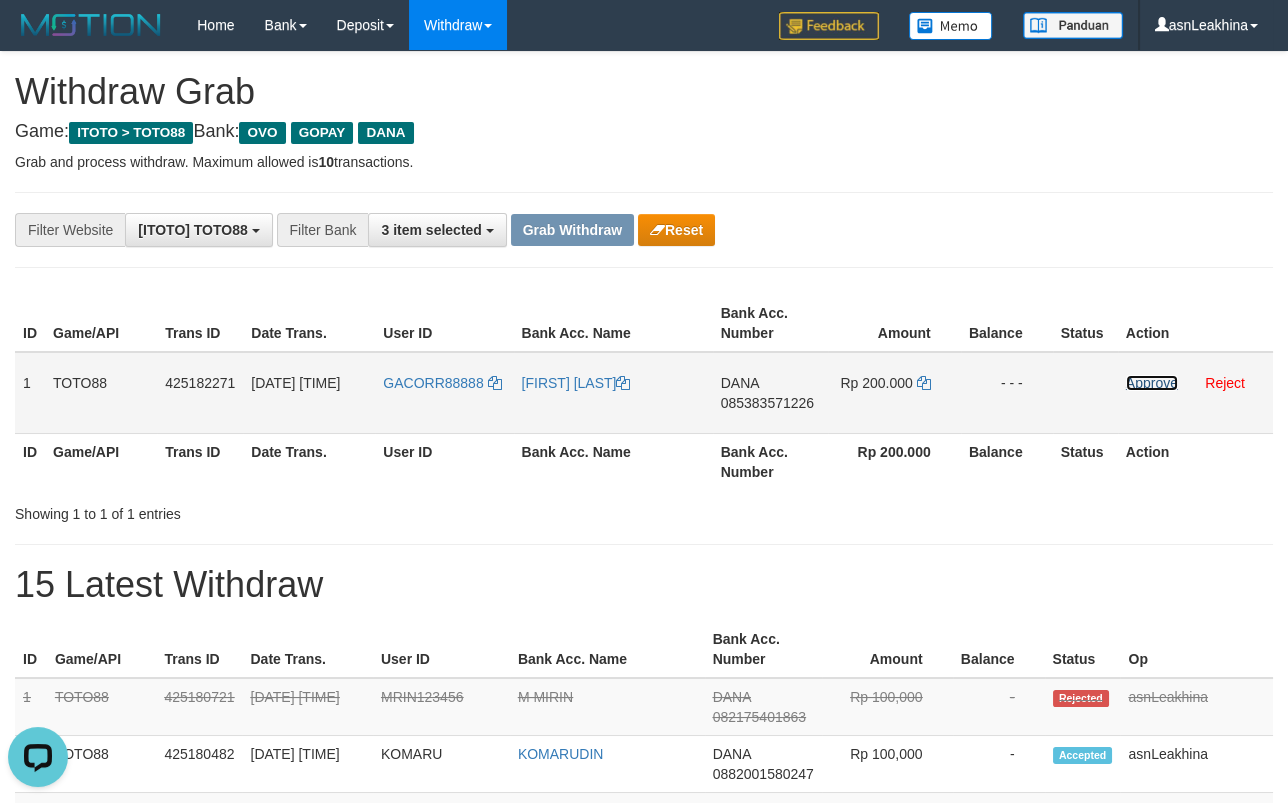 click on "Approve" at bounding box center (1152, 383) 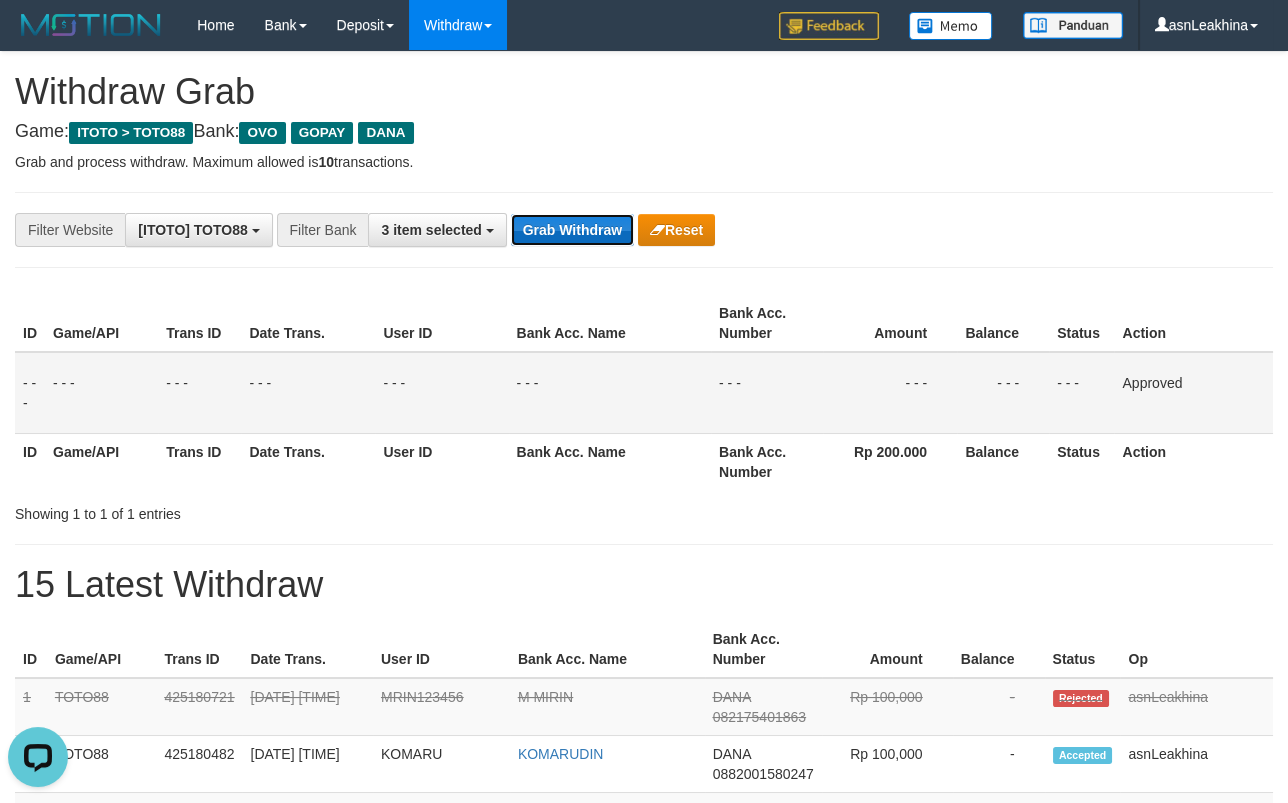 click on "Grab Withdraw" at bounding box center (572, 230) 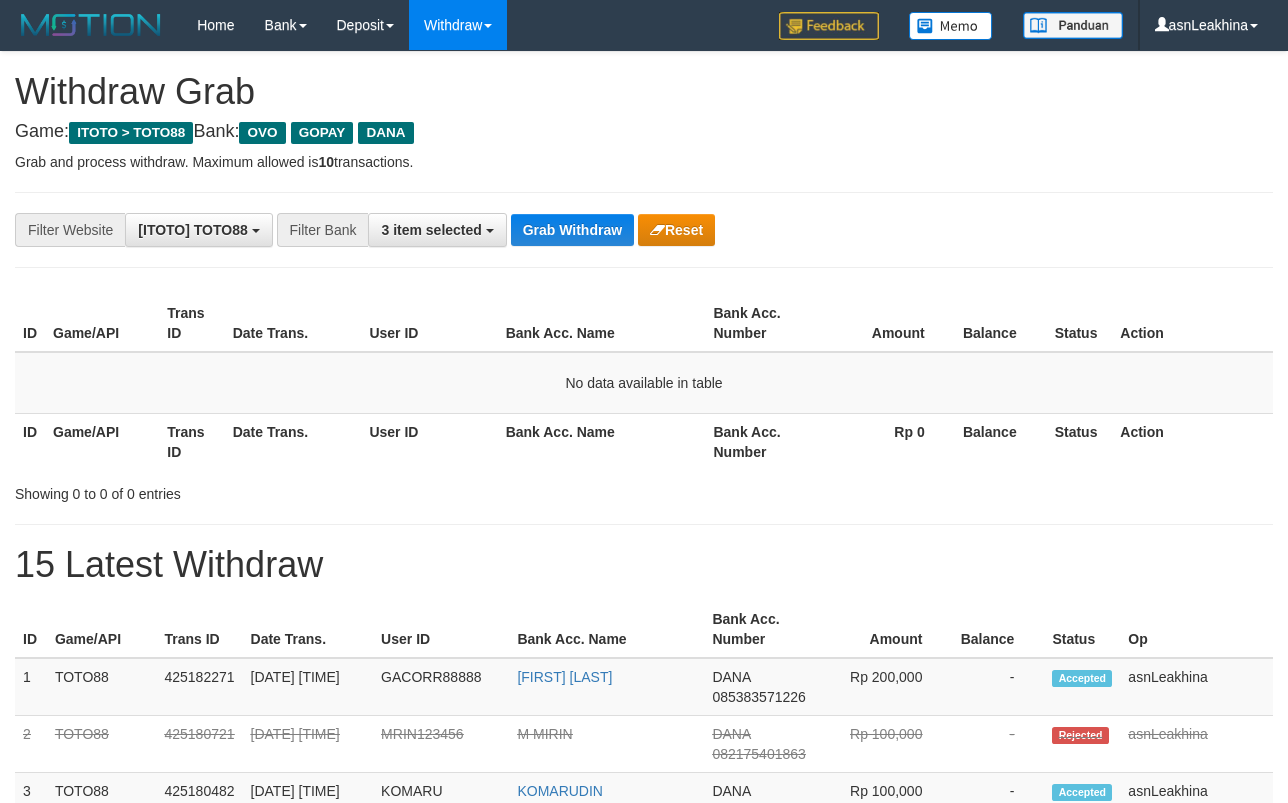 scroll, scrollTop: 0, scrollLeft: 0, axis: both 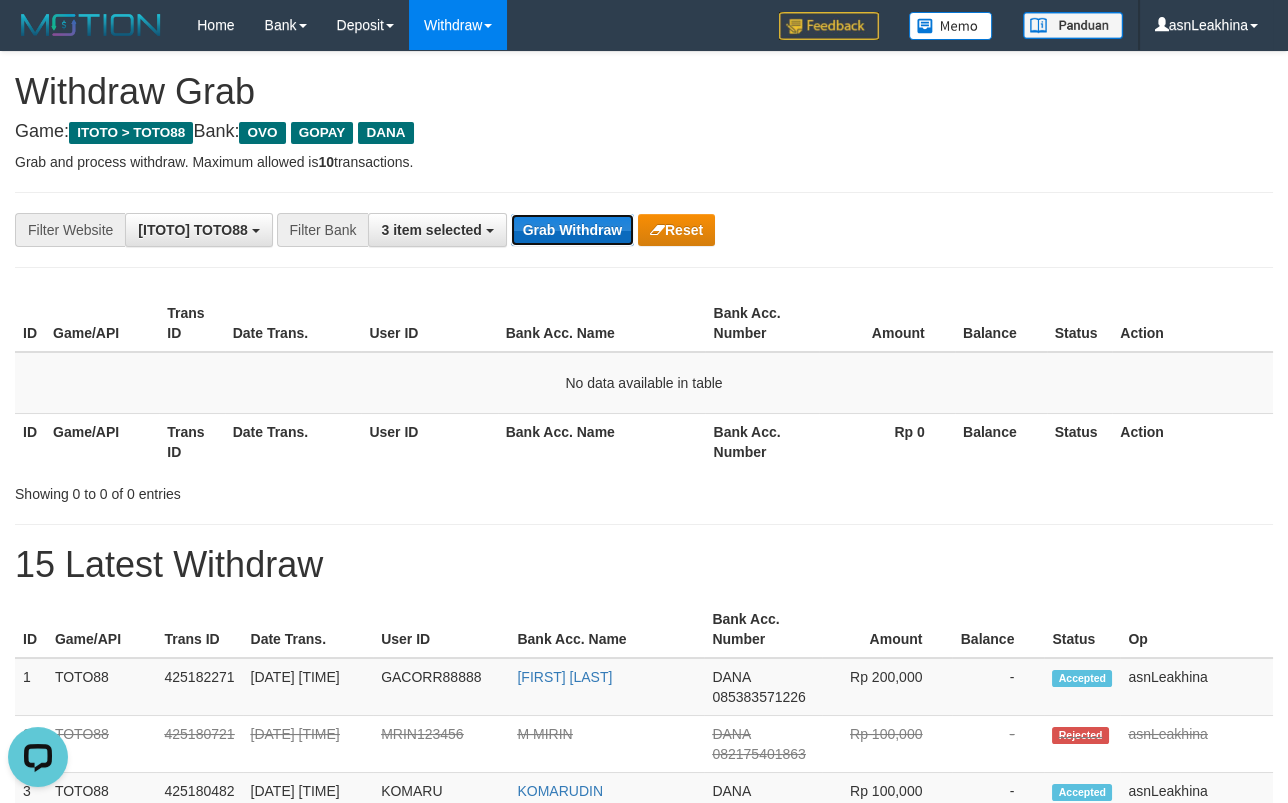 click on "Grab Withdraw" at bounding box center [572, 230] 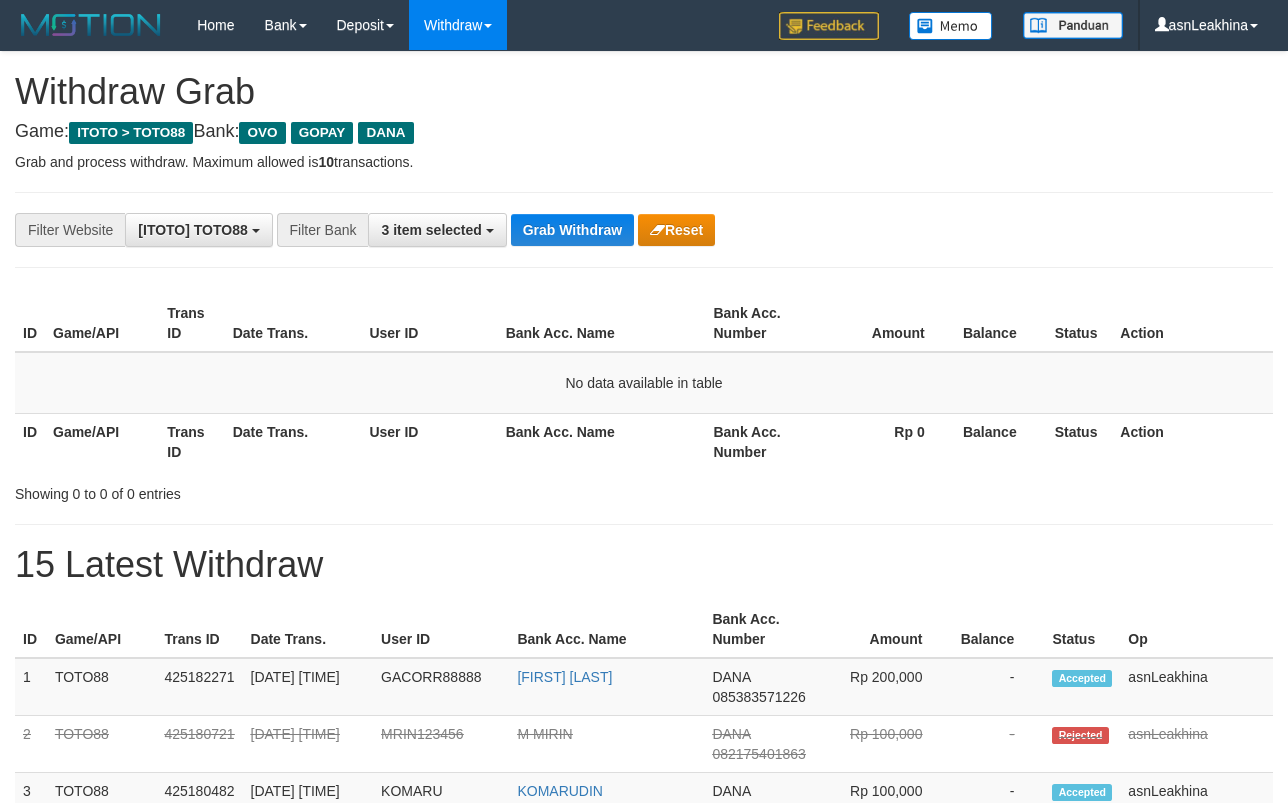 scroll, scrollTop: 0, scrollLeft: 0, axis: both 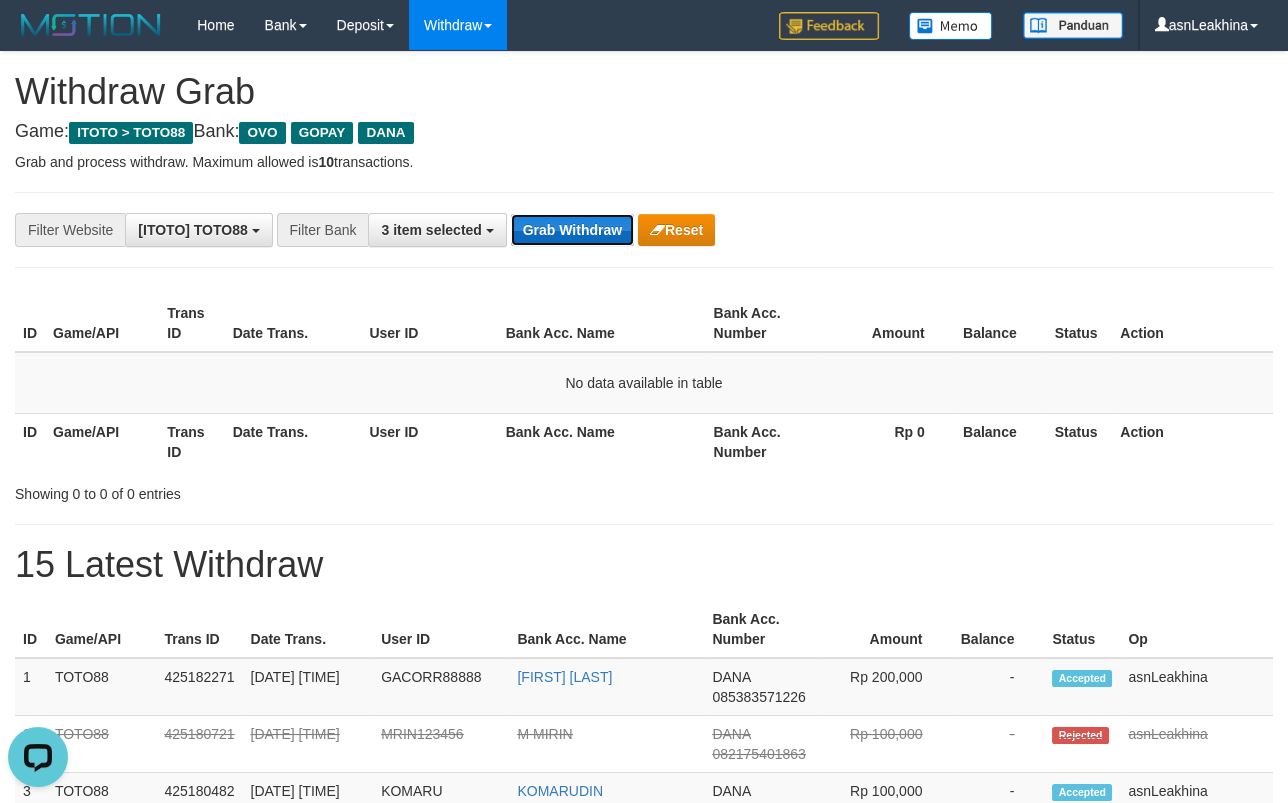 click on "Grab Withdraw" at bounding box center [572, 230] 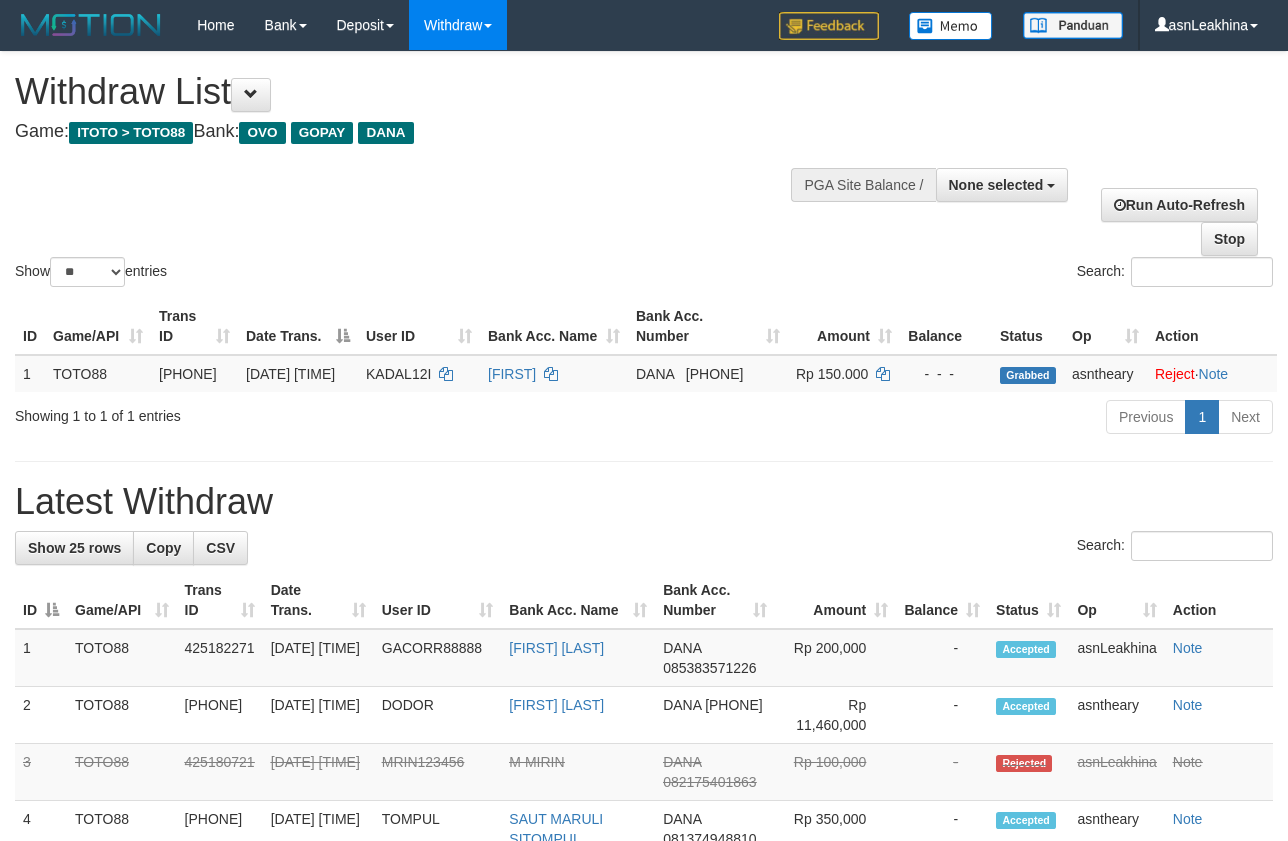 select 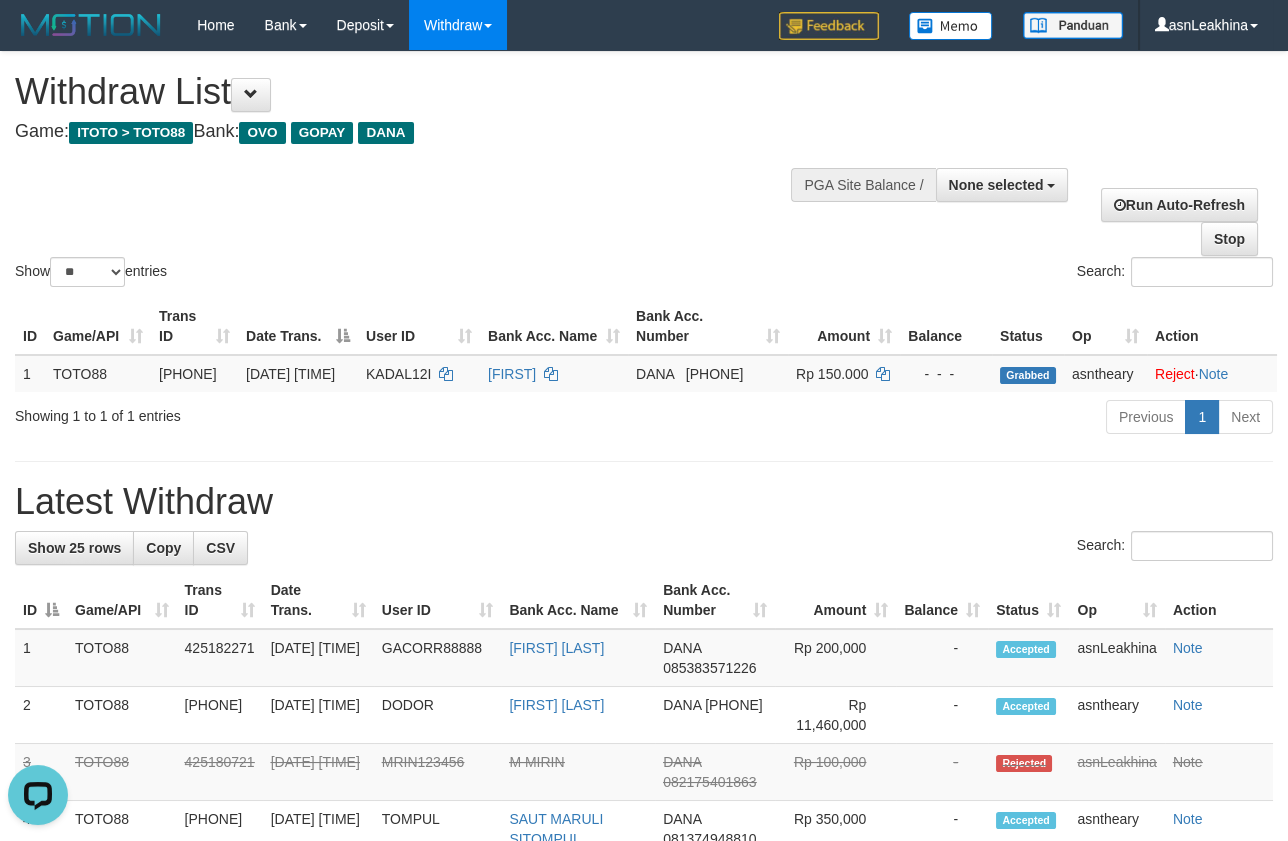 scroll, scrollTop: 0, scrollLeft: 0, axis: both 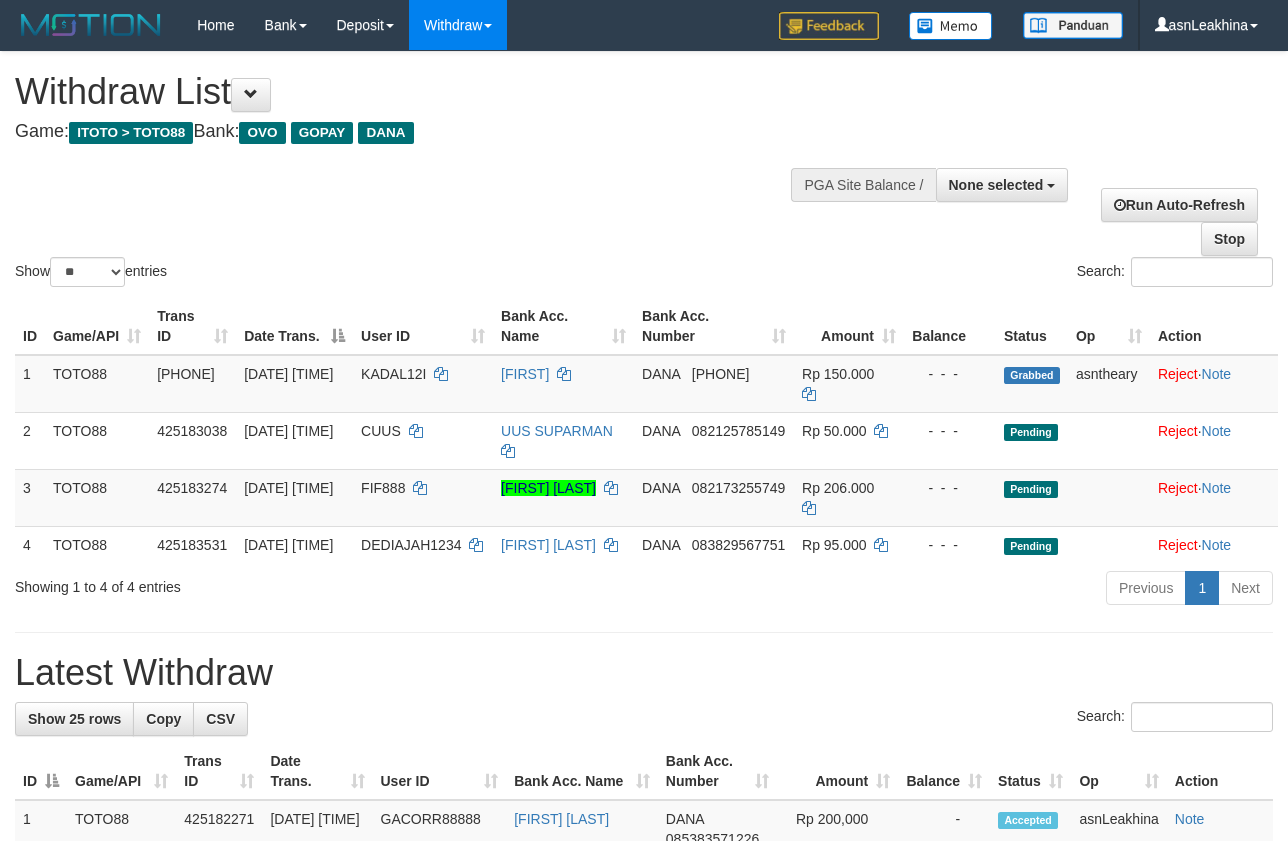 select 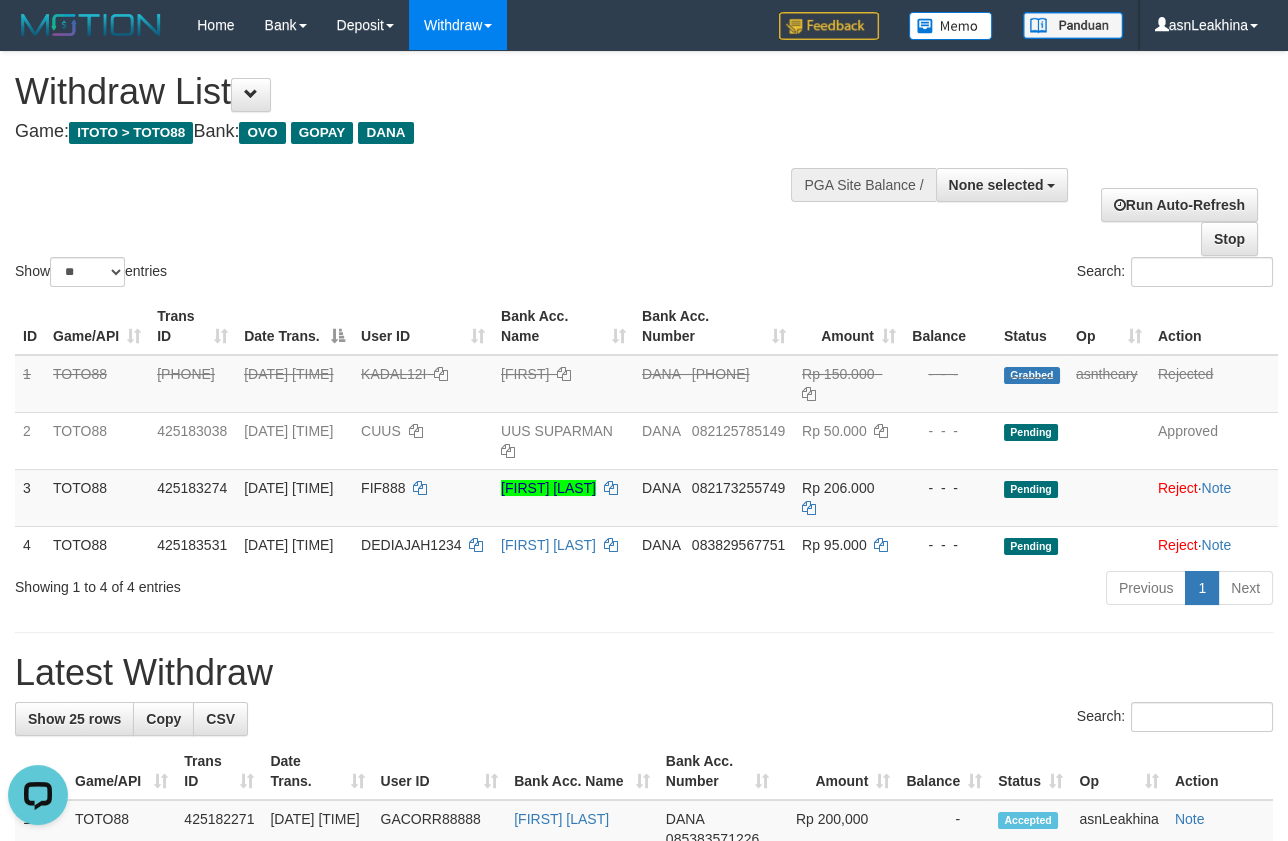 scroll, scrollTop: 0, scrollLeft: 0, axis: both 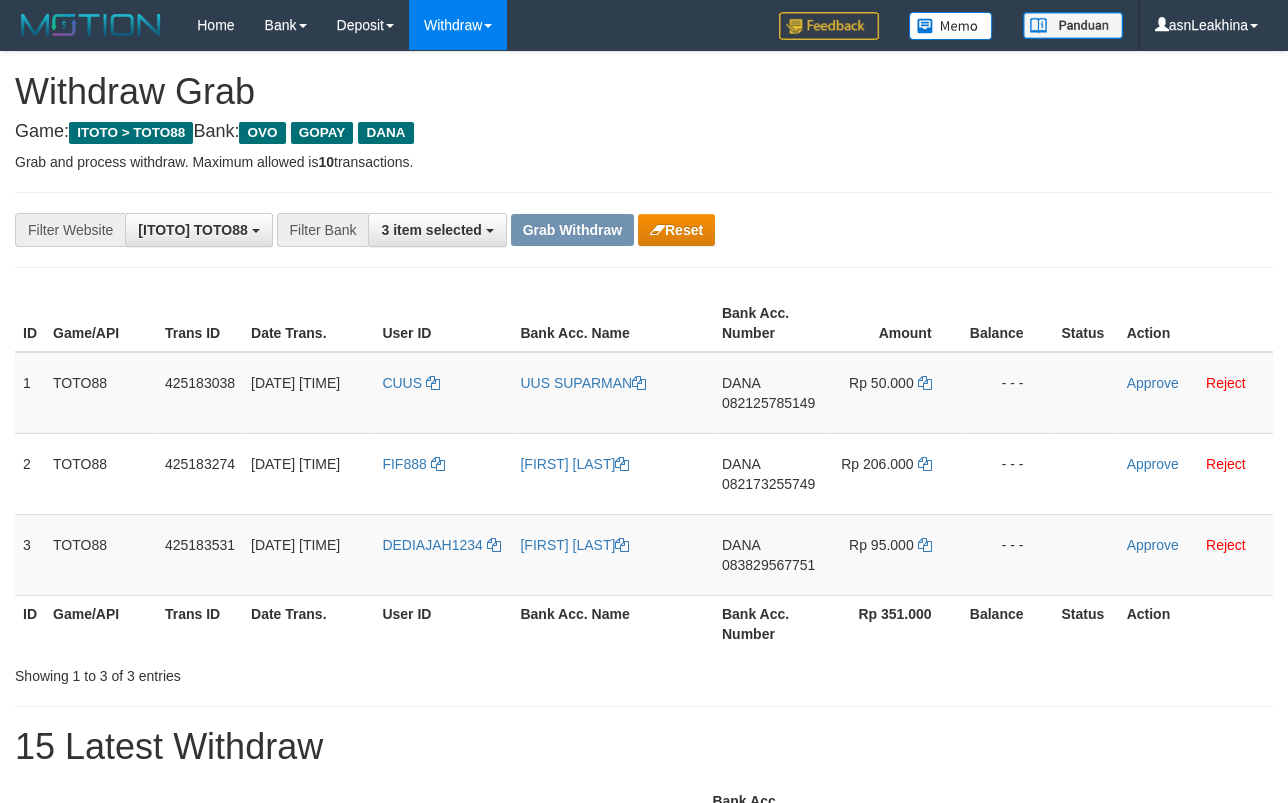 click on "Game:   ITOTO > TOTO88    		Bank:   OVO   GOPAY   DANA" at bounding box center (644, 132) 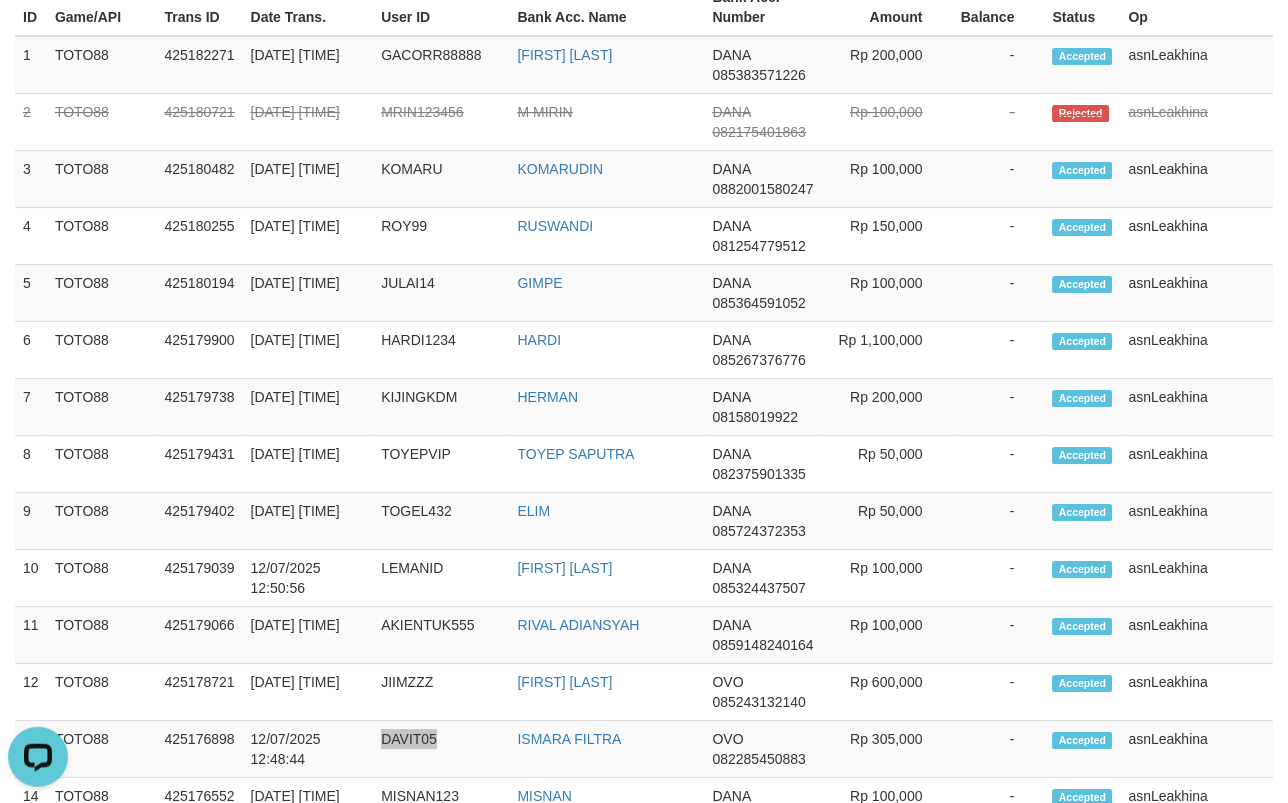 scroll, scrollTop: 39, scrollLeft: 0, axis: vertical 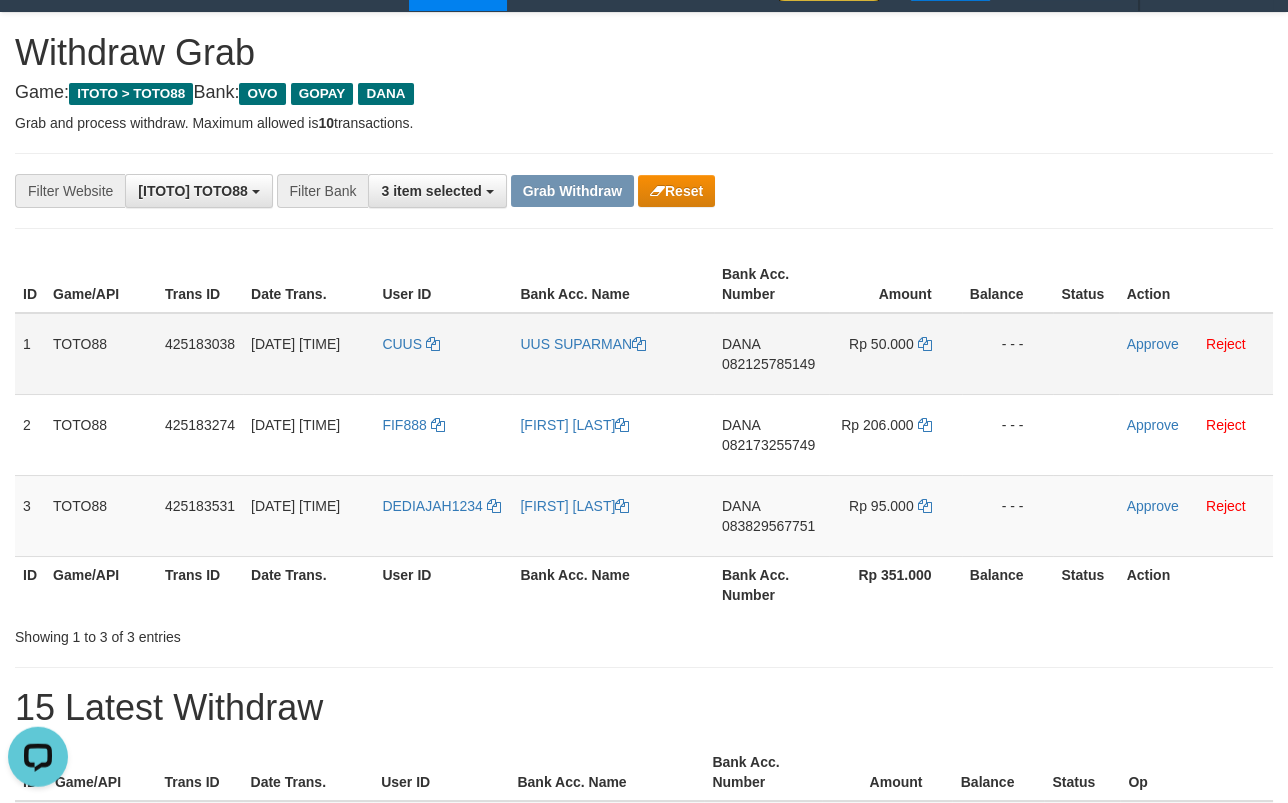 click on "DANA
082125785149" at bounding box center [771, 354] 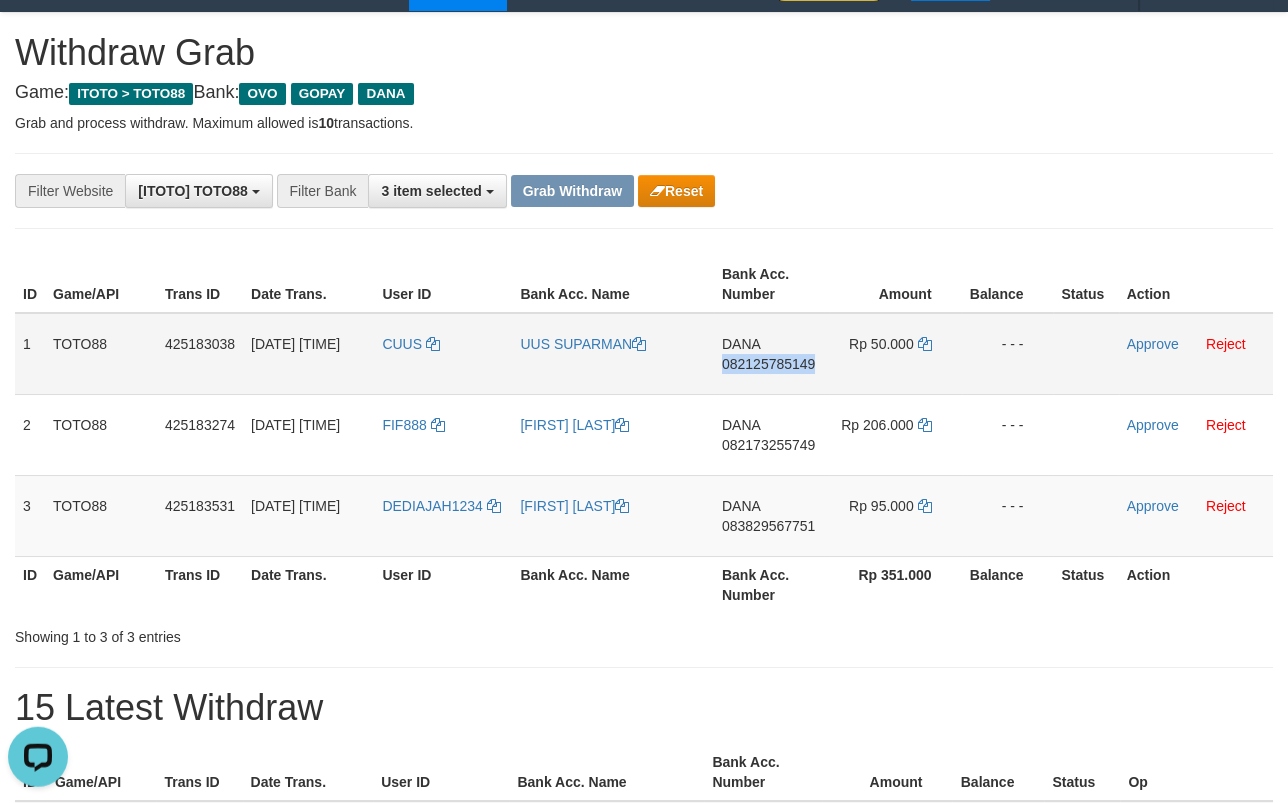 click on "DANA
082125785149" at bounding box center [771, 354] 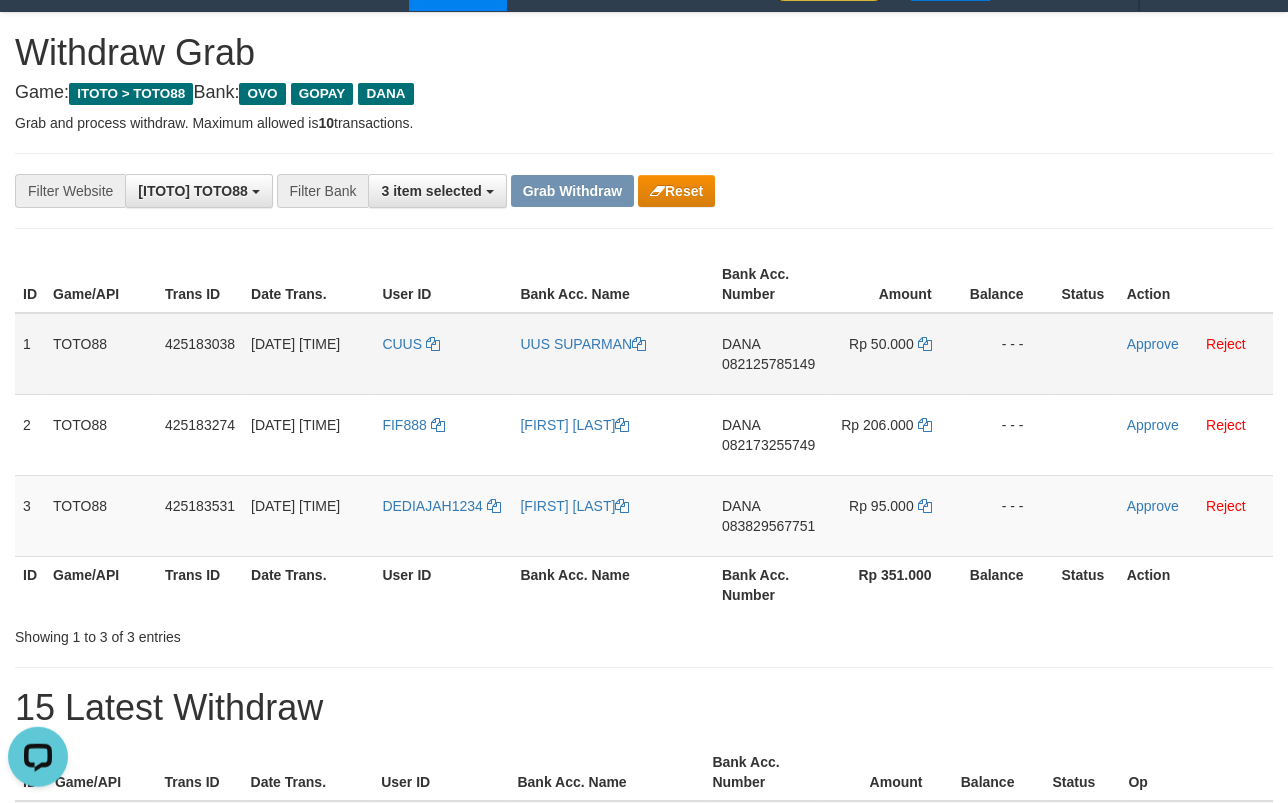 click on "Rp 50.000" at bounding box center [895, 354] 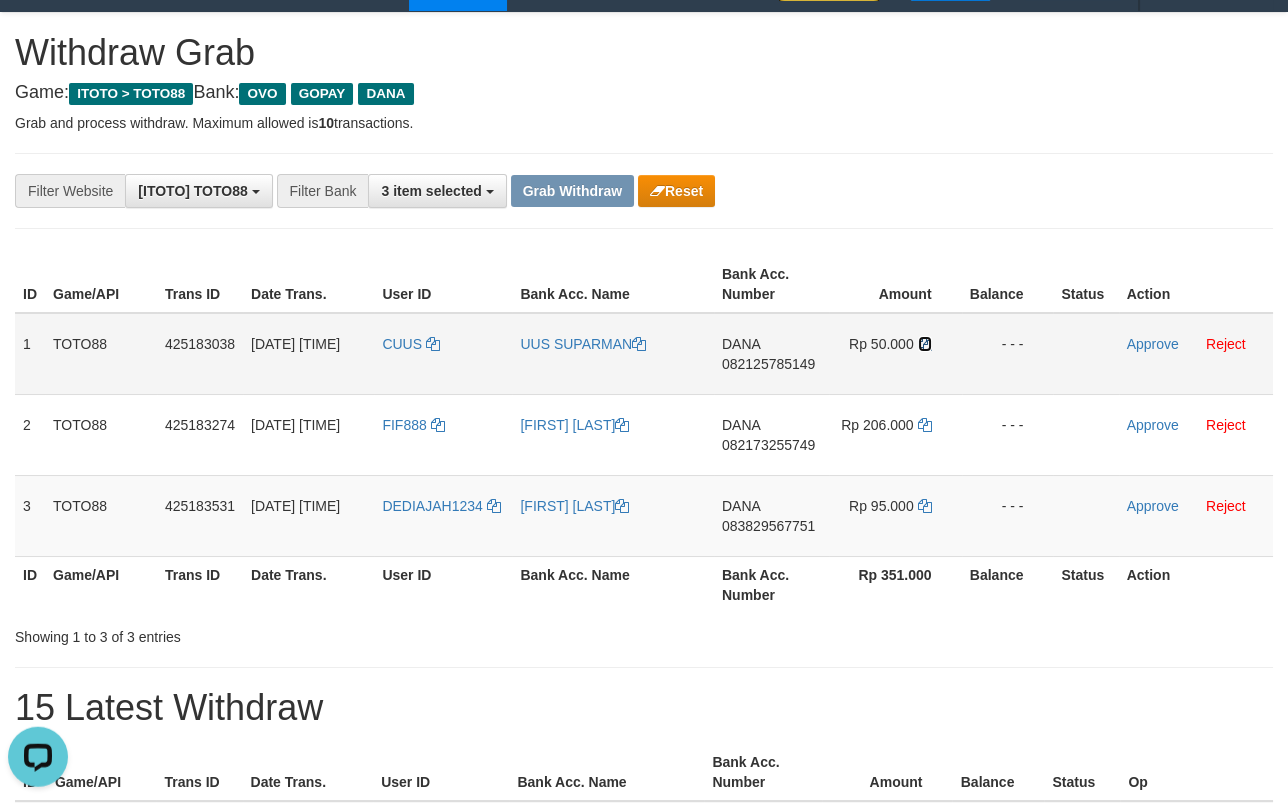 click at bounding box center (925, 344) 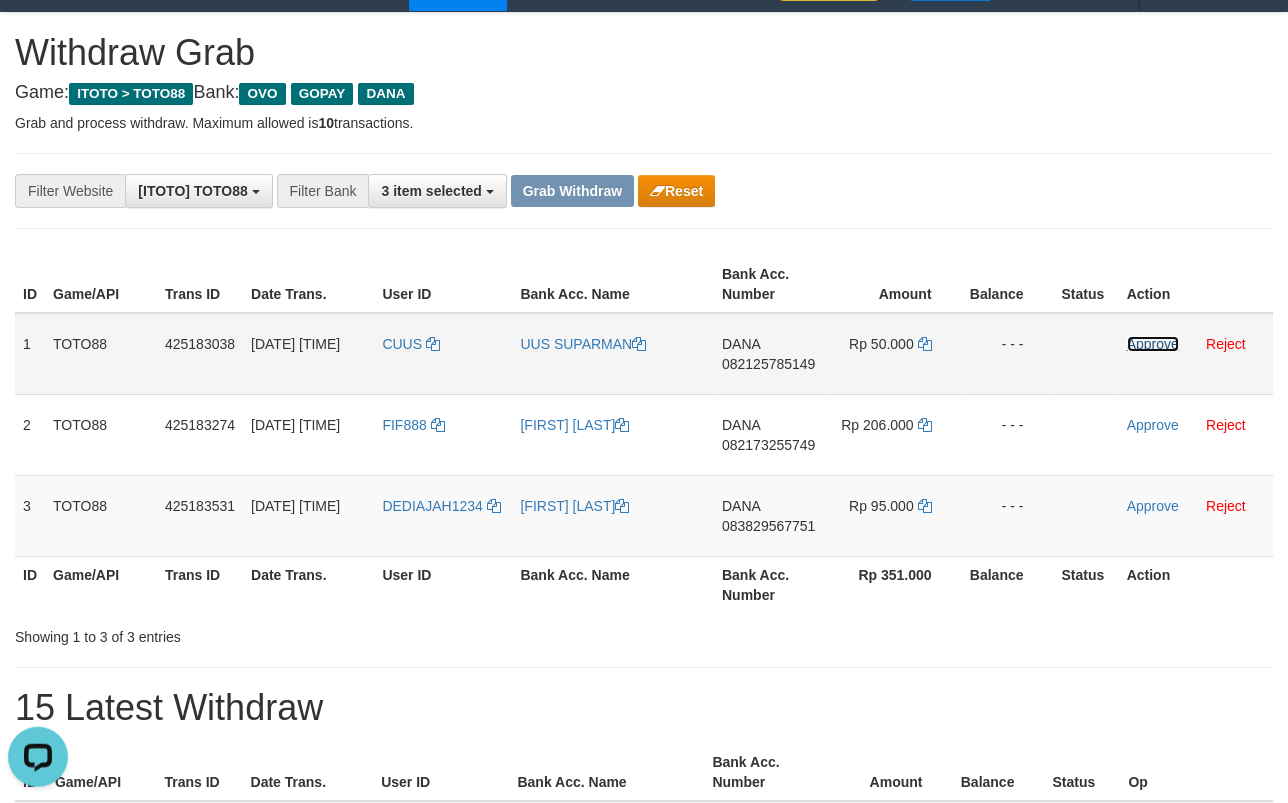 click on "Approve" at bounding box center (1153, 344) 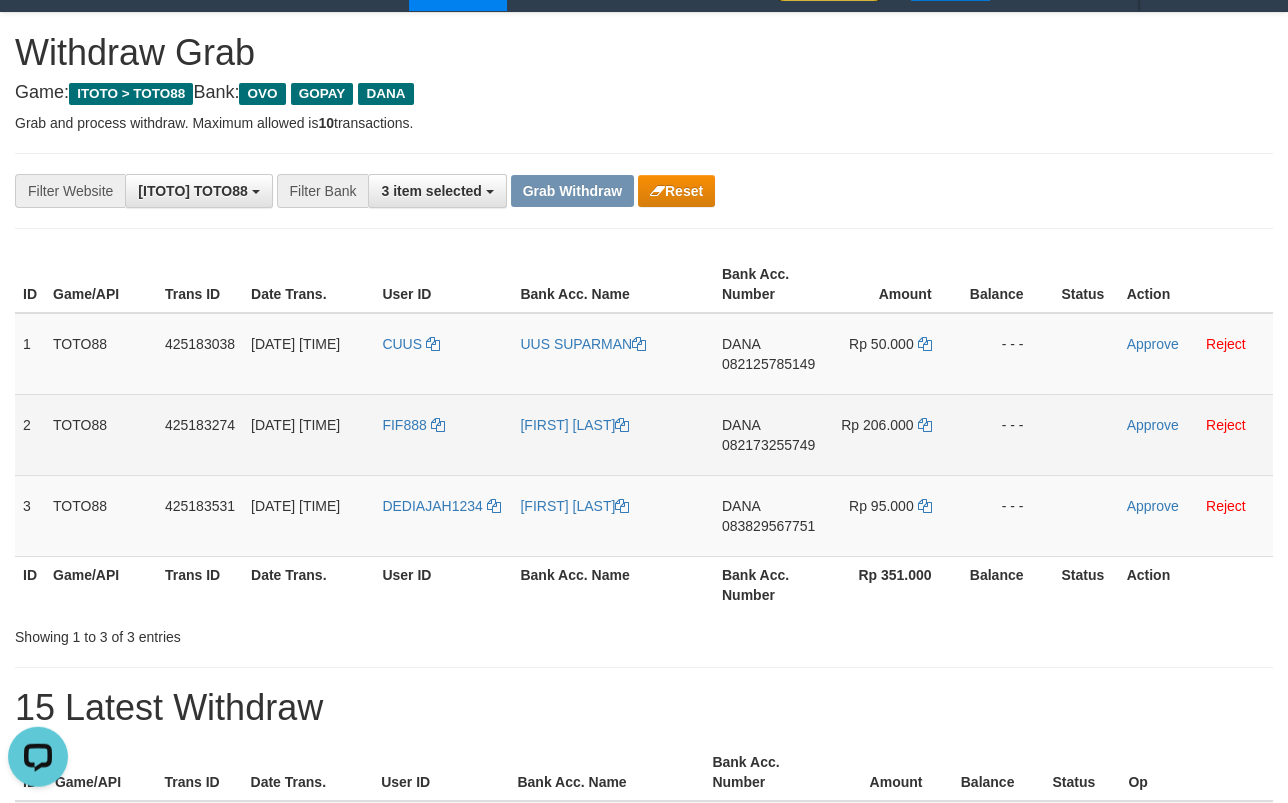 click on "082173255749" at bounding box center [768, 445] 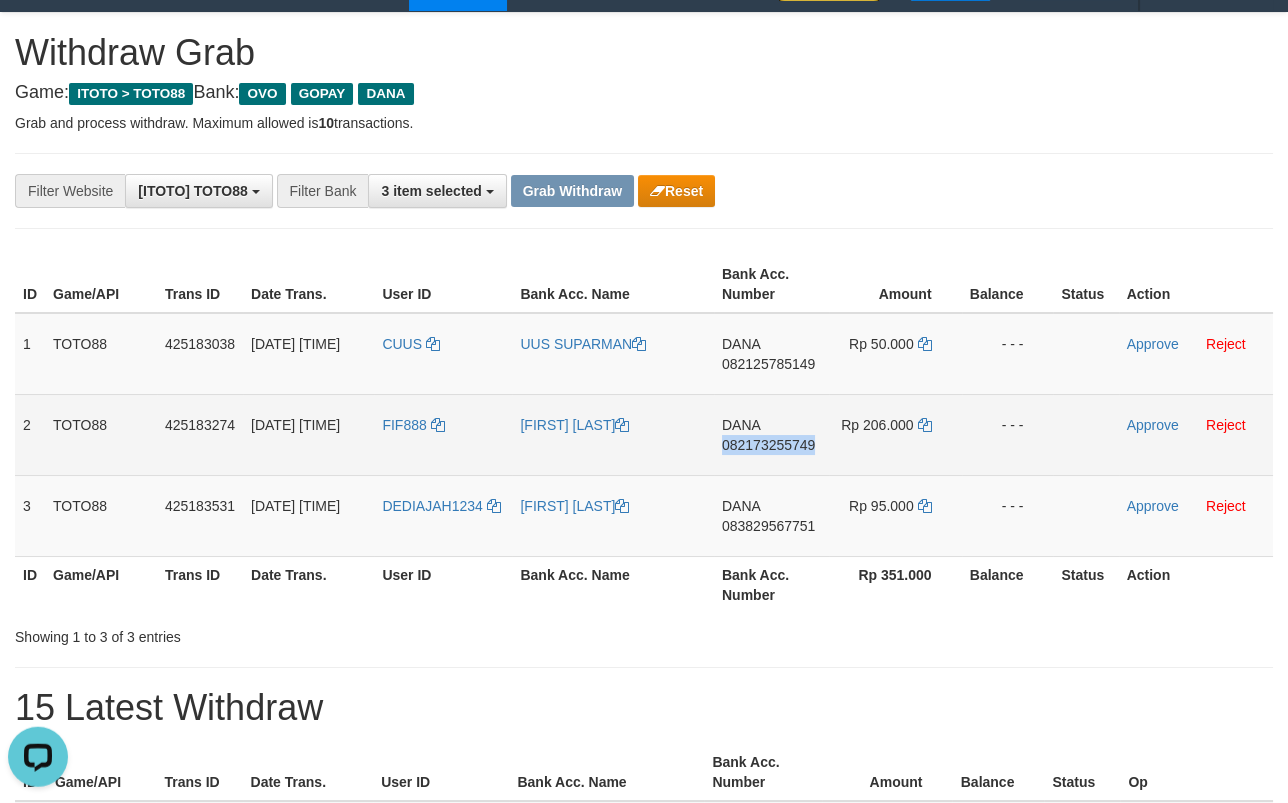 click on "082173255749" at bounding box center (768, 445) 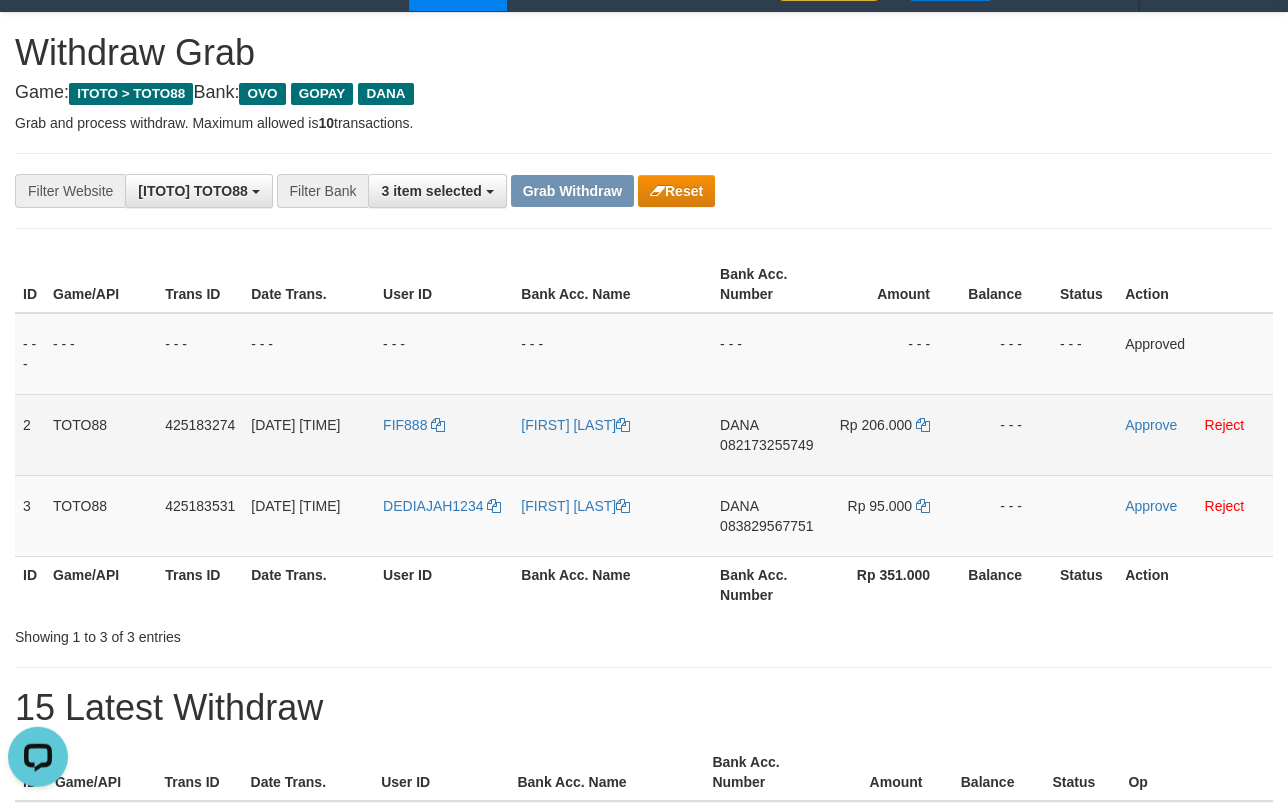 click on "Rp 206.000" at bounding box center (893, 434) 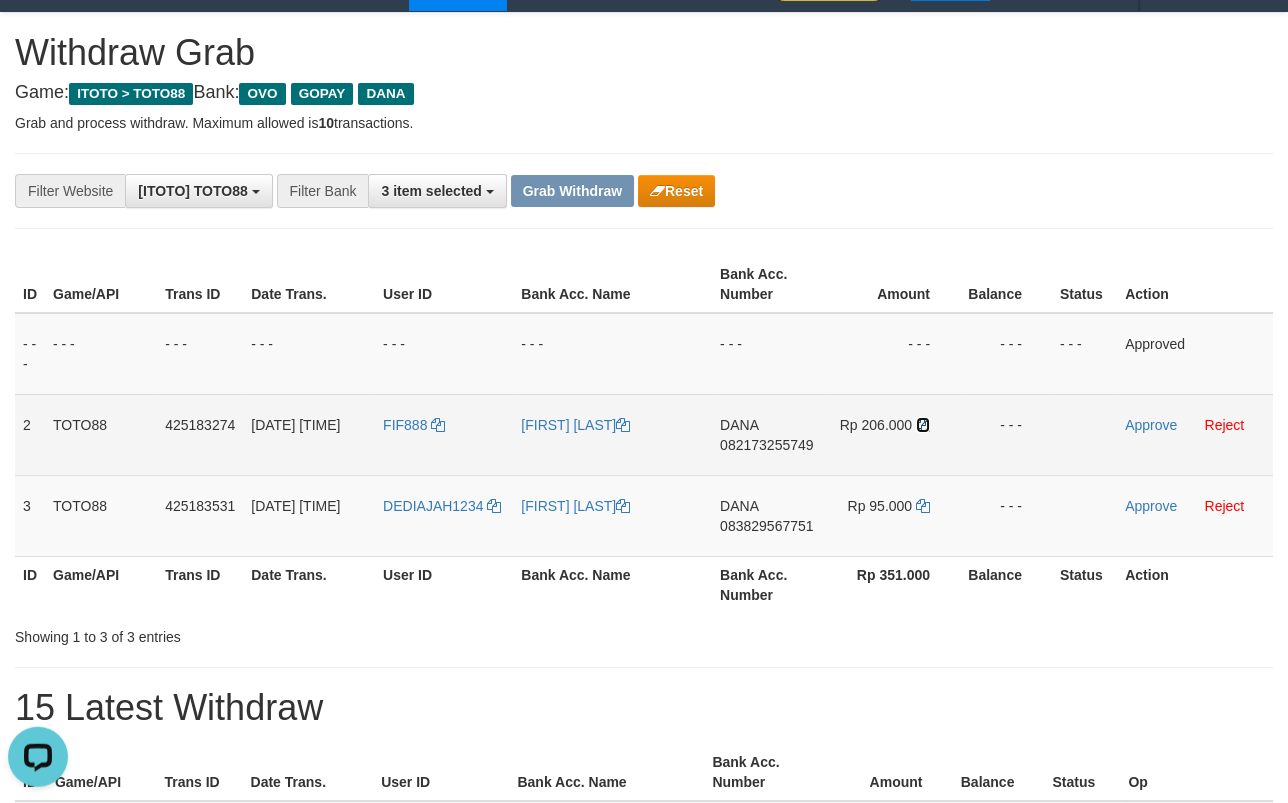 click at bounding box center [923, 425] 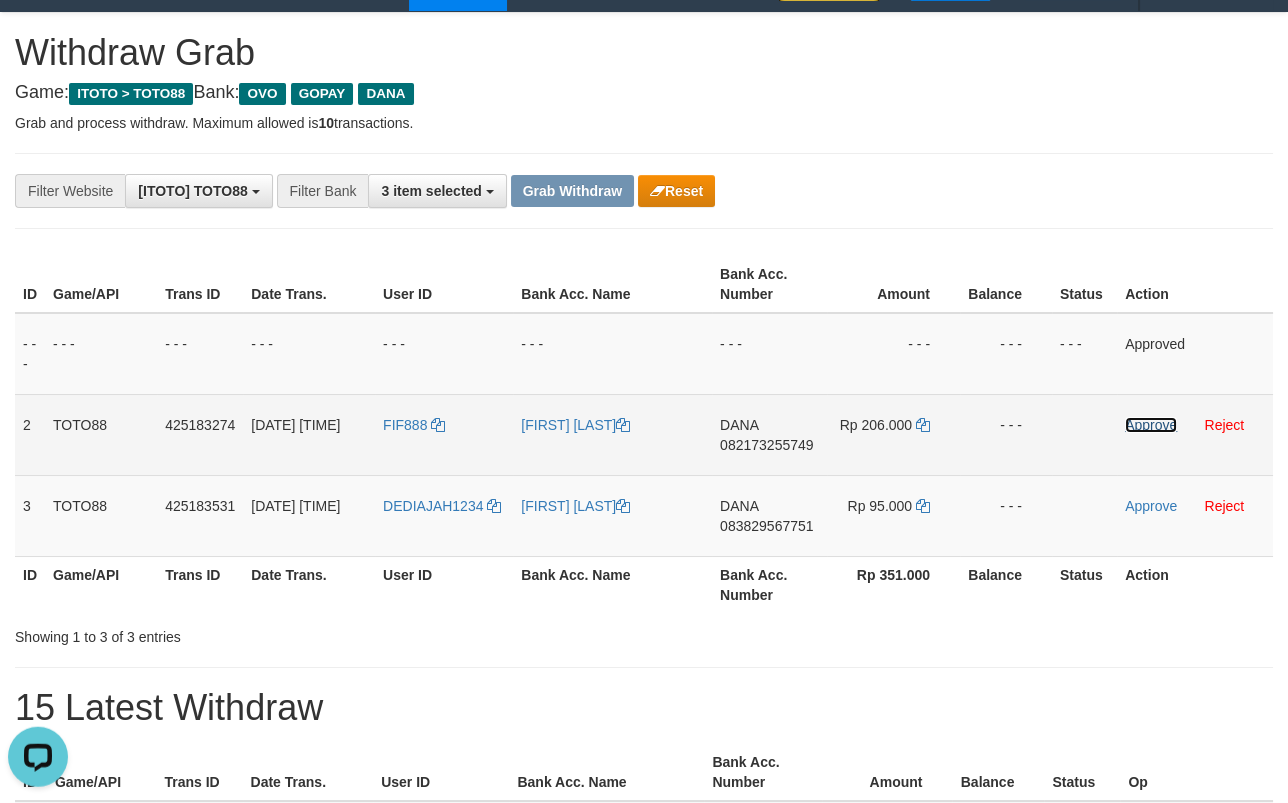 click on "Approve" at bounding box center [1151, 425] 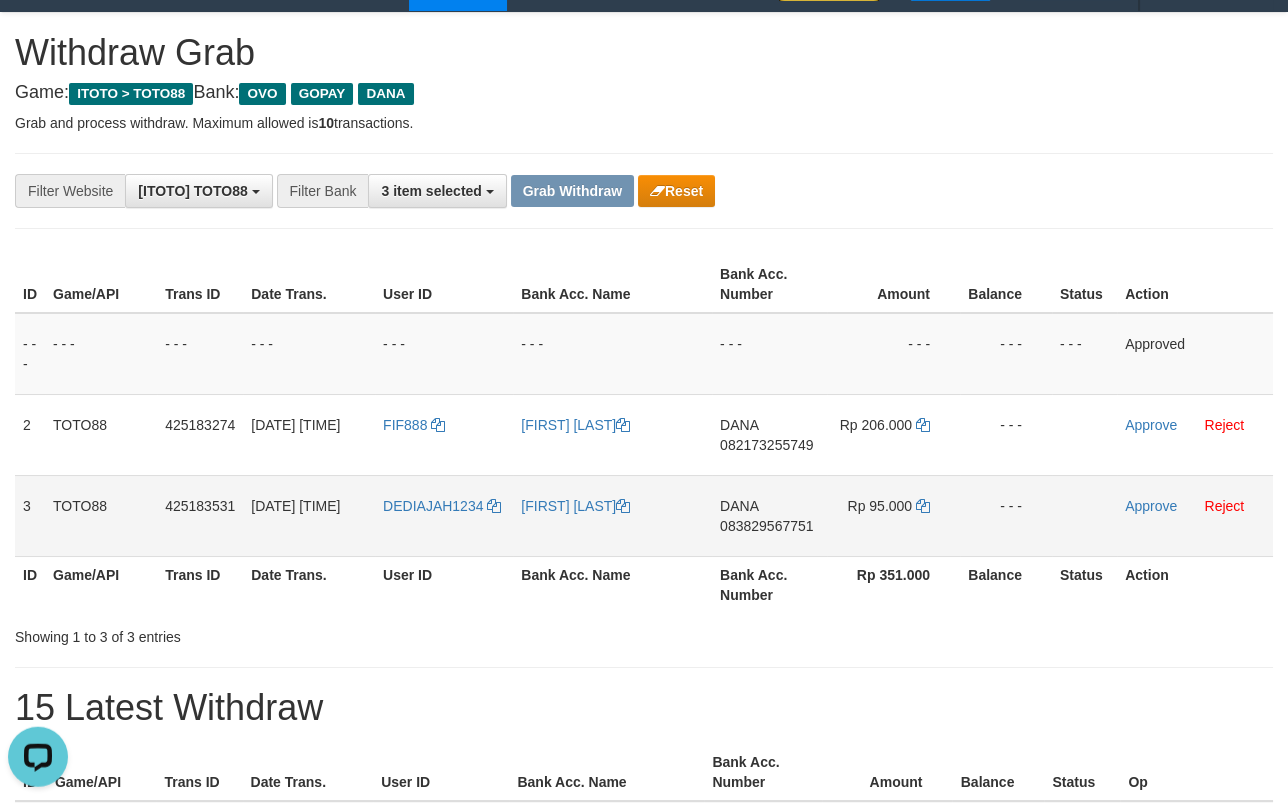 click on "DANA
083829567751" at bounding box center (769, 515) 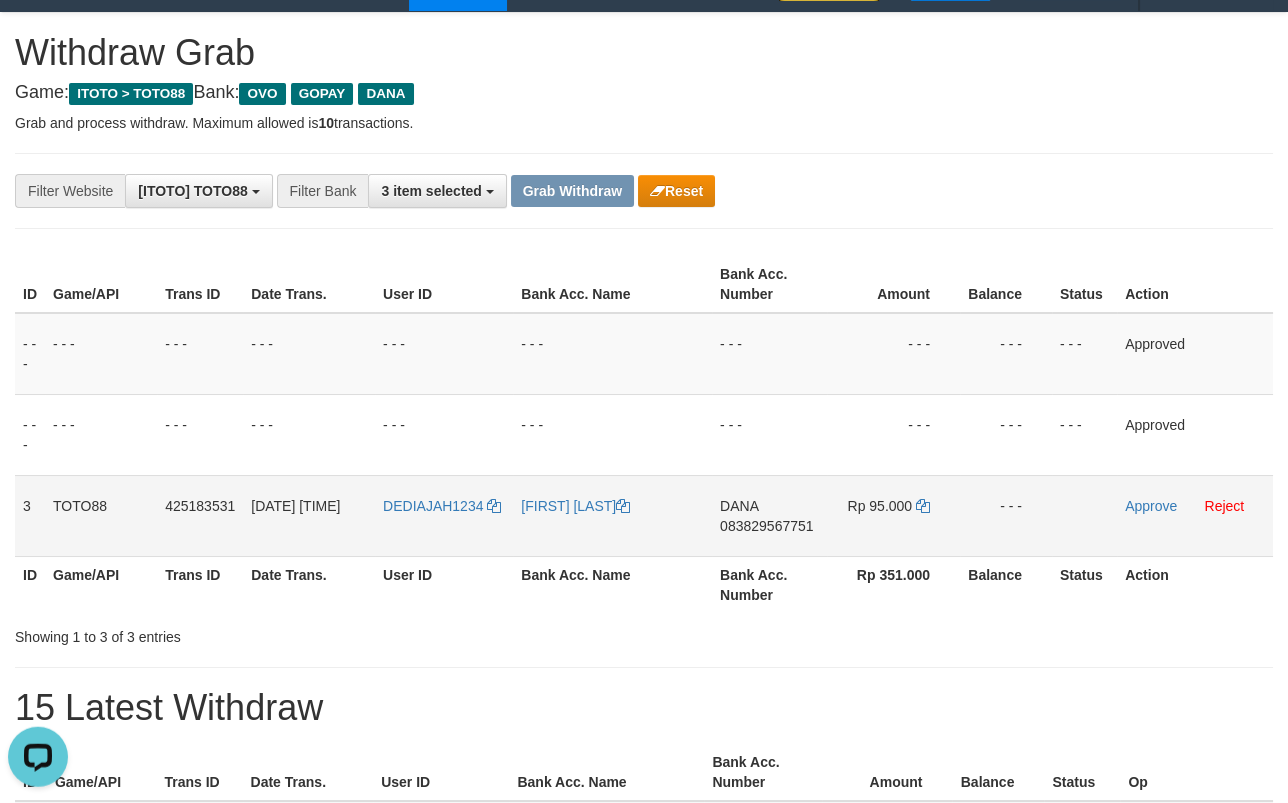 click on "083829567751" at bounding box center [766, 526] 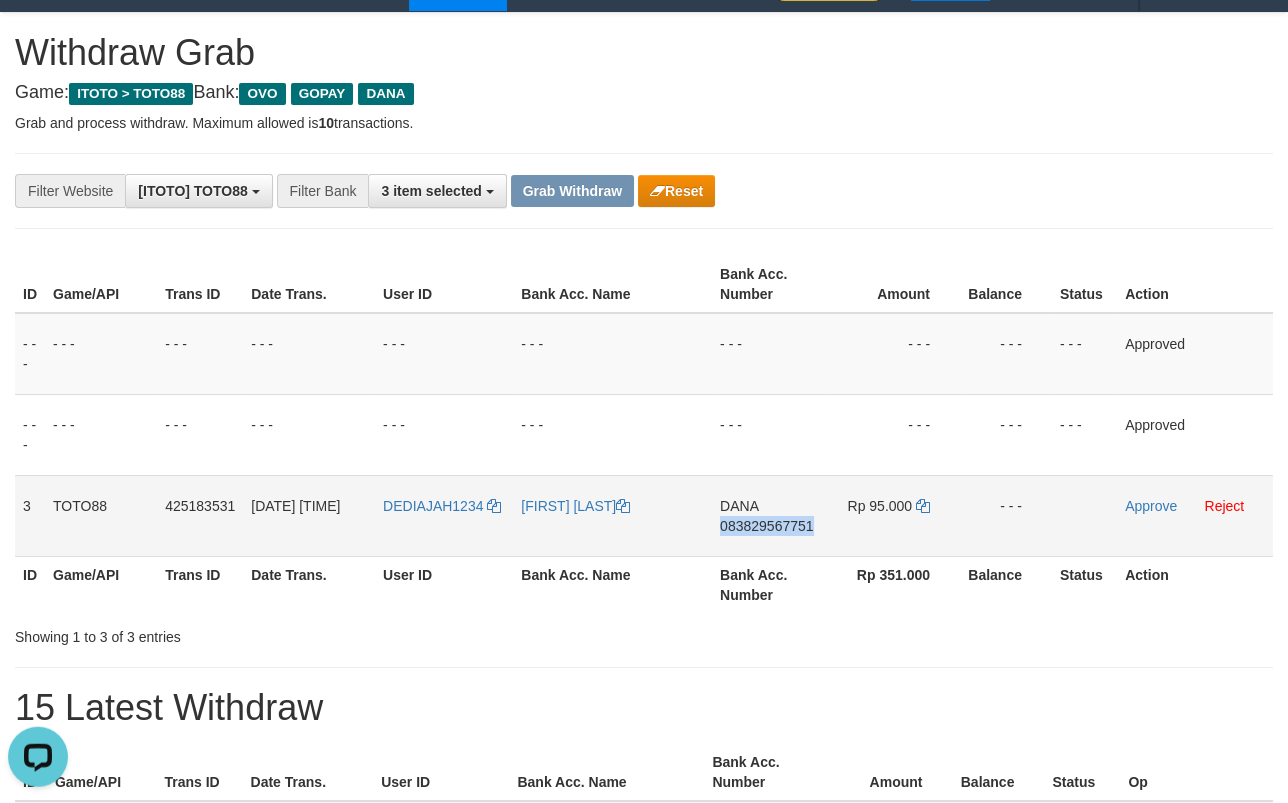 click on "083829567751" at bounding box center [766, 526] 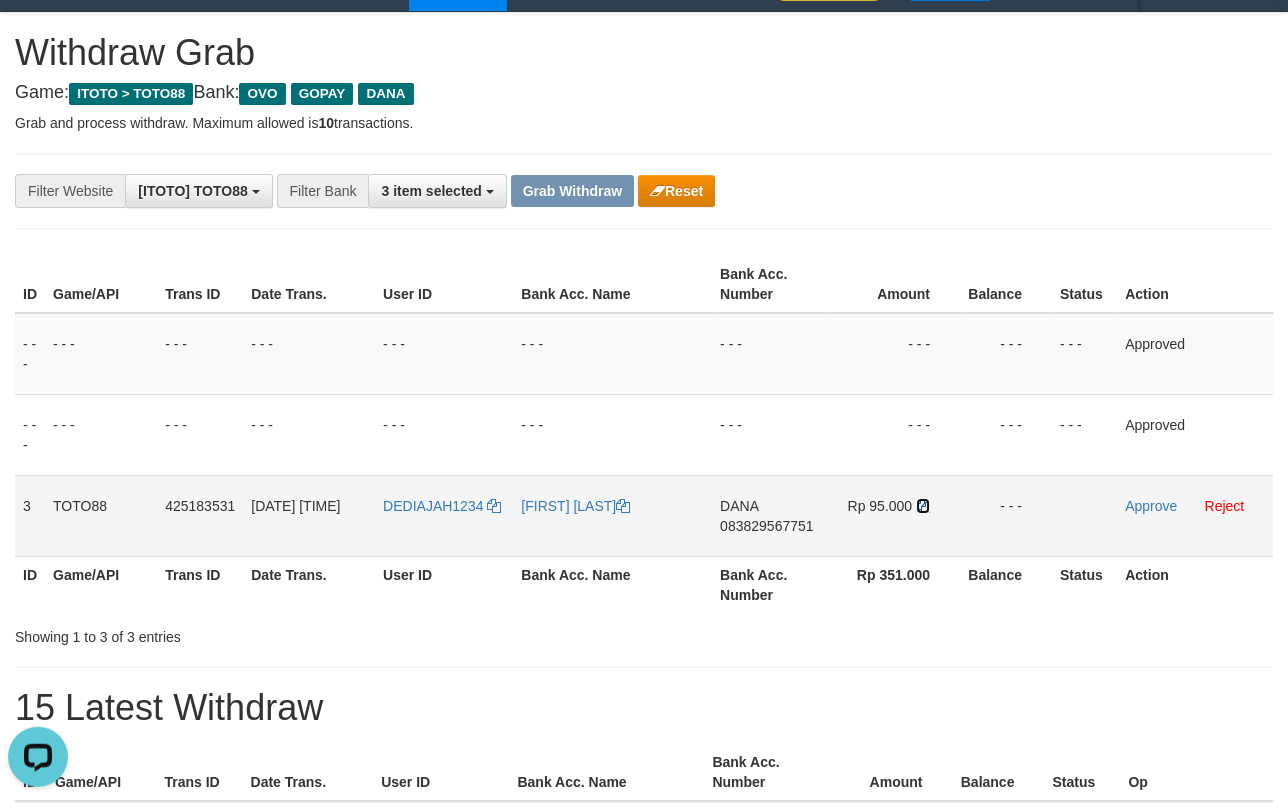 click at bounding box center [923, 506] 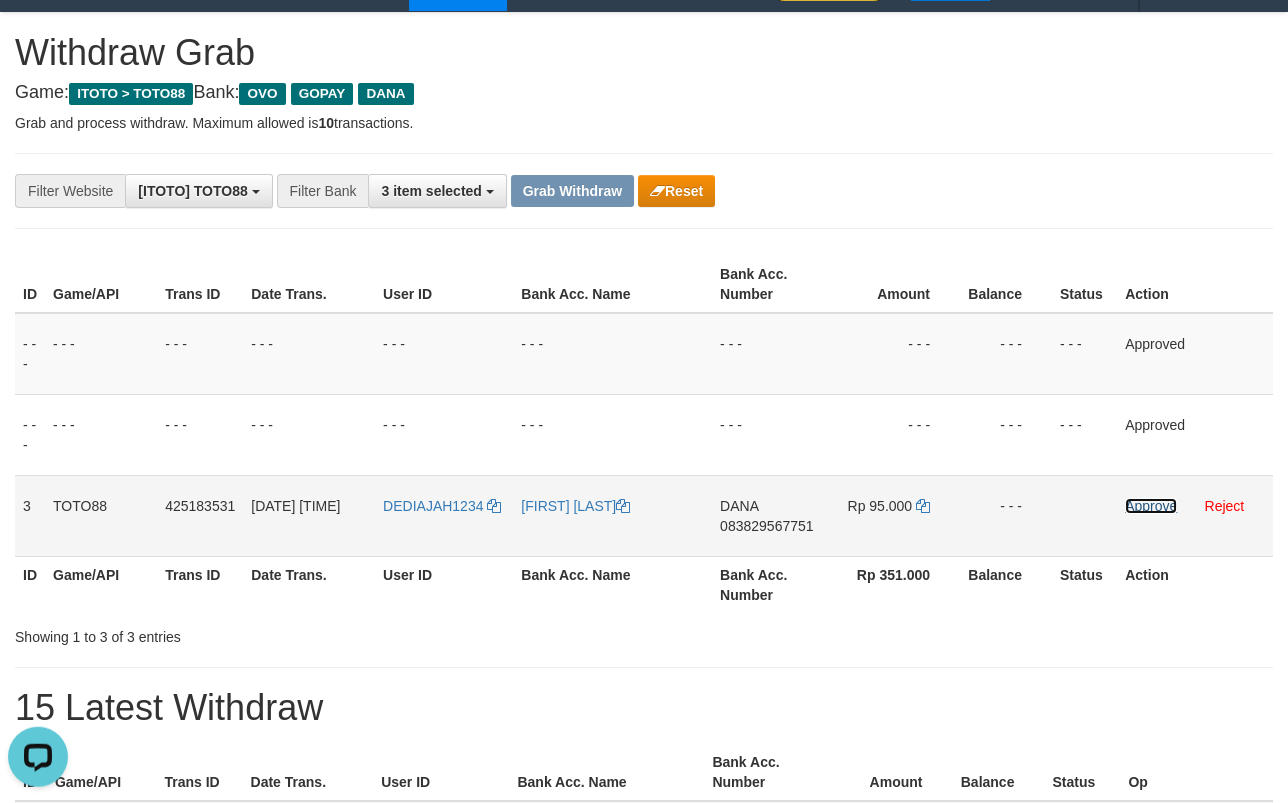 click on "Approve" at bounding box center [1151, 506] 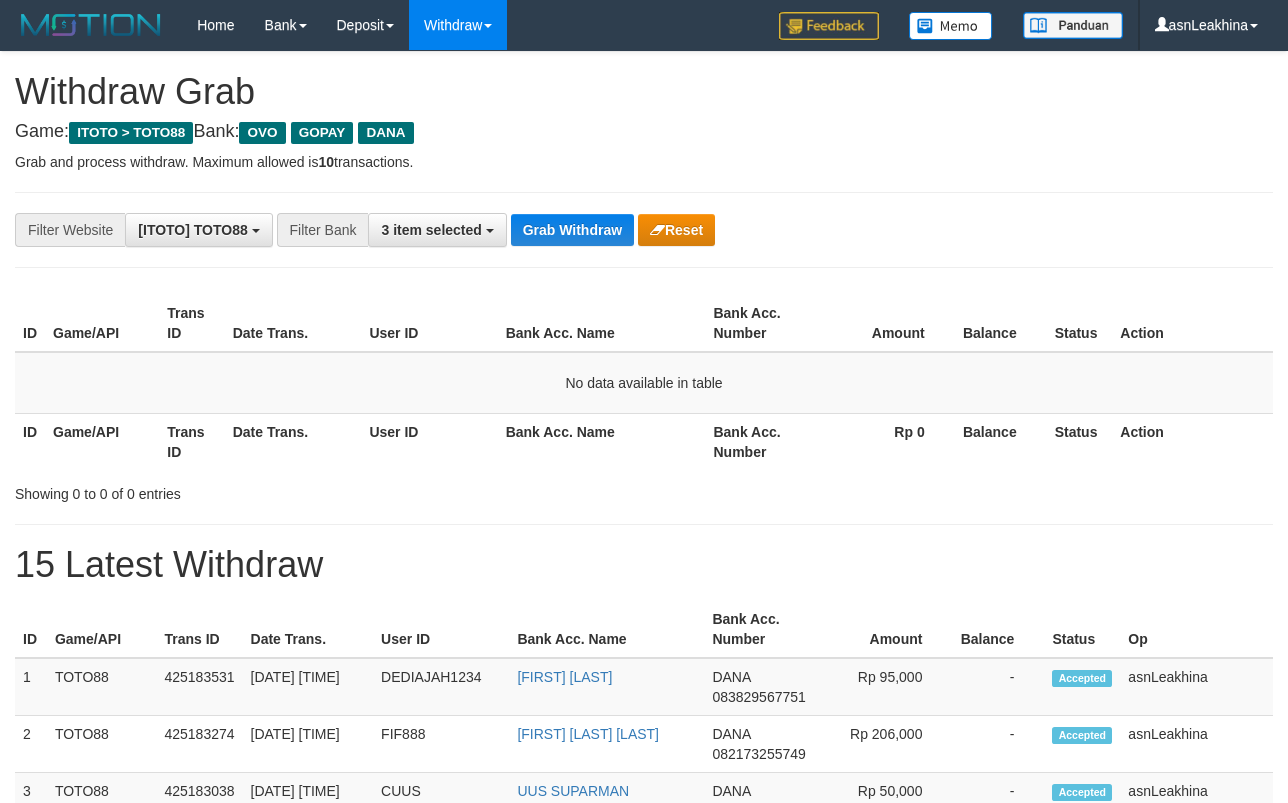 scroll, scrollTop: 0, scrollLeft: 0, axis: both 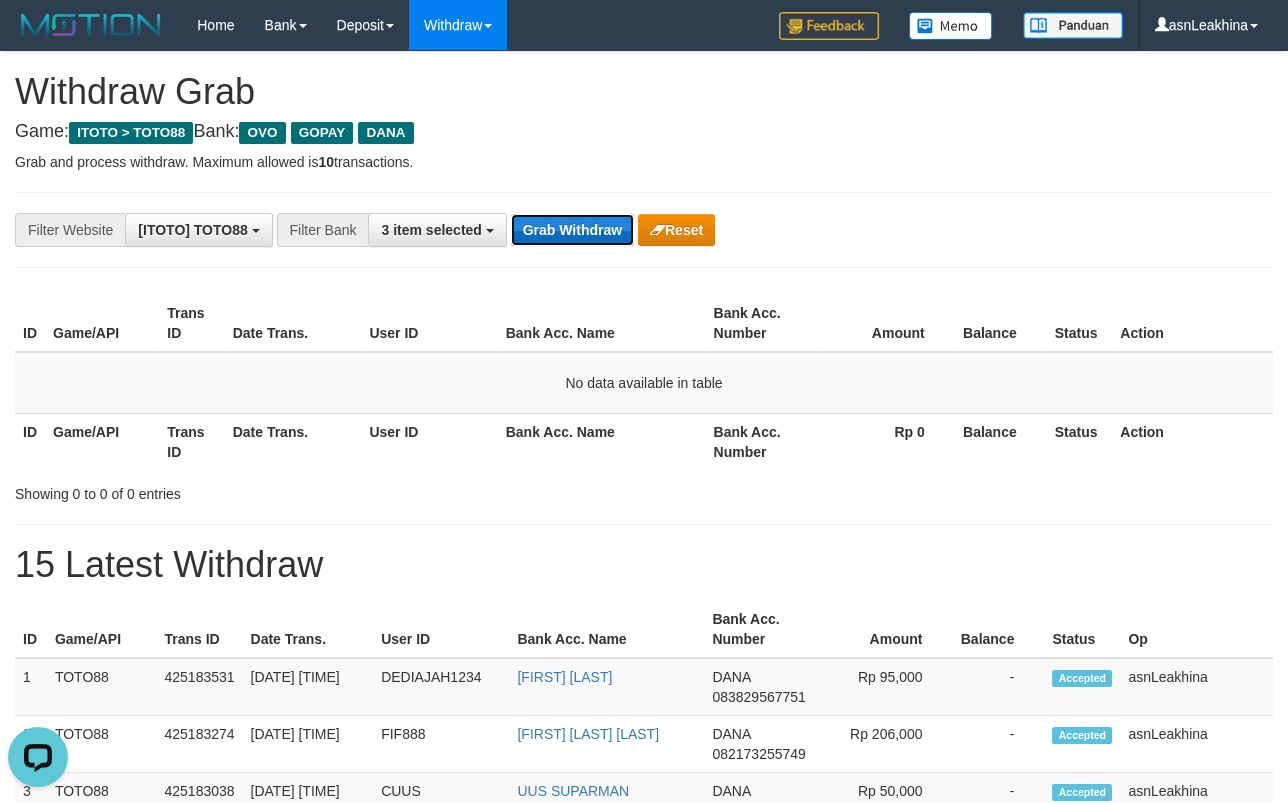 click on "Grab Withdraw" at bounding box center [572, 230] 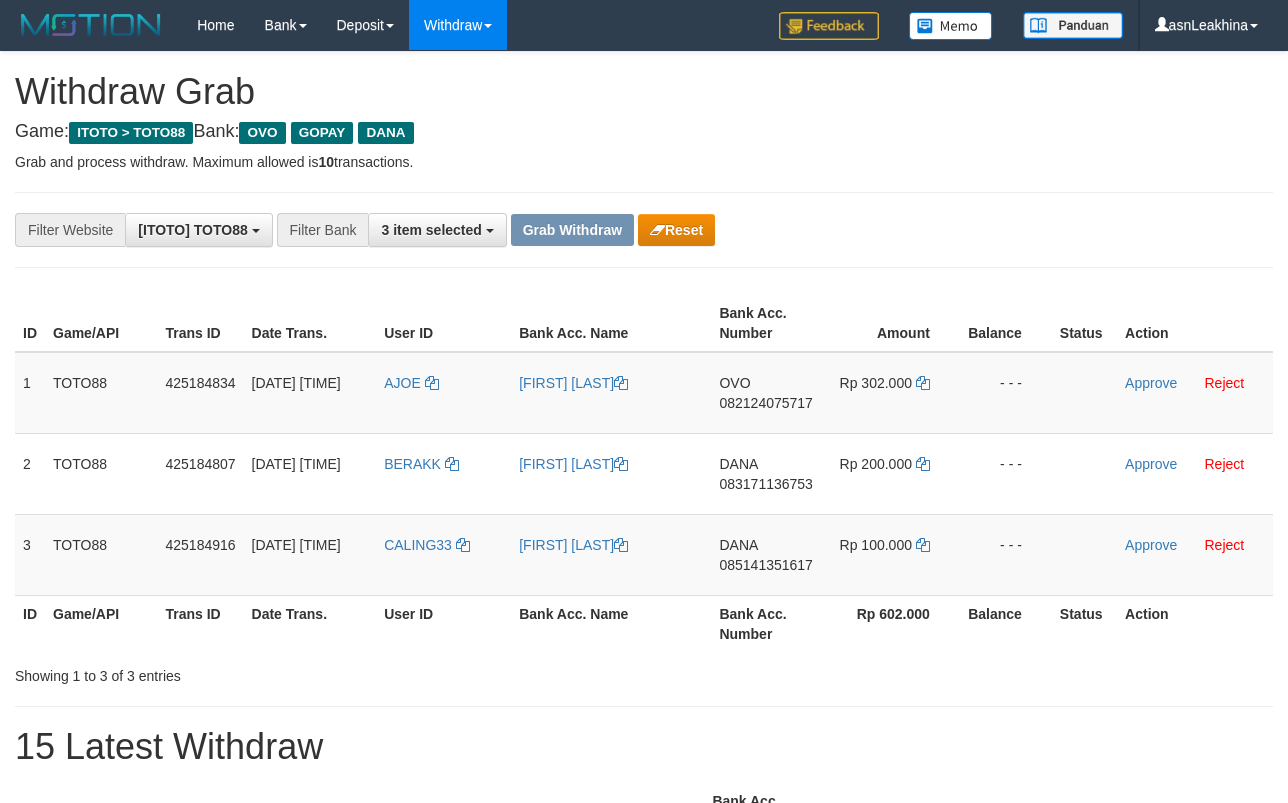 scroll, scrollTop: 0, scrollLeft: 0, axis: both 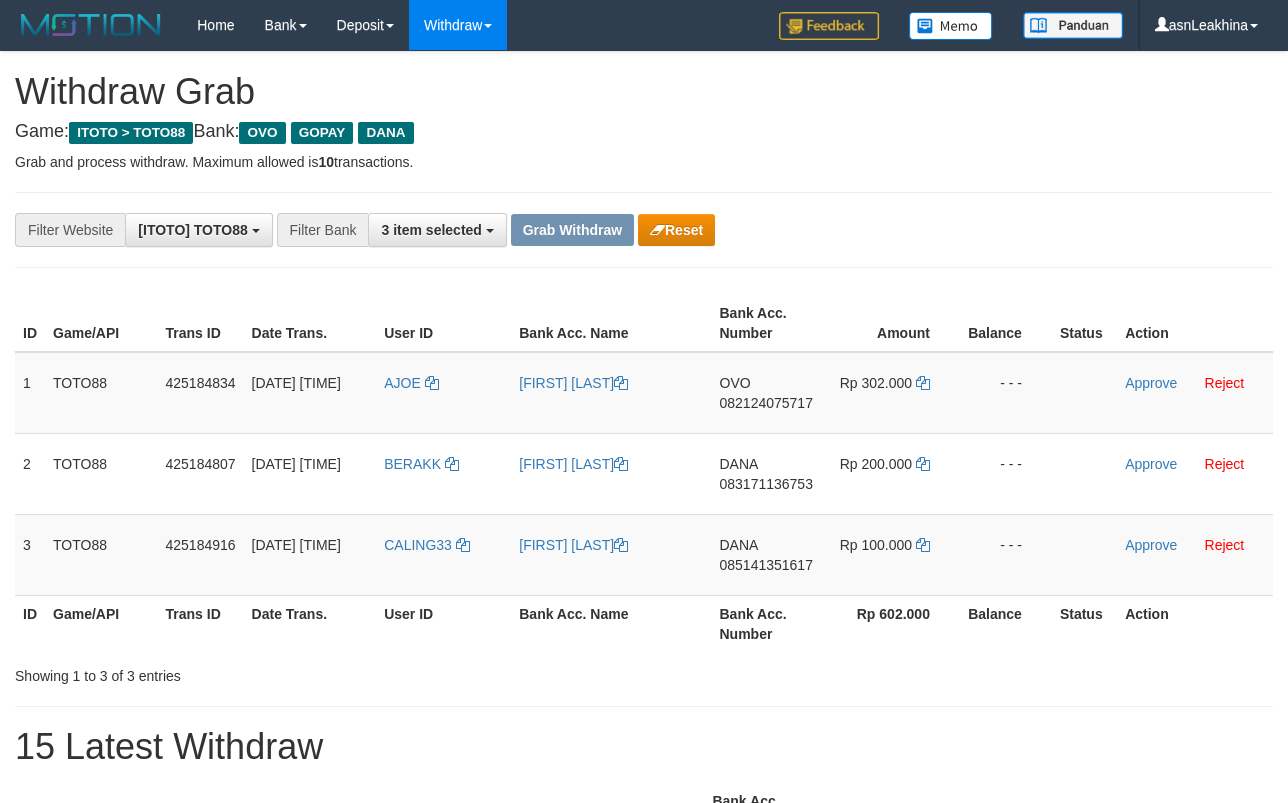 click on "Grab and process withdraw.
Maximum allowed is  10  transactions." at bounding box center [644, 162] 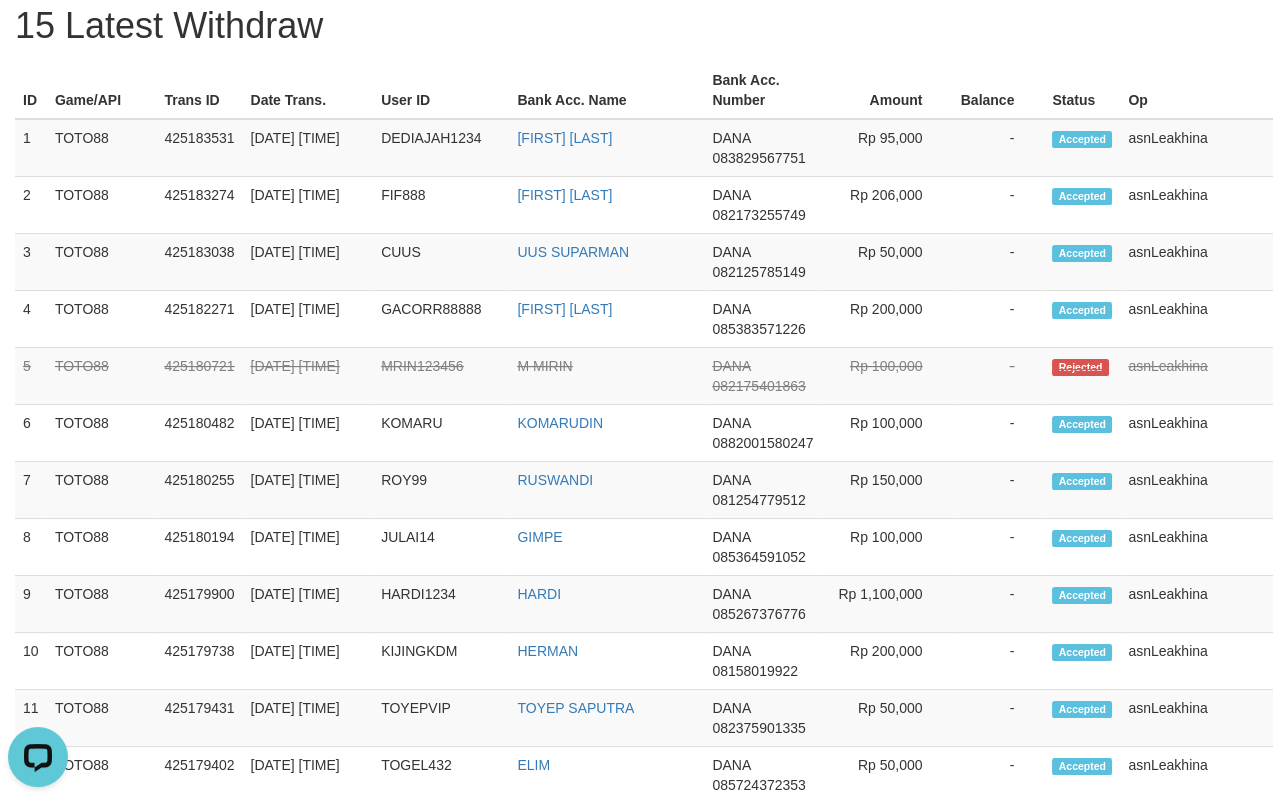 scroll, scrollTop: 210, scrollLeft: 0, axis: vertical 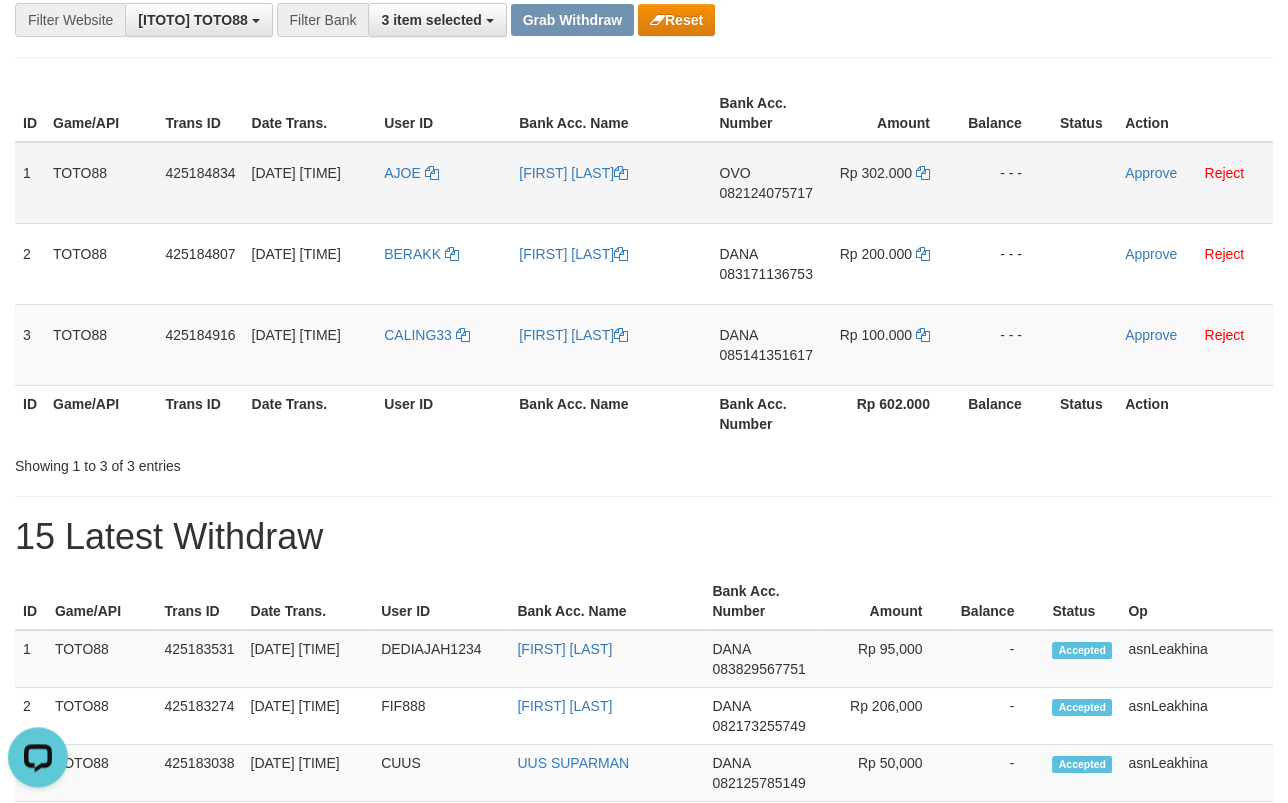 click on "082124075717" at bounding box center [765, 193] 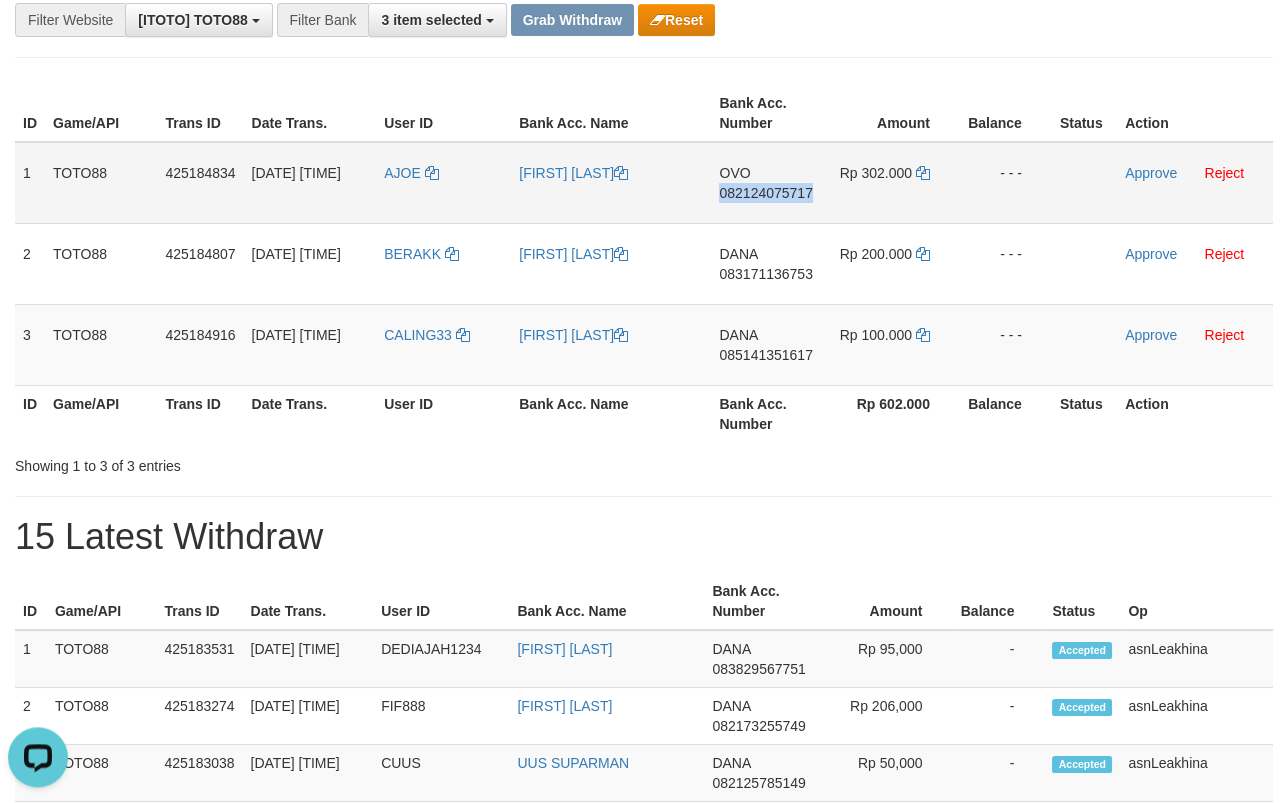 click on "082124075717" at bounding box center (765, 193) 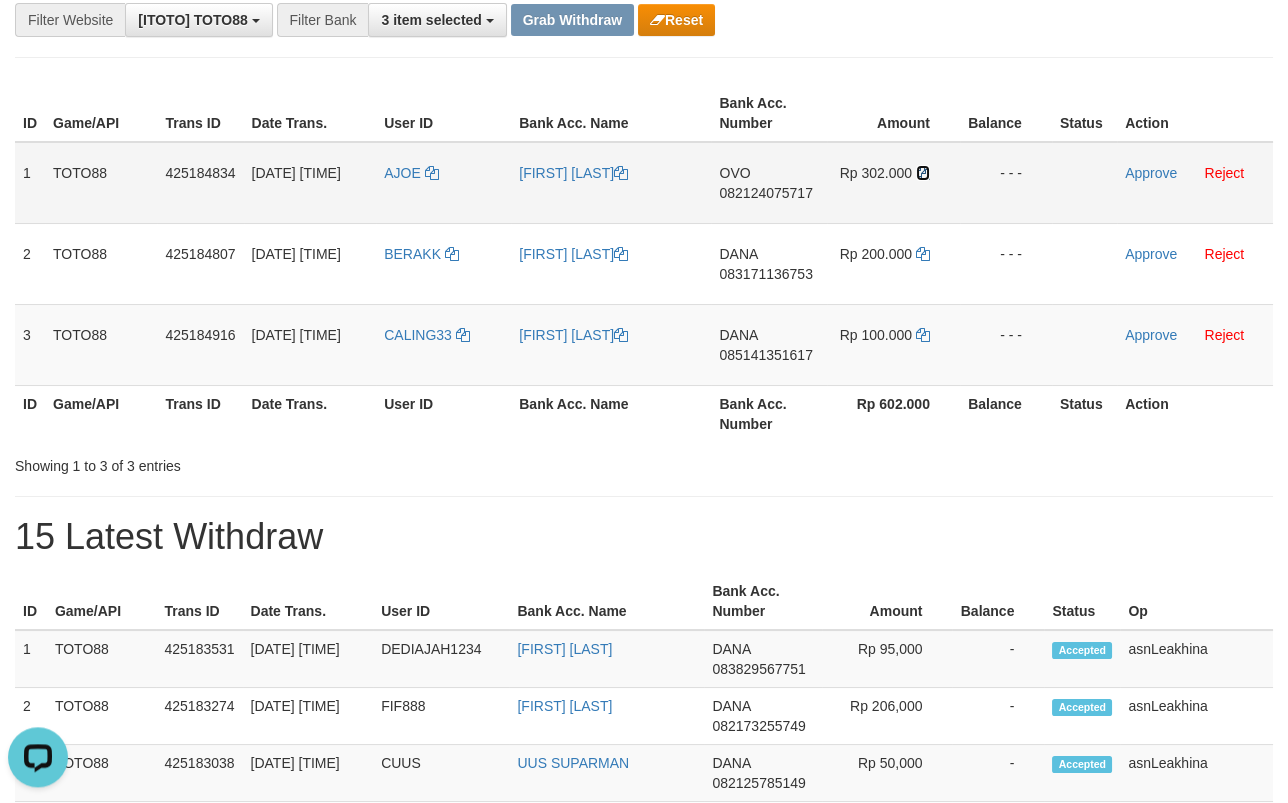 click at bounding box center [923, 173] 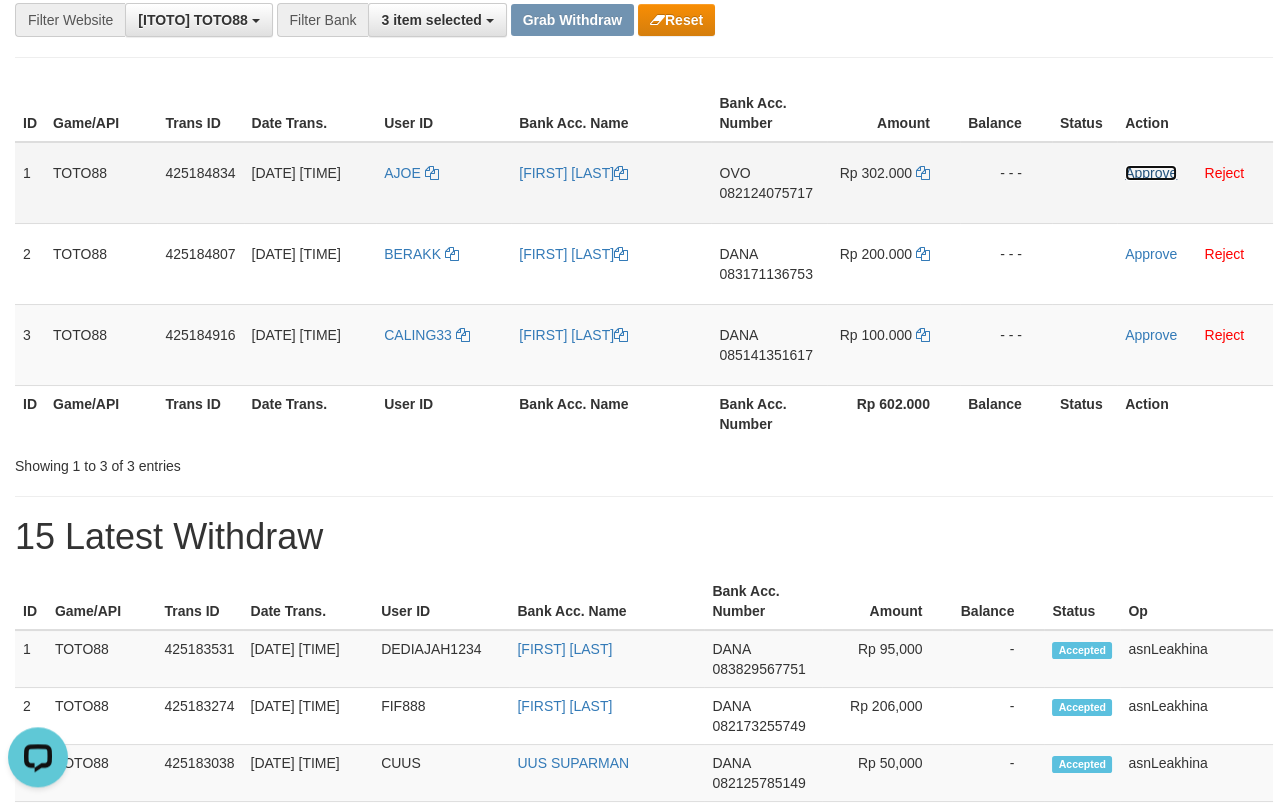 click on "Approve" at bounding box center (1151, 173) 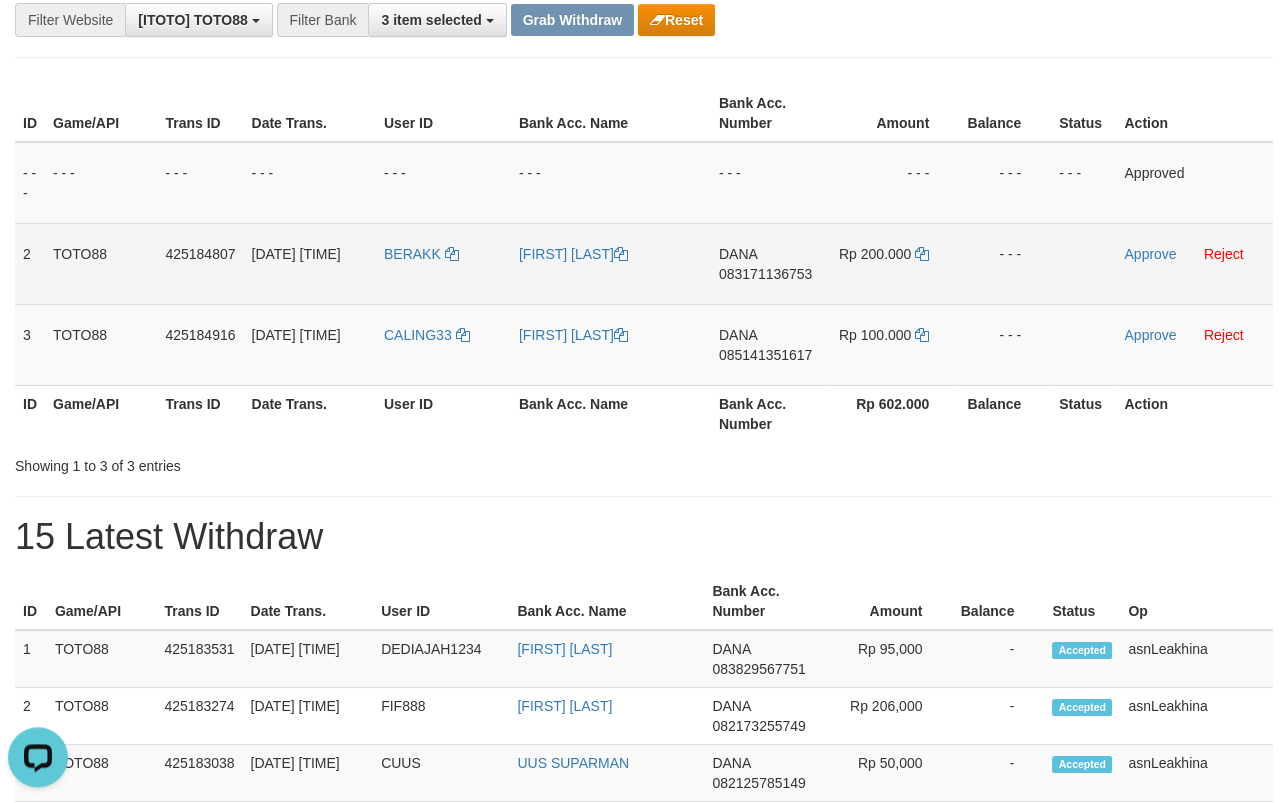 click on "DANA
083171136753" at bounding box center [768, 263] 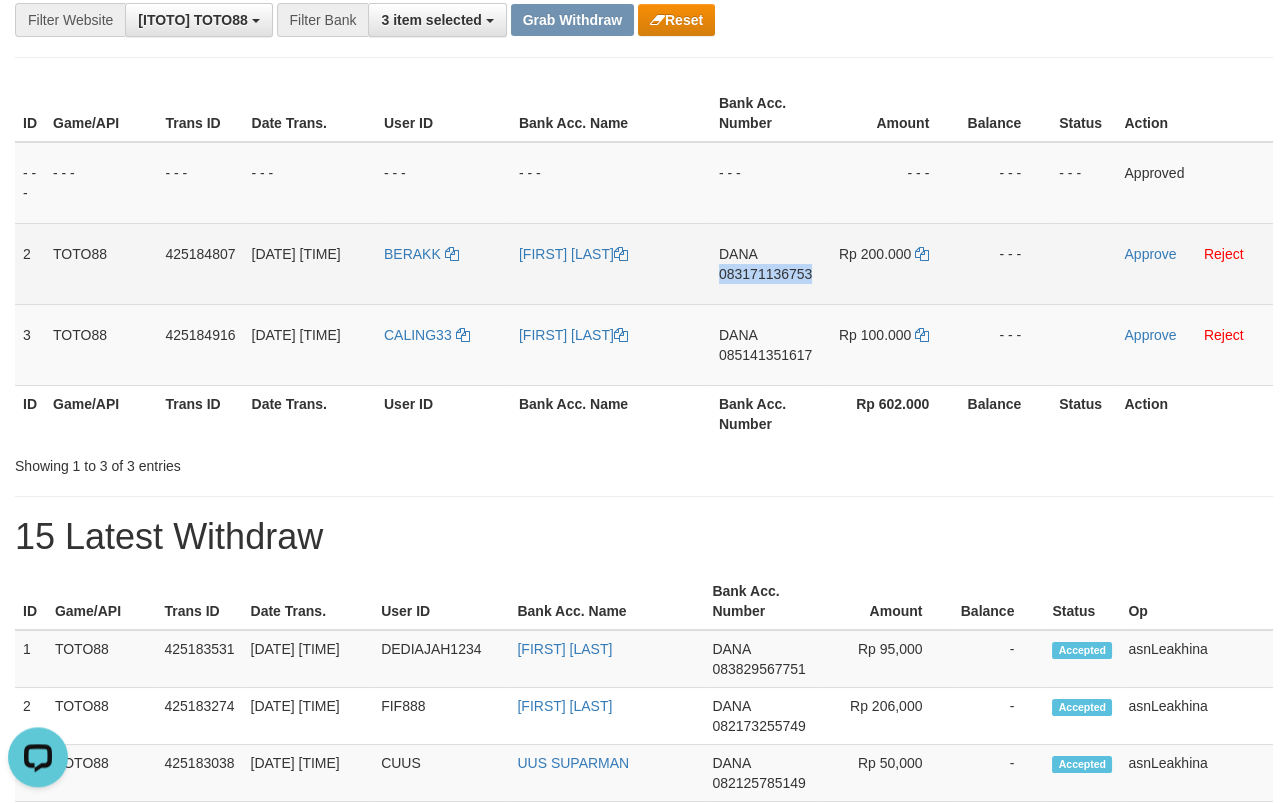 click on "DANA
083171136753" at bounding box center (768, 263) 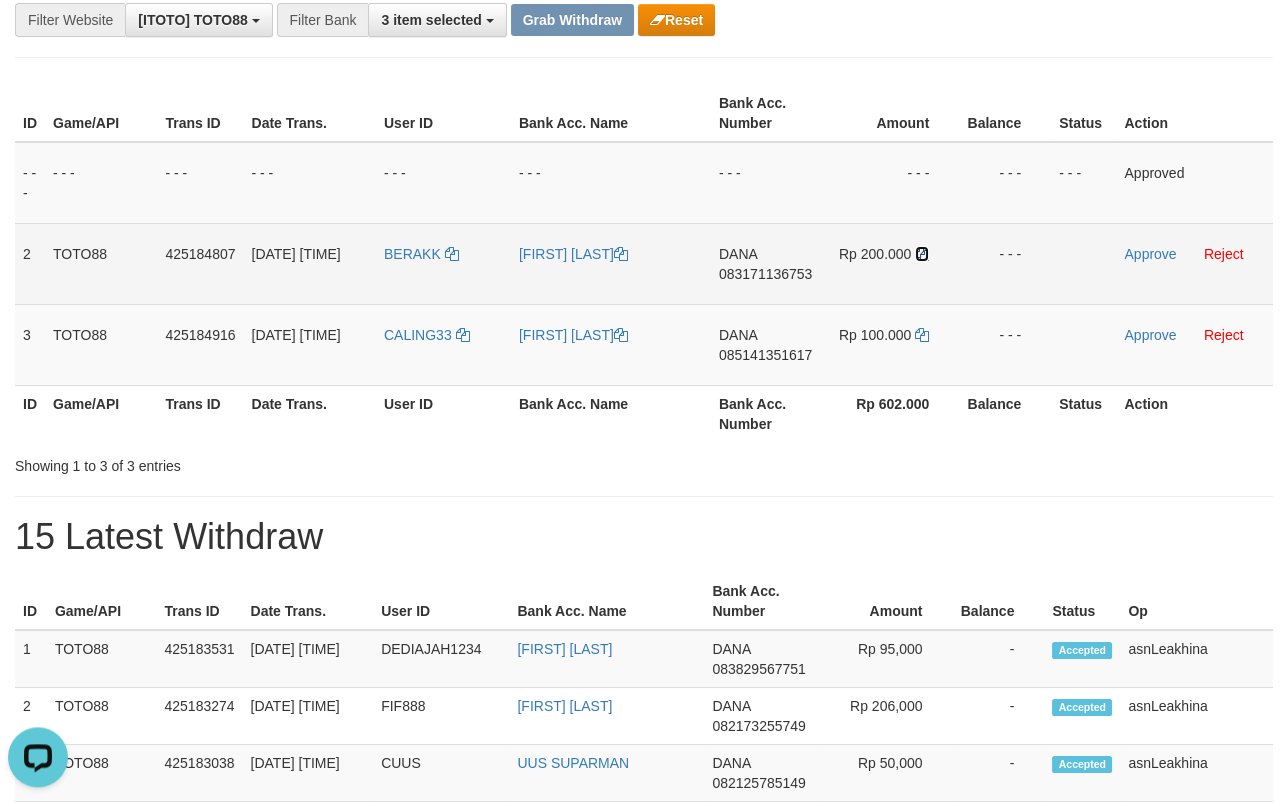 click at bounding box center [922, 254] 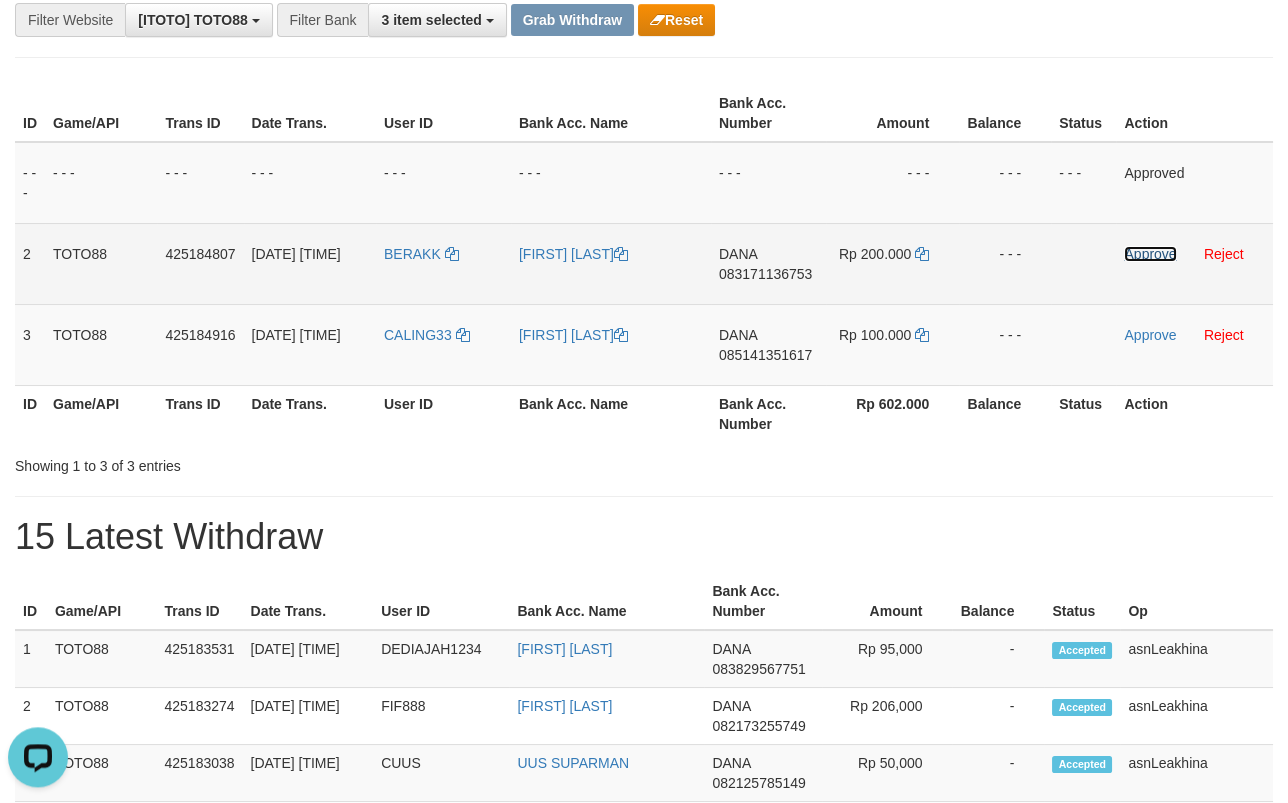 click on "Approve" at bounding box center [1150, 254] 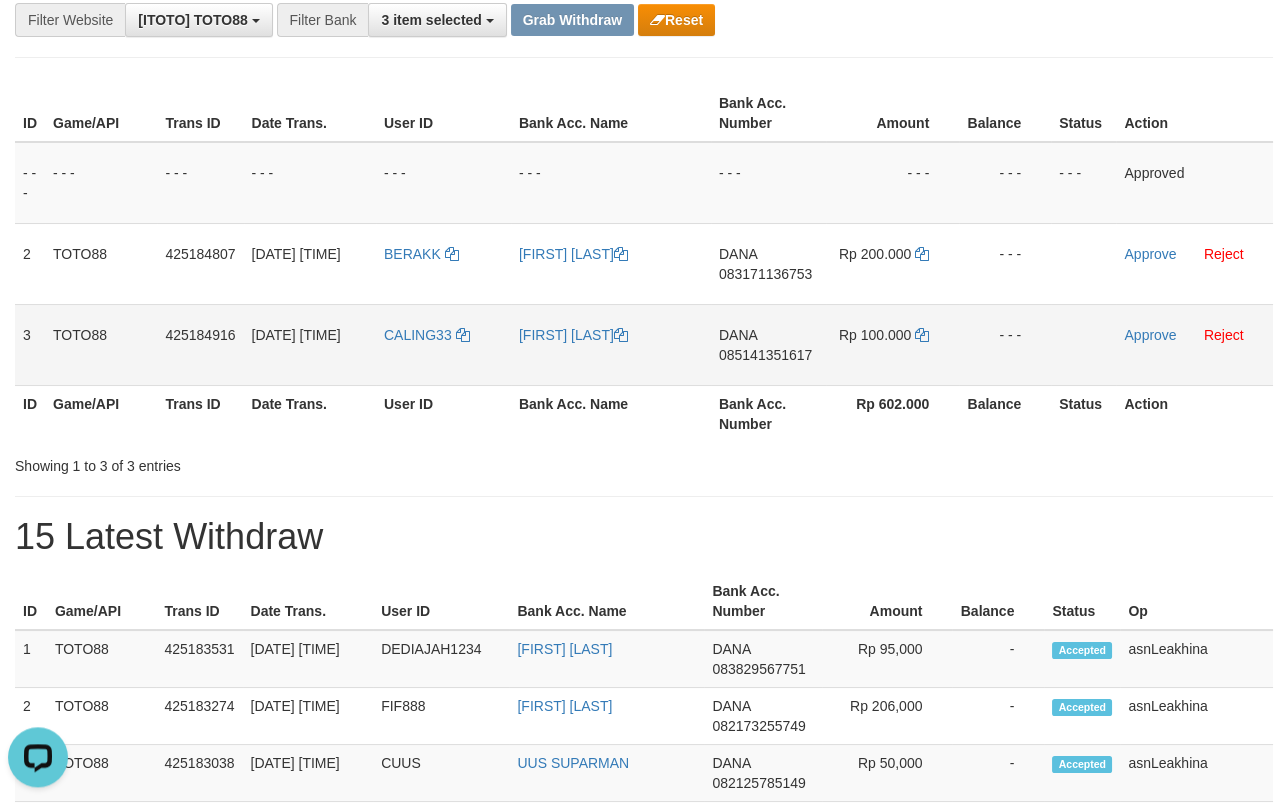 click on "085141351617" at bounding box center (765, 355) 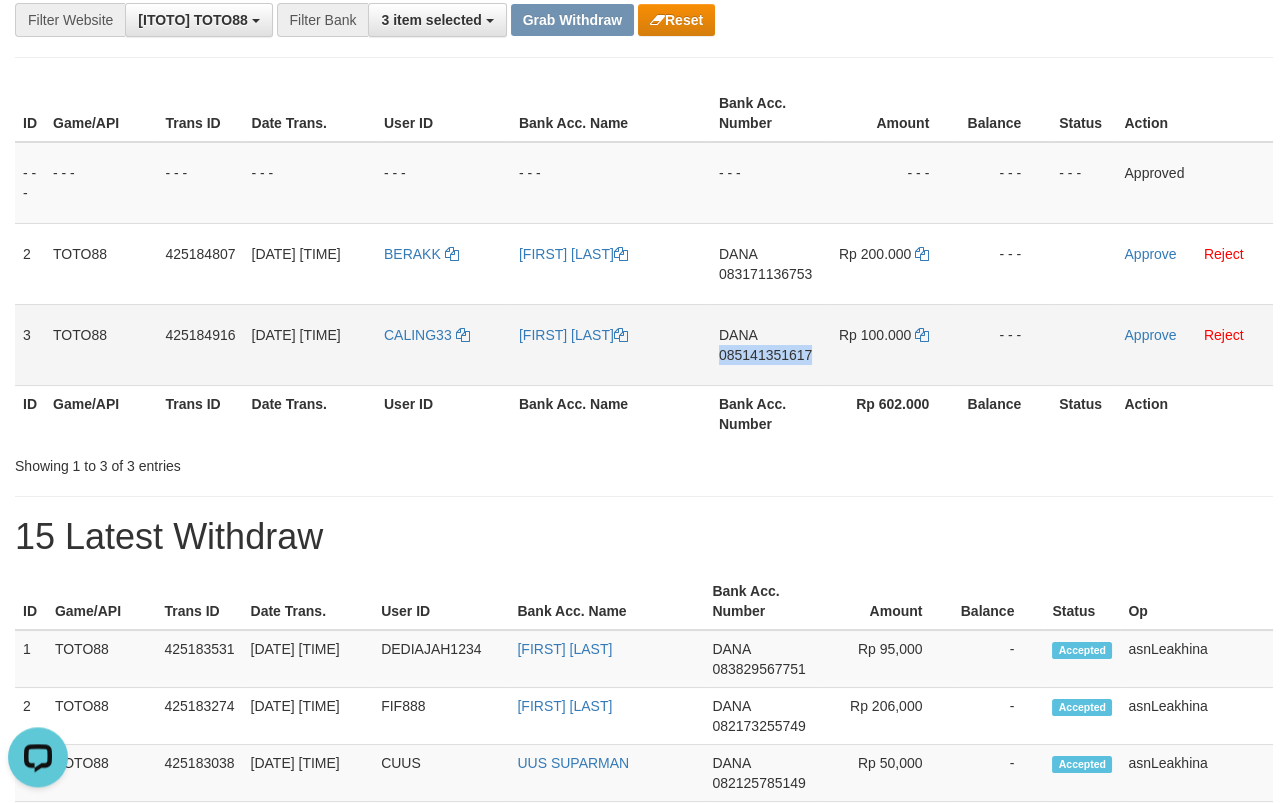 click on "085141351617" at bounding box center [765, 355] 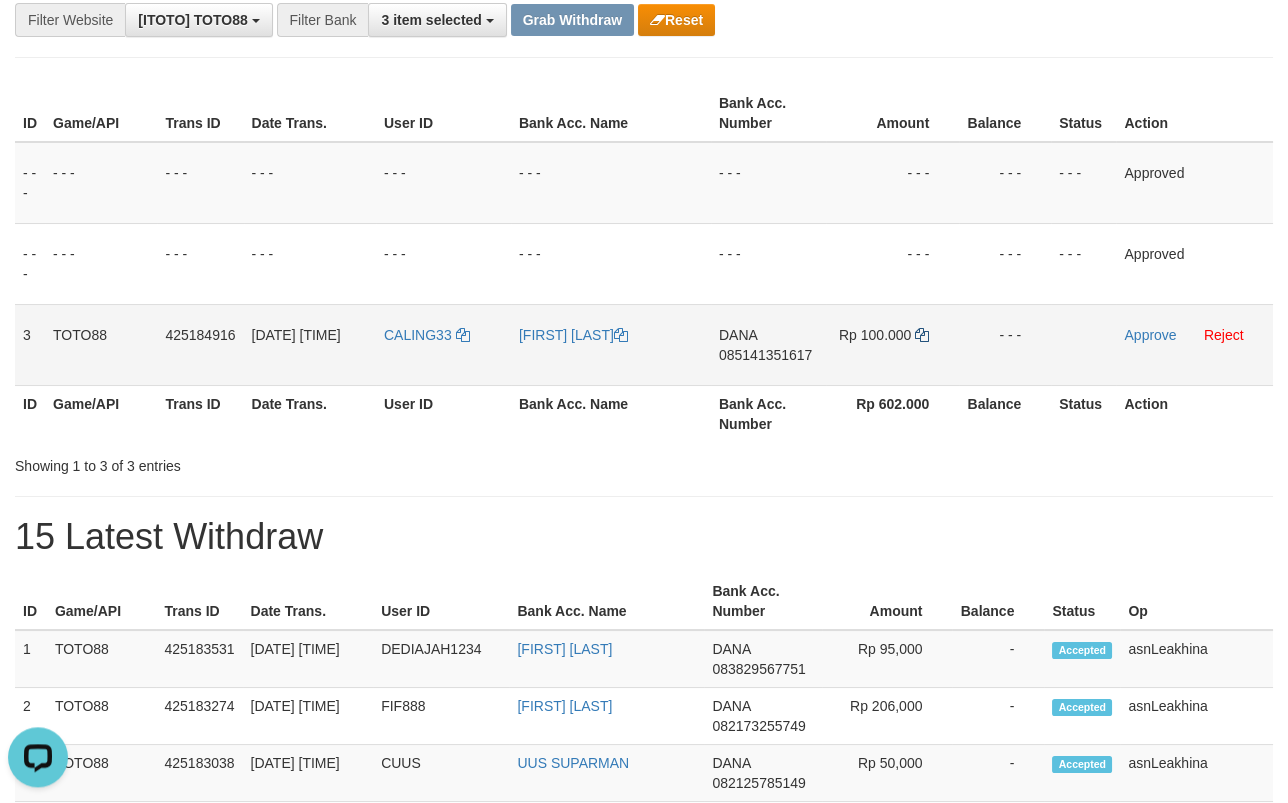 click on "Rp 100.000" at bounding box center (892, 344) 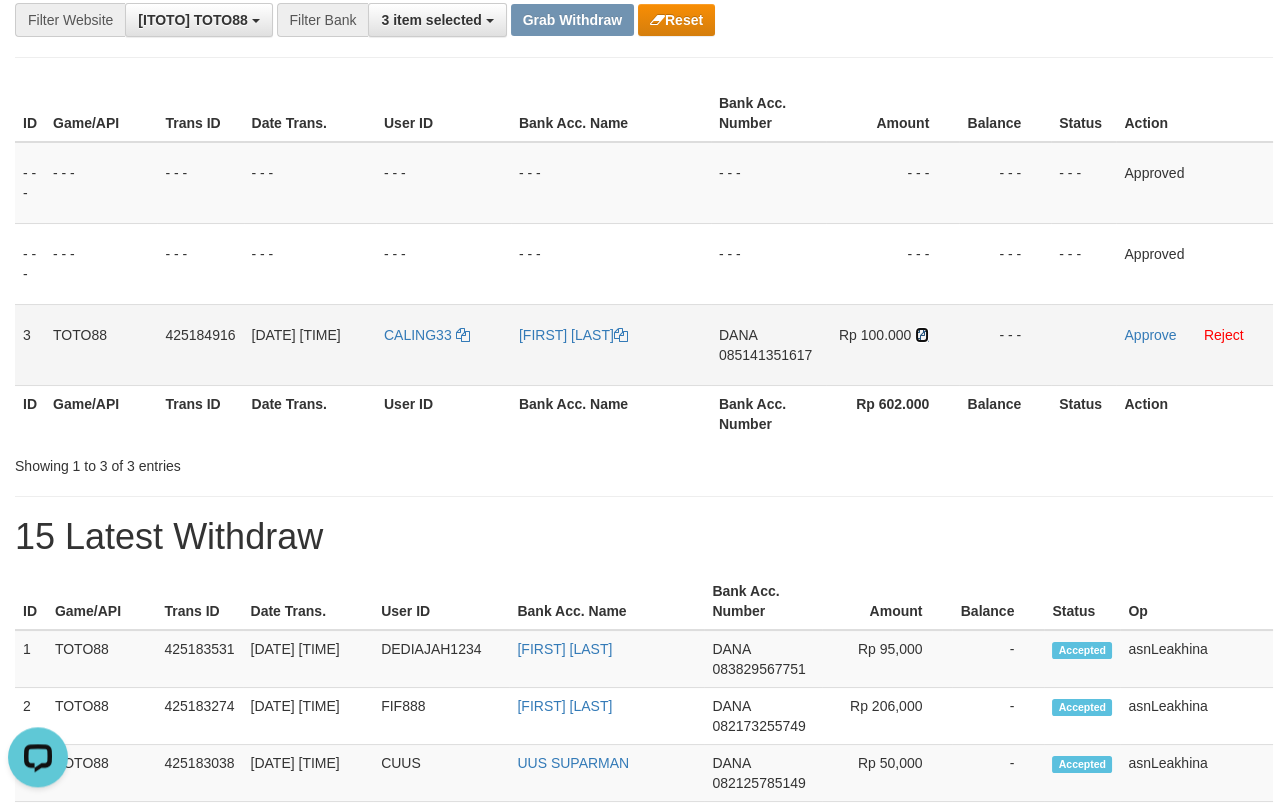 click at bounding box center (922, 335) 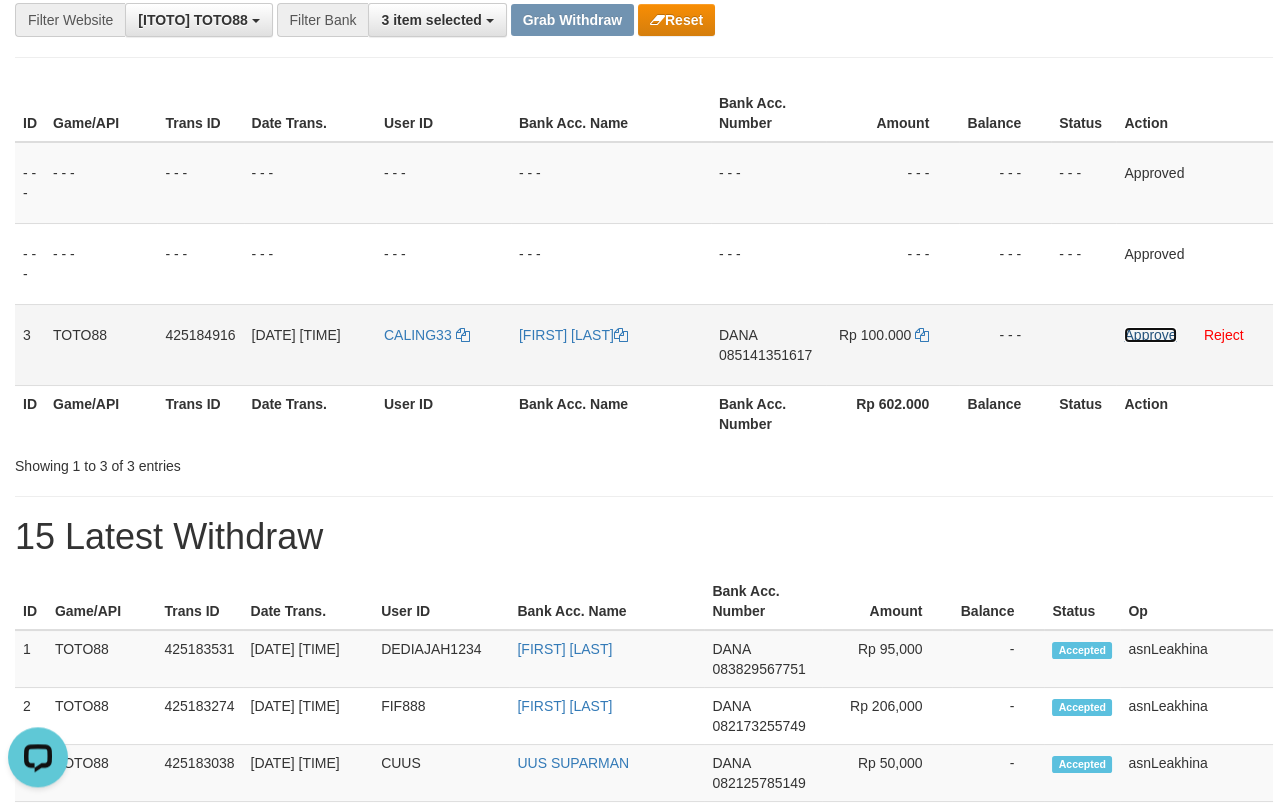 click on "Approve" at bounding box center [1150, 335] 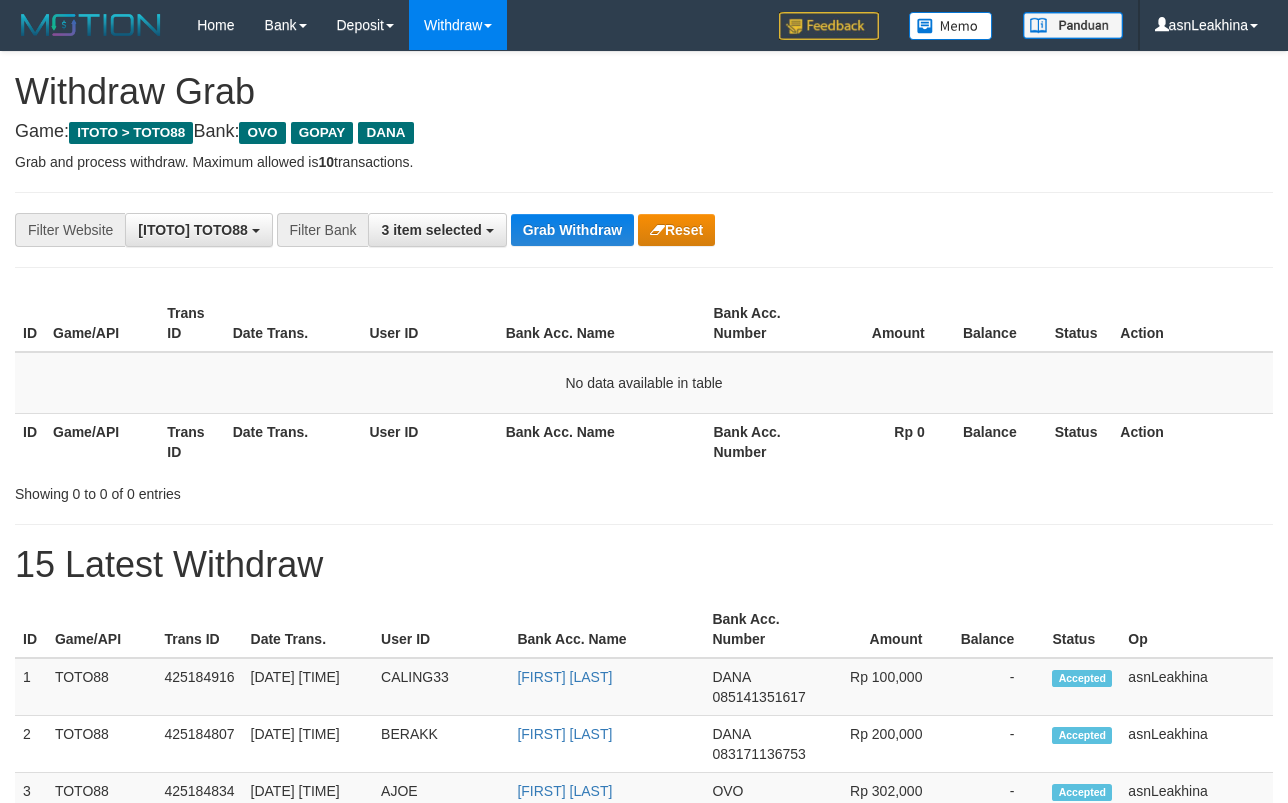 scroll, scrollTop: 0, scrollLeft: 0, axis: both 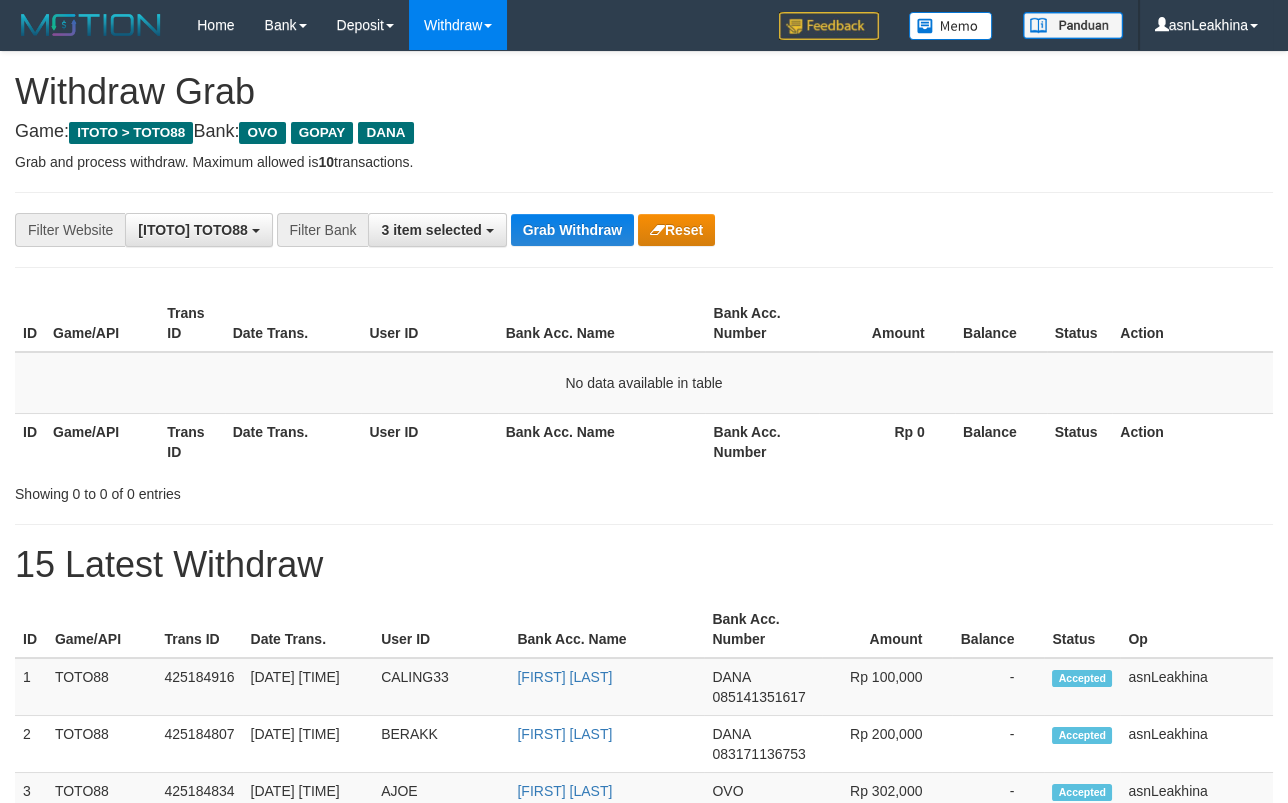 click on "Game:   ITOTO > TOTO88    		Bank:   OVO   GOPAY   DANA" at bounding box center [644, 132] 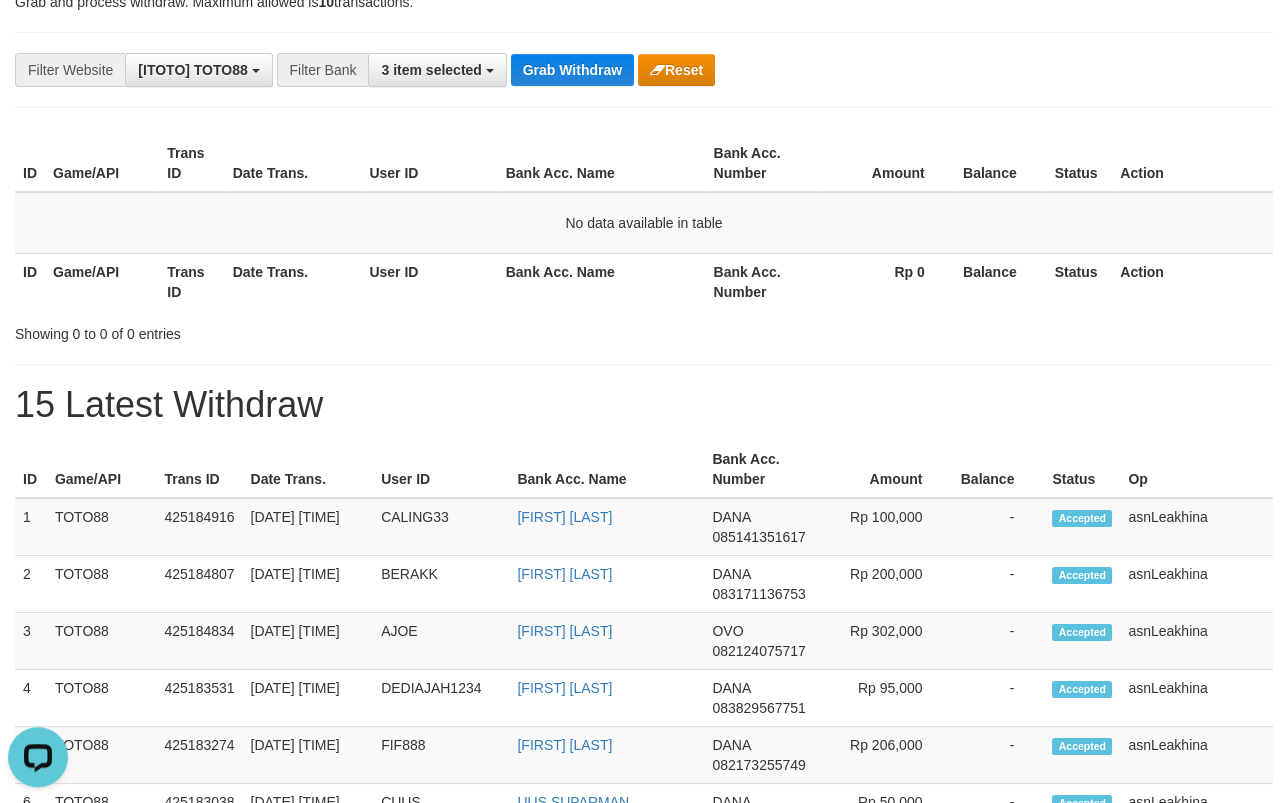 scroll, scrollTop: 0, scrollLeft: 0, axis: both 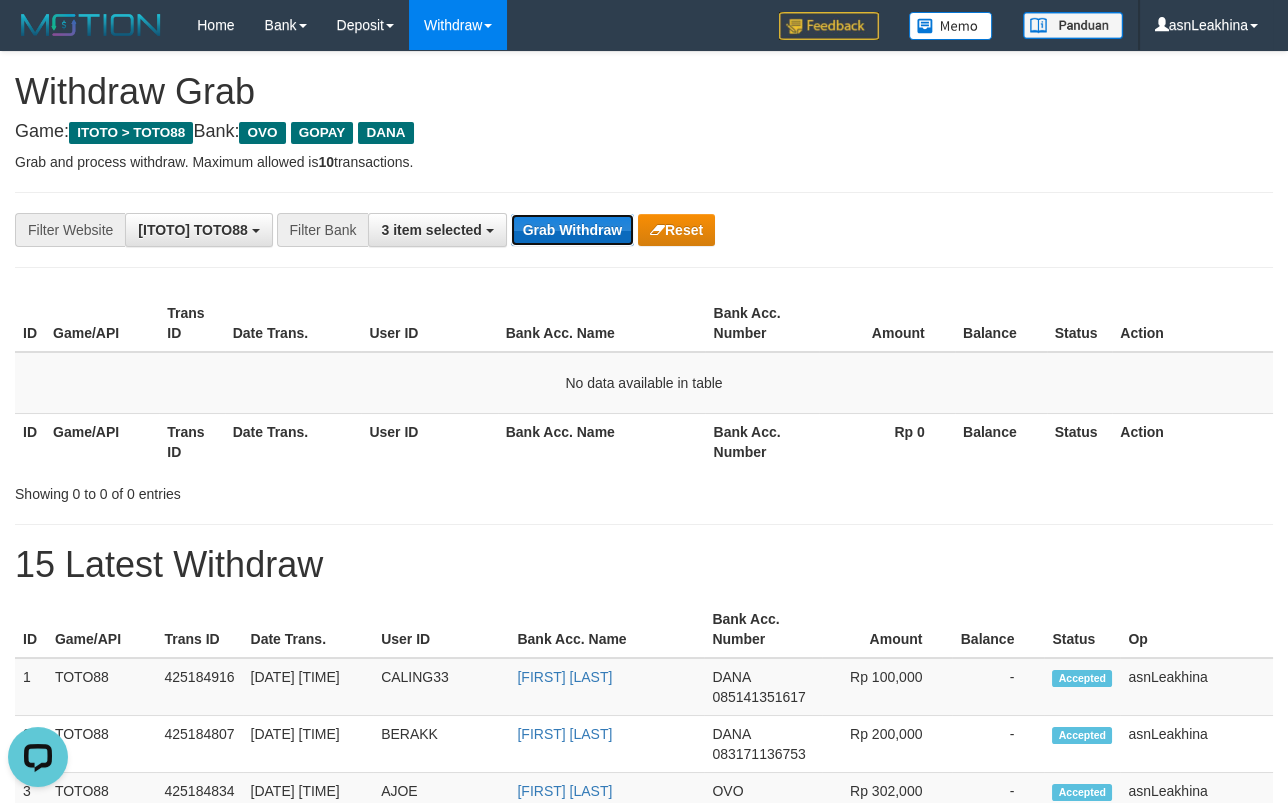click on "Grab Withdraw" at bounding box center [572, 230] 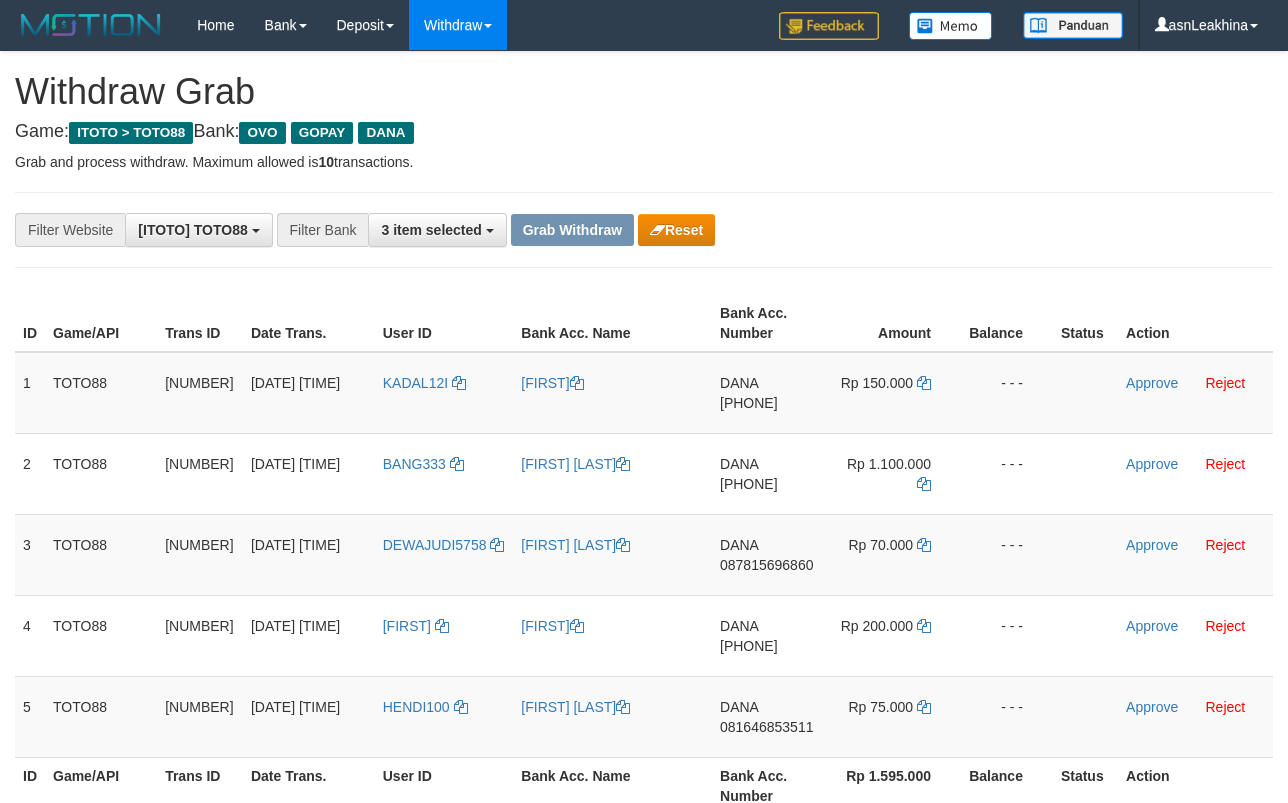 scroll, scrollTop: 0, scrollLeft: 0, axis: both 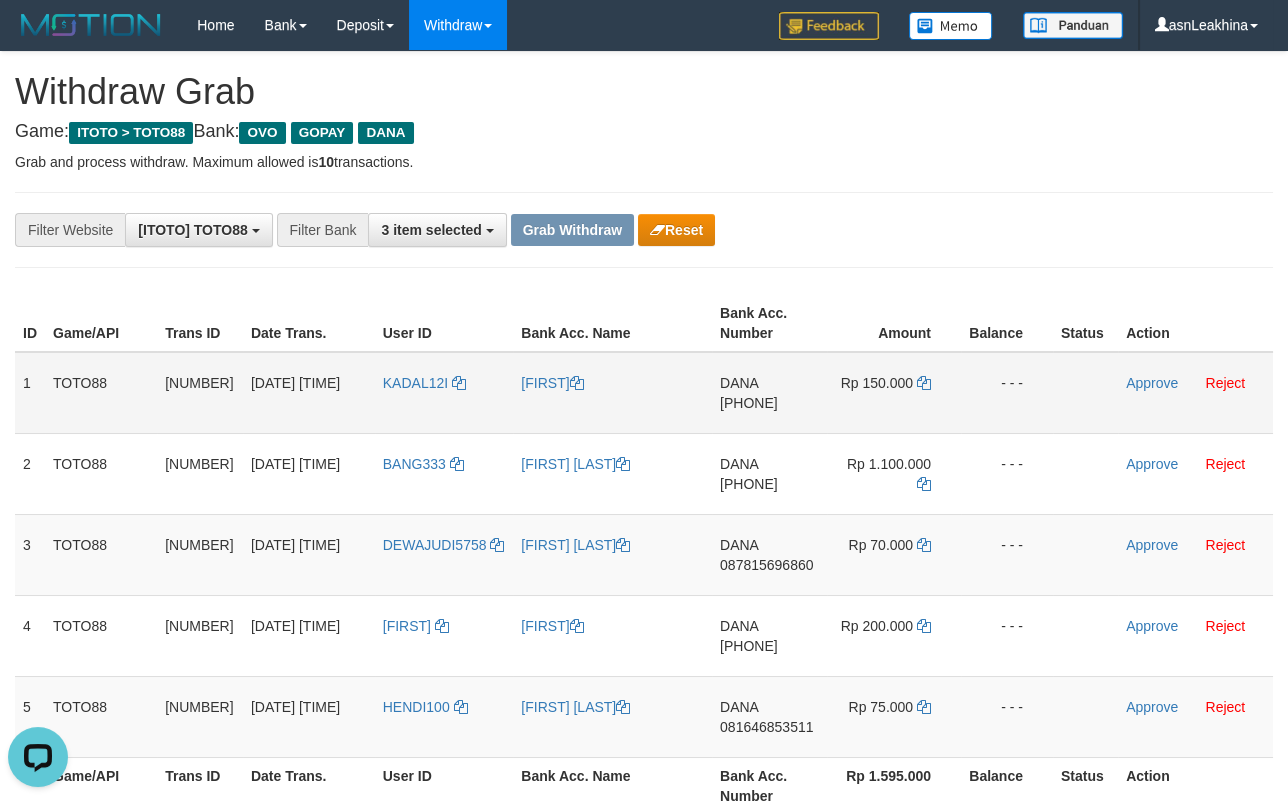 click on "[PHONE]" at bounding box center (749, 403) 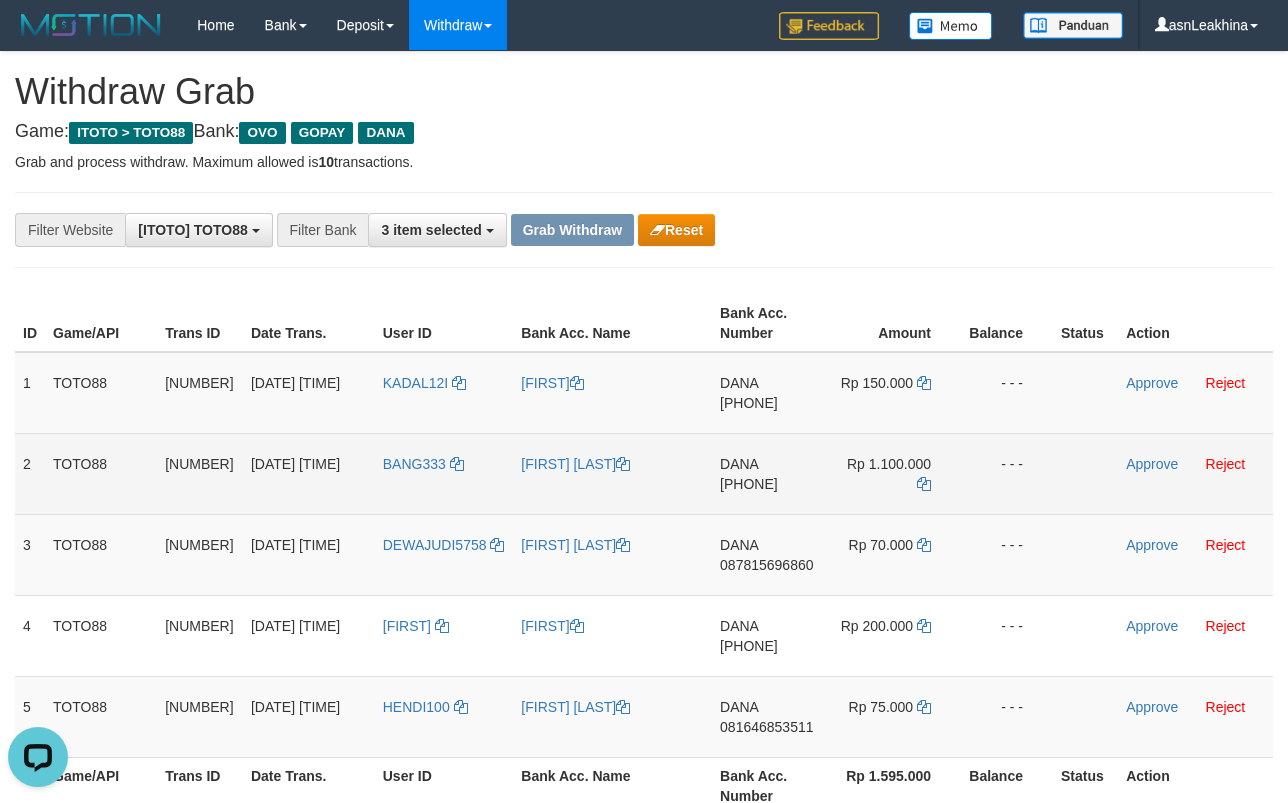 click on "[PHONE]" at bounding box center [749, 484] 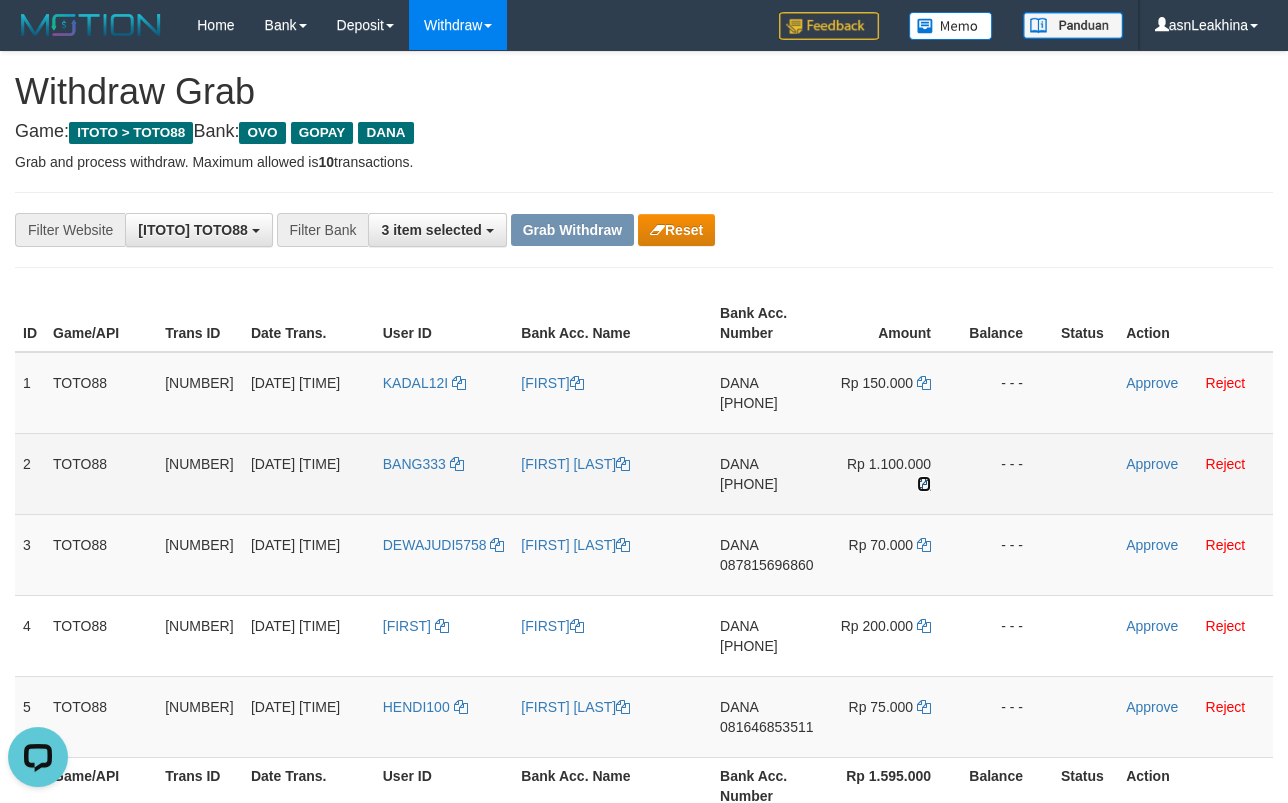 click at bounding box center (924, 484) 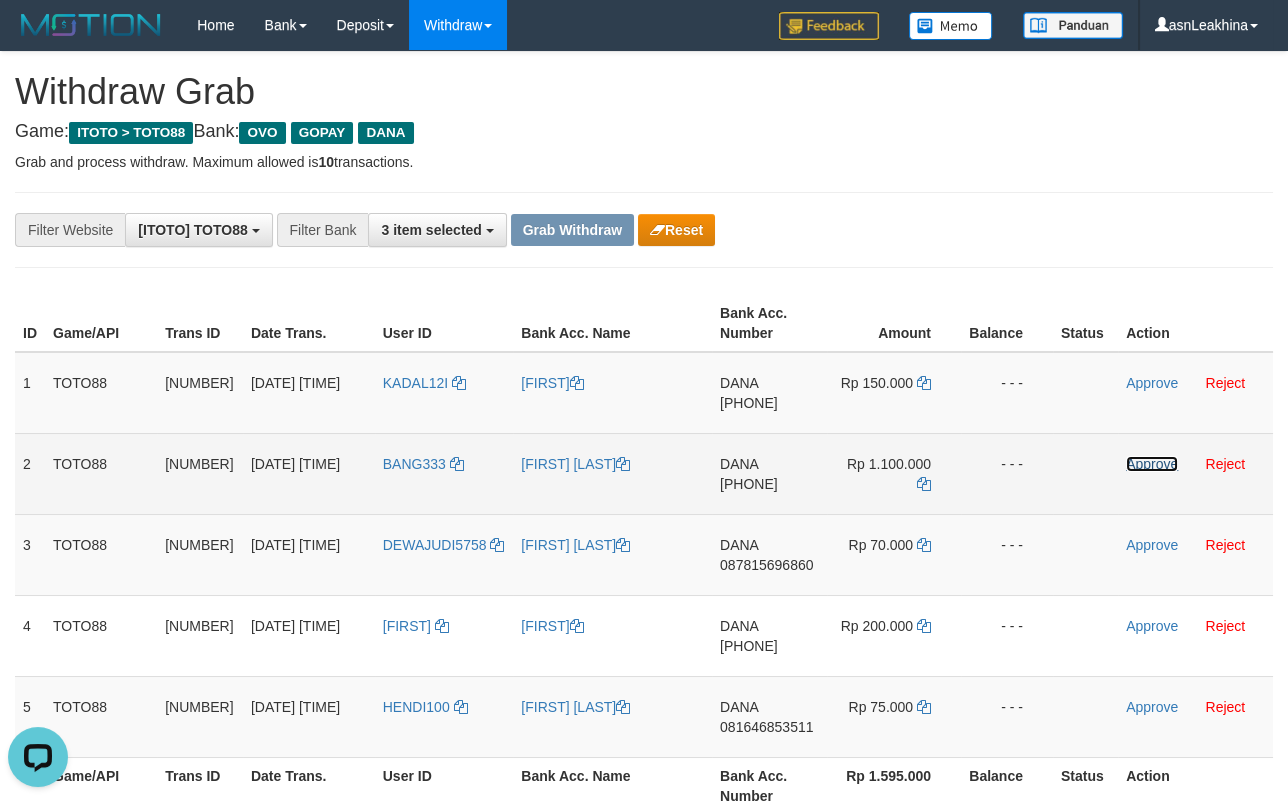 click on "Approve" at bounding box center [1152, 464] 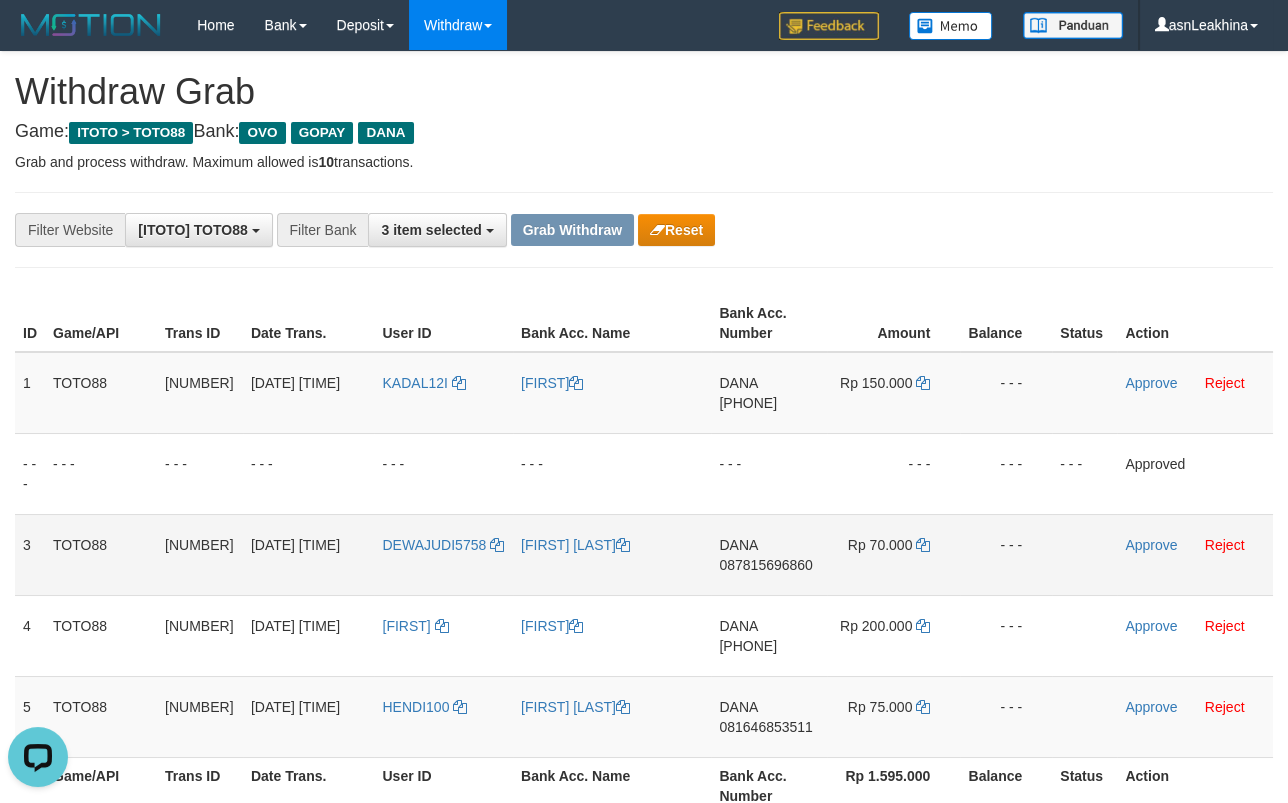 click on "087815696860" at bounding box center [765, 565] 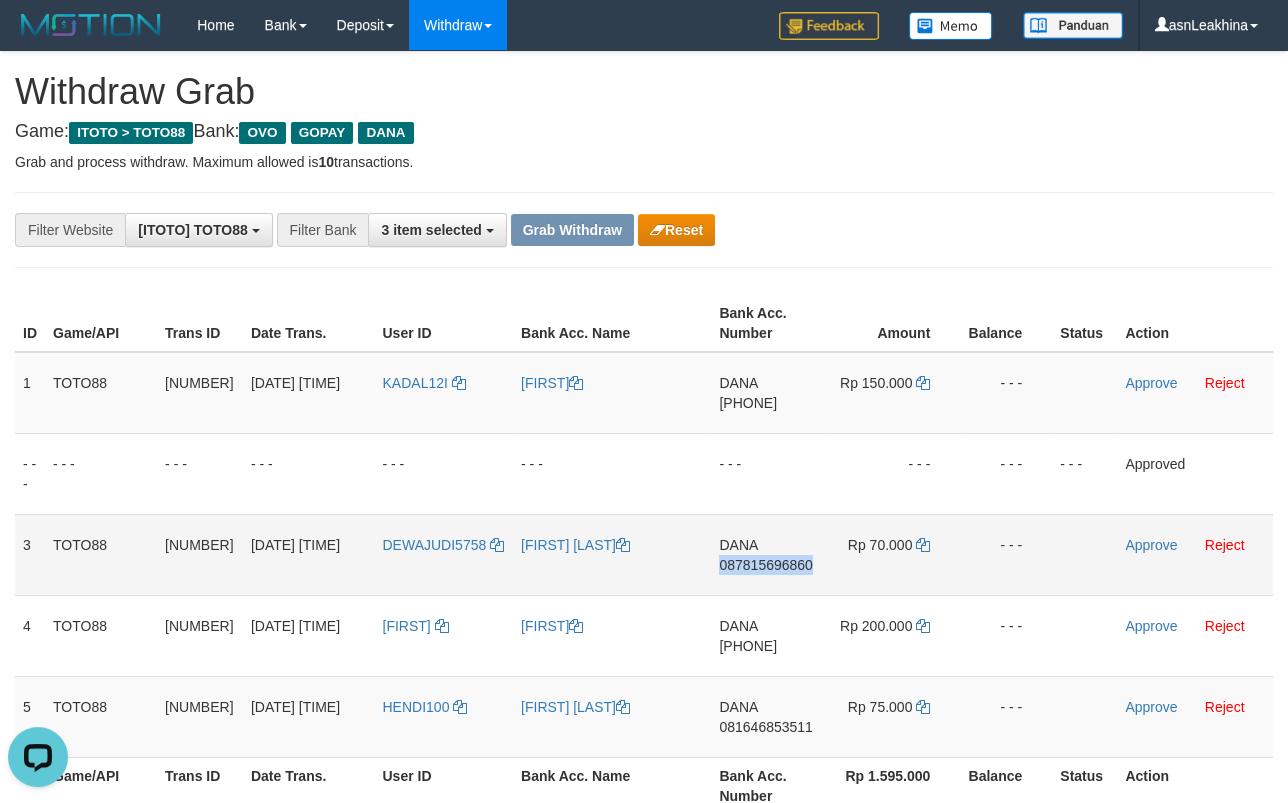 click on "087815696860" at bounding box center [765, 565] 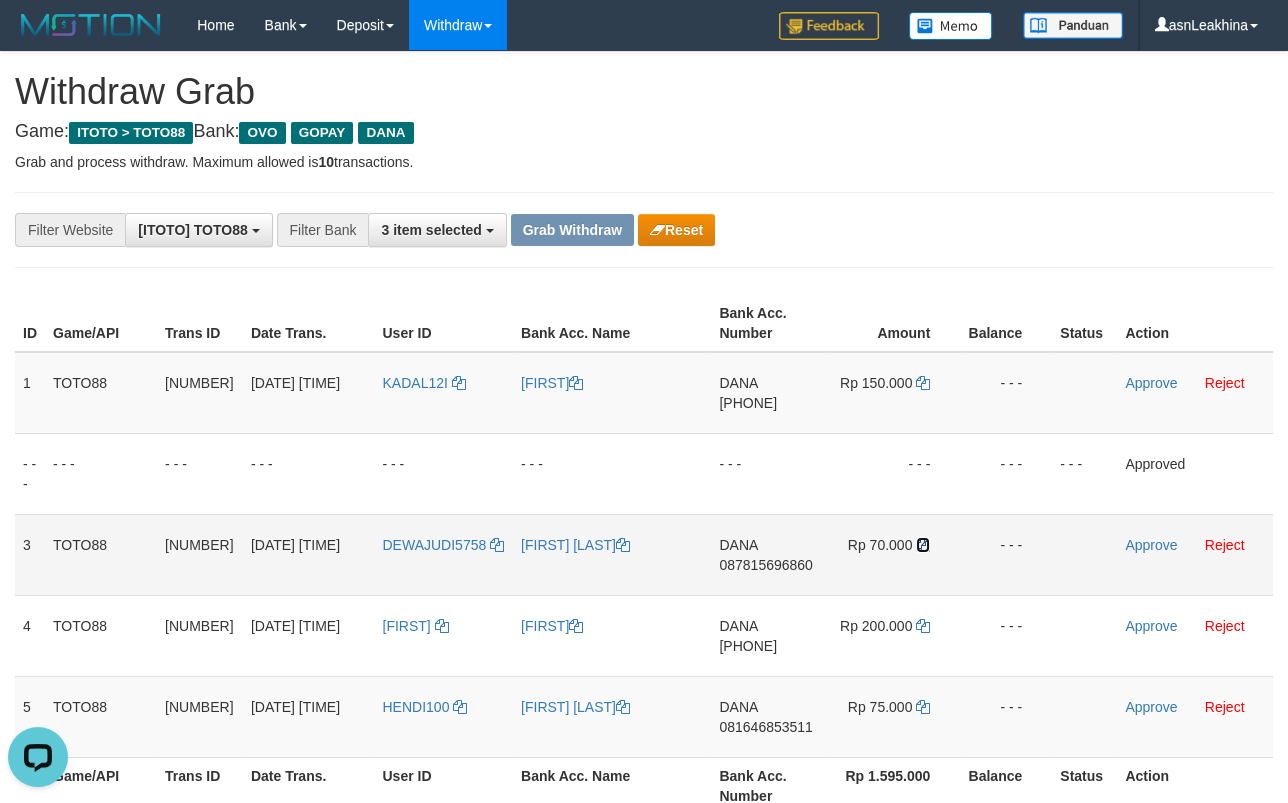 click at bounding box center [923, 545] 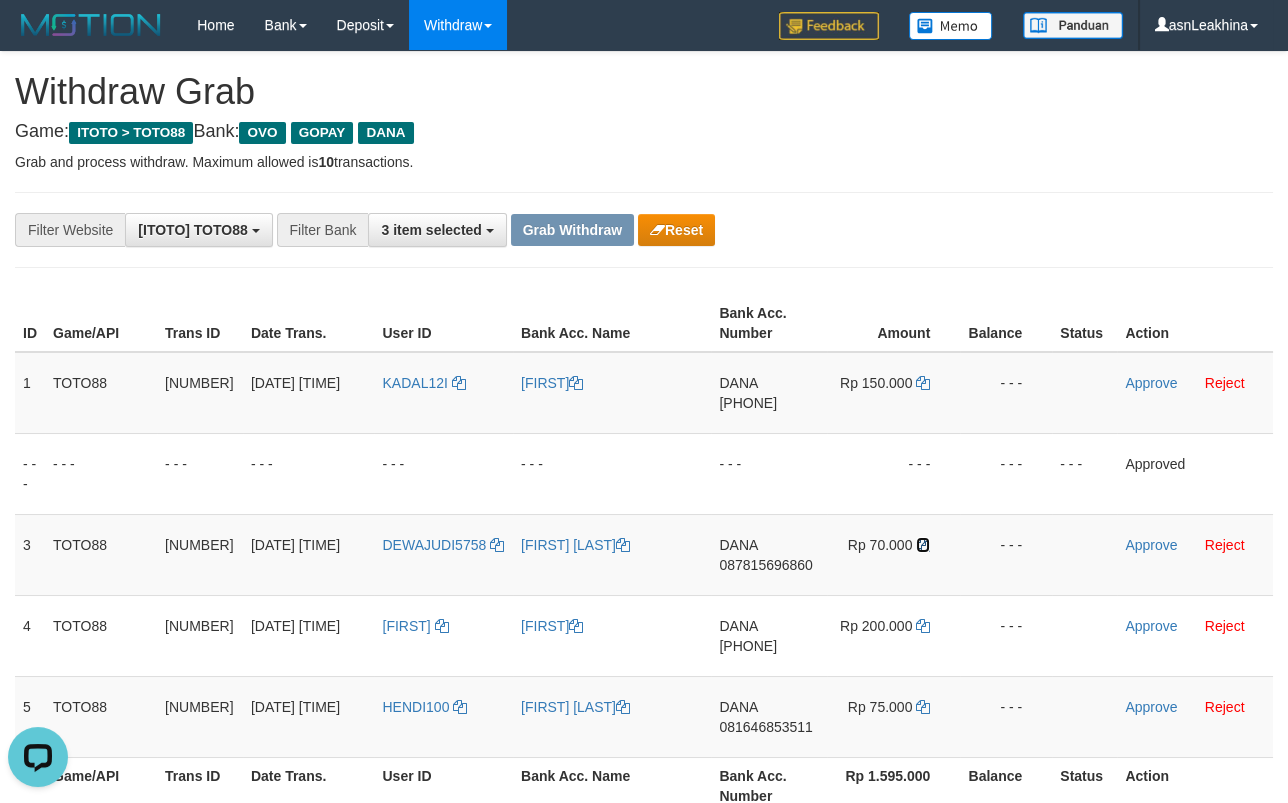 drag, startPoint x: 930, startPoint y: 544, endPoint x: 122, endPoint y: 312, distance: 840.6474 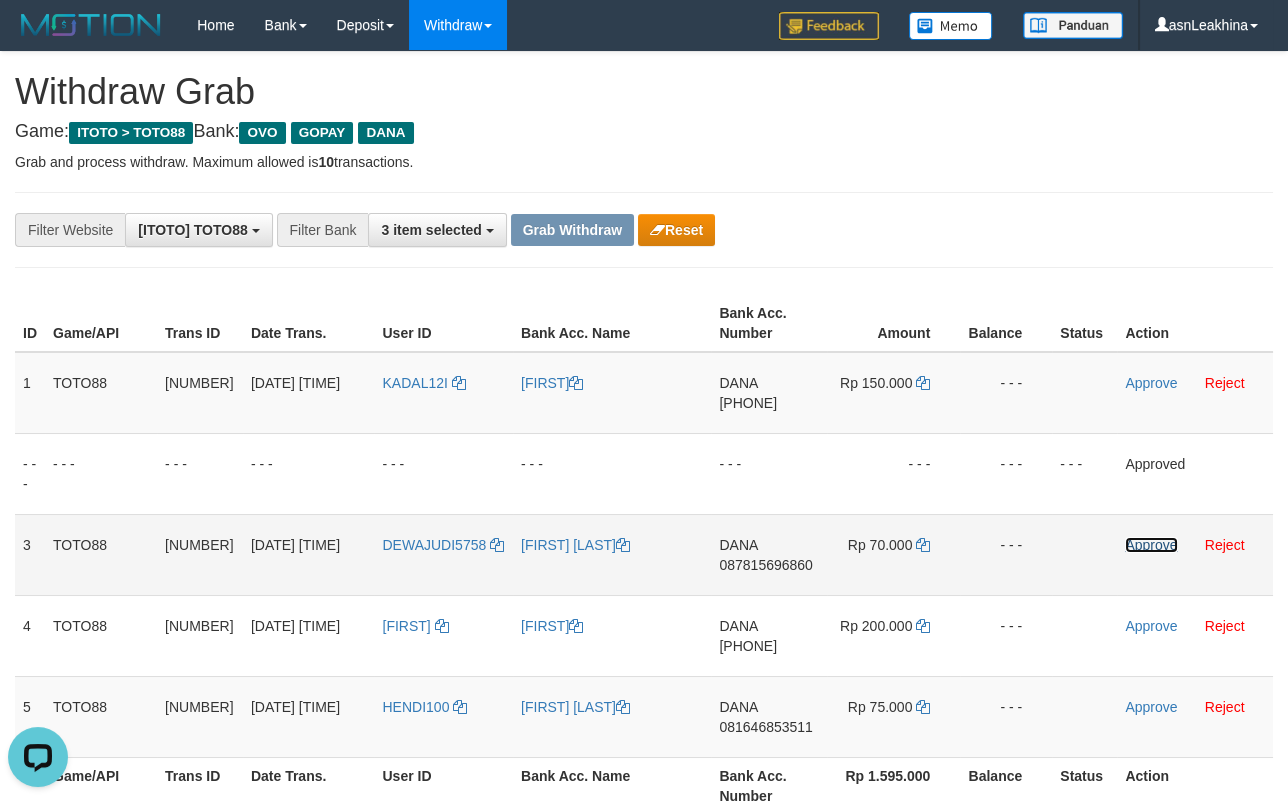 click on "Approve" at bounding box center [1151, 545] 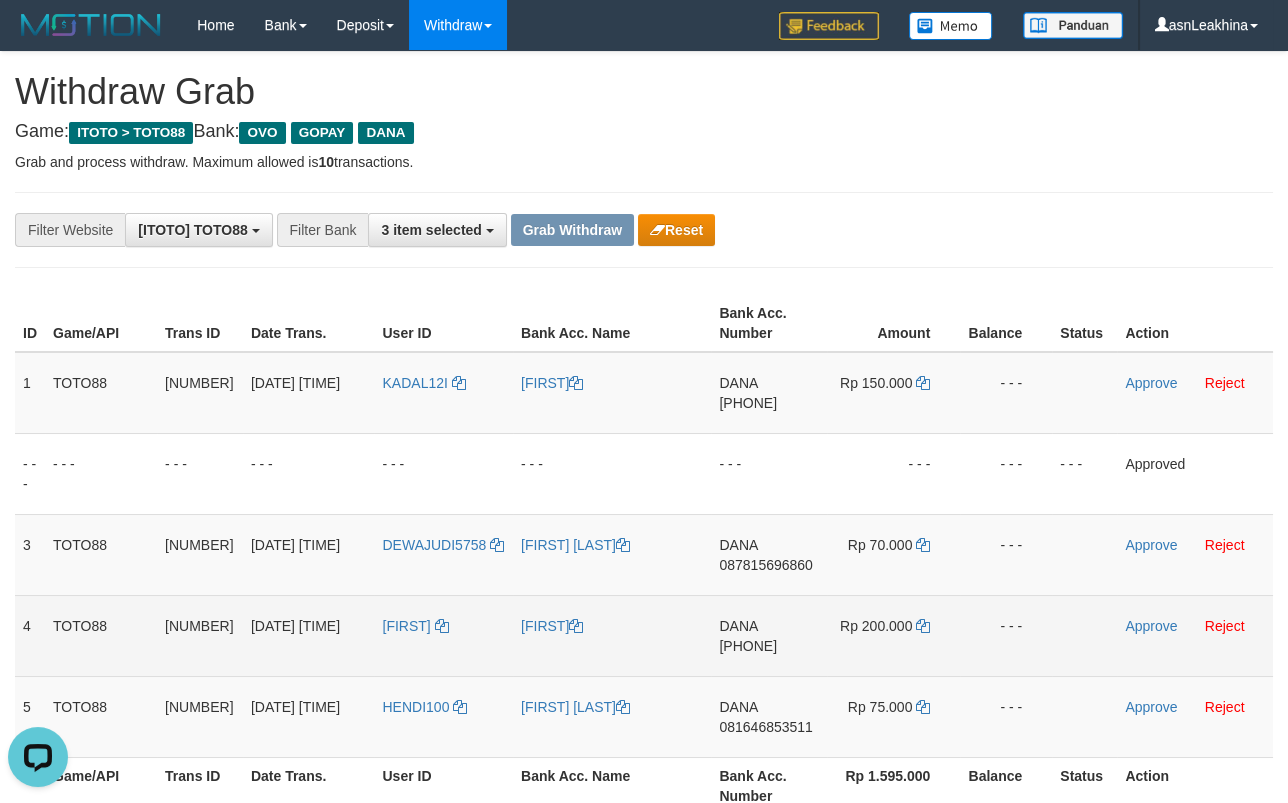 click on "[PHONE]" at bounding box center (748, 646) 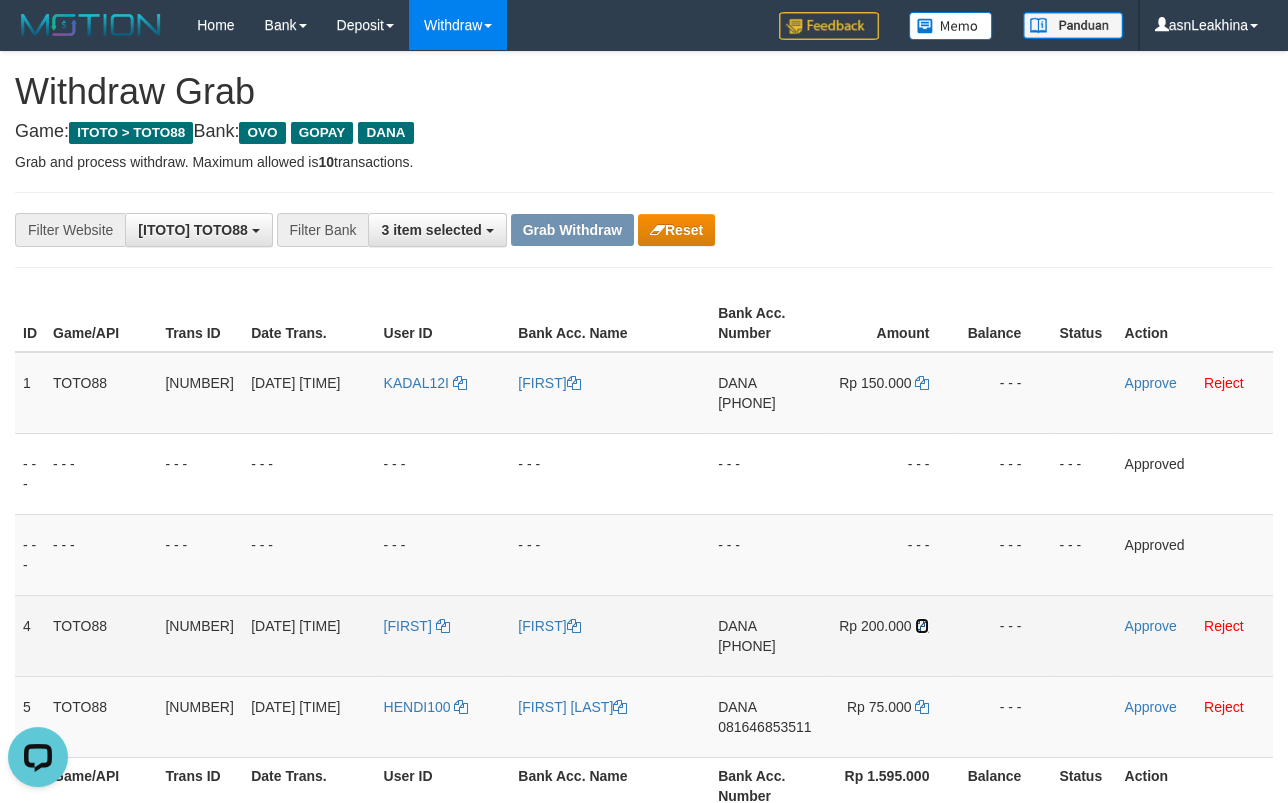 click at bounding box center (922, 626) 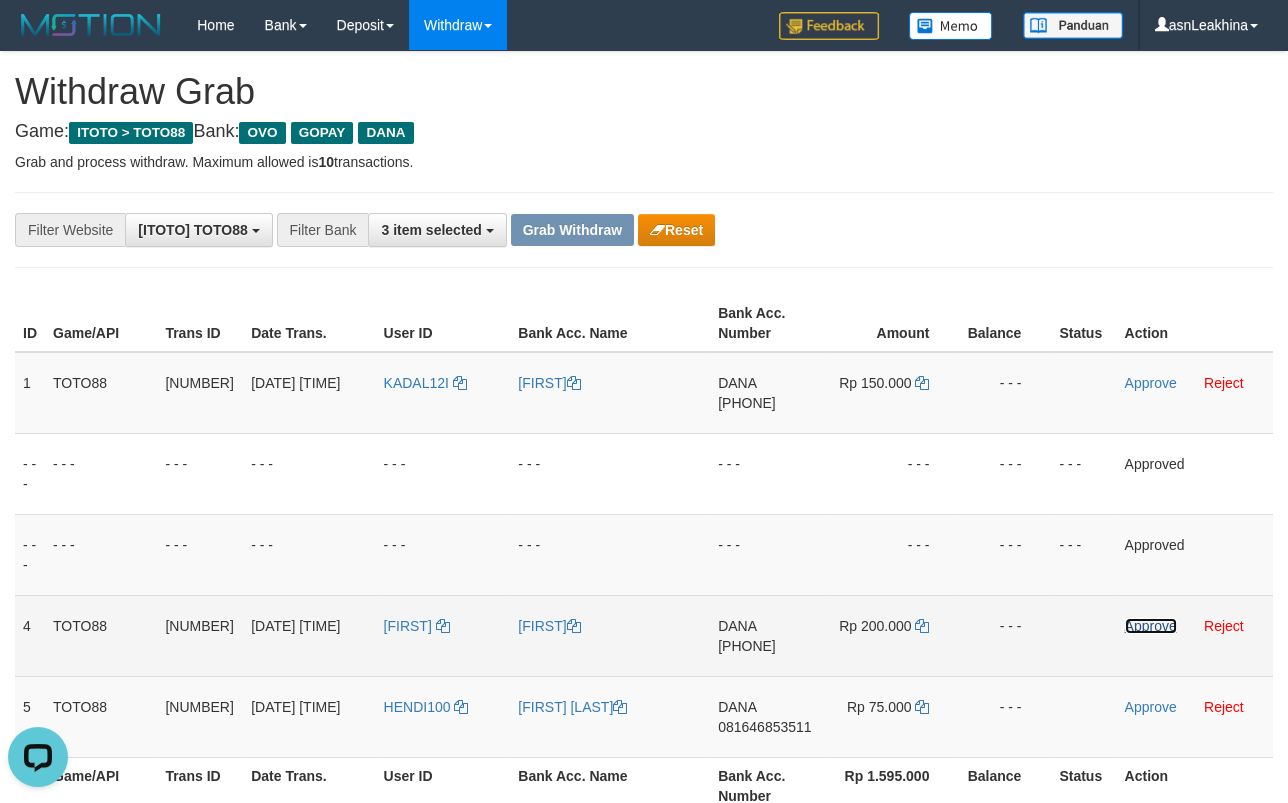 click on "Approve" at bounding box center [1151, 626] 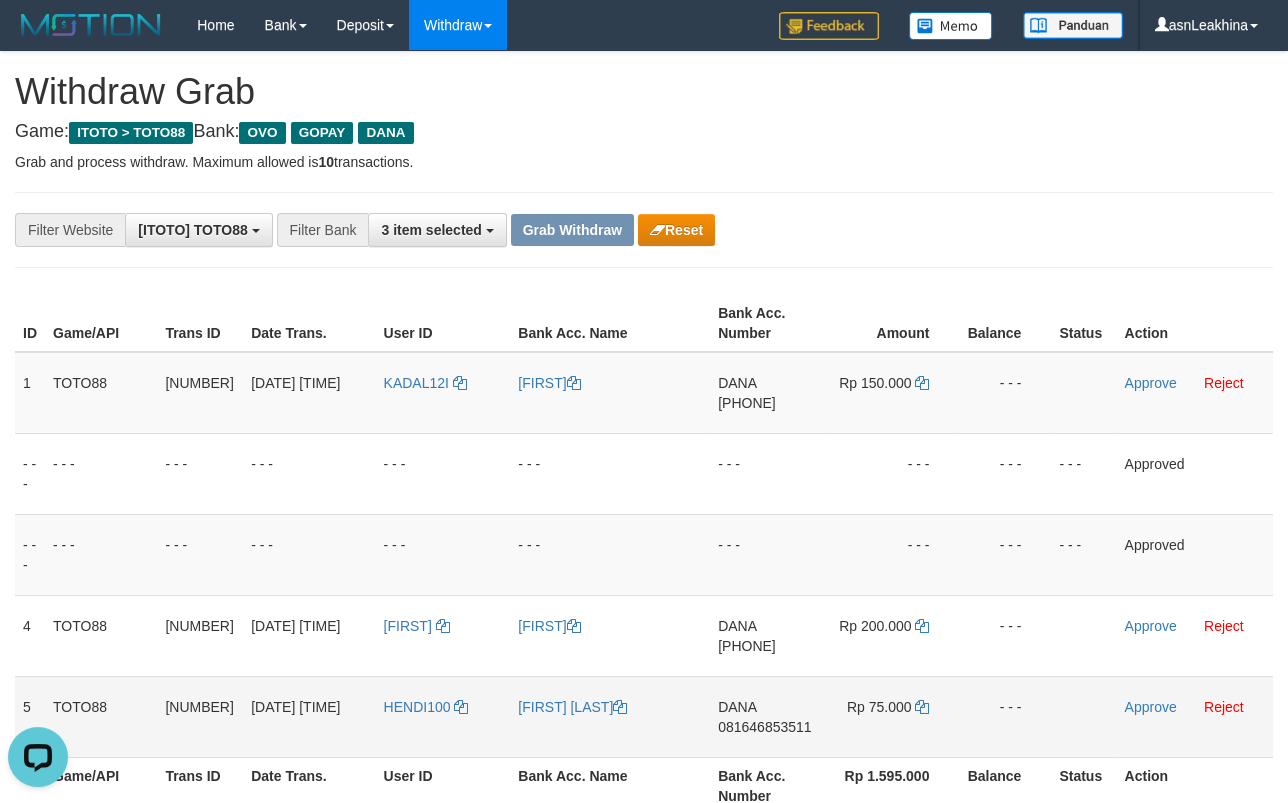 click on "081646853511" at bounding box center (764, 727) 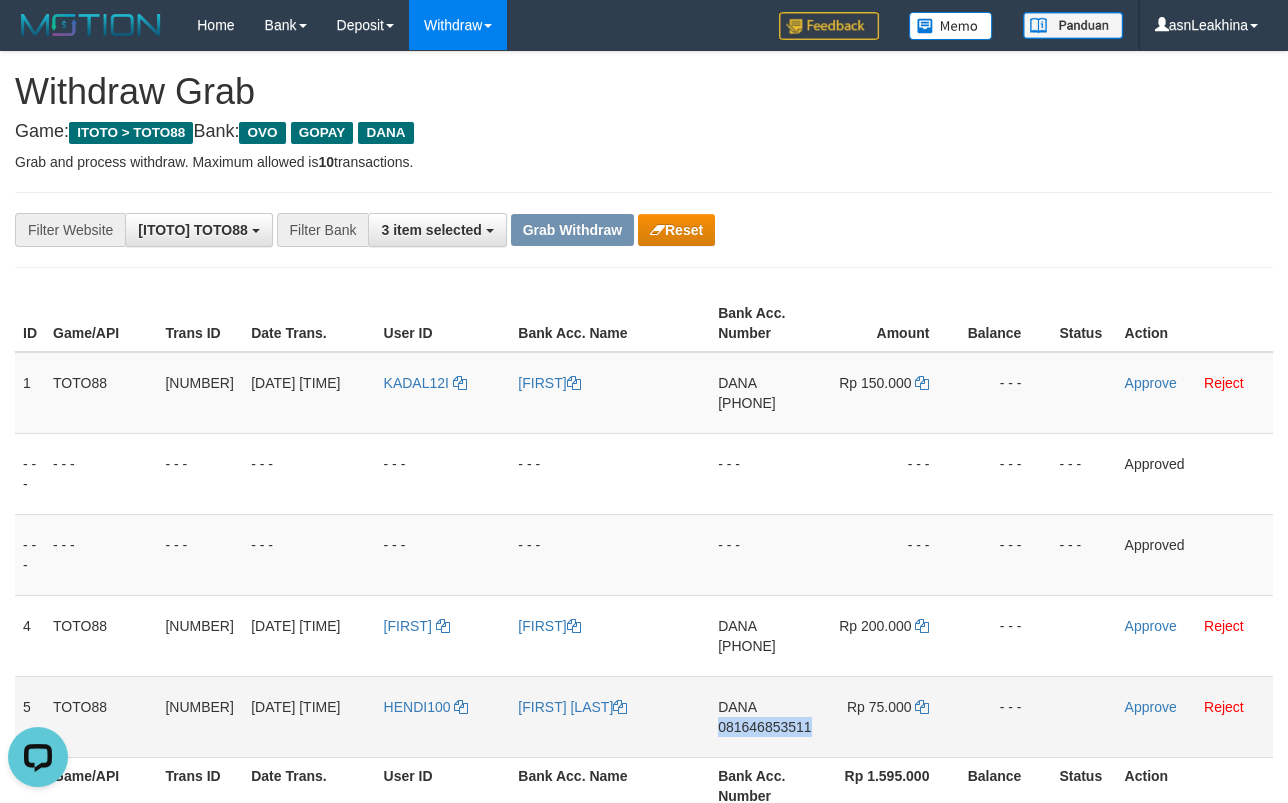 click on "081646853511" at bounding box center (764, 727) 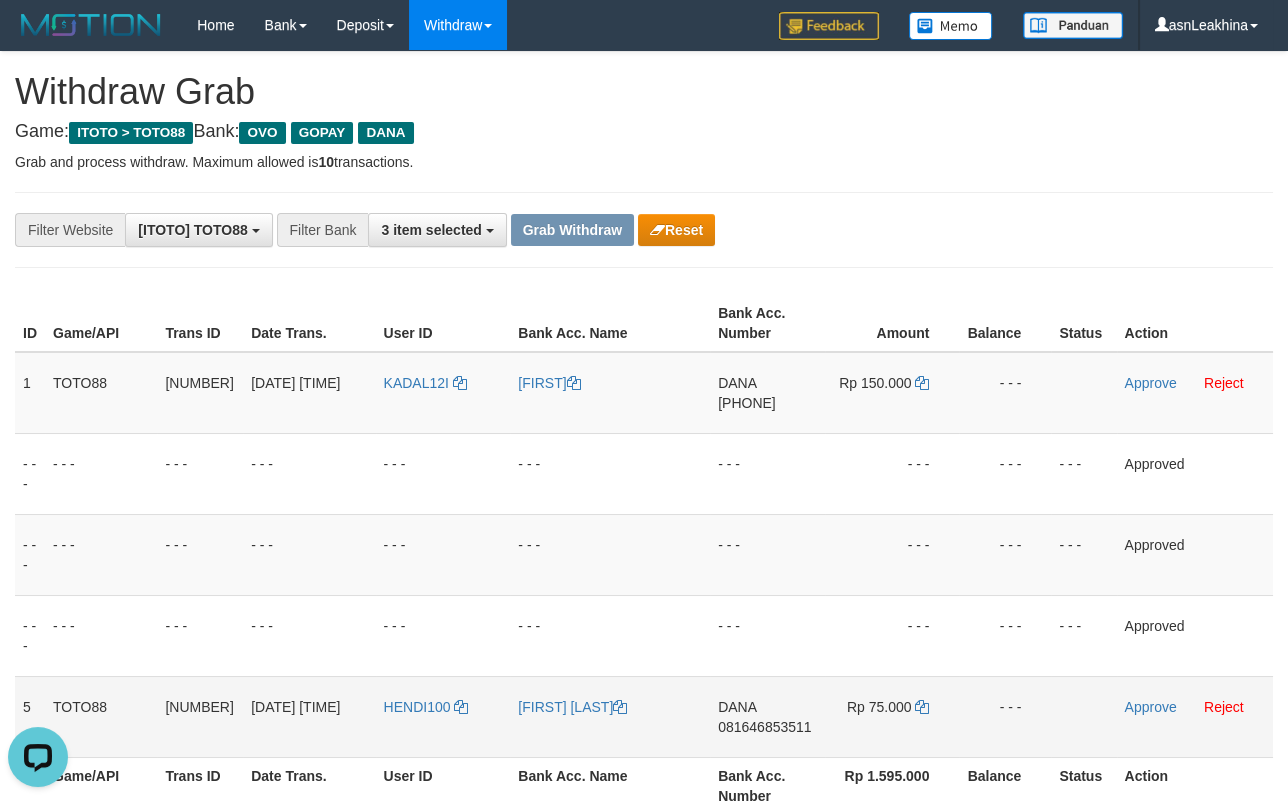 click on "Rp 75.000" at bounding box center (892, 716) 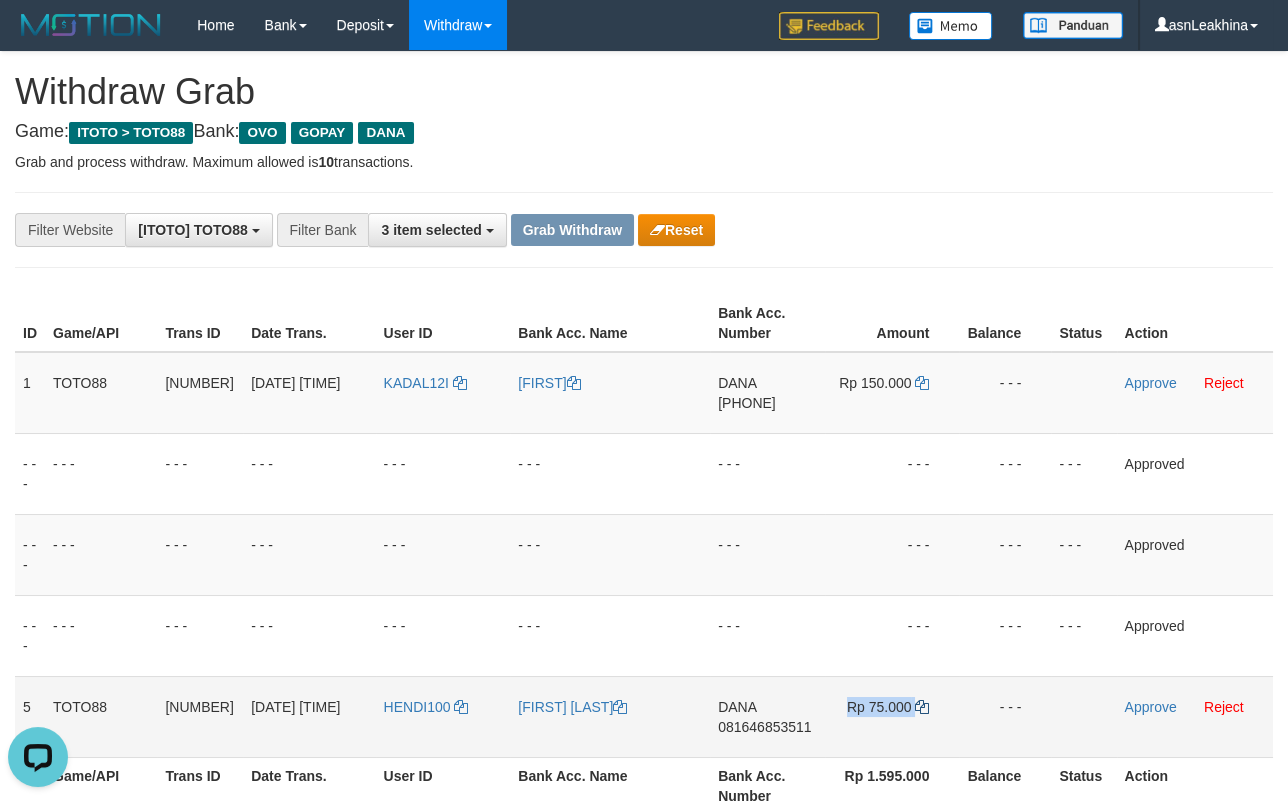 click on "Rp 75.000" at bounding box center [892, 716] 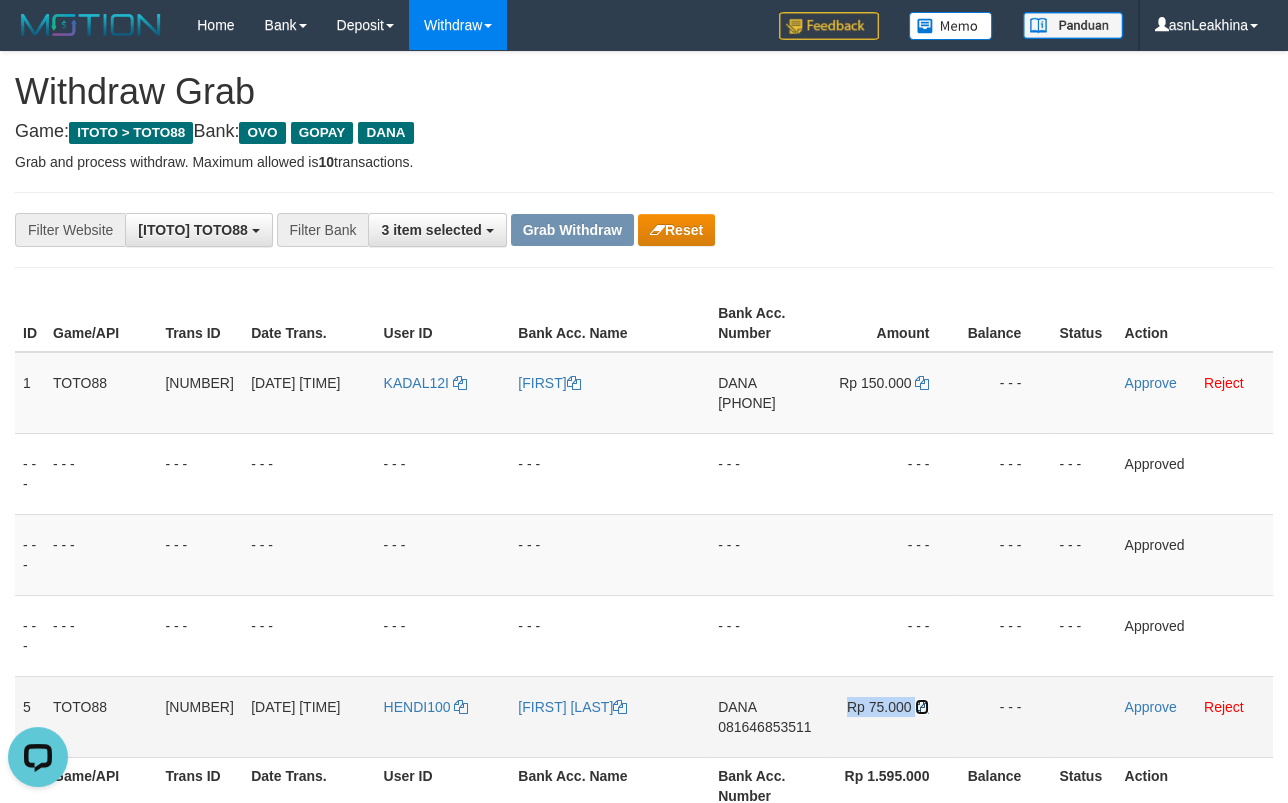 click at bounding box center (922, 707) 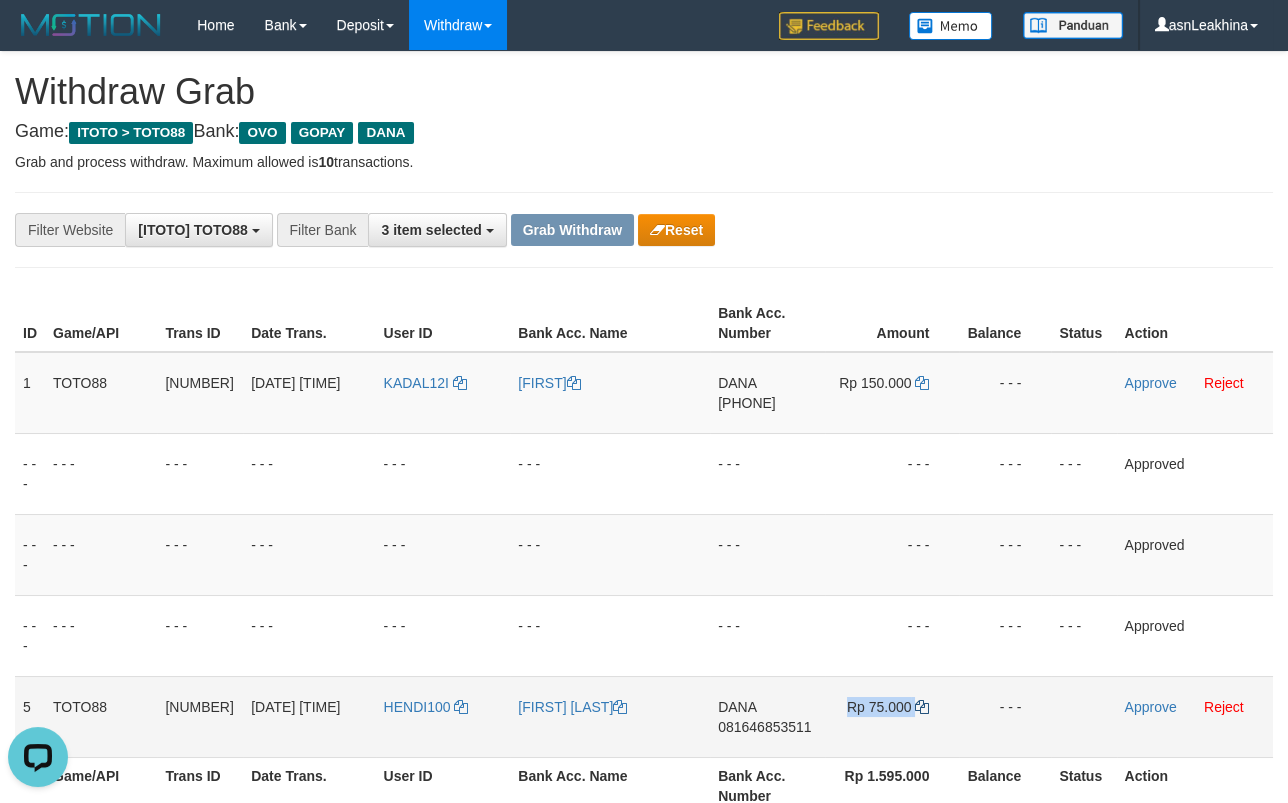 copy on "Rp 75.000" 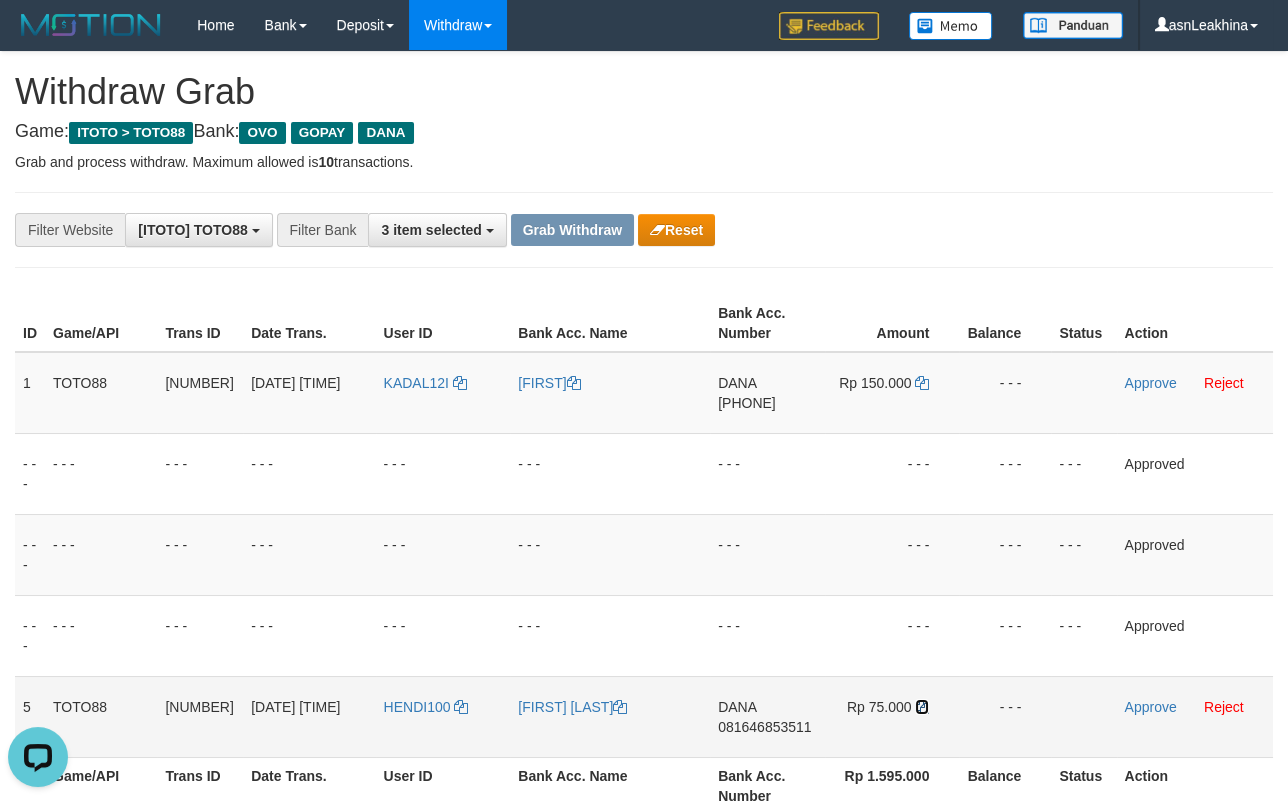 click at bounding box center [922, 707] 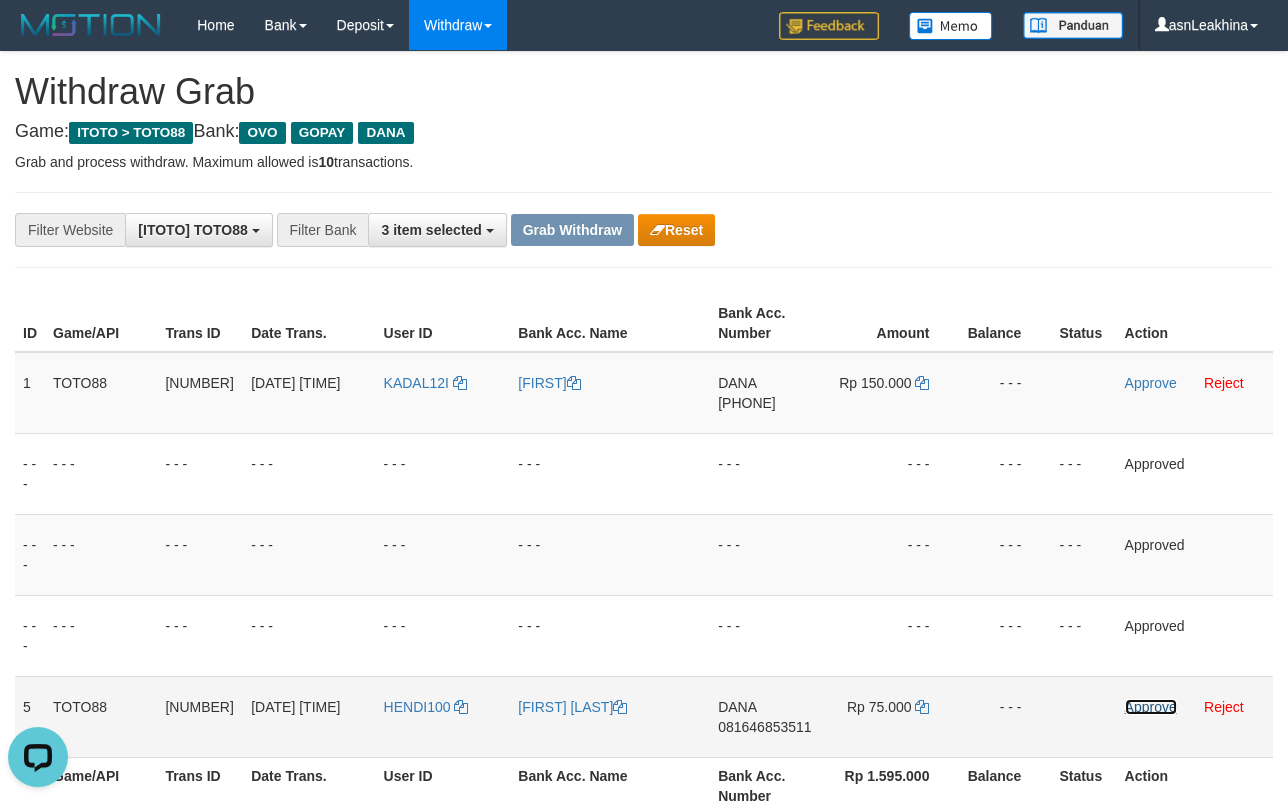 click on "Approve" at bounding box center (1151, 707) 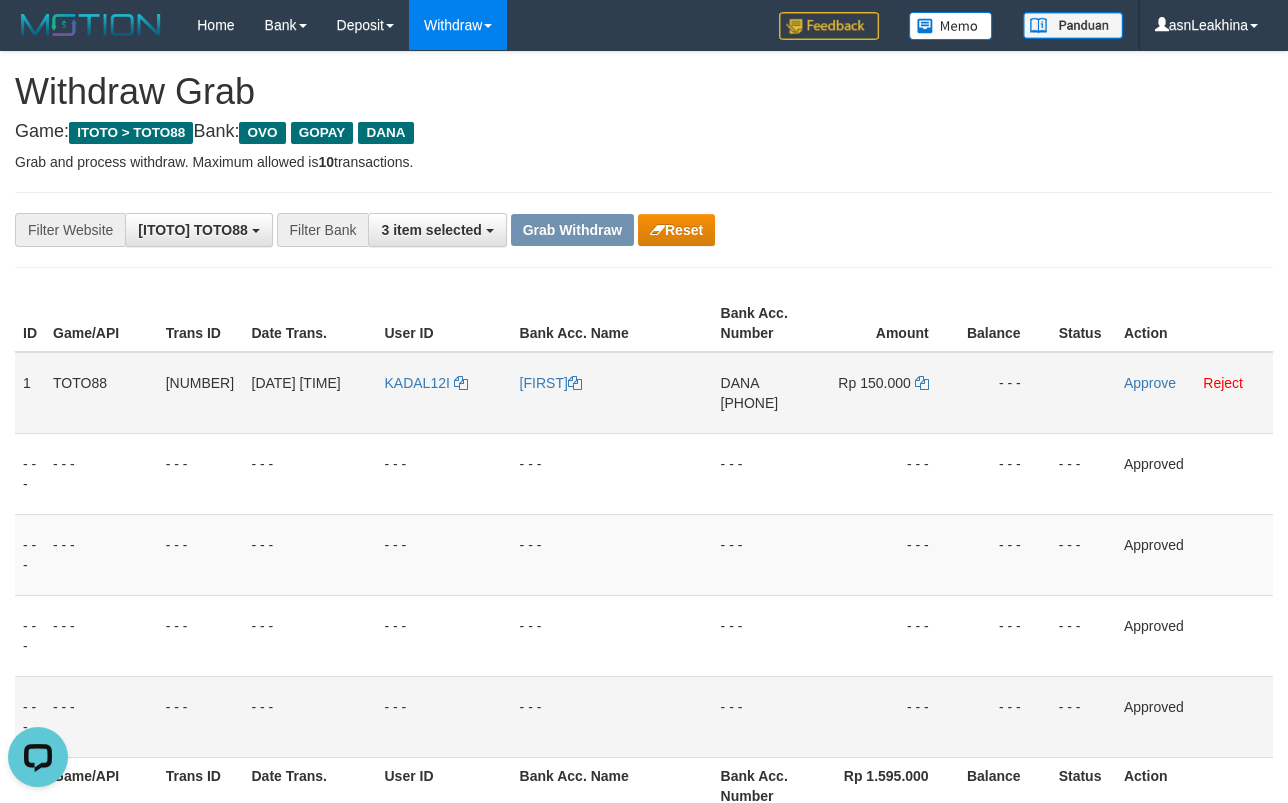click on "KADAL12I" at bounding box center [443, 393] 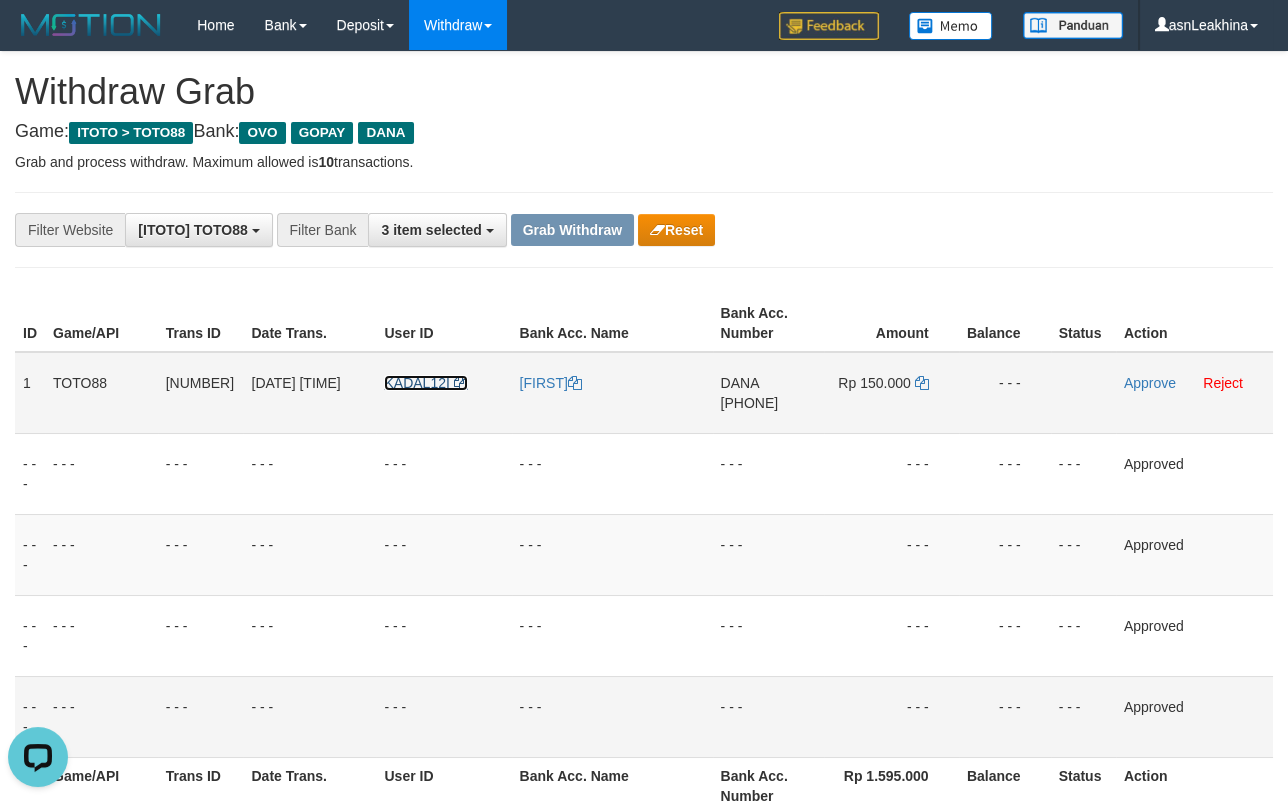 click at bounding box center (461, 383) 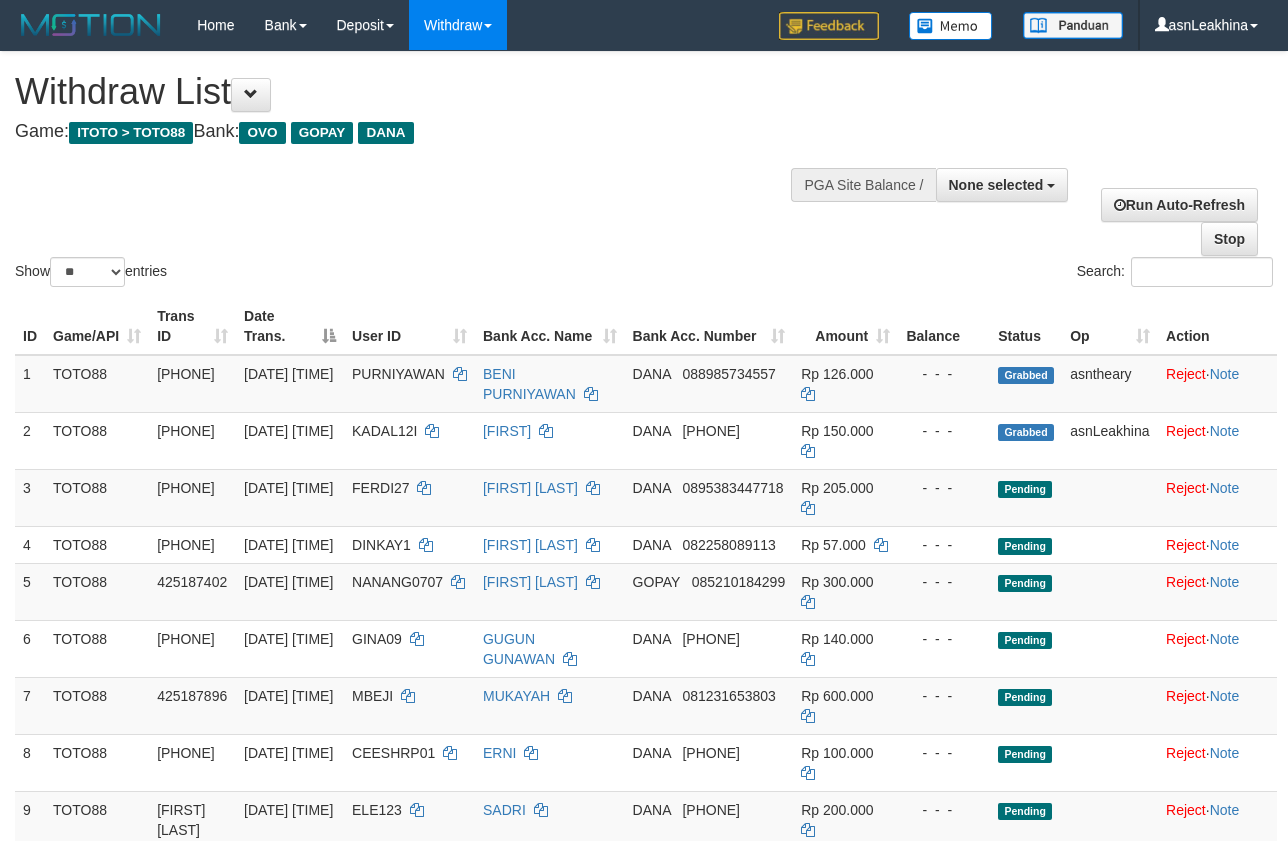 select 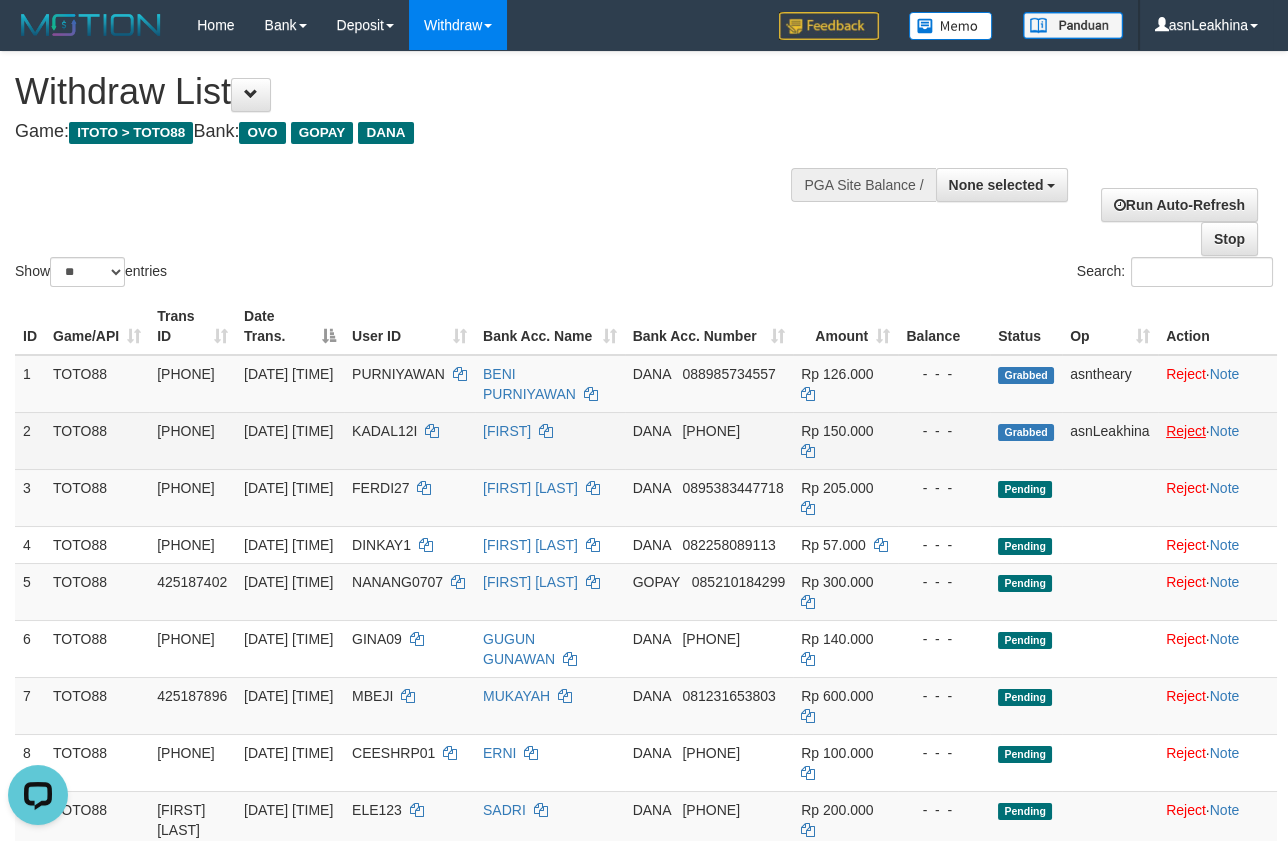 scroll, scrollTop: 0, scrollLeft: 0, axis: both 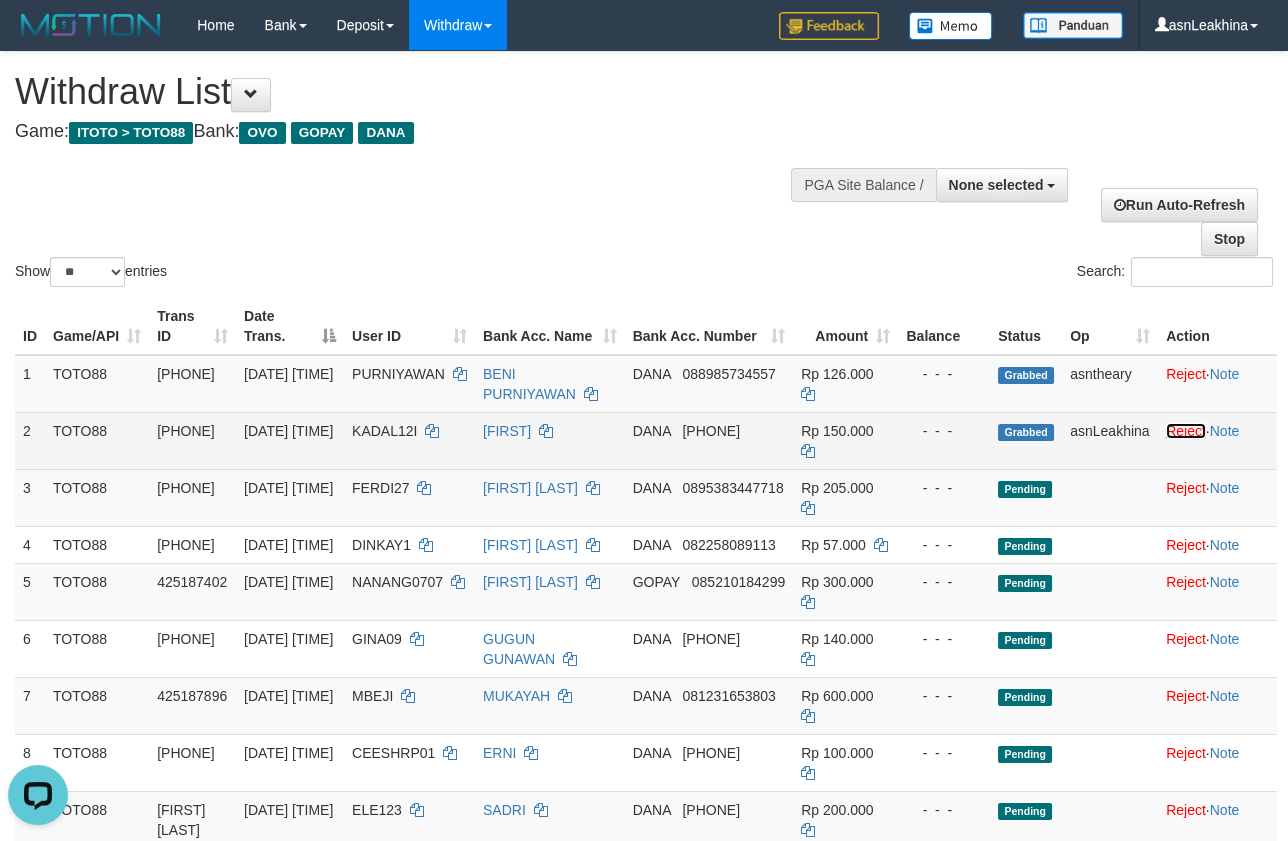 click on "Reject" at bounding box center [1186, 431] 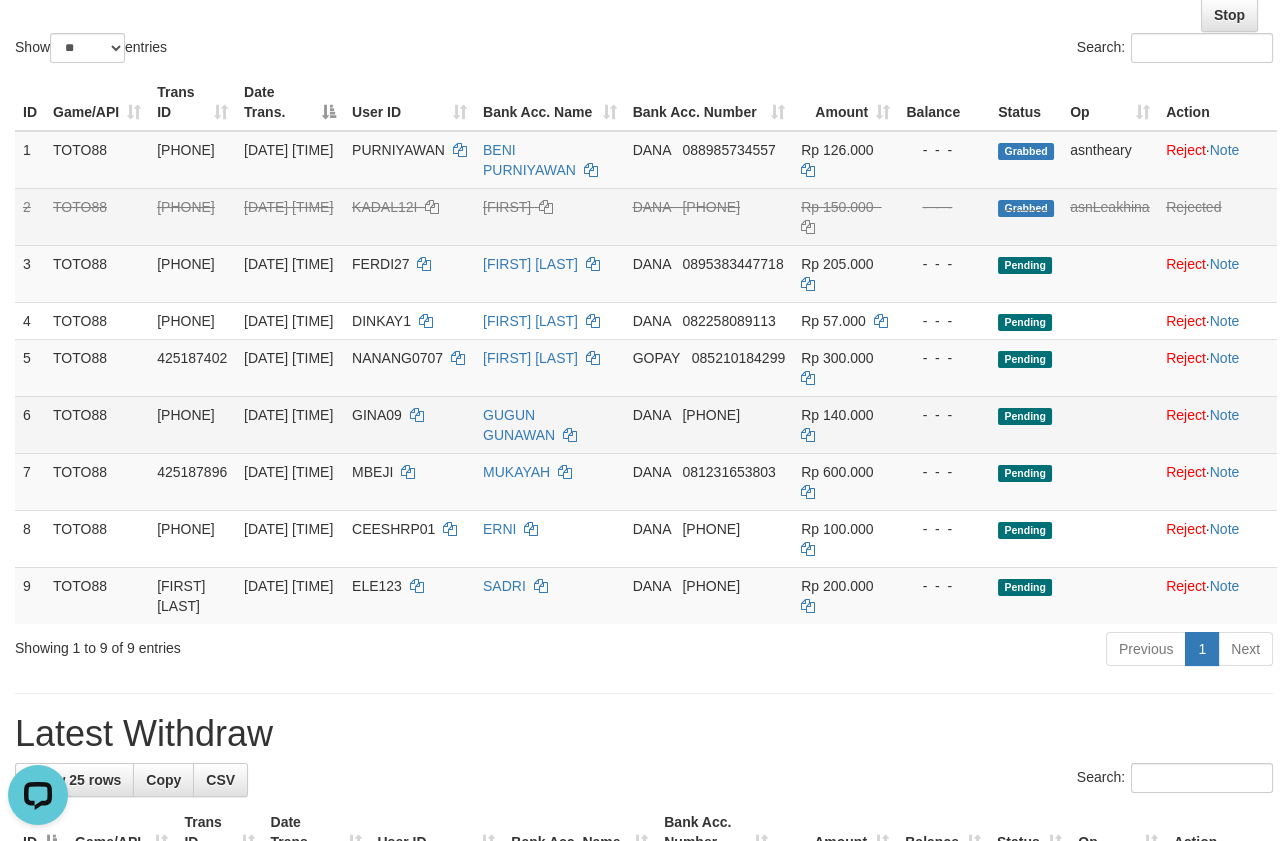 scroll, scrollTop: 366, scrollLeft: 0, axis: vertical 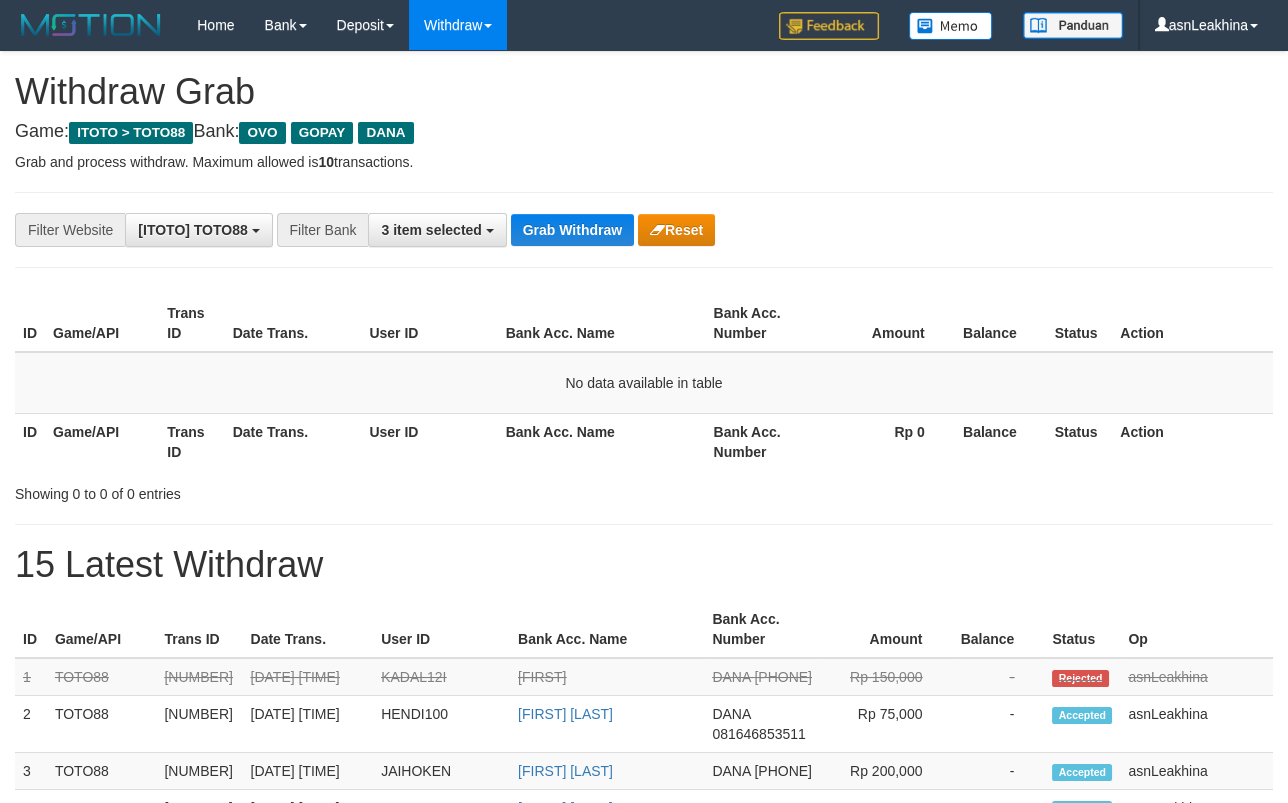 click on "Game:   ITOTO > TOTO88    		Bank:   OVO   GOPAY   DANA" at bounding box center (644, 132) 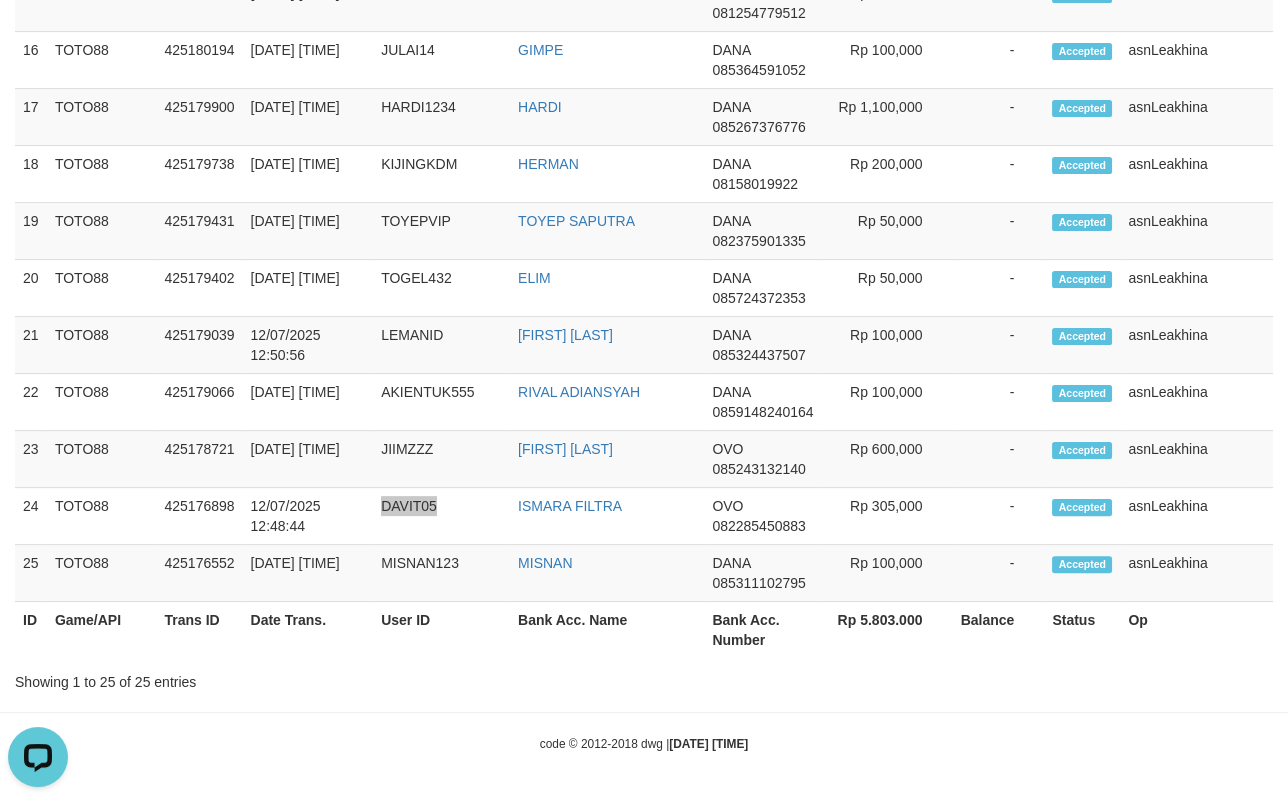scroll, scrollTop: 0, scrollLeft: 0, axis: both 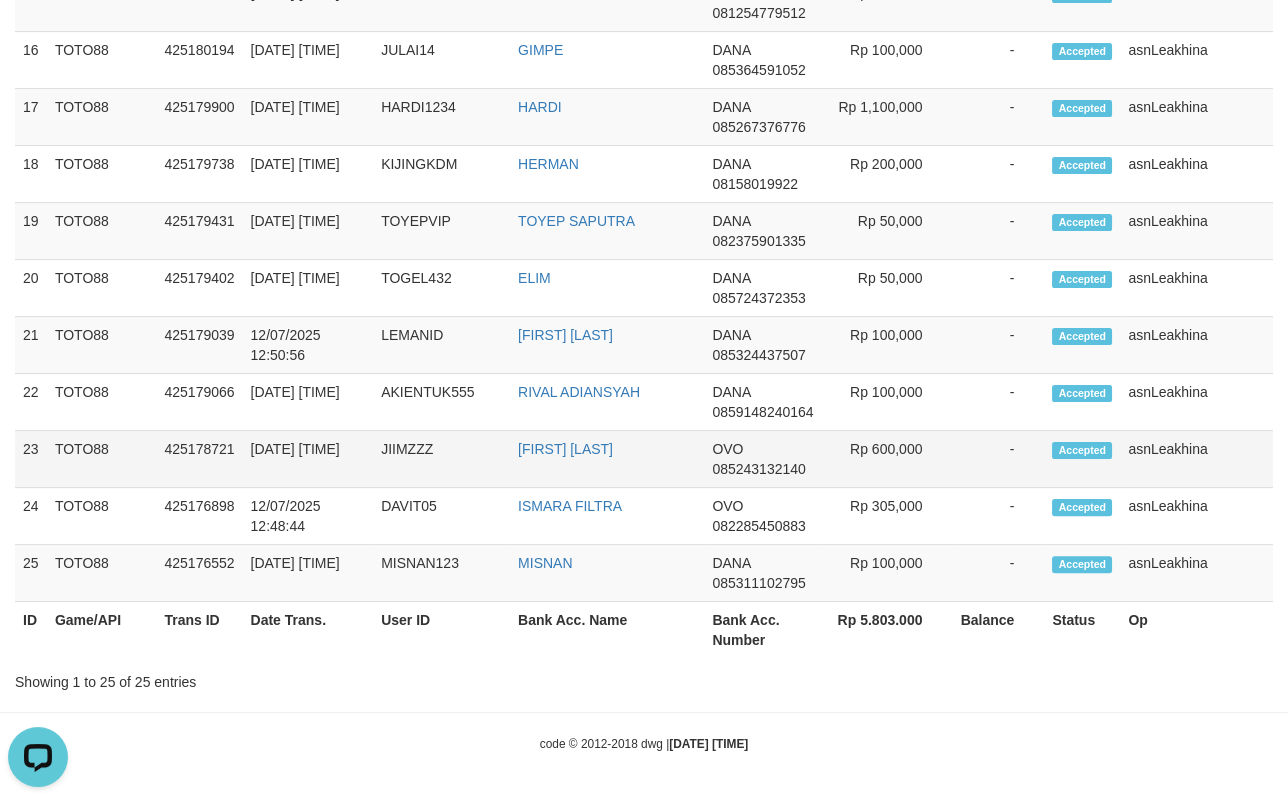 click on "asnLeakhina" at bounding box center (1196, 459) 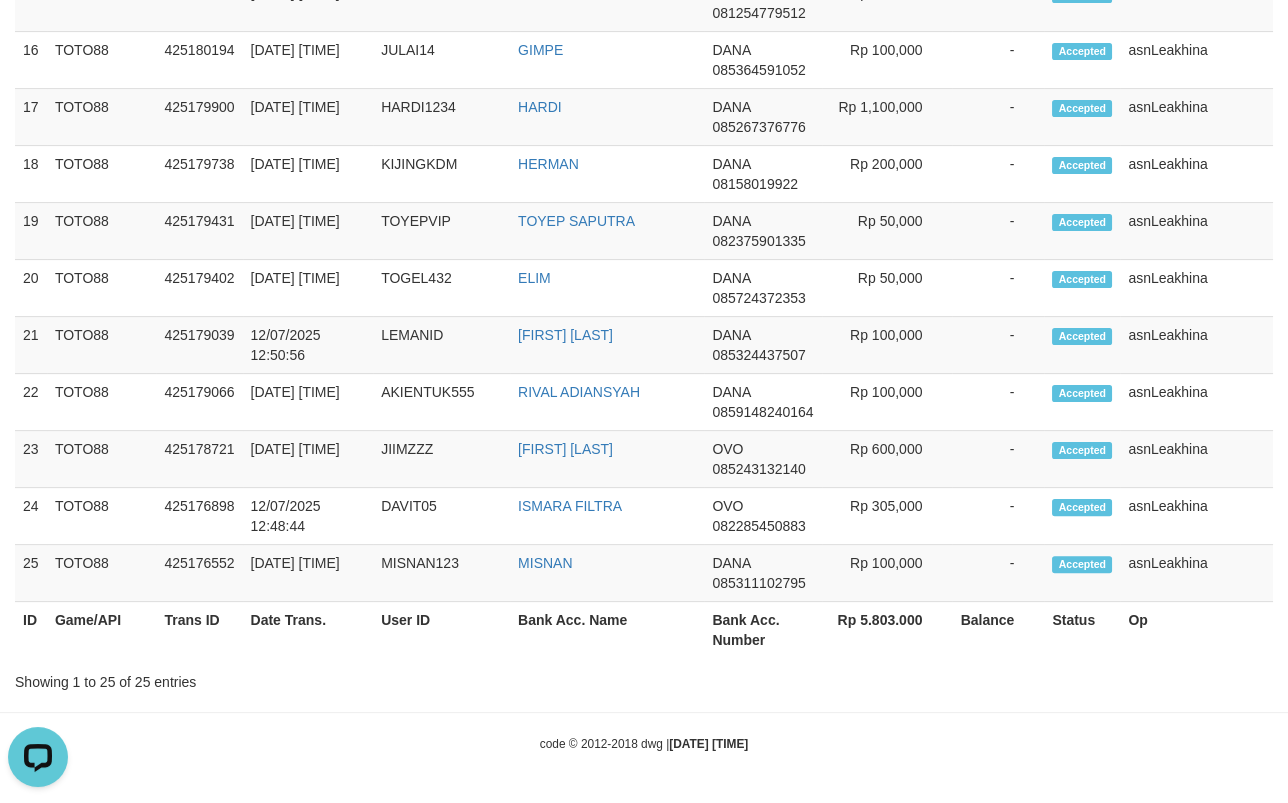 scroll, scrollTop: 379, scrollLeft: 0, axis: vertical 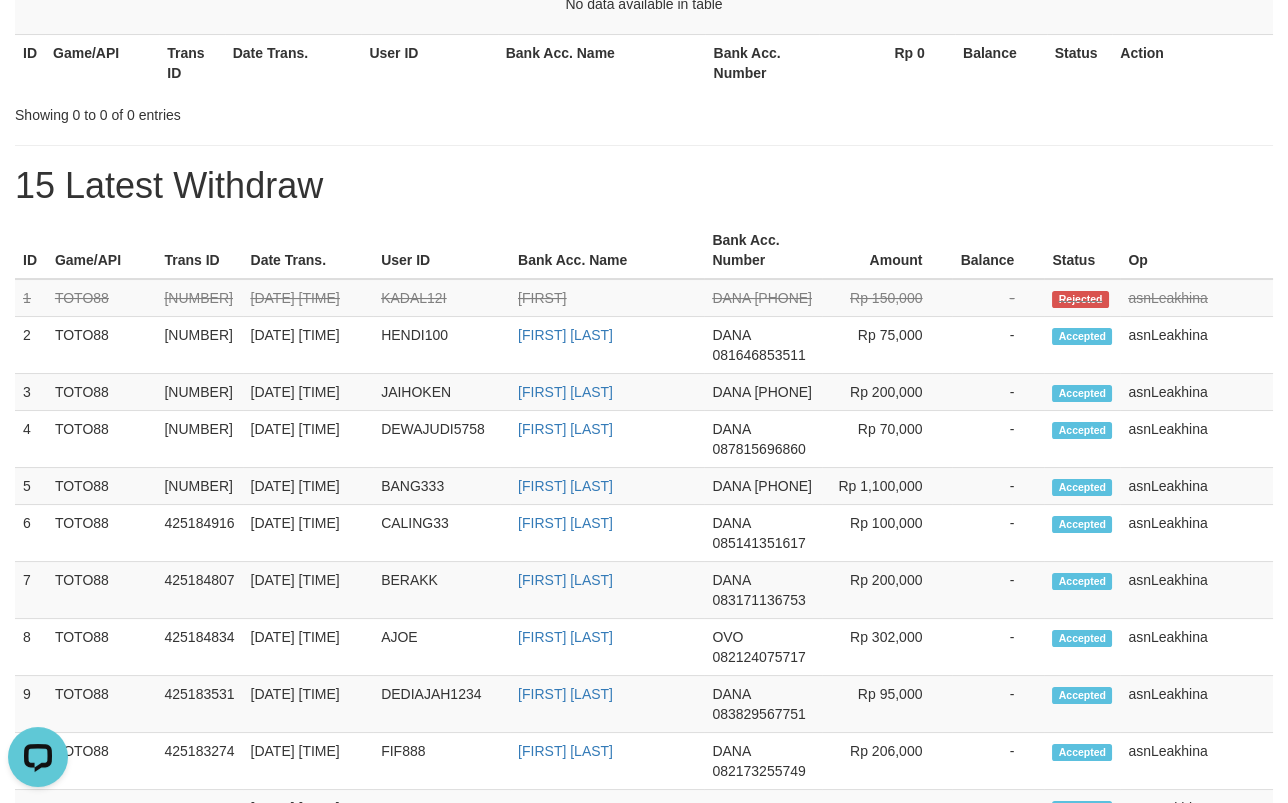 click on "ID Game/API Trans ID Date Trans. User ID Bank Acc. Name Bank Acc. Number Amount Balance Status Op
1
TOTO88
425186186
12/07/2025 13:03:07
KADAL12I
SARAH
DANA
083870596238
Rp 150,000
-
Rejected
asnLeakhina
2
TOTO88
425186707
12/07/2025 13:02:37
HENDI100
HENDI ABDULRAHMAN
DANA
081646853511
Rp 75,000
-
Accepted
asnLeakhina
3
TOTO88
425186654
12/07/2025 13:02:23
JAIHOKEN
AMALUDDIN
DANA" at bounding box center [644, 961] 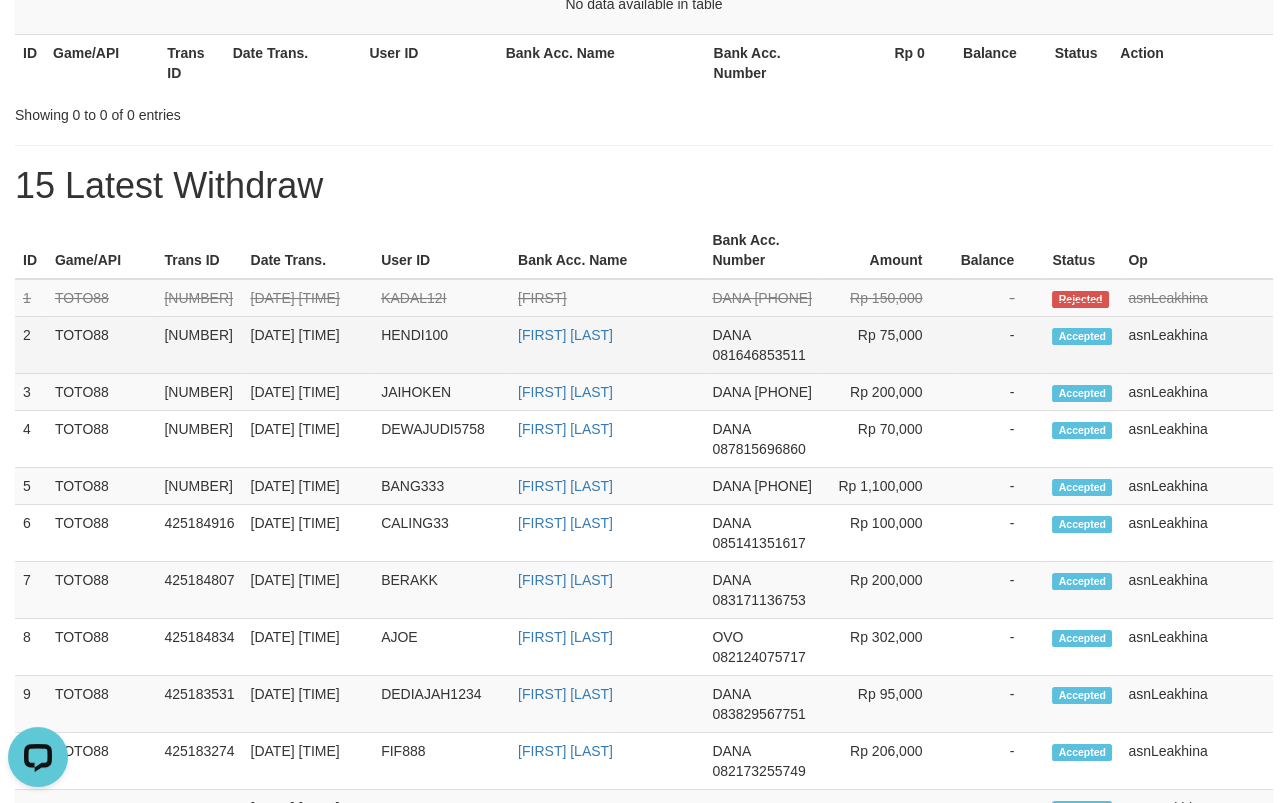 click on "2" at bounding box center [31, 345] 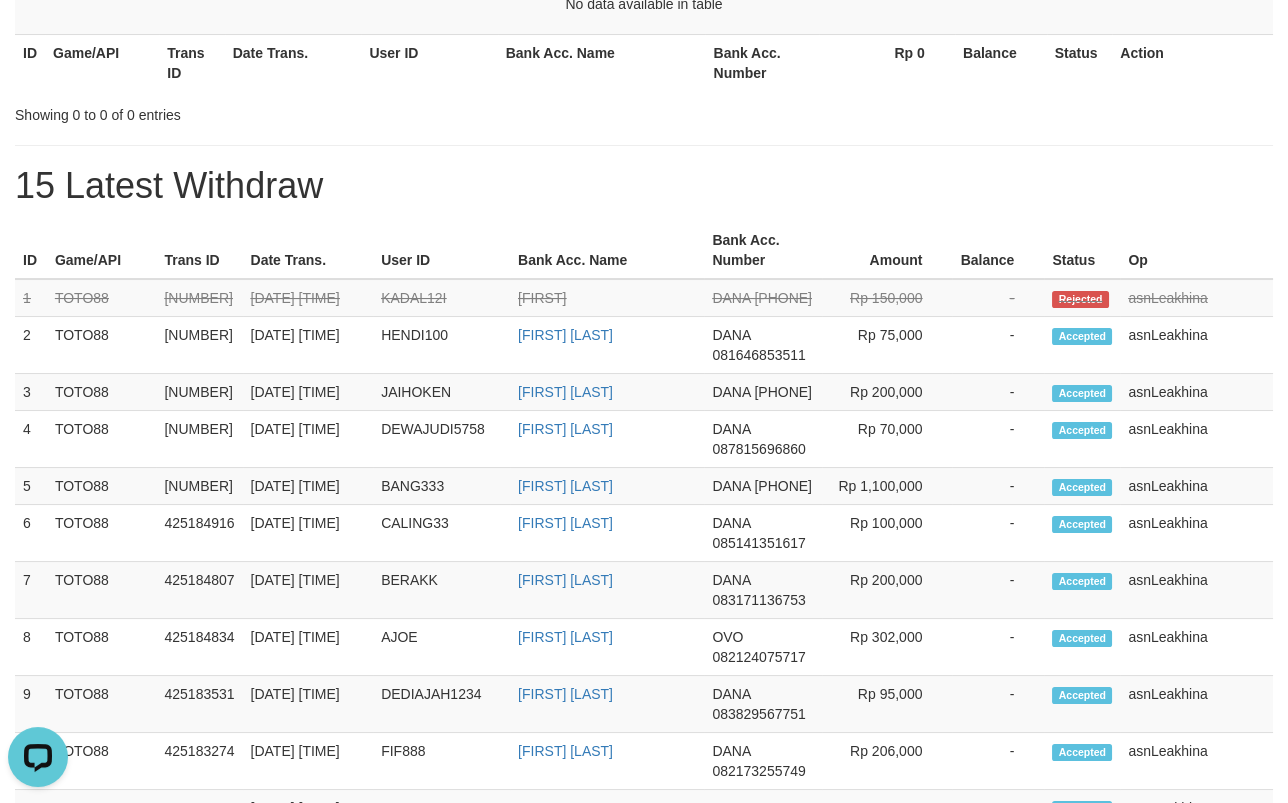 copy on "2
TOTO88
425186707
12/07/2025 13:02:37
HENDI100
HENDI ABDULRAHMAN
DANA
081646853511
Rp 75,000
-
Accepted
asnLeakhina
3
TOTO88
425186654
12/07/2025 13:02:23
JAIHOKEN
AMALUDDIN
DANA
085244739611
Rp 200,000
-
Accepted
asnLeakhina
4
TOTO88
425186671
12/07/2025 13:02:09
DEWAJUDI5758
SISKA WAHYU DYAH NINGRUM
DANA
087815696860
Rp 70,000
-
Accepted
asnLeakhina
5
TOTO88
425186577
12/07/2025 13:01:54
BANG333
NAINALUSI BUDIAWATI
DANA
083155612540
Rp 1,100,000
-
Accepted
asnLeakhina
6
TOTO88
425184916
12/07/2025 12:58:30
CALING33
ABD HALIM
DANA
085141351617
Rp 100,000
-
Accepted
asnLeakhina	..." 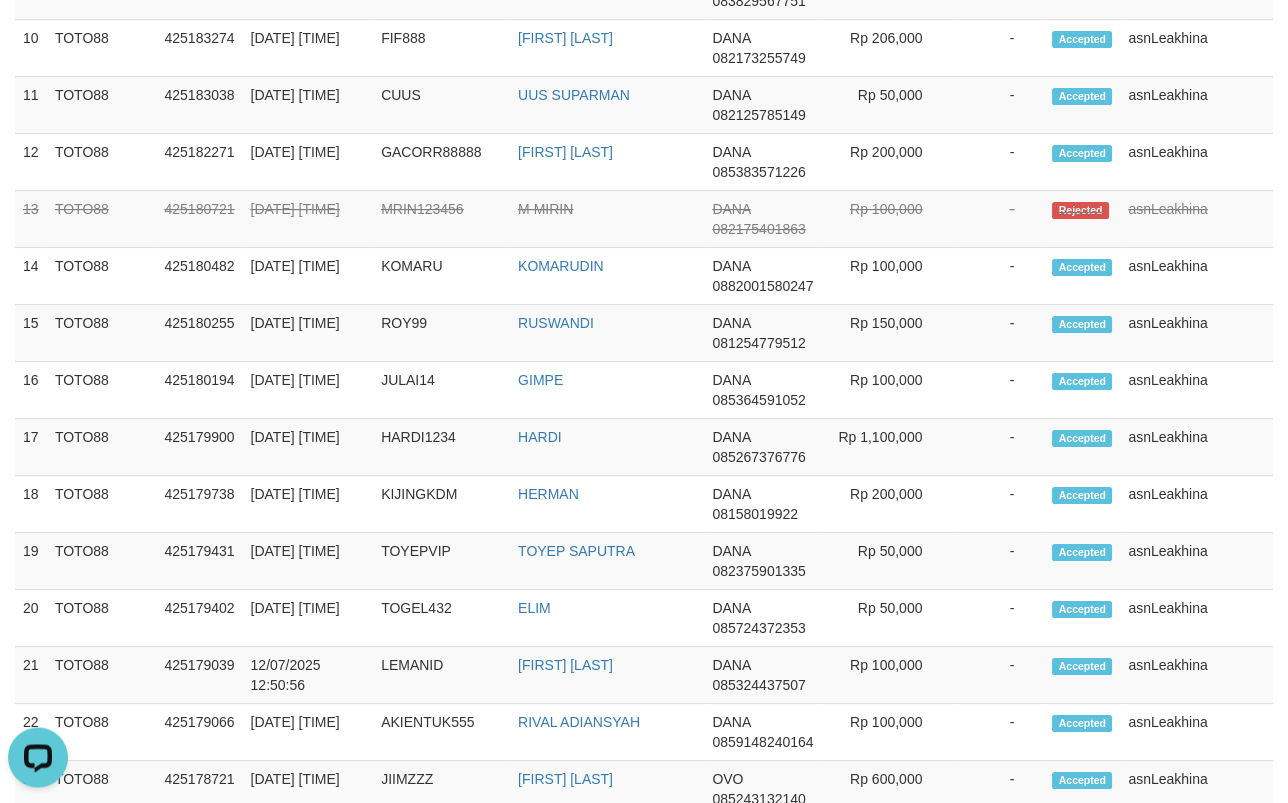 scroll, scrollTop: 1112, scrollLeft: 0, axis: vertical 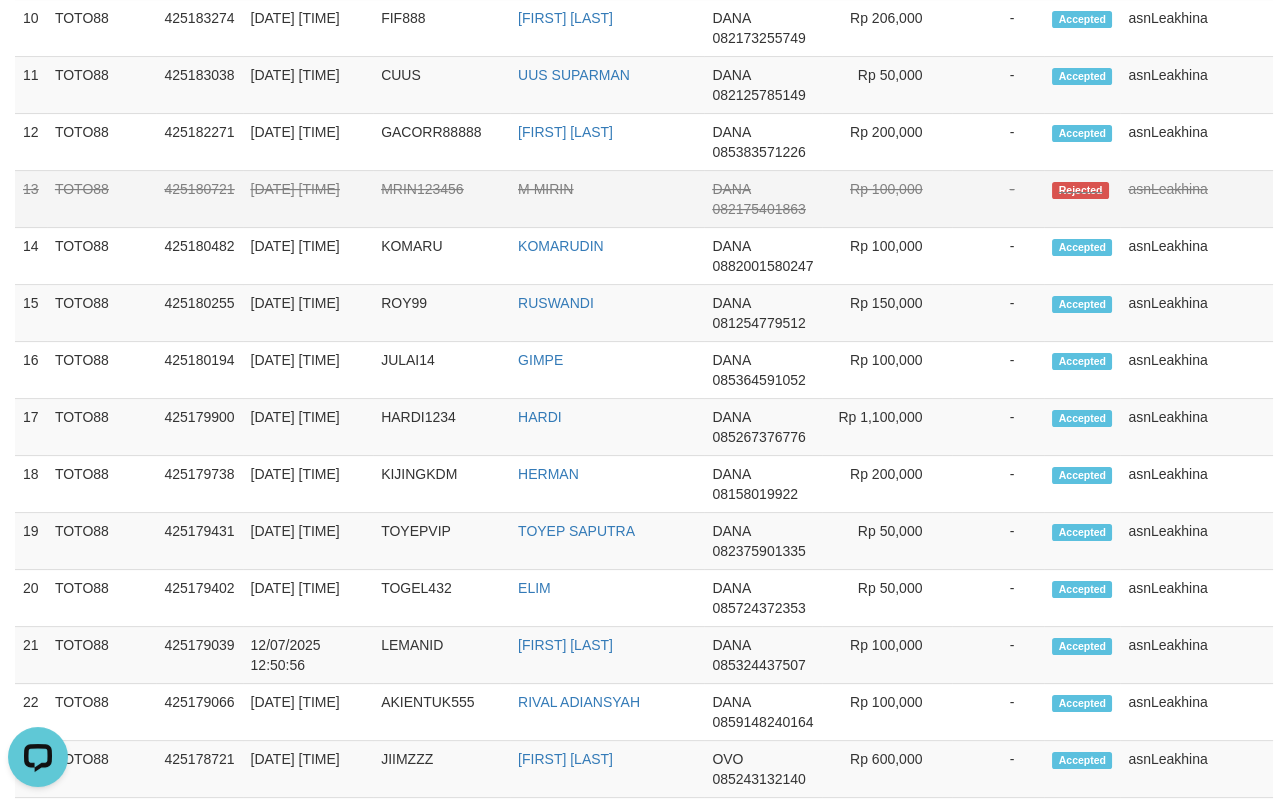 click on "MRIN123456" at bounding box center (441, 199) 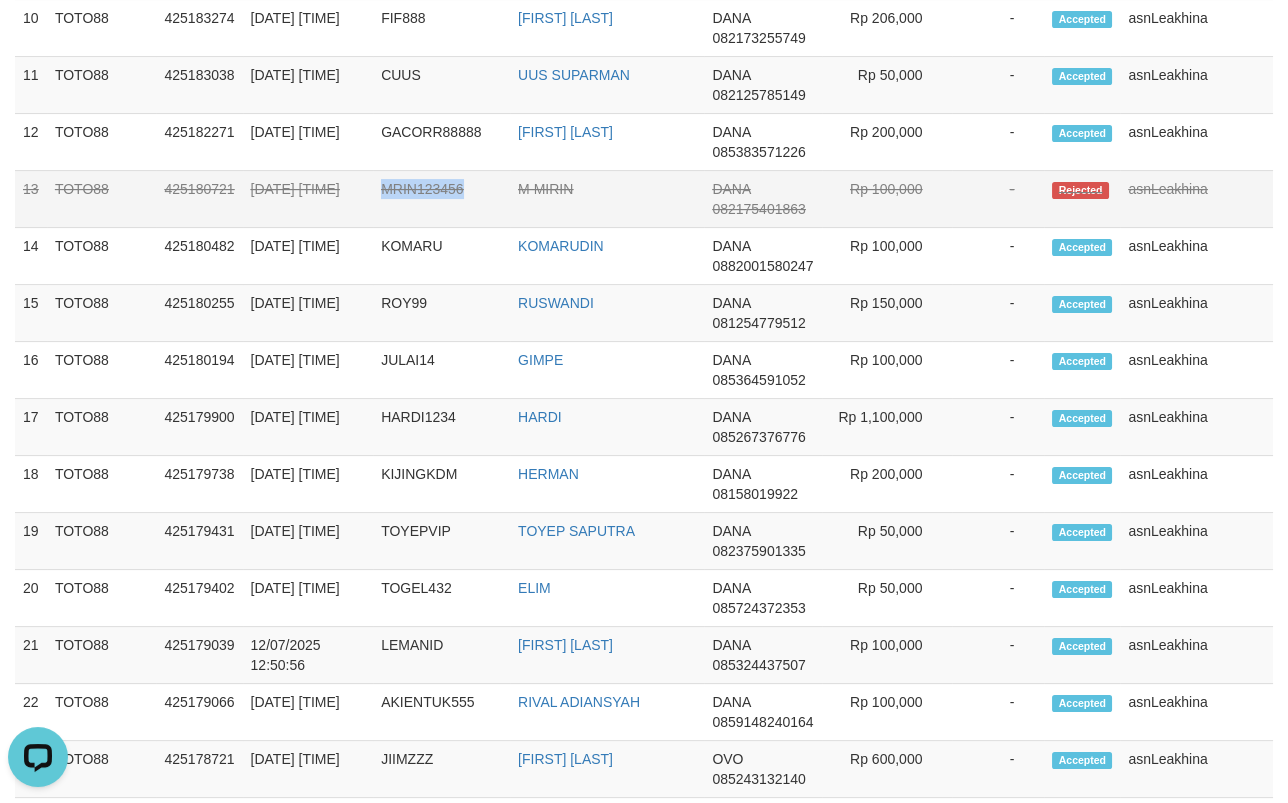 click on "MRIN123456" at bounding box center (441, 199) 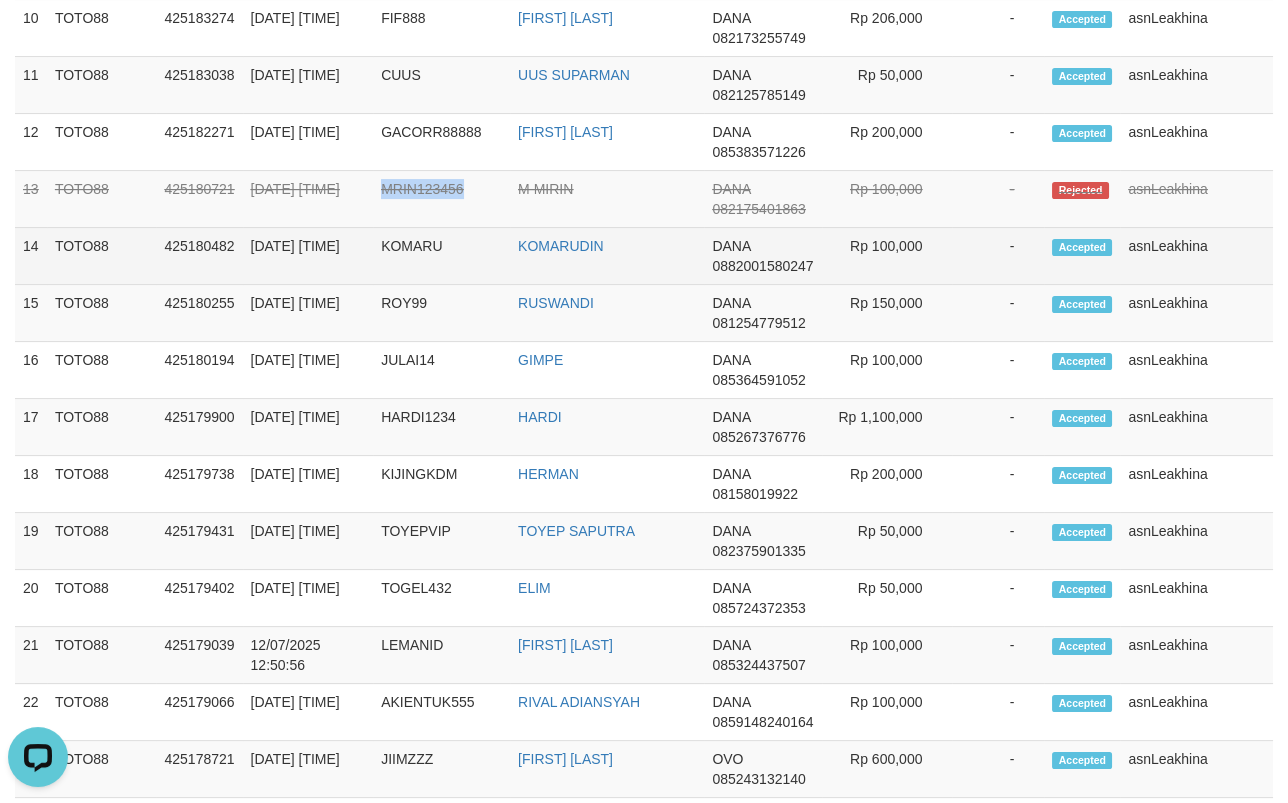 copy on "MRIN123456" 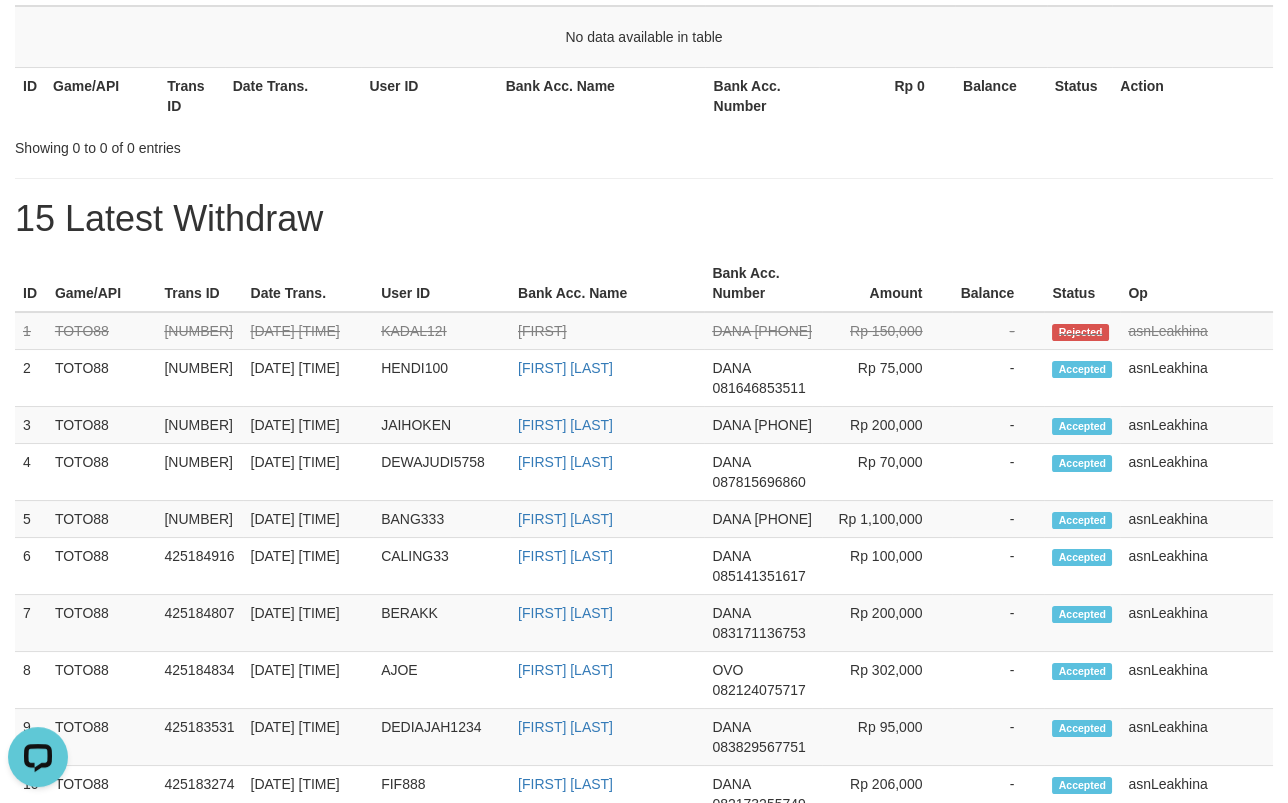 scroll, scrollTop: 0, scrollLeft: 0, axis: both 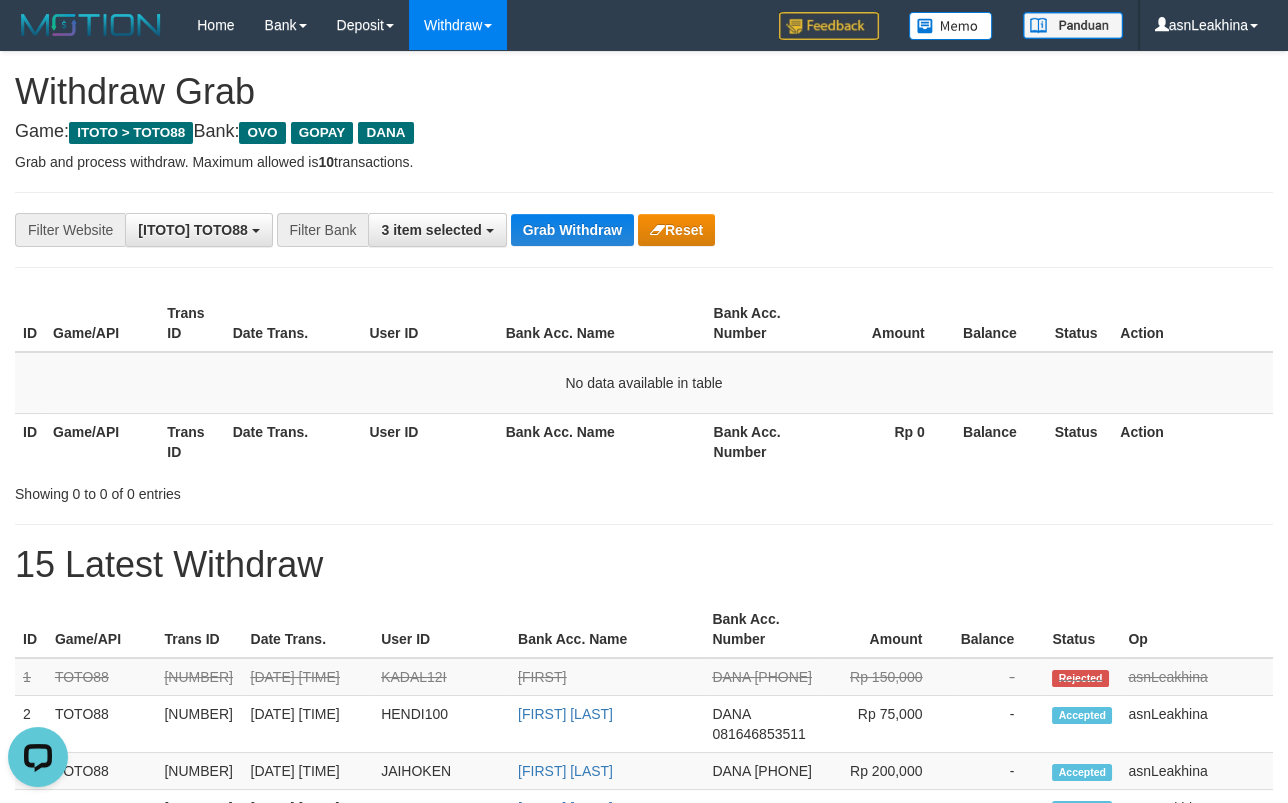 drag, startPoint x: 947, startPoint y: 127, endPoint x: 922, endPoint y: 129, distance: 25.079872 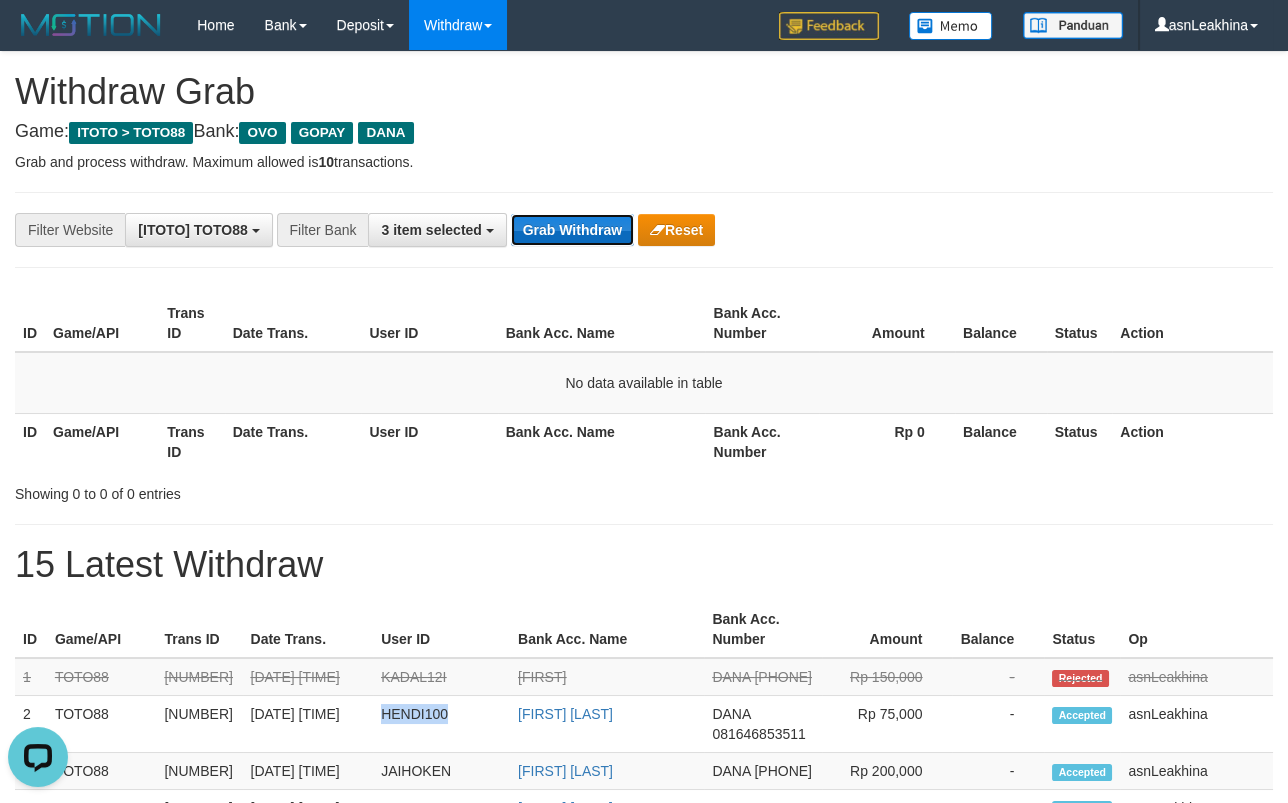 click on "Grab Withdraw" at bounding box center (572, 230) 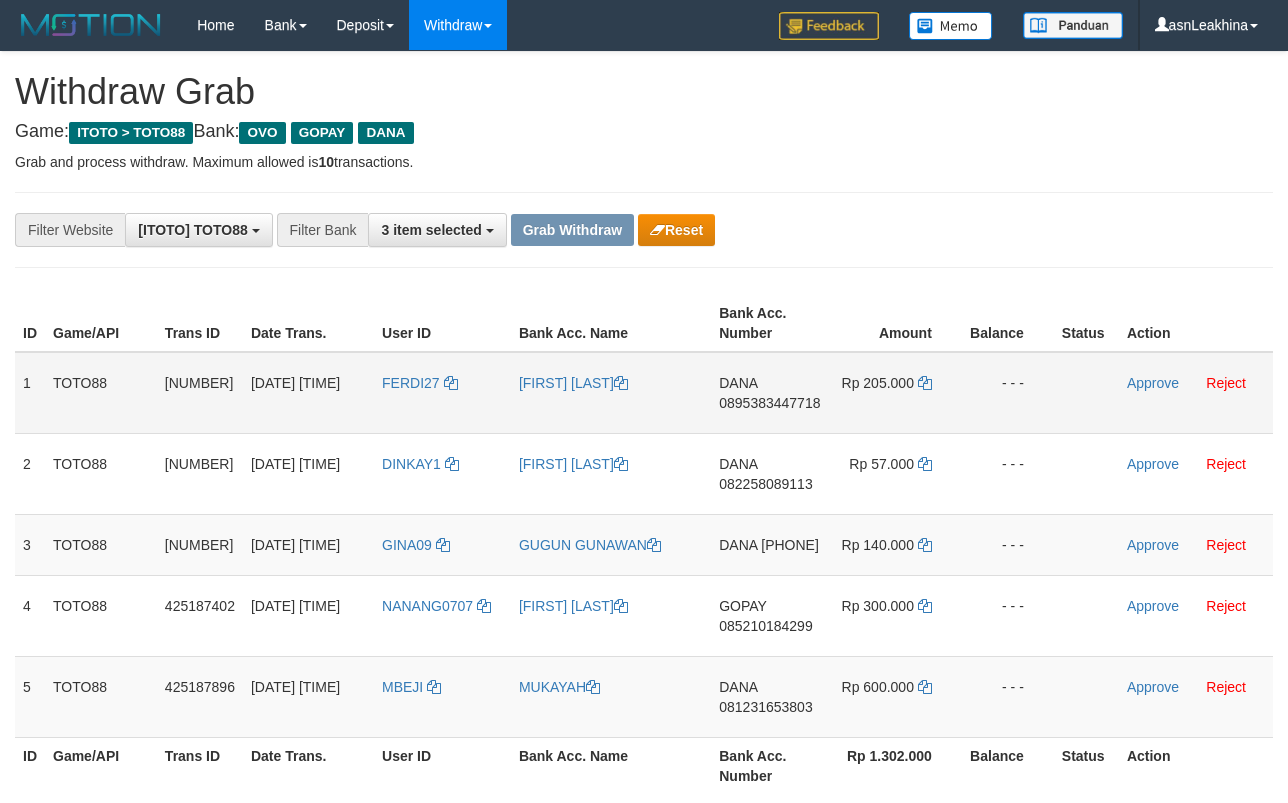 scroll, scrollTop: 0, scrollLeft: 0, axis: both 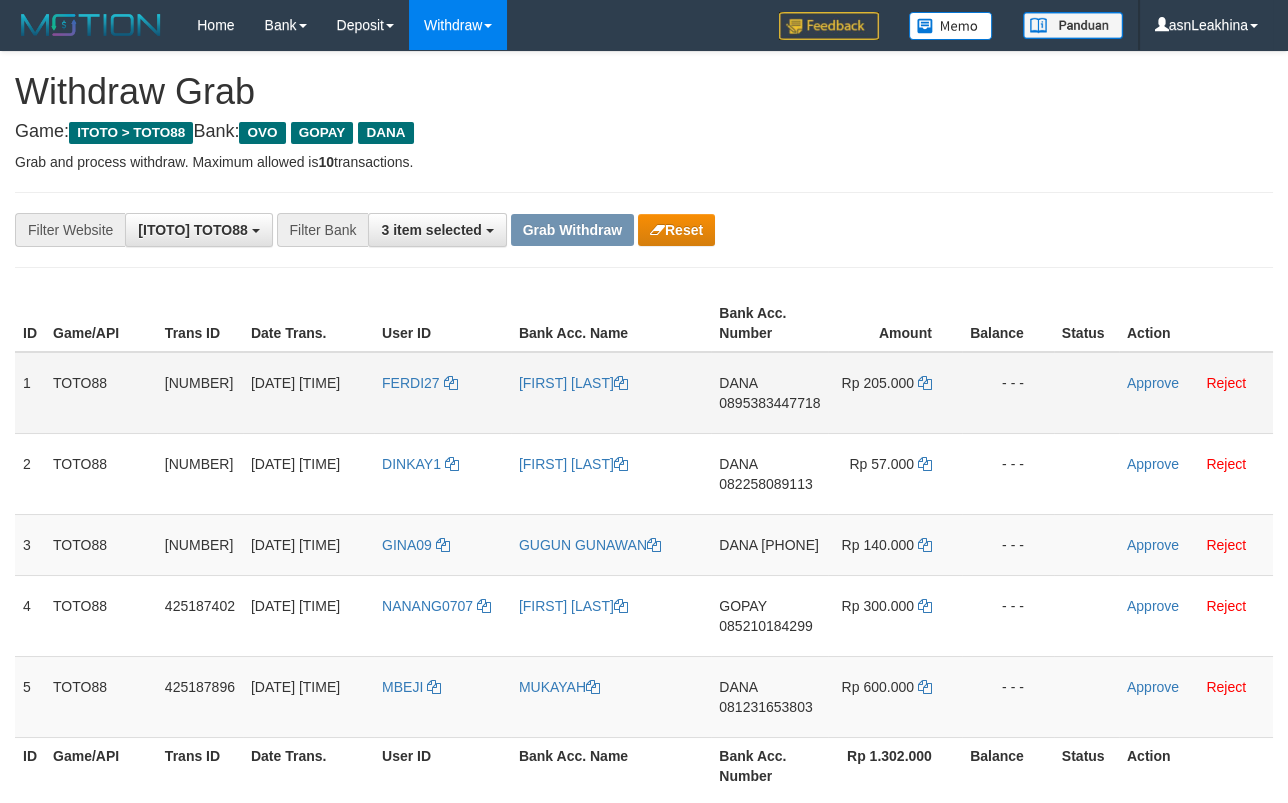 click on "DANA
[PHONE]" at bounding box center (769, 393) 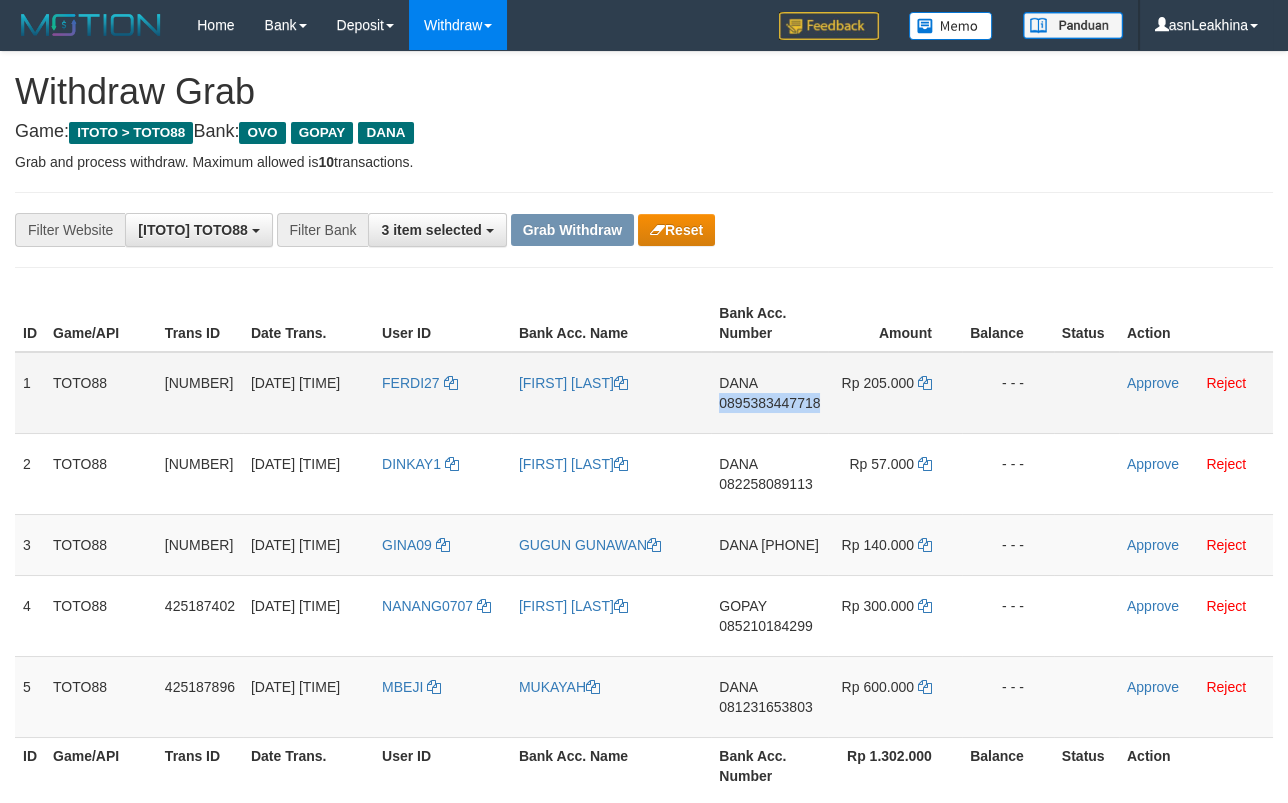 click on "0895383447718" at bounding box center (769, 403) 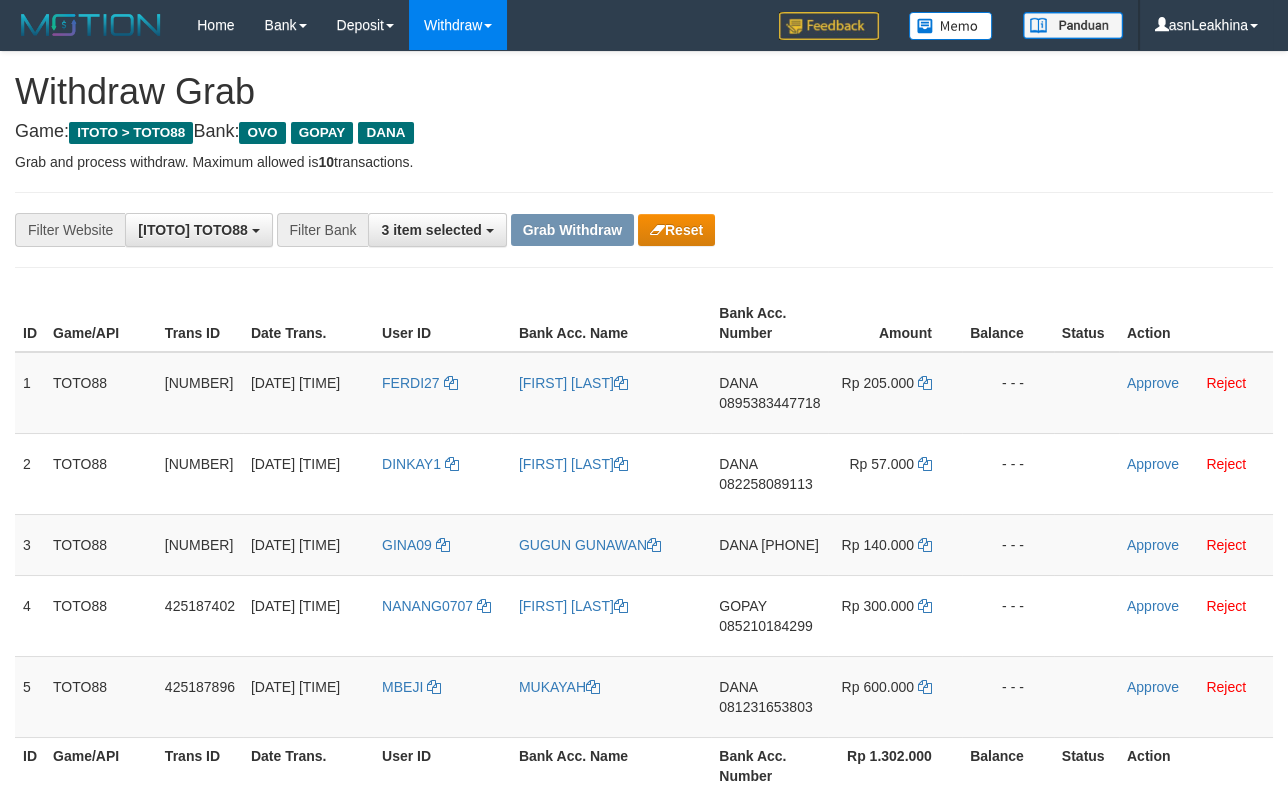 scroll, scrollTop: 0, scrollLeft: 0, axis: both 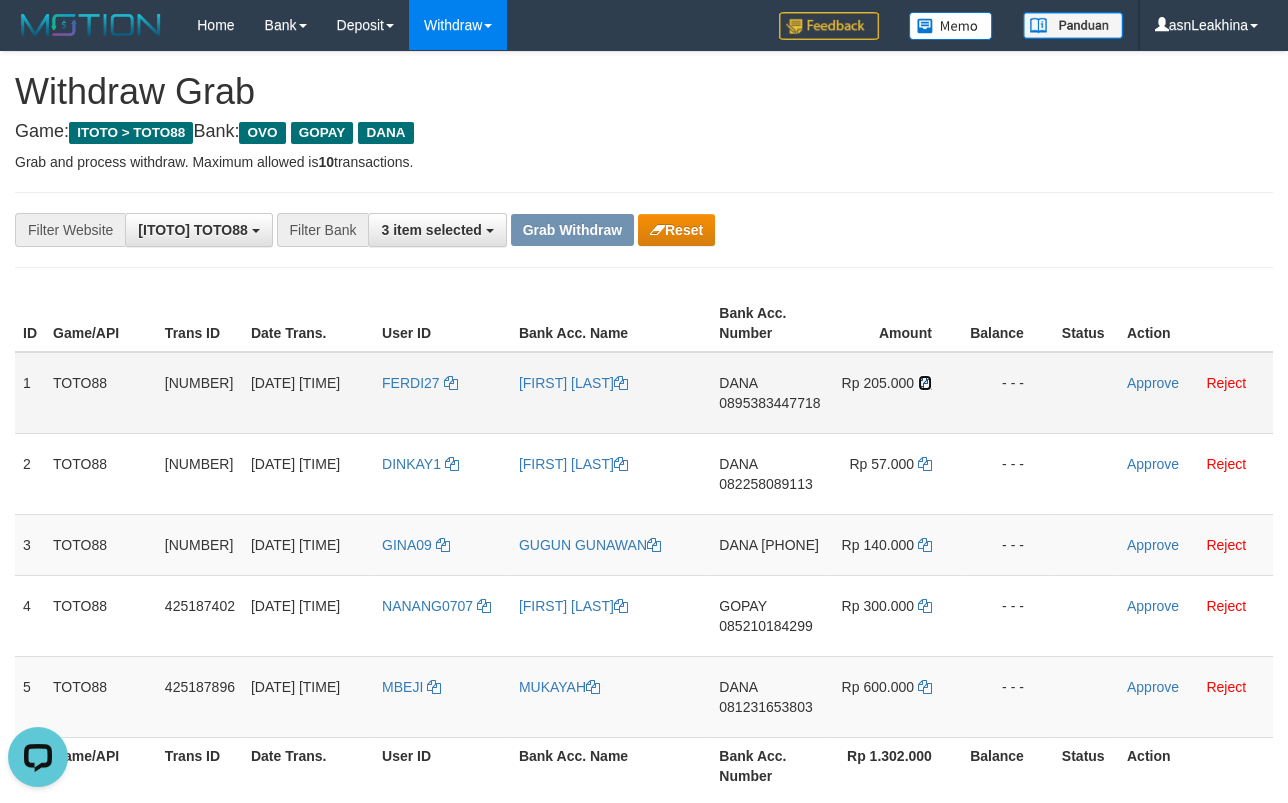 click at bounding box center [925, 383] 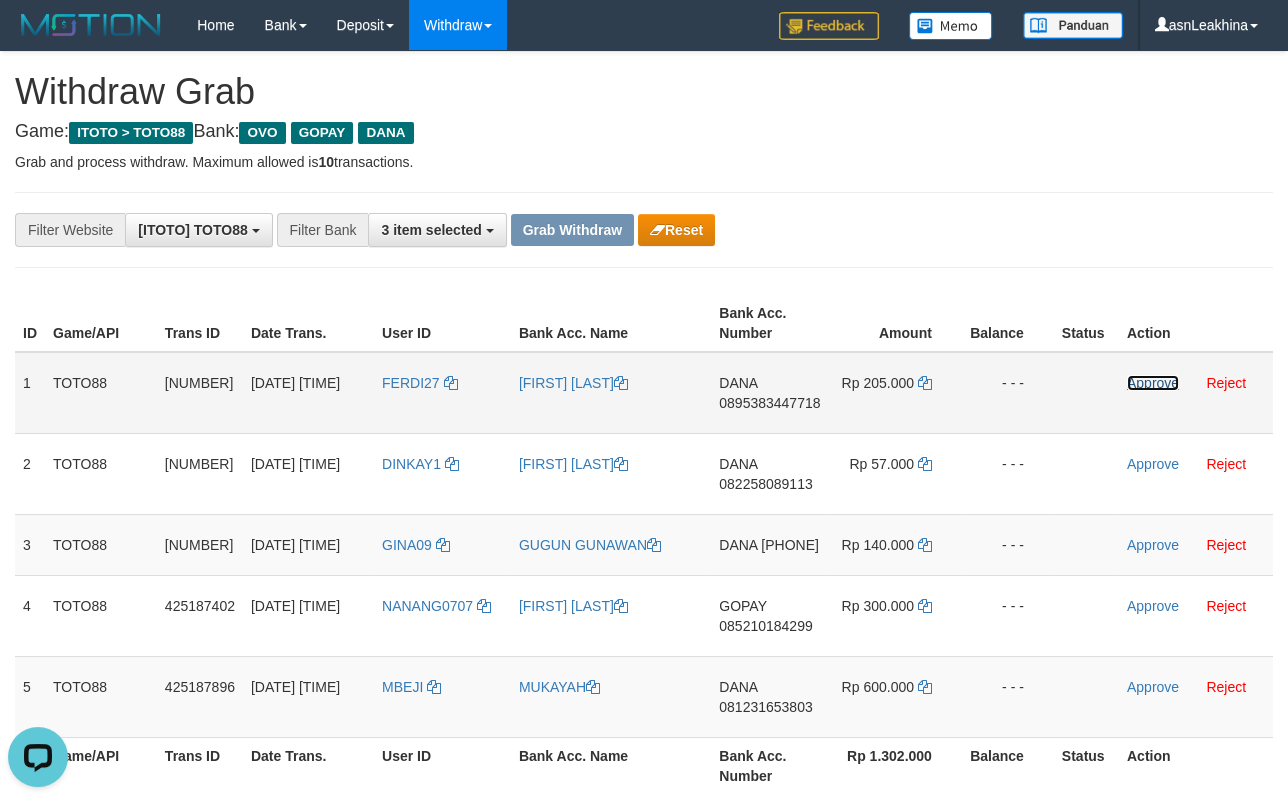 click on "Approve" at bounding box center (1153, 383) 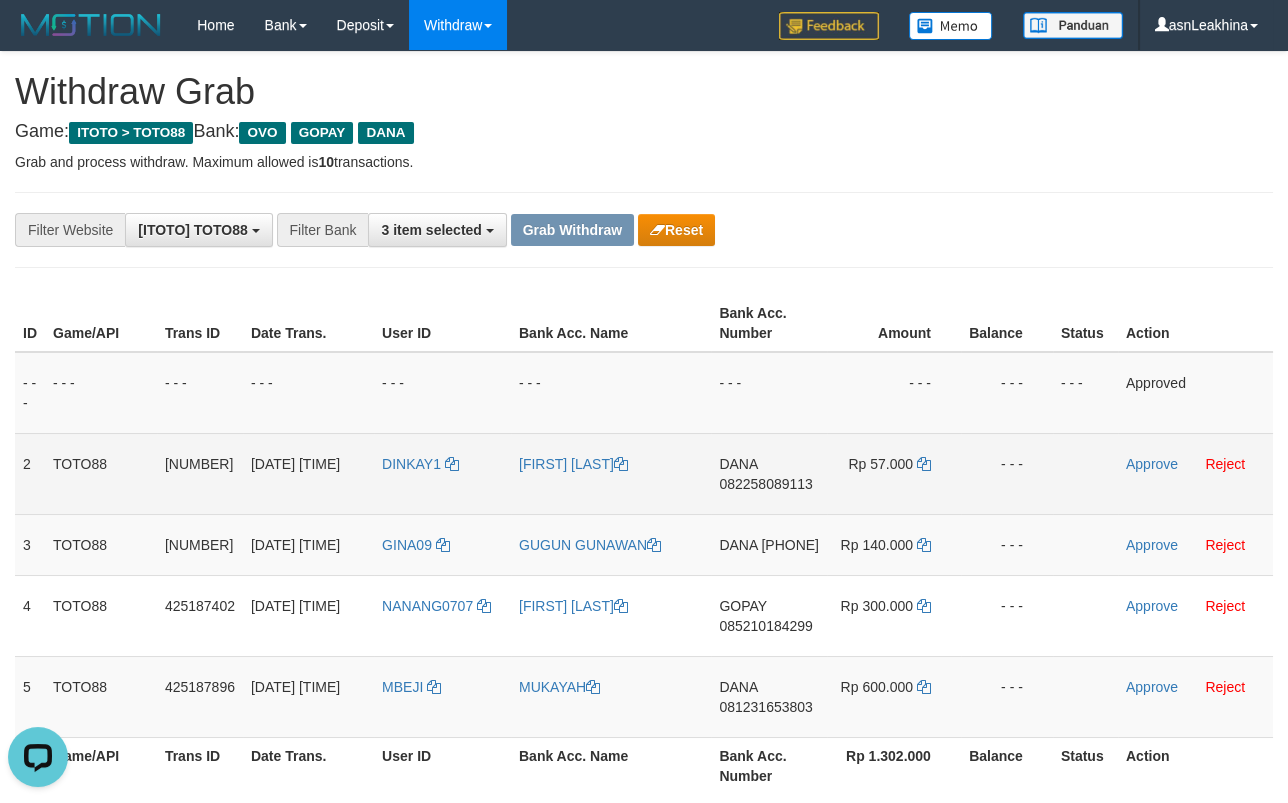 click on "082258089113" at bounding box center (765, 484) 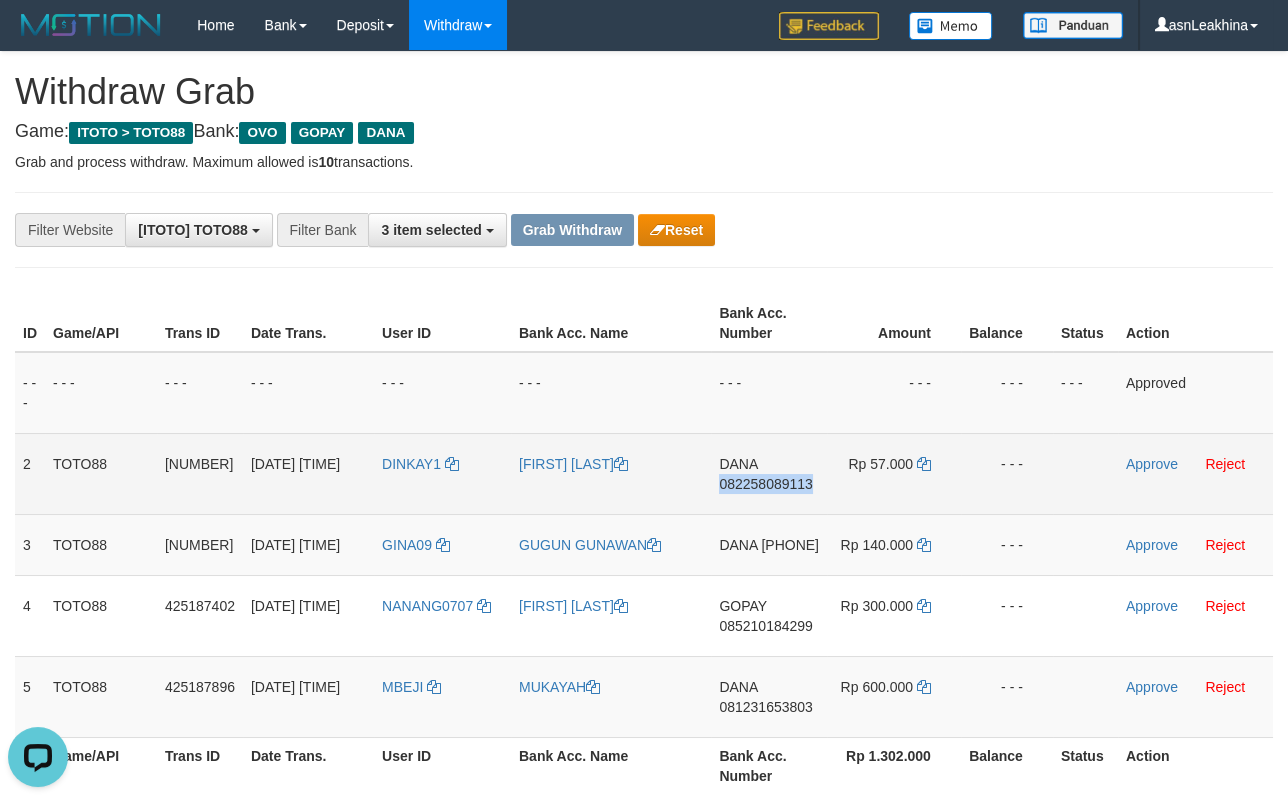 click on "082258089113" at bounding box center [765, 484] 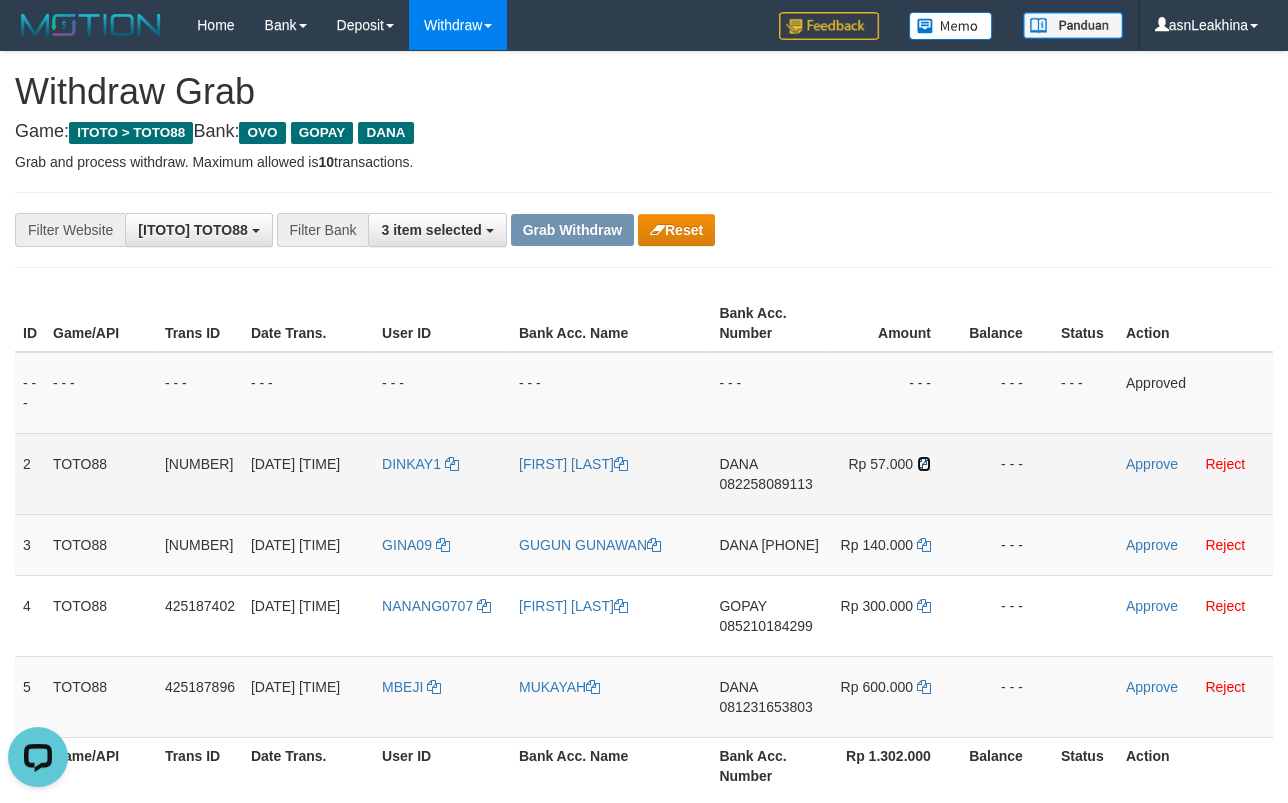 click at bounding box center [924, 464] 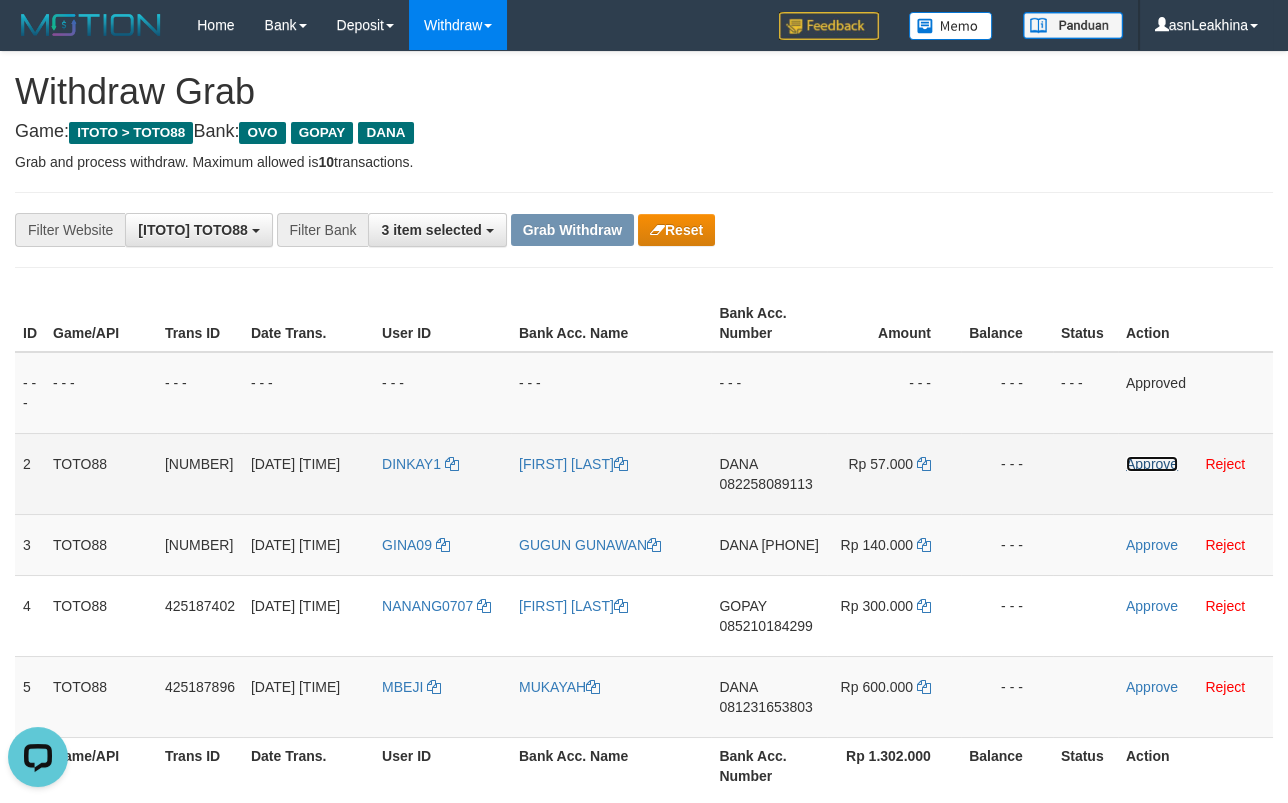 click on "Approve" at bounding box center [1152, 464] 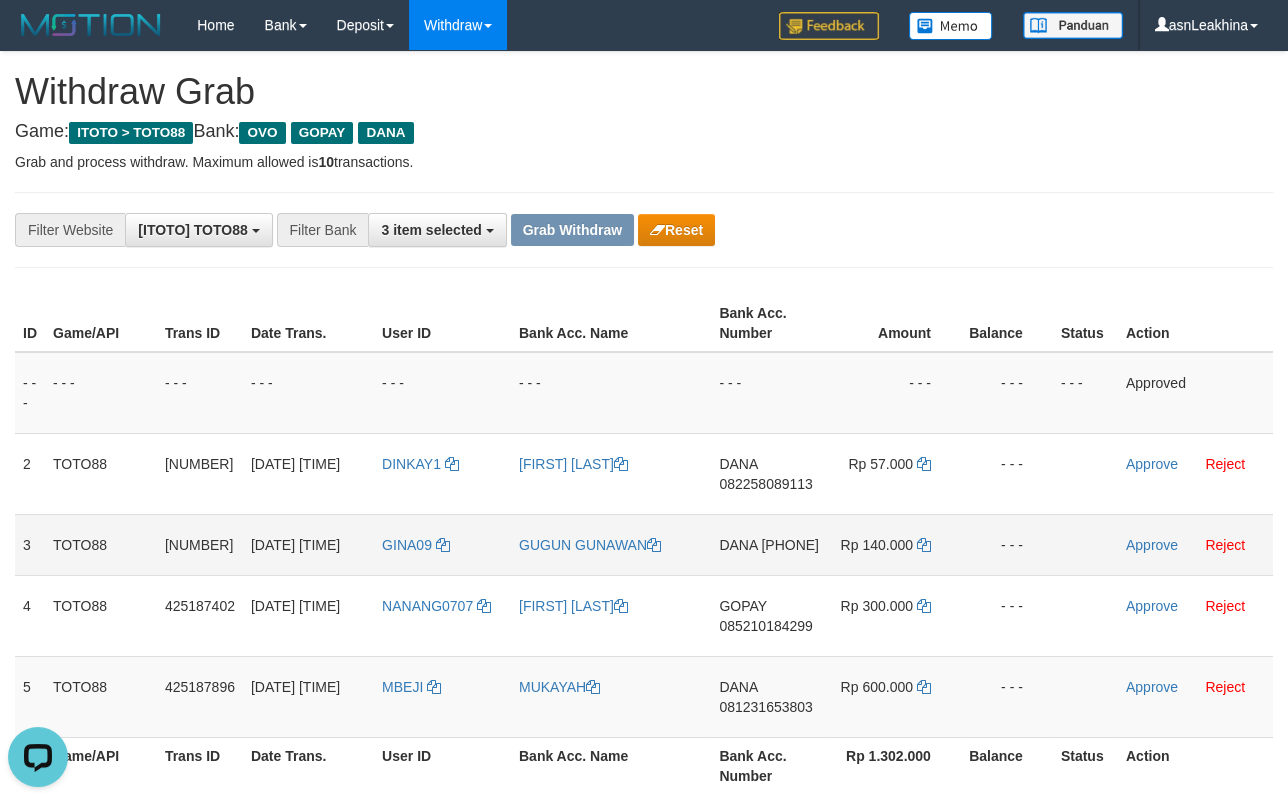 click on "DANA
082116425291" at bounding box center (769, 544) 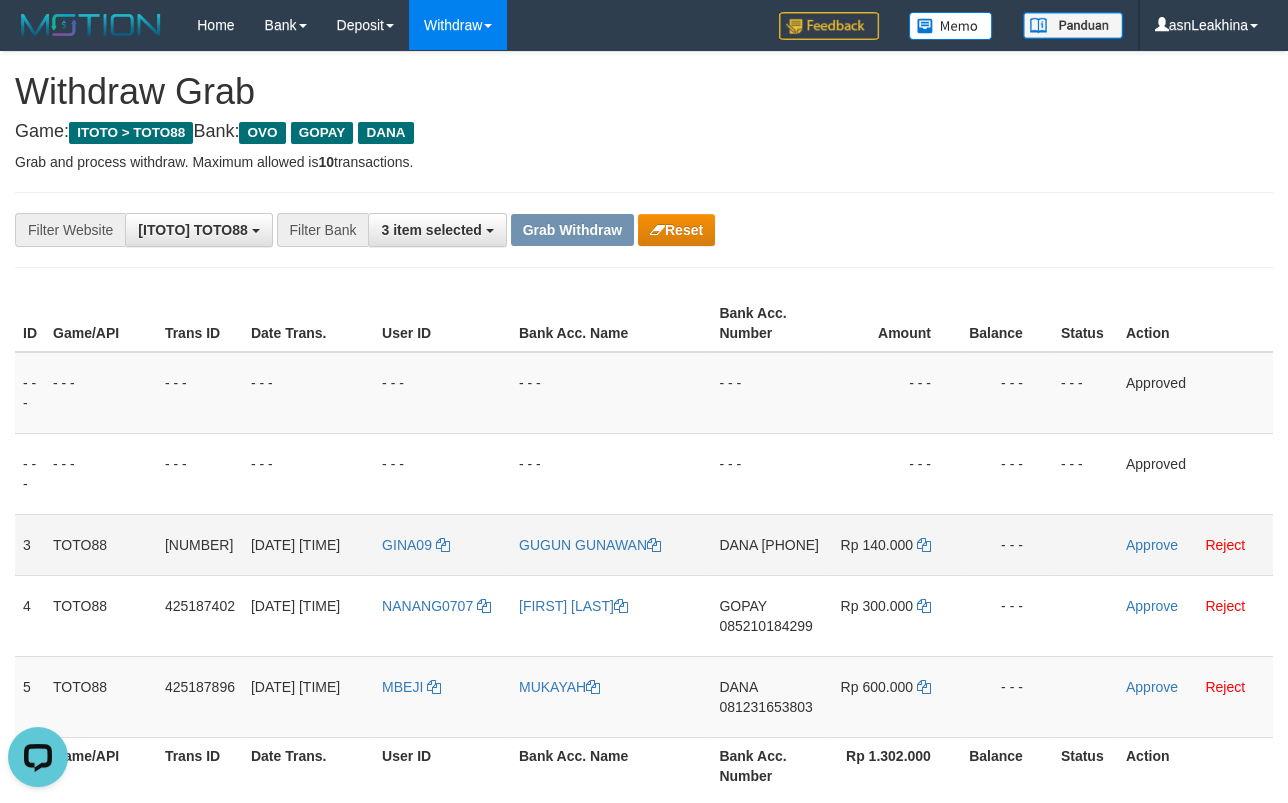 click on "[PHONE]" at bounding box center (790, 545) 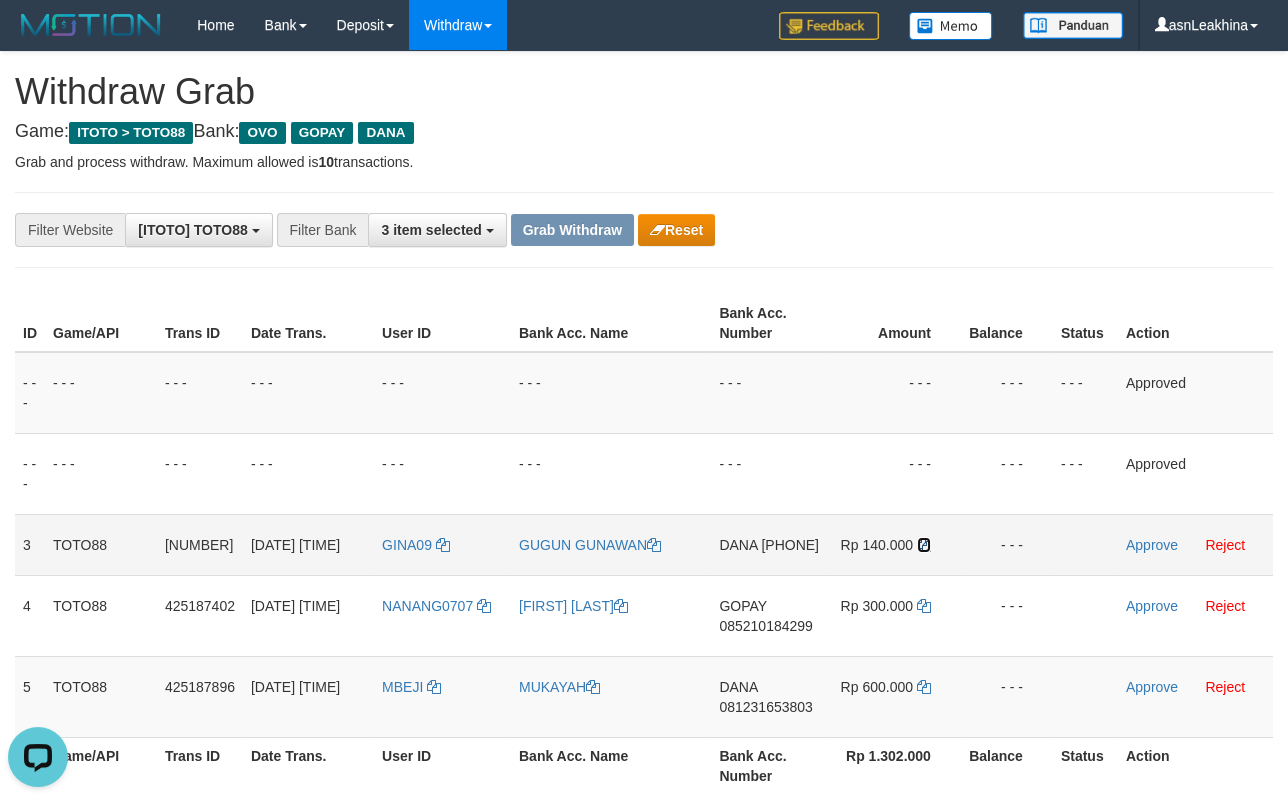 click at bounding box center [924, 545] 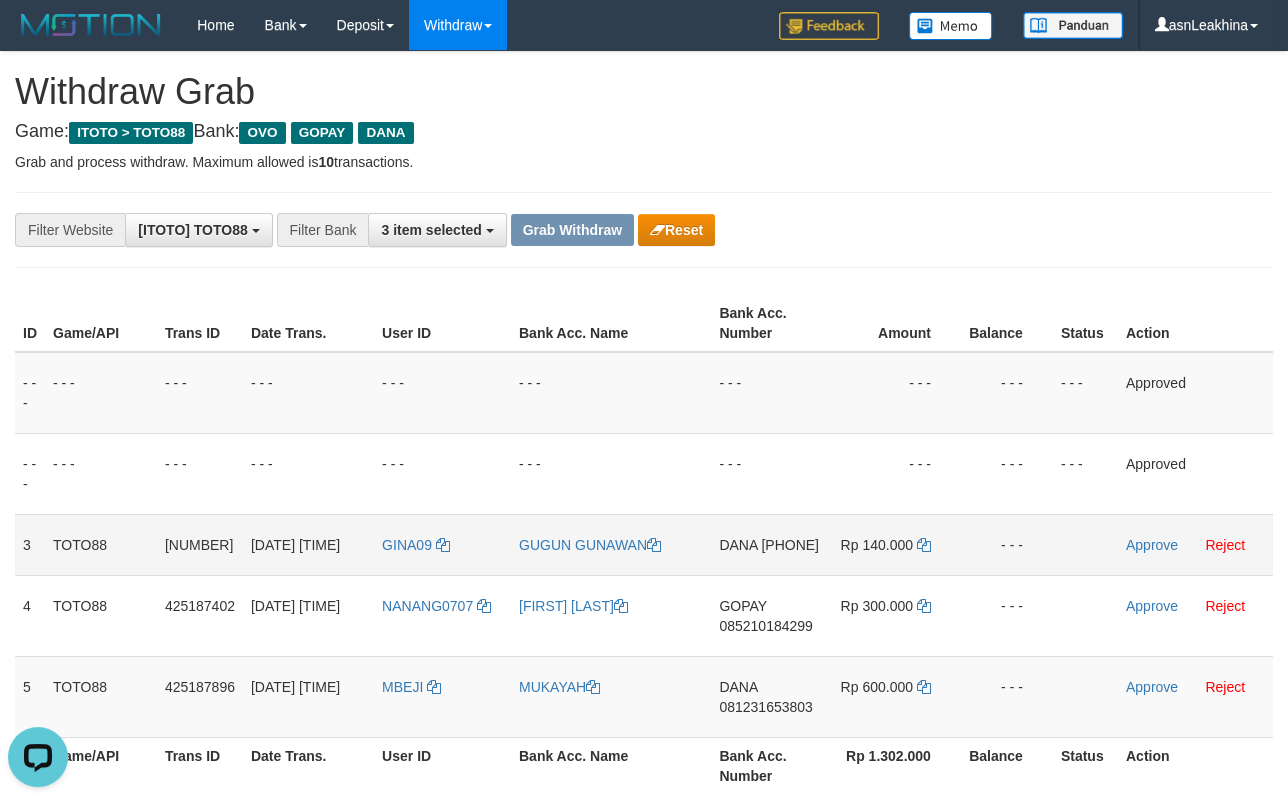 click on "Approve
Reject" at bounding box center (1195, 544) 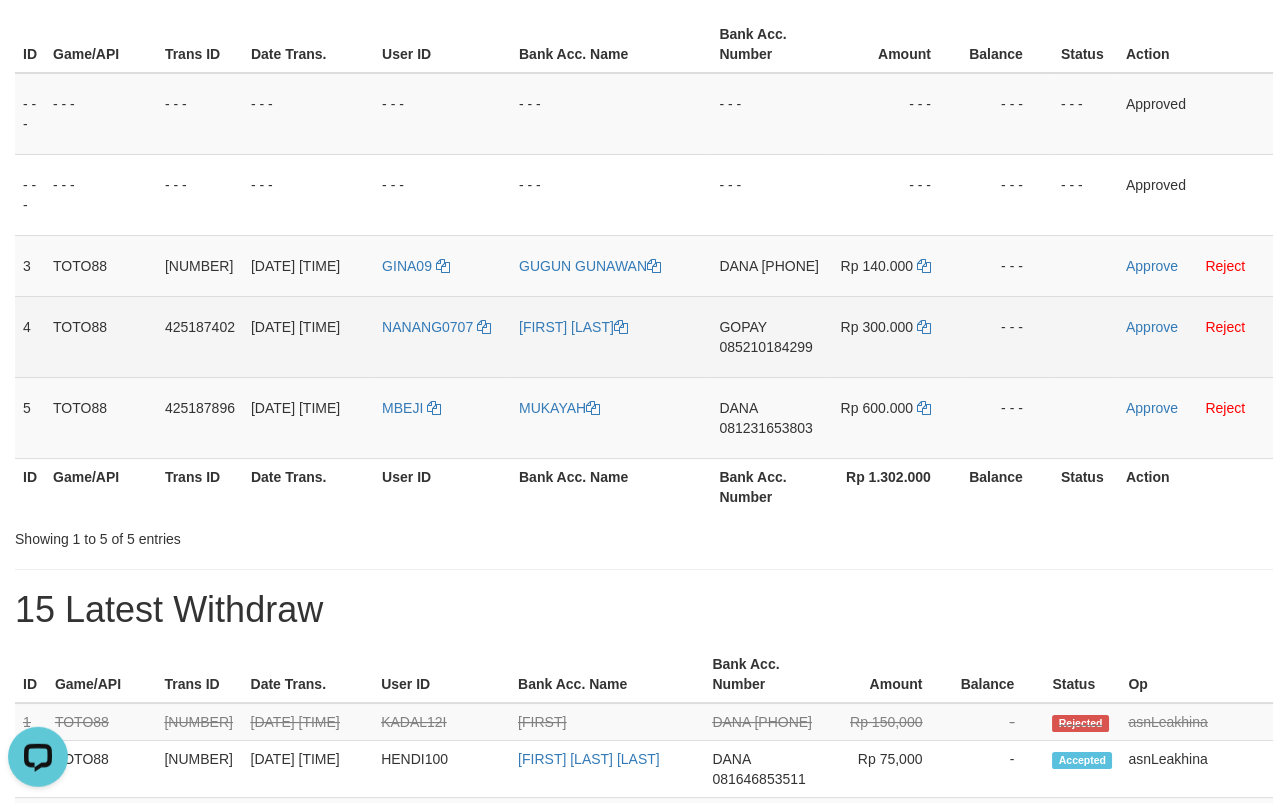 scroll, scrollTop: 33, scrollLeft: 0, axis: vertical 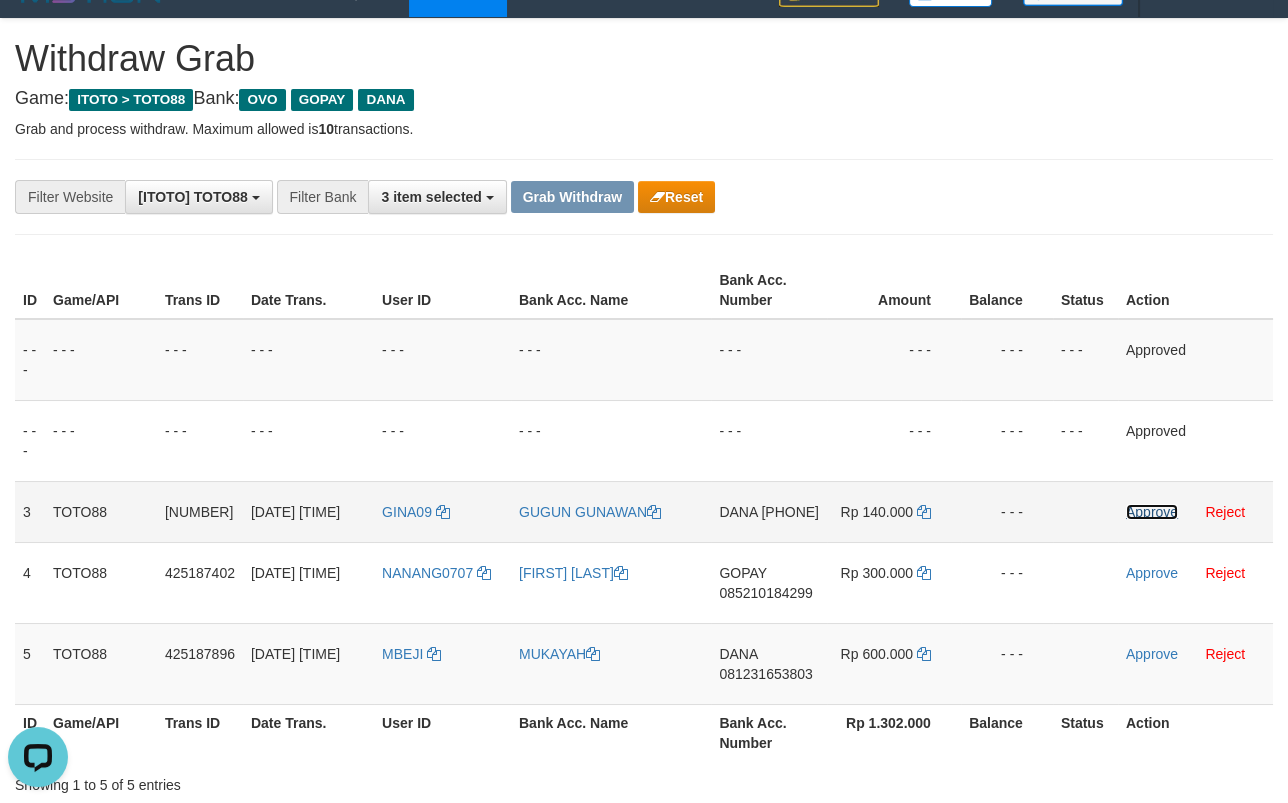 click on "Approve" at bounding box center (1152, 512) 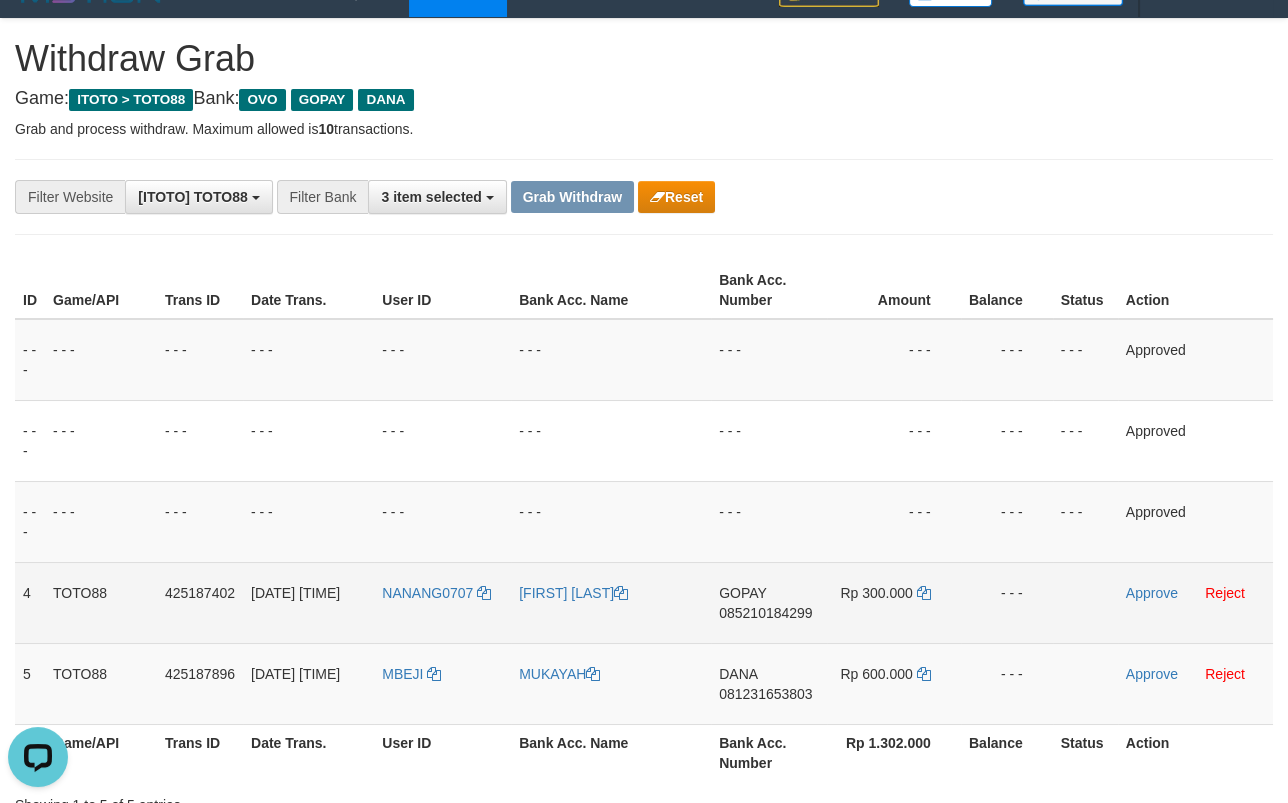 click on "085210184299" at bounding box center [765, 613] 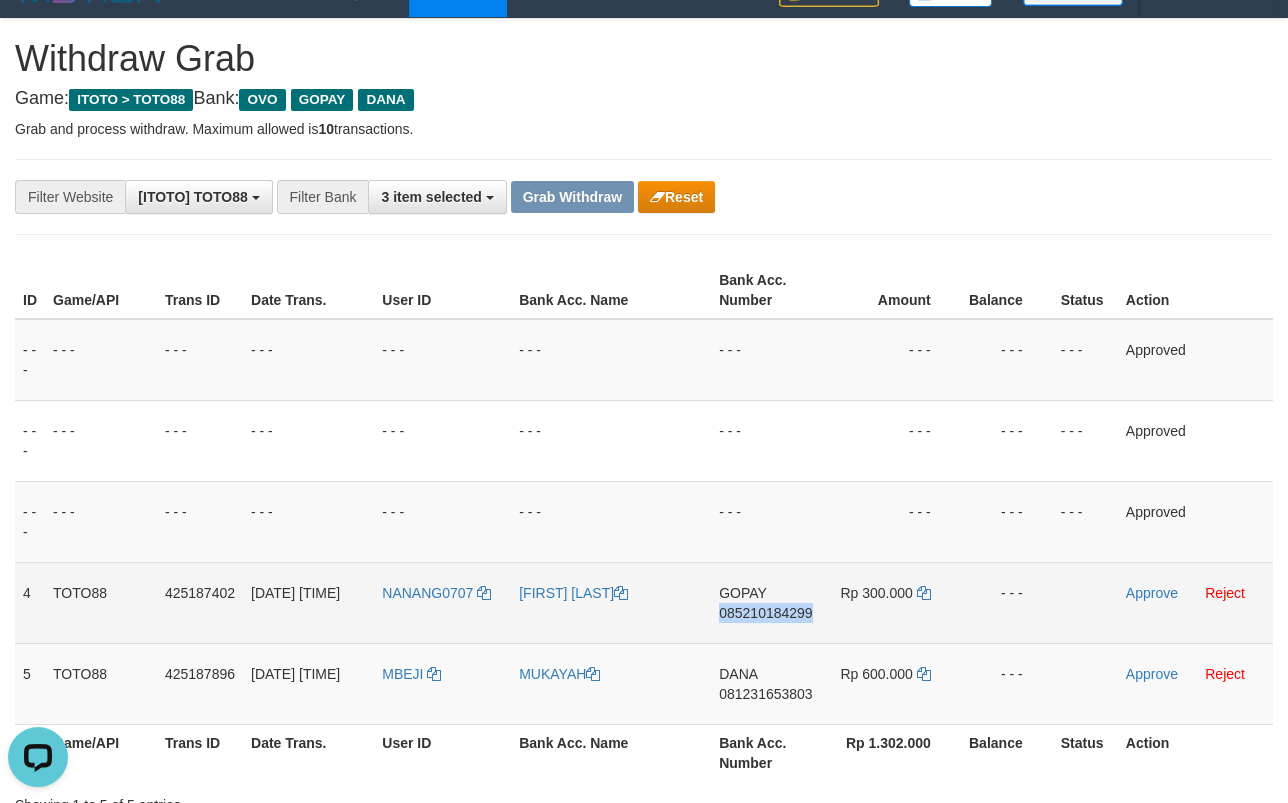 click on "085210184299" at bounding box center [765, 613] 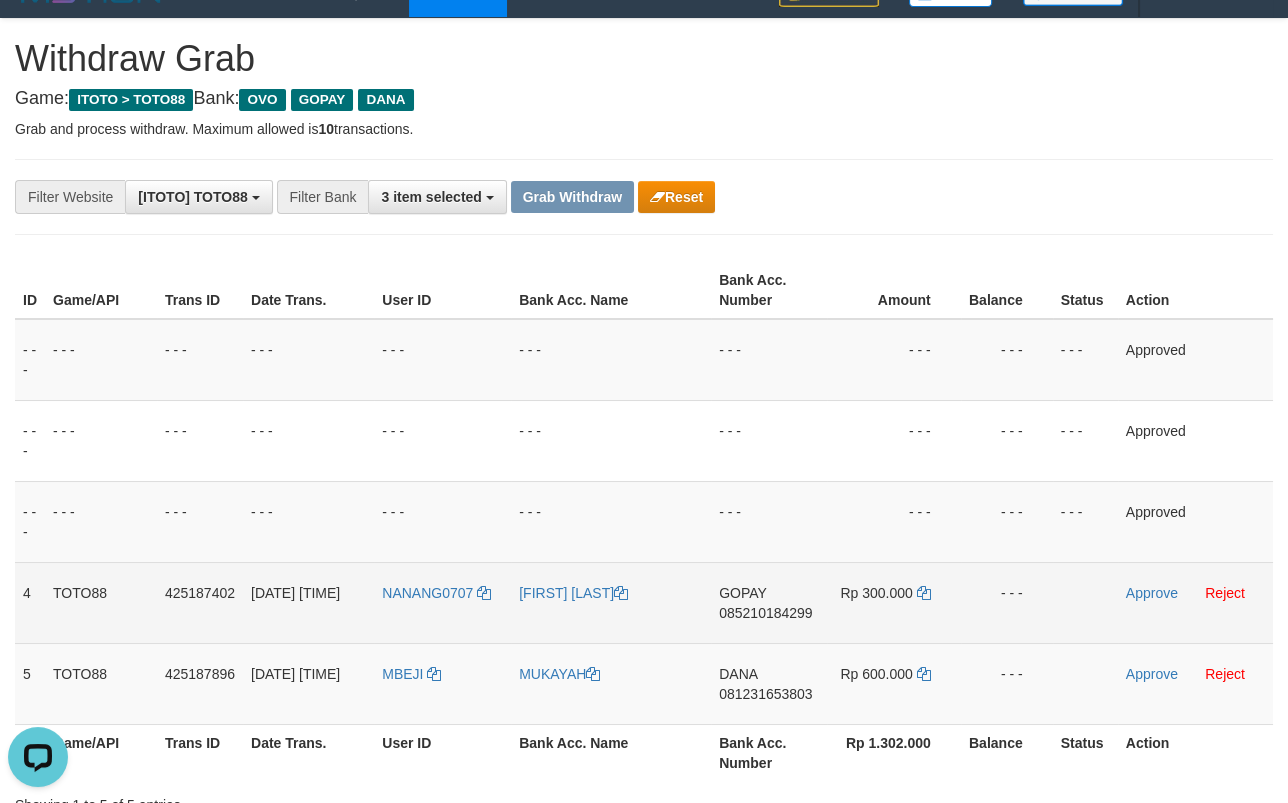 click on "Approve
Reject" at bounding box center (1195, 602) 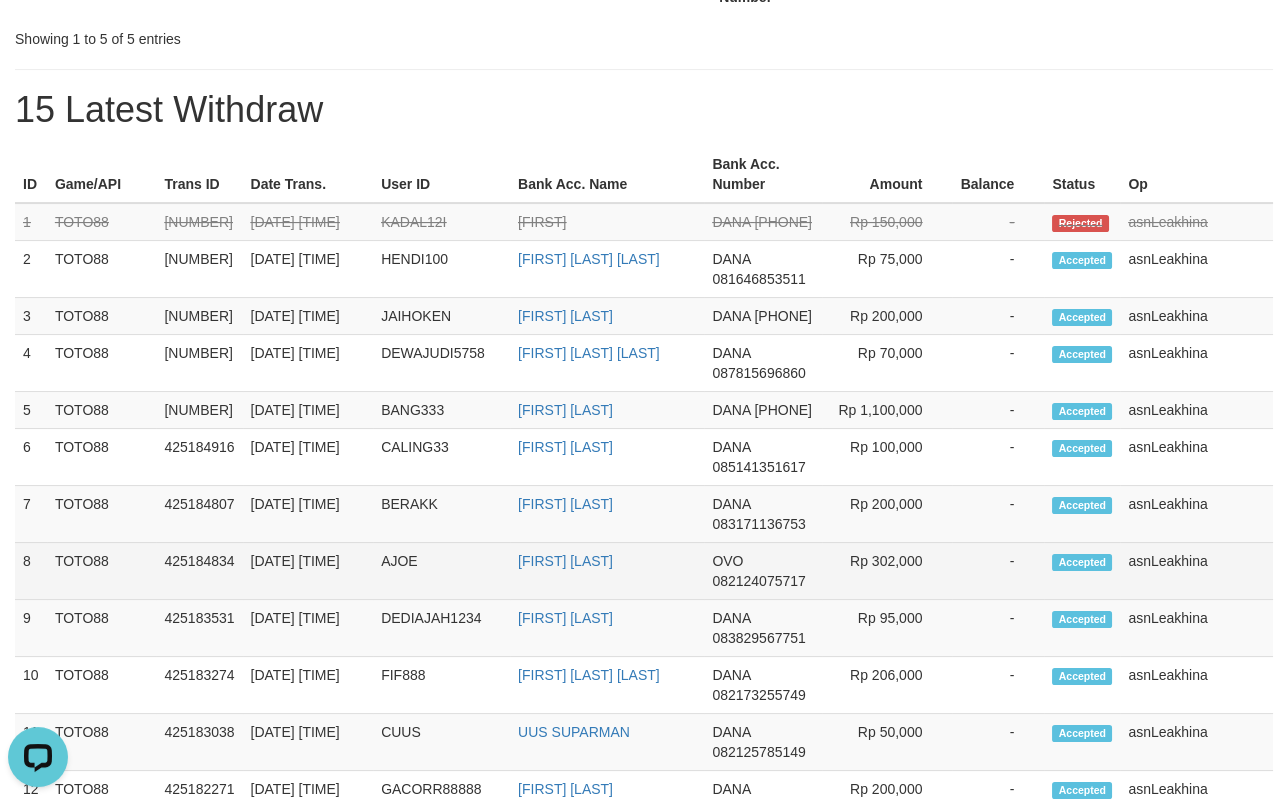 scroll, scrollTop: 0, scrollLeft: 0, axis: both 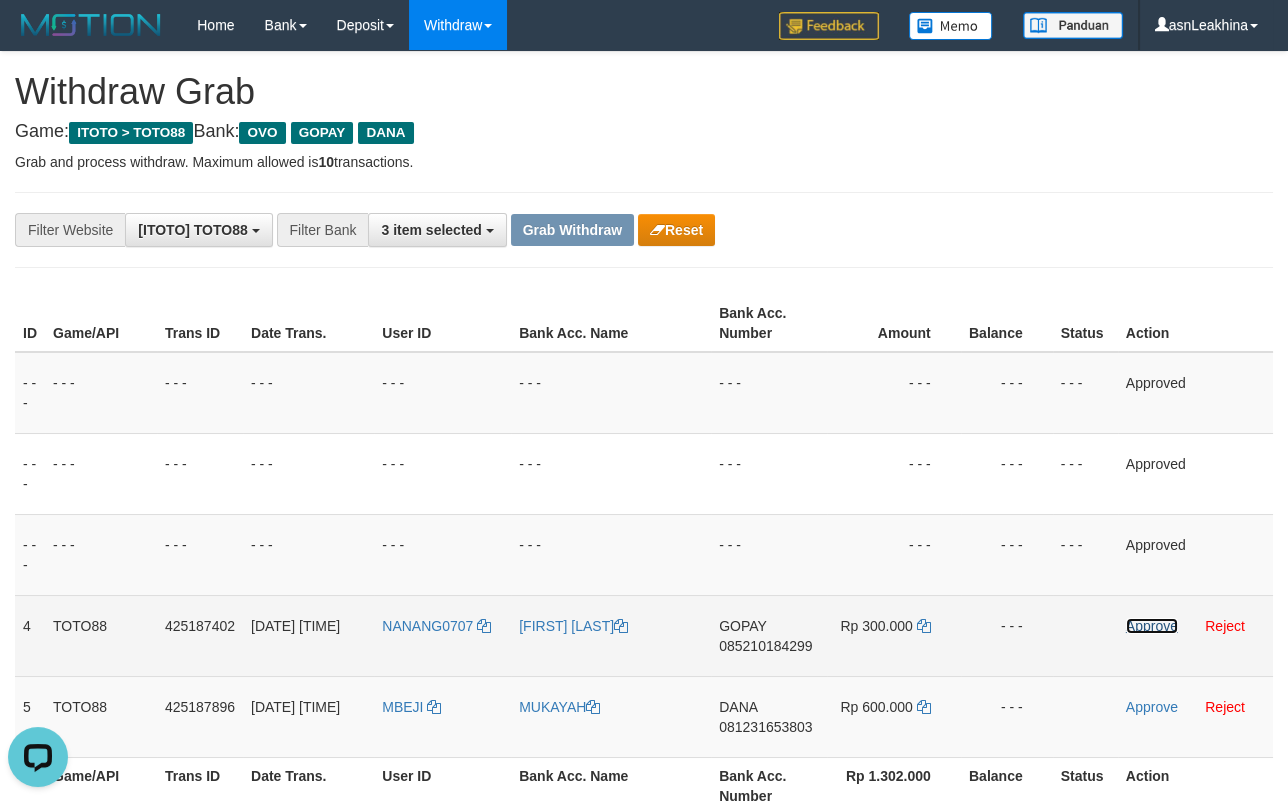 click on "Approve" at bounding box center [1152, 626] 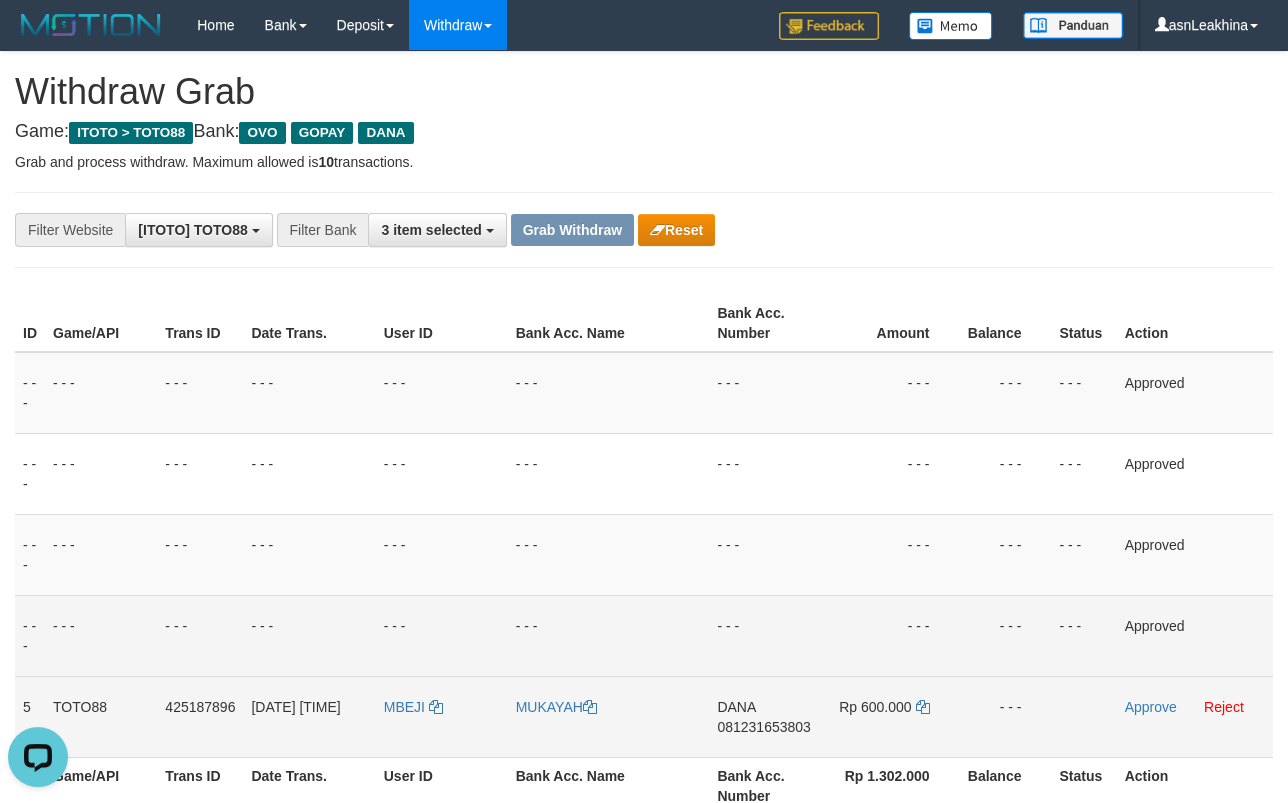 click on "081231653803" at bounding box center [763, 727] 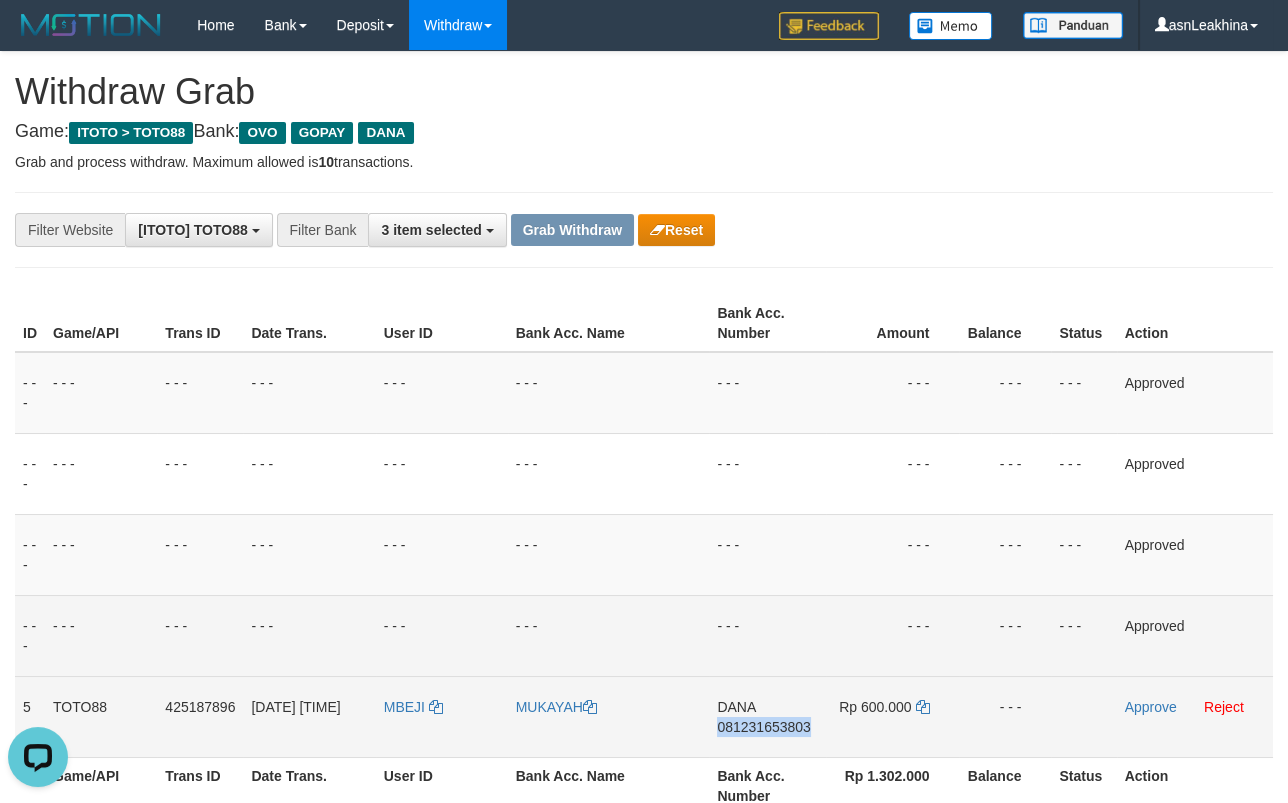click on "081231653803" at bounding box center (763, 727) 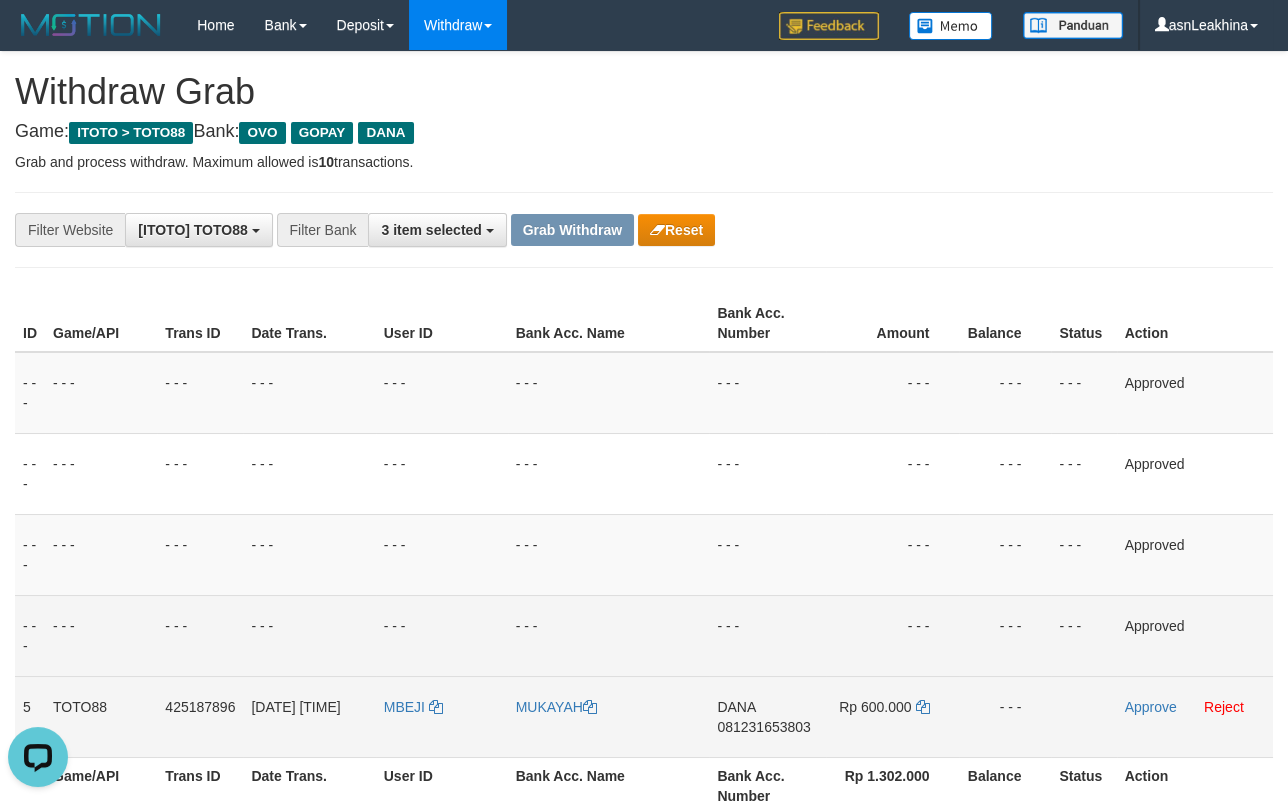 click on "Rp 600.000" at bounding box center [893, 716] 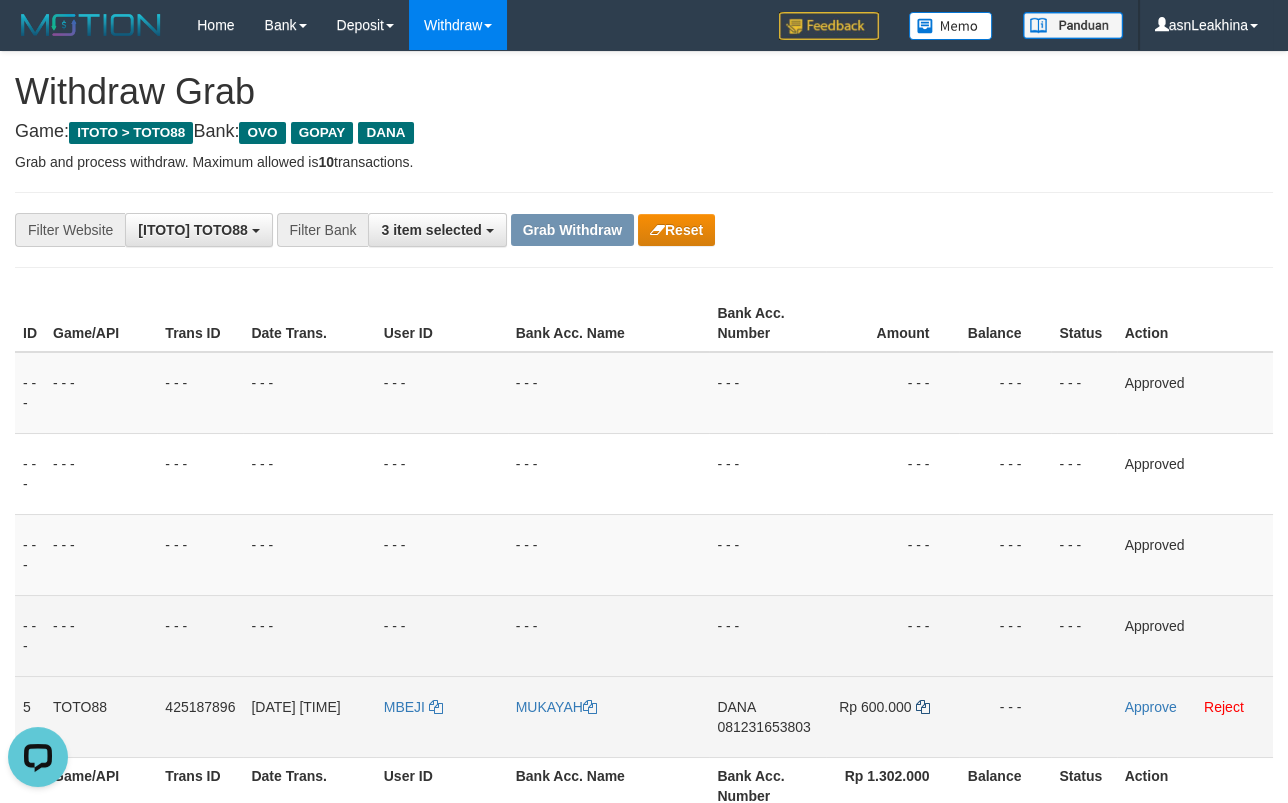 drag, startPoint x: 939, startPoint y: 742, endPoint x: 926, endPoint y: 712, distance: 32.695564 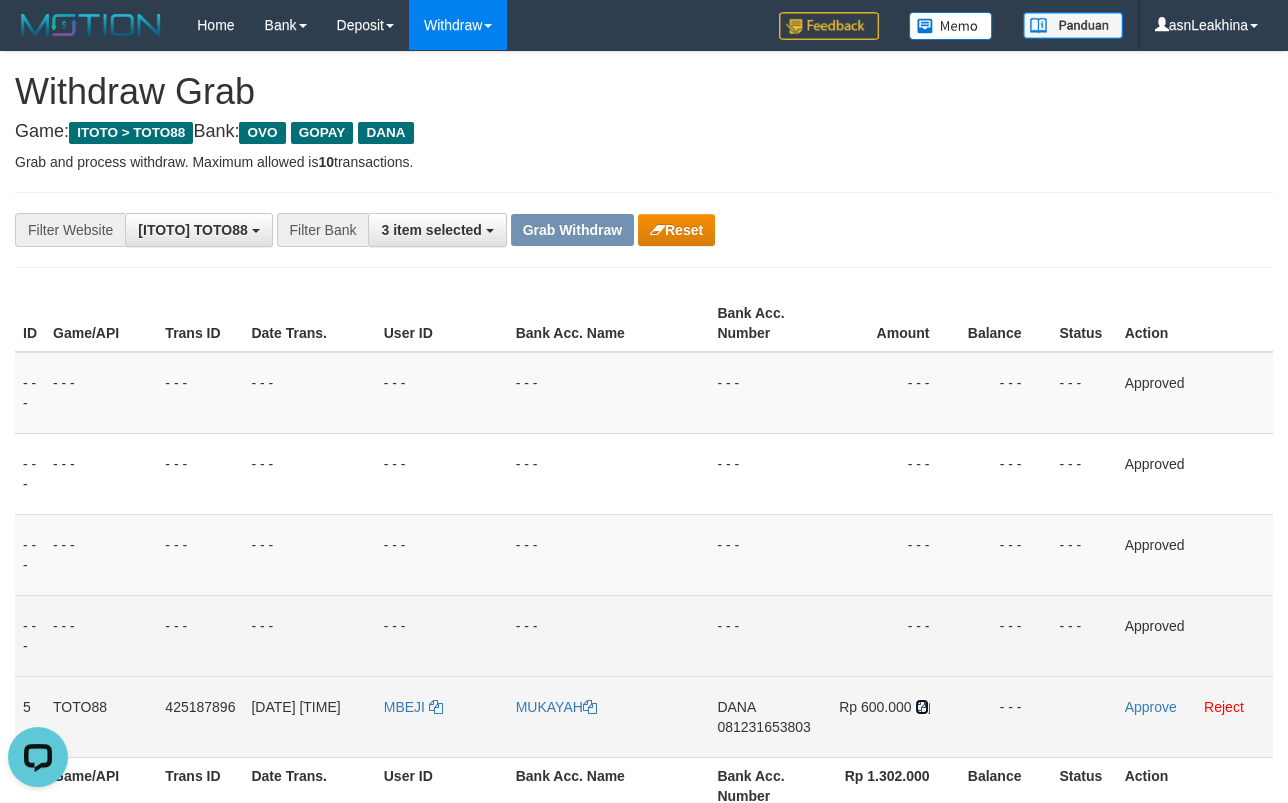click at bounding box center [922, 707] 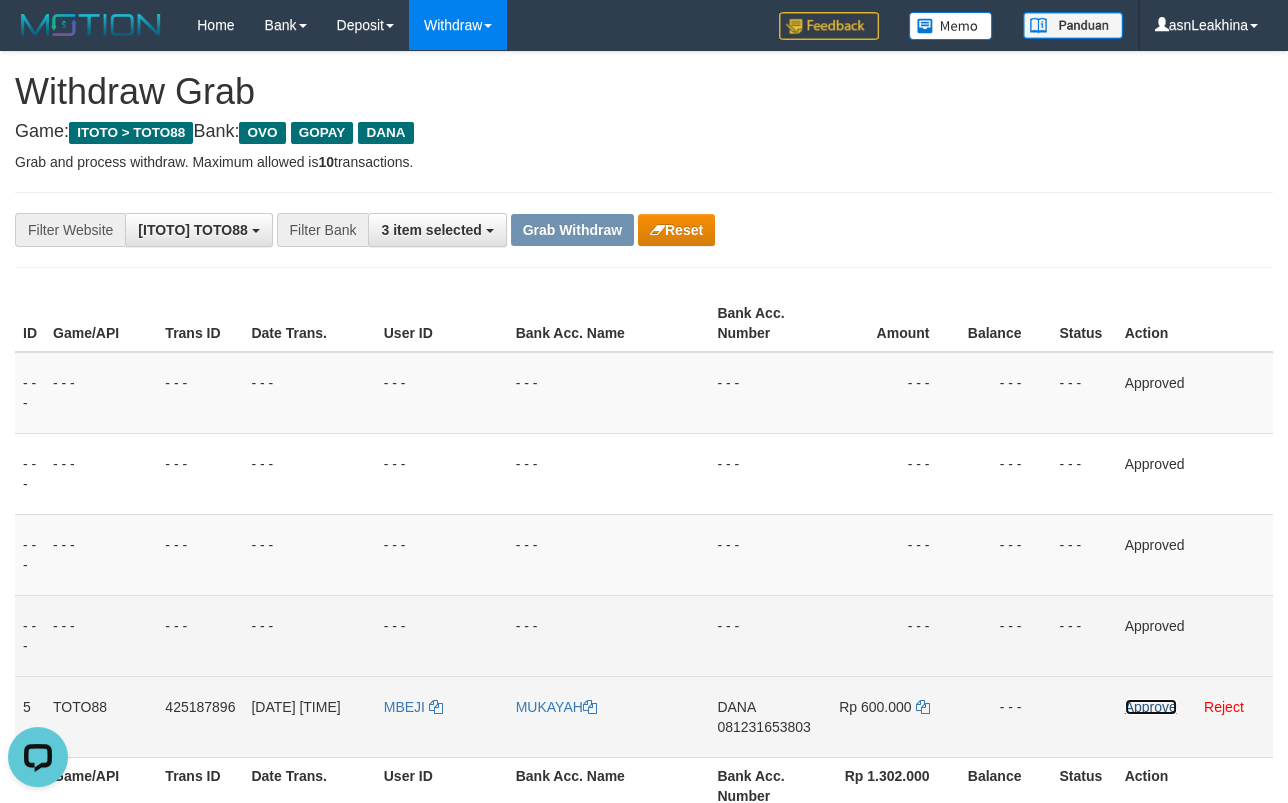 click on "Approve" at bounding box center (1151, 707) 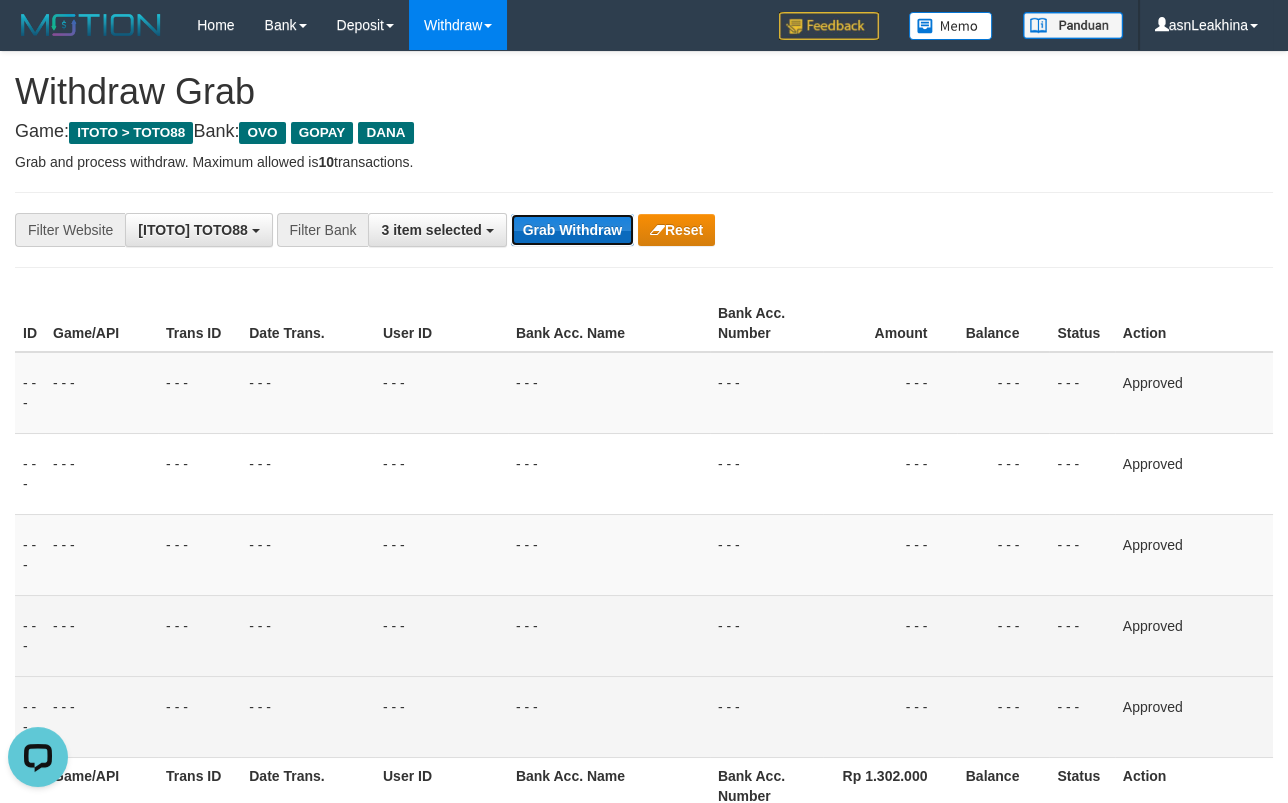 click on "Grab Withdraw" at bounding box center (572, 230) 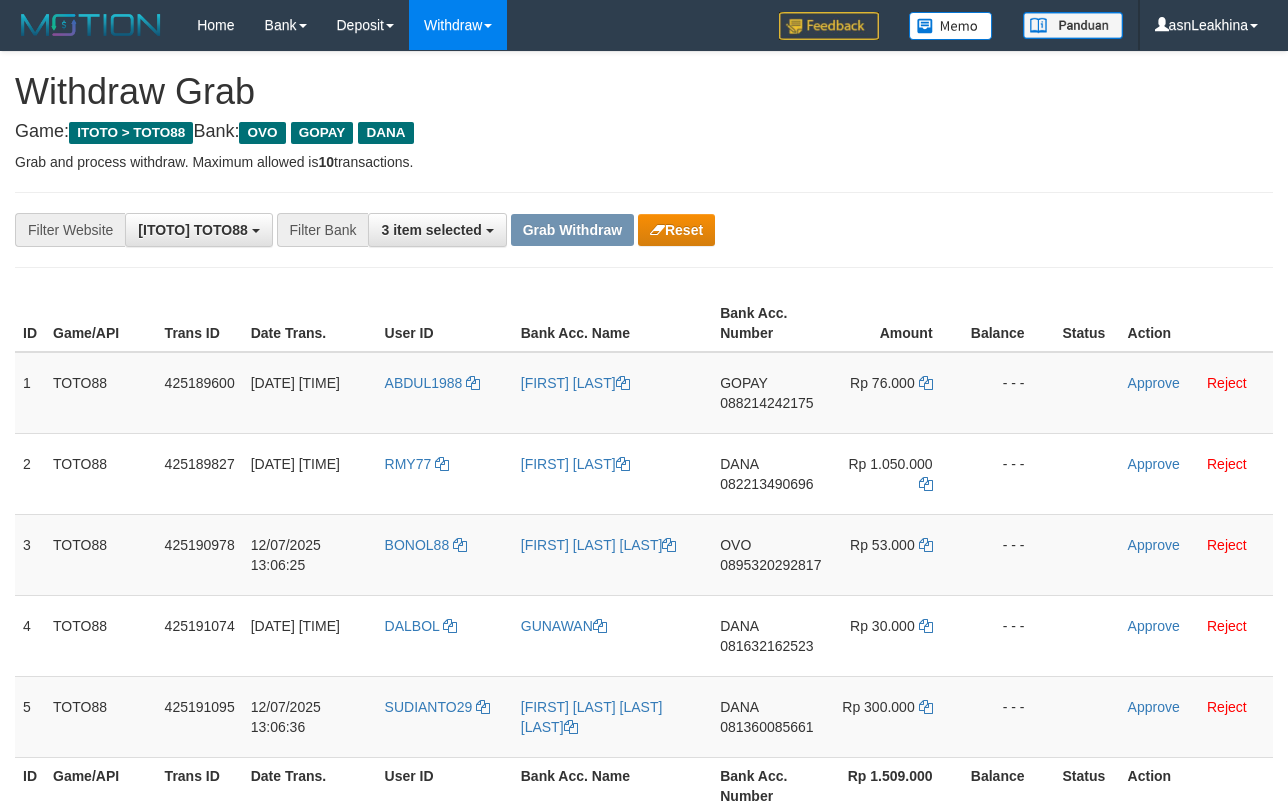 scroll, scrollTop: 960, scrollLeft: 0, axis: vertical 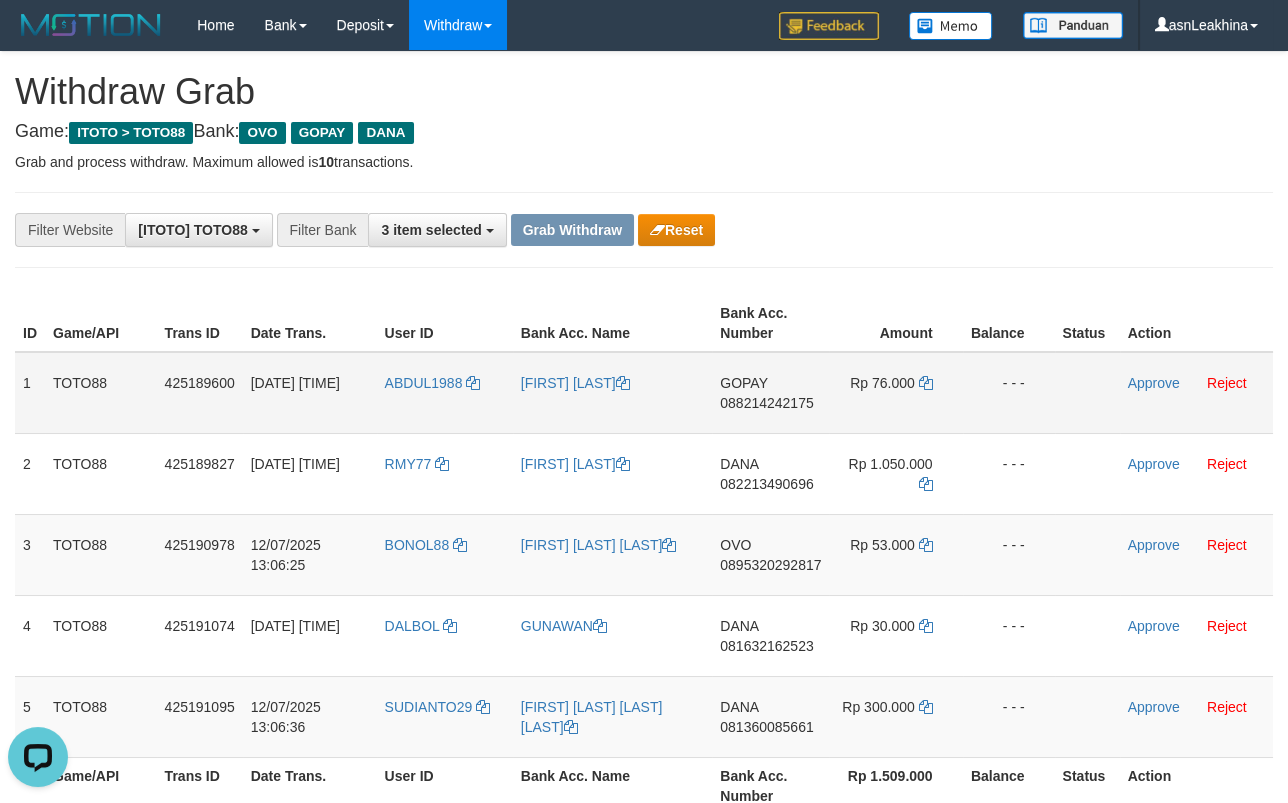click on "GOPAY
[PHONE]" at bounding box center [770, 393] 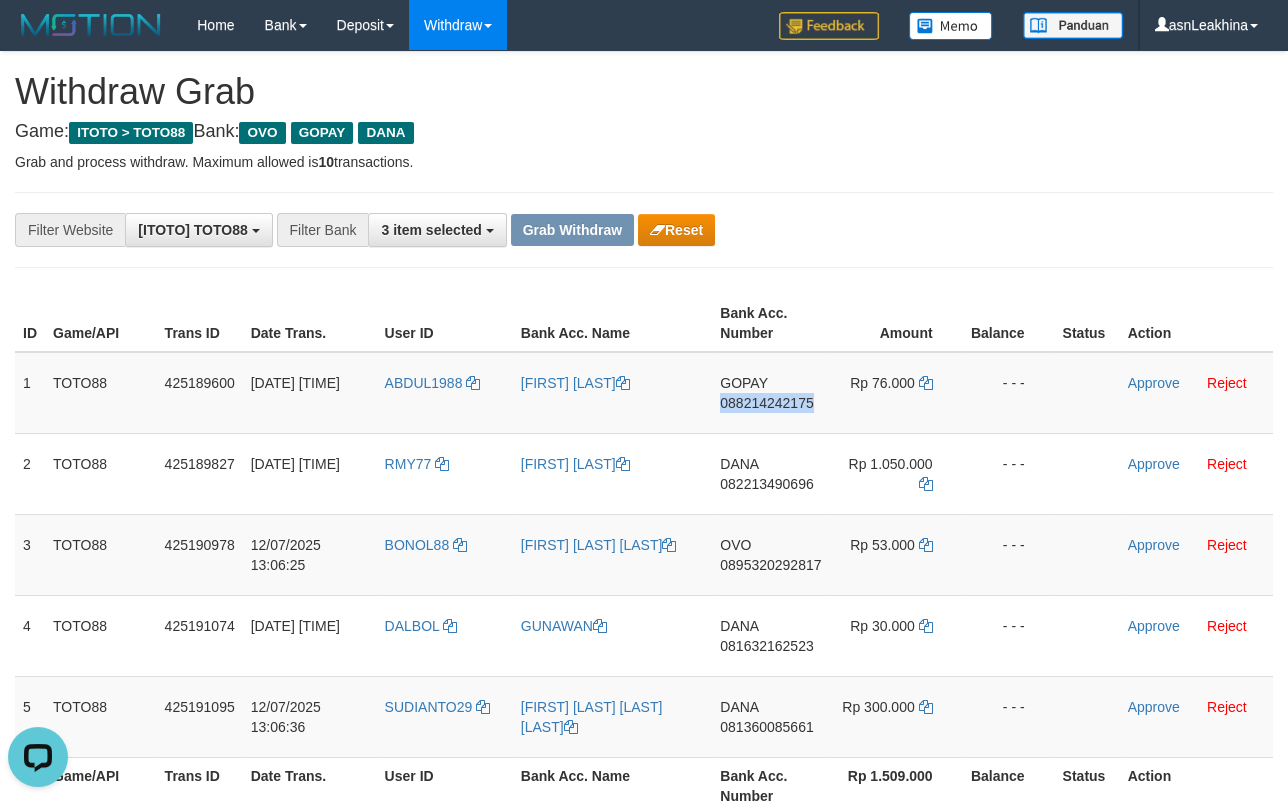 drag, startPoint x: 797, startPoint y: 403, endPoint x: 21, endPoint y: 282, distance: 785.37695 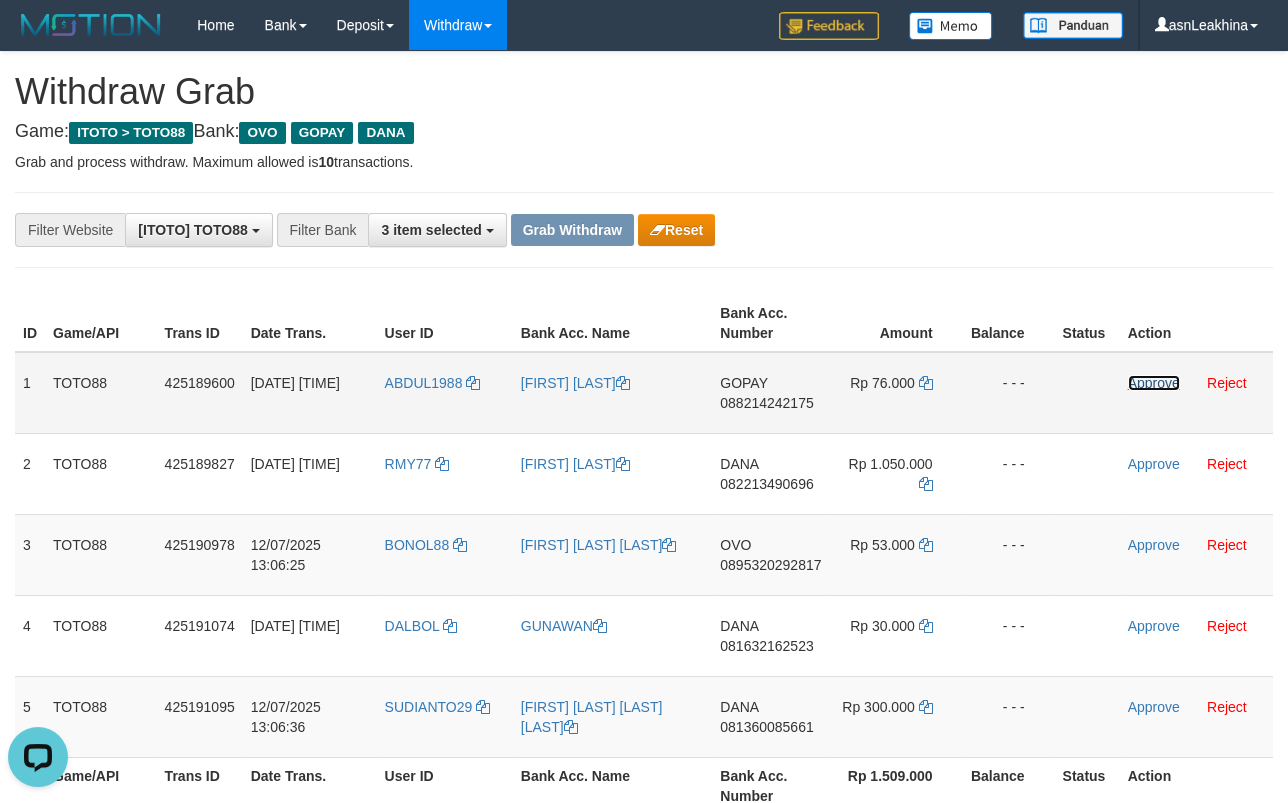 click on "Approve" at bounding box center [1154, 383] 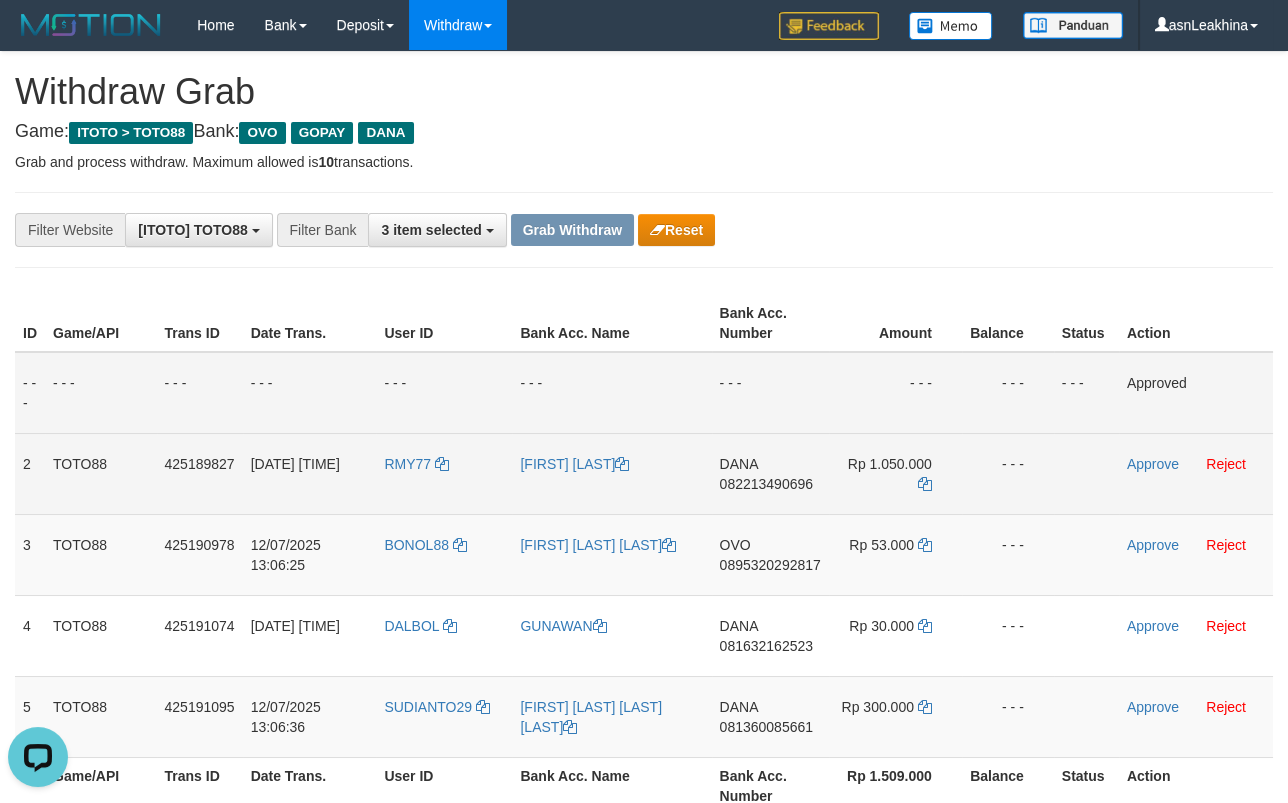 click on "082213490696" at bounding box center [766, 484] 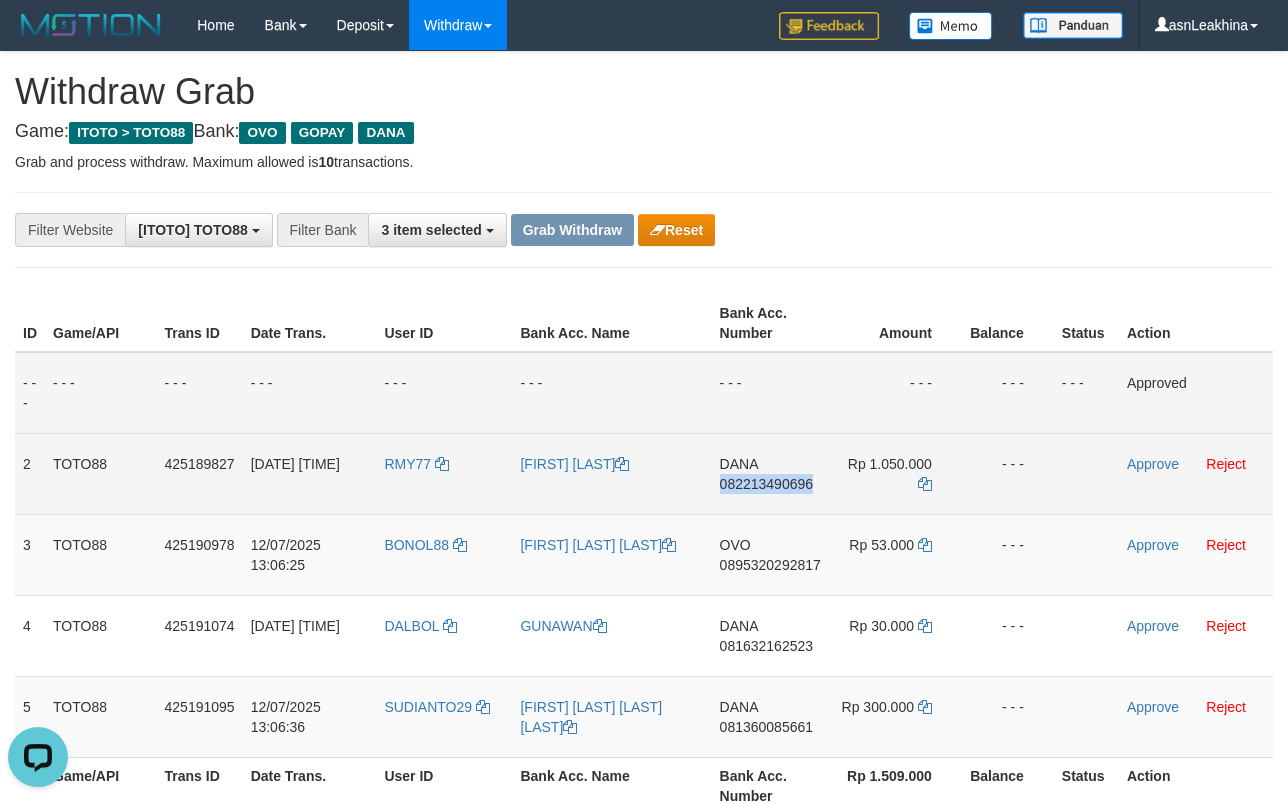click on "082213490696" at bounding box center [766, 484] 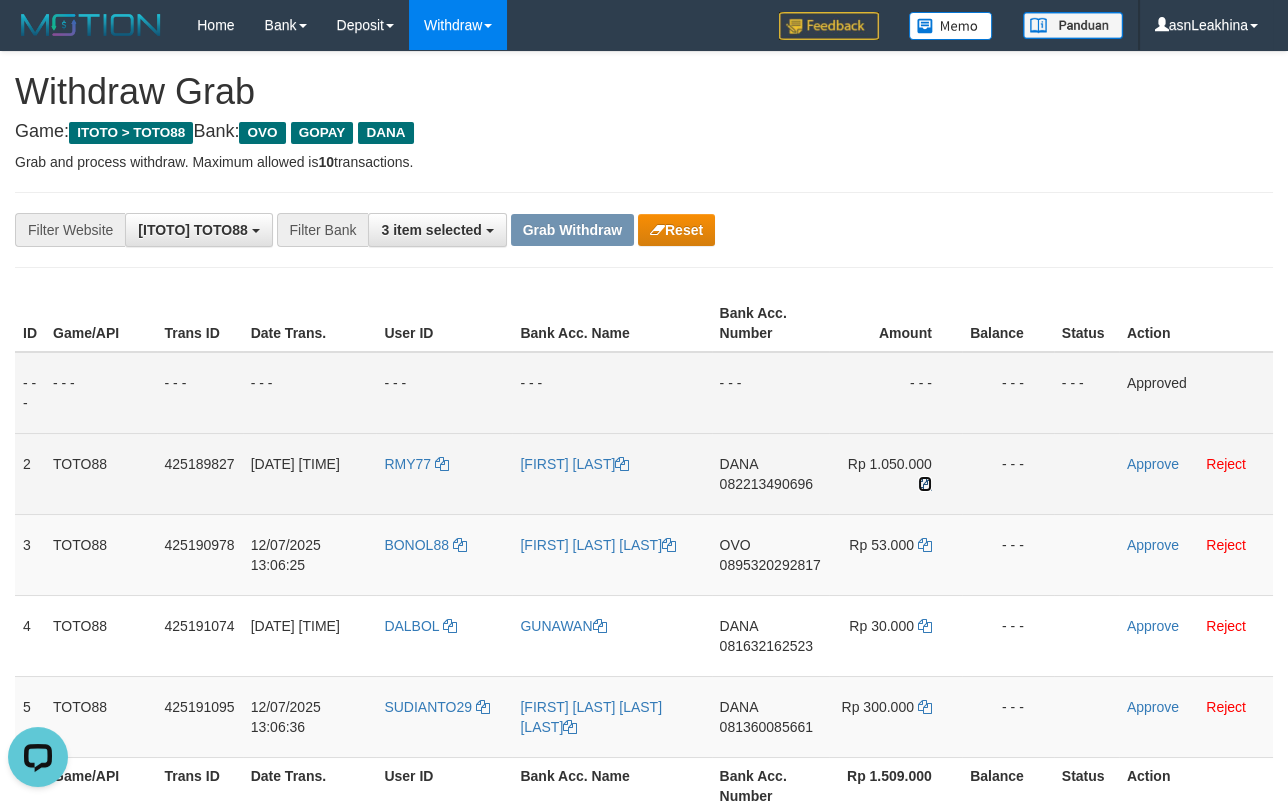 click at bounding box center [925, 484] 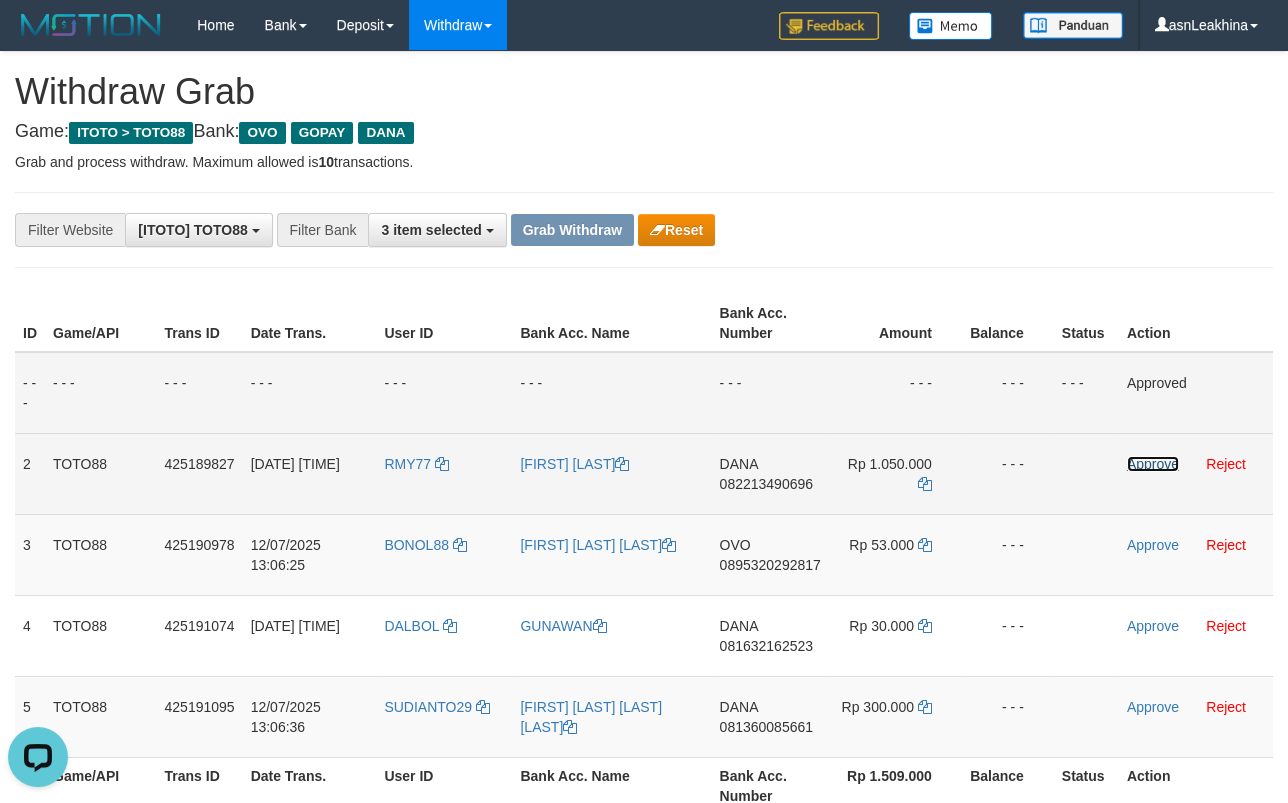 click on "Approve" at bounding box center [1153, 464] 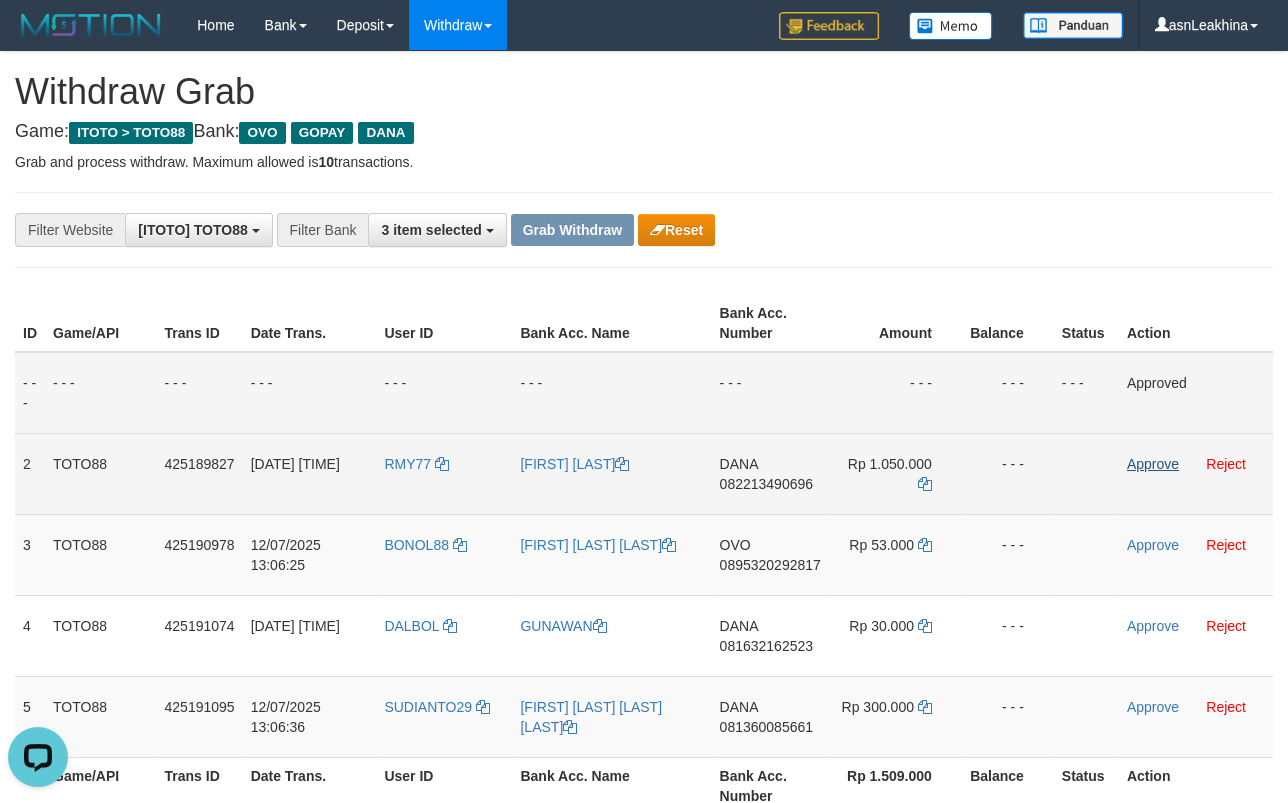 click on "0895320292817" at bounding box center [770, 565] 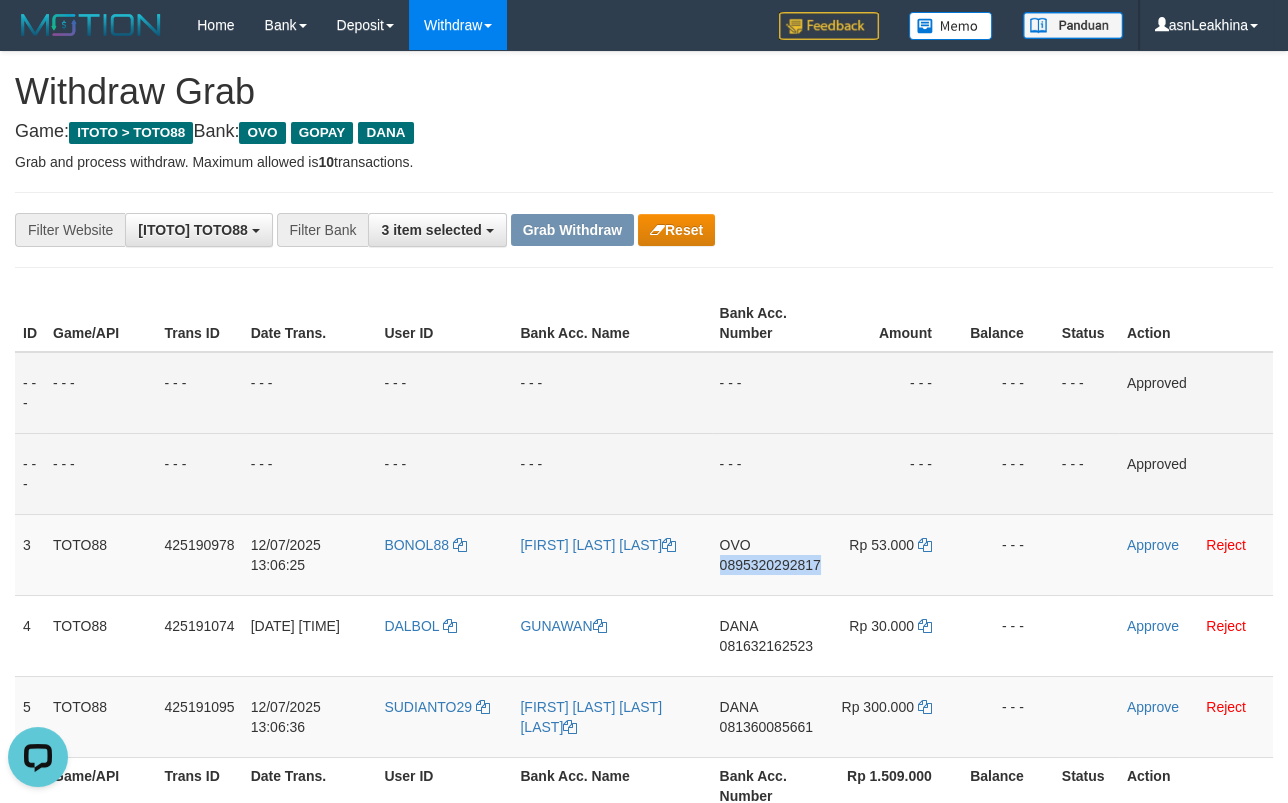 click on "0895320292817" at bounding box center (770, 565) 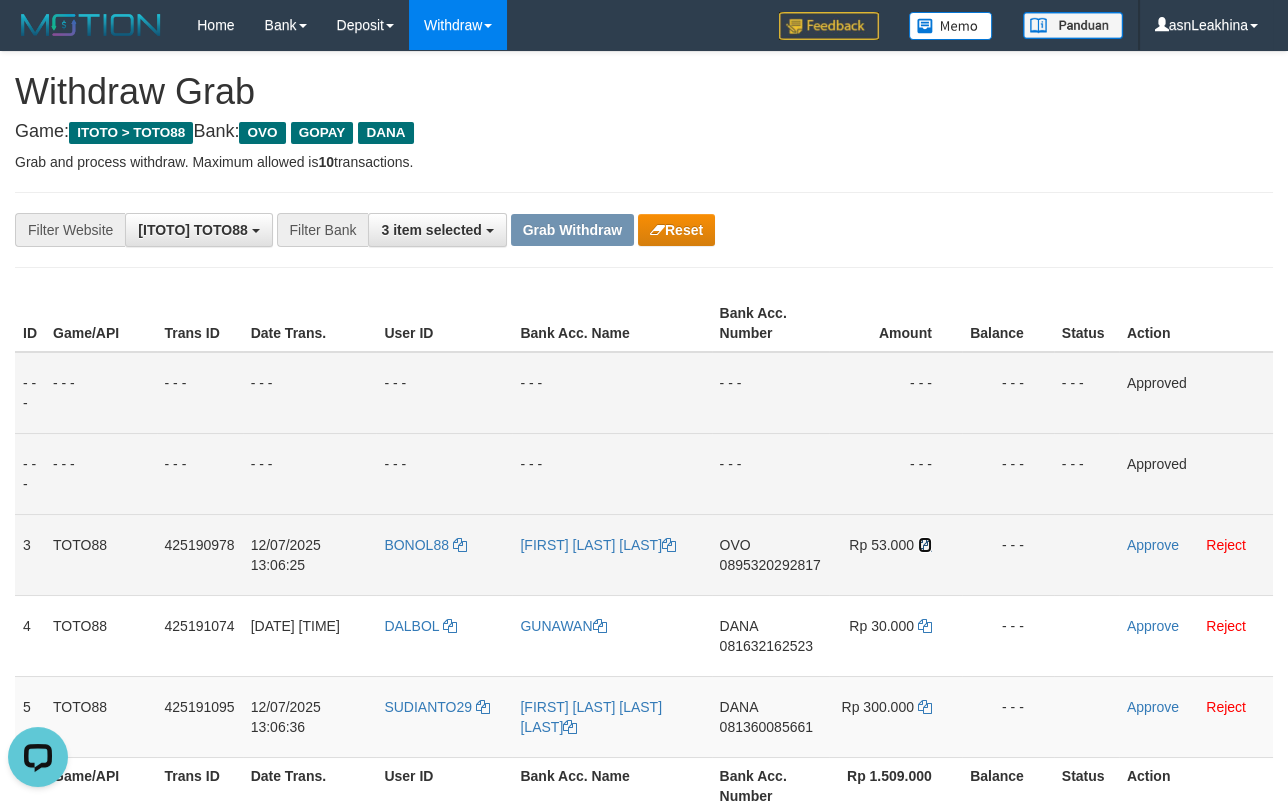 click at bounding box center (925, 545) 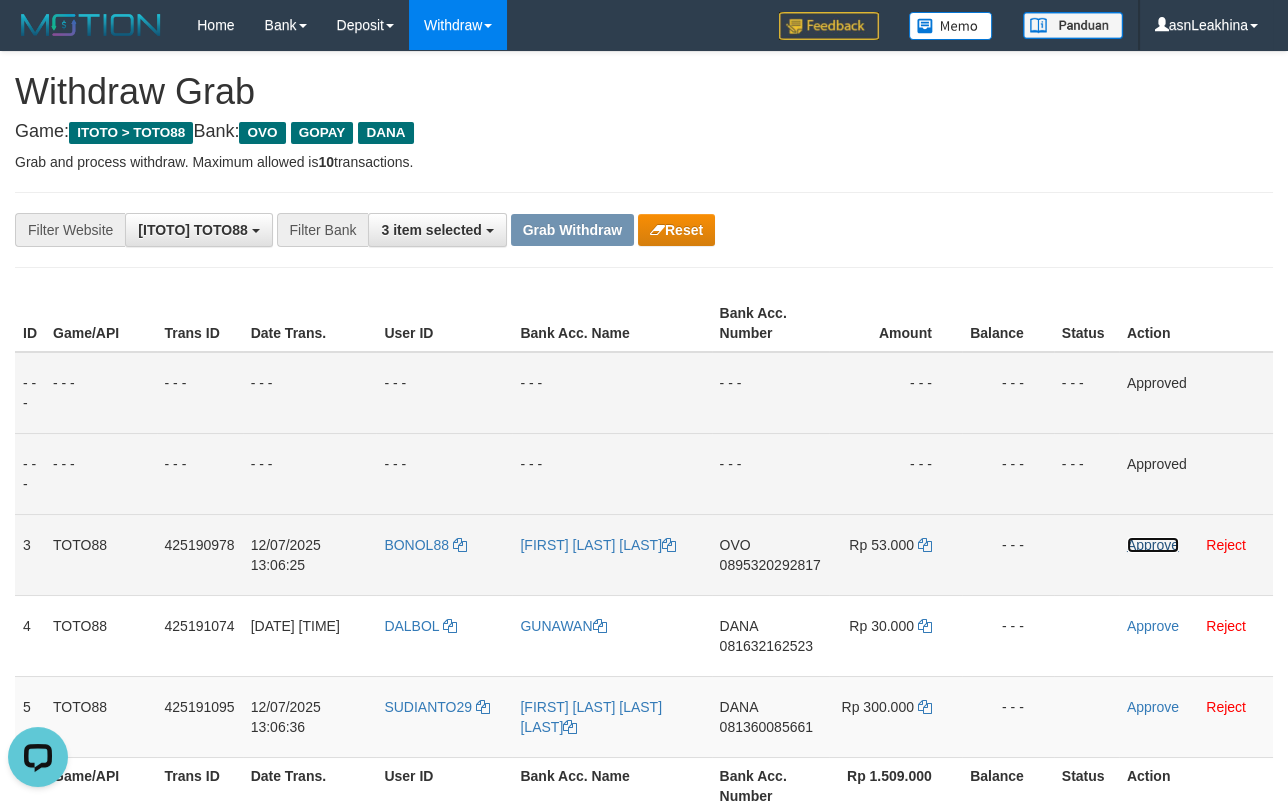 click on "Approve" at bounding box center (1153, 545) 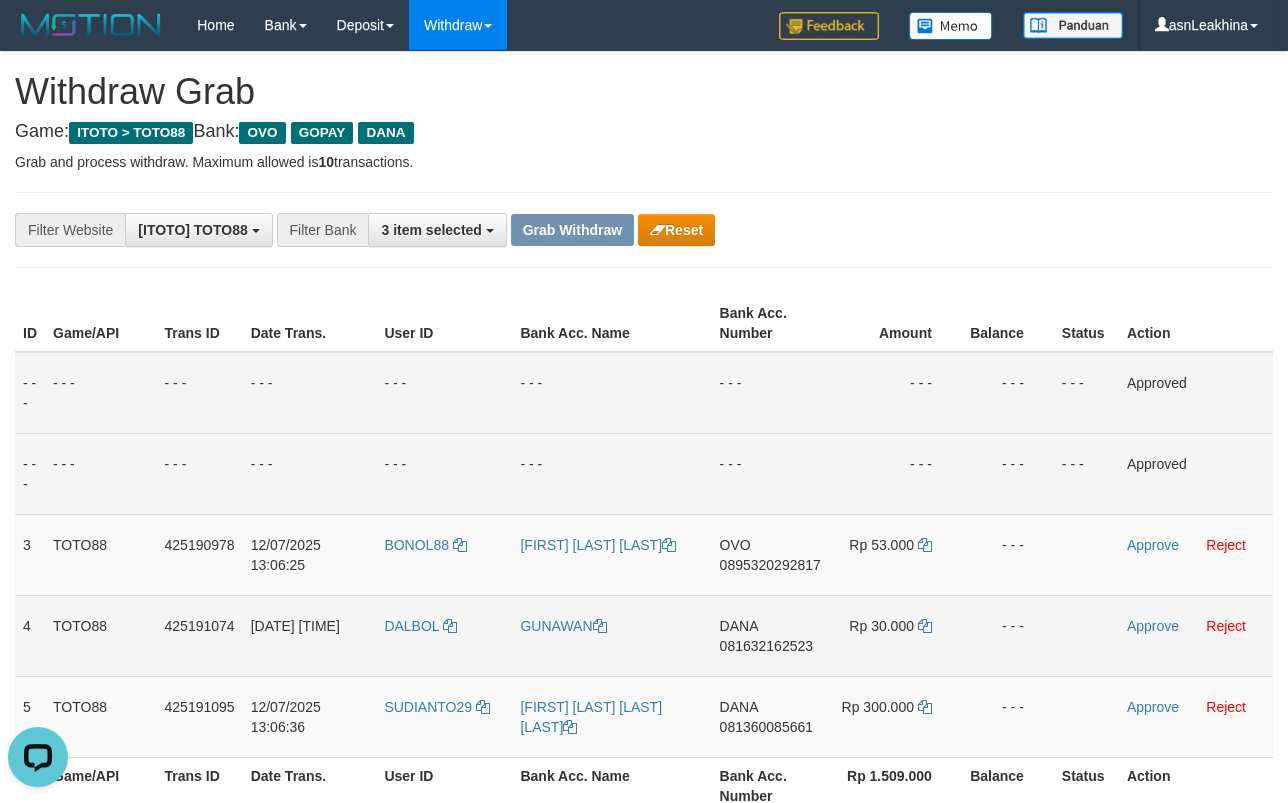 click on "081632162523" at bounding box center (766, 646) 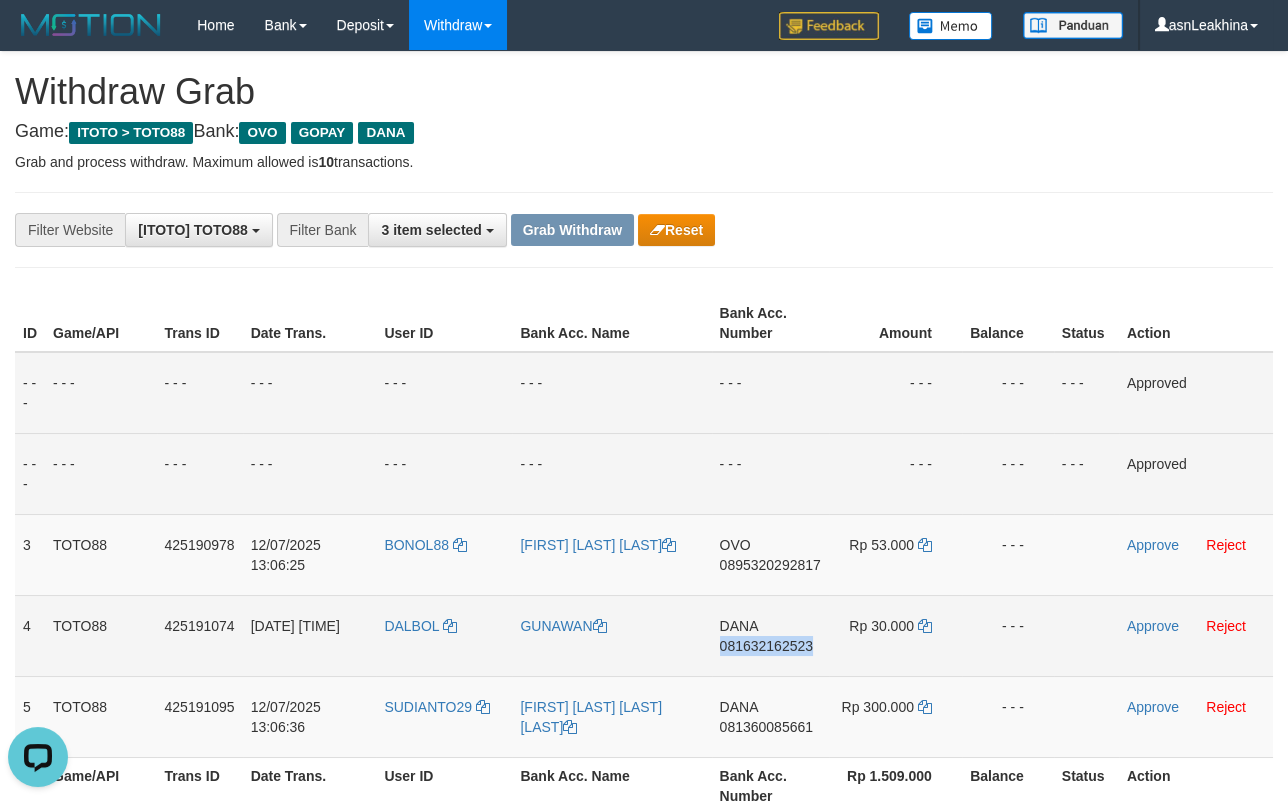drag, startPoint x: 754, startPoint y: 650, endPoint x: 655, endPoint y: 647, distance: 99.04544 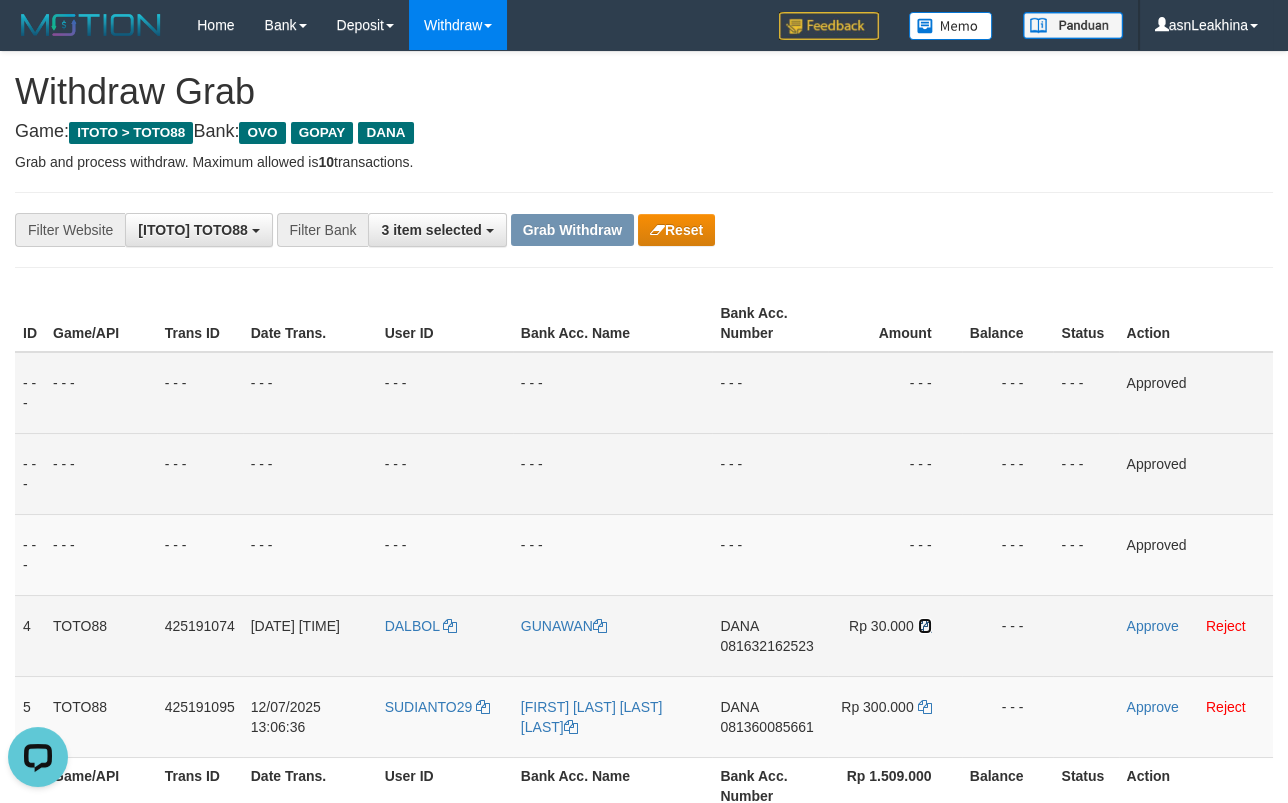 click at bounding box center [925, 626] 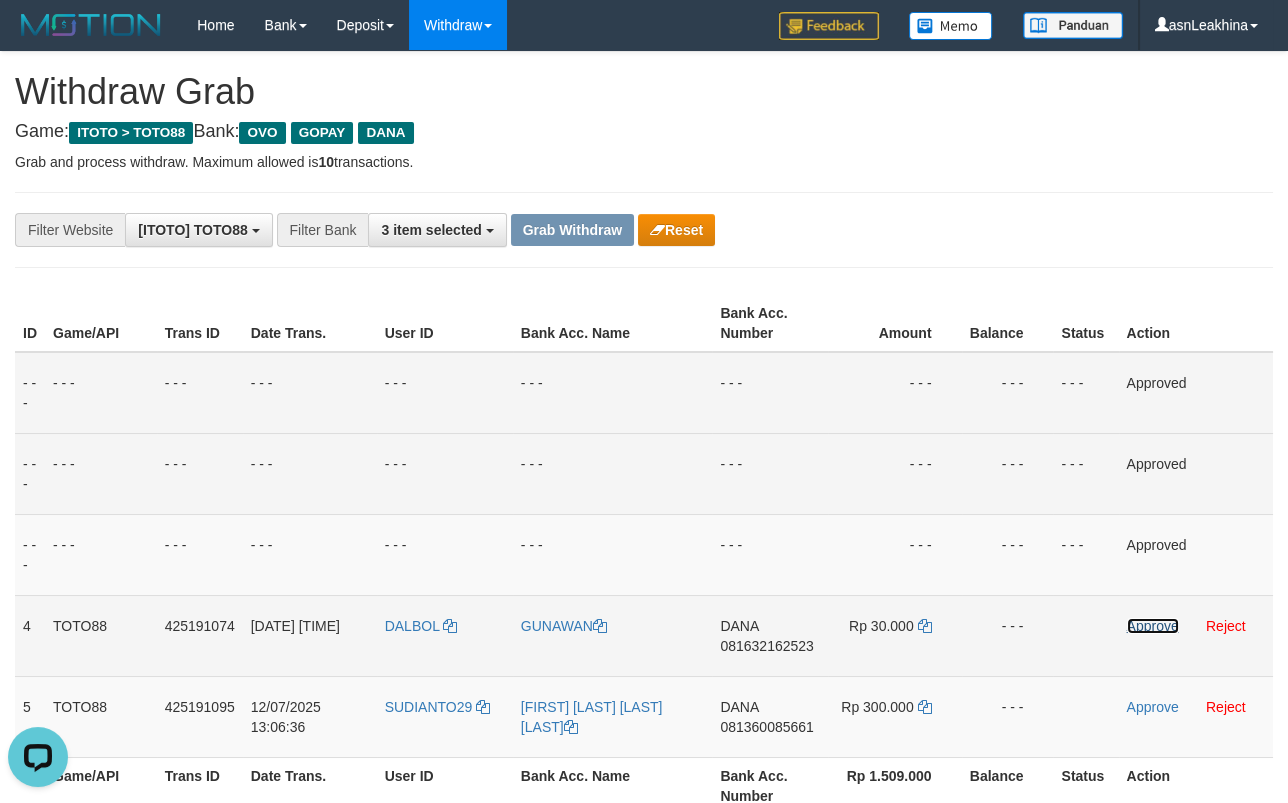 click on "Approve" at bounding box center [1153, 626] 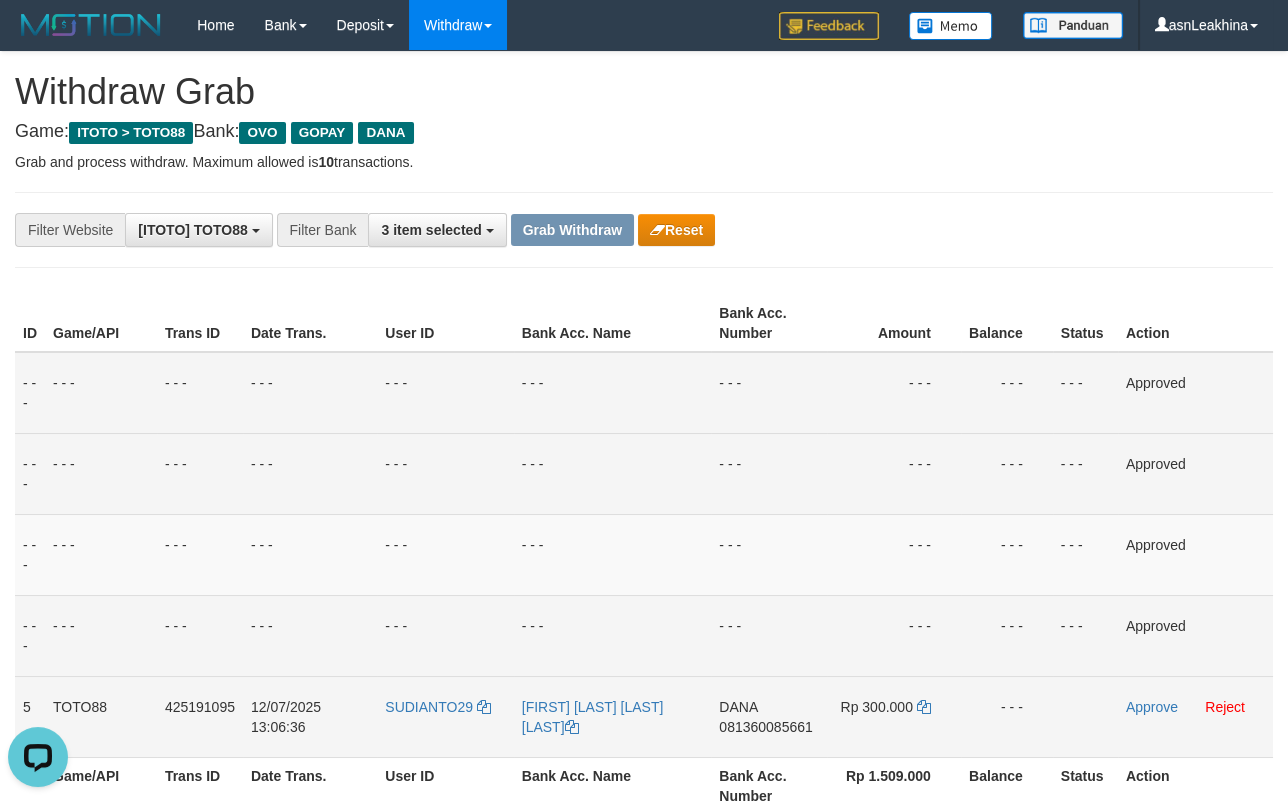 click on "081360085661" at bounding box center (765, 727) 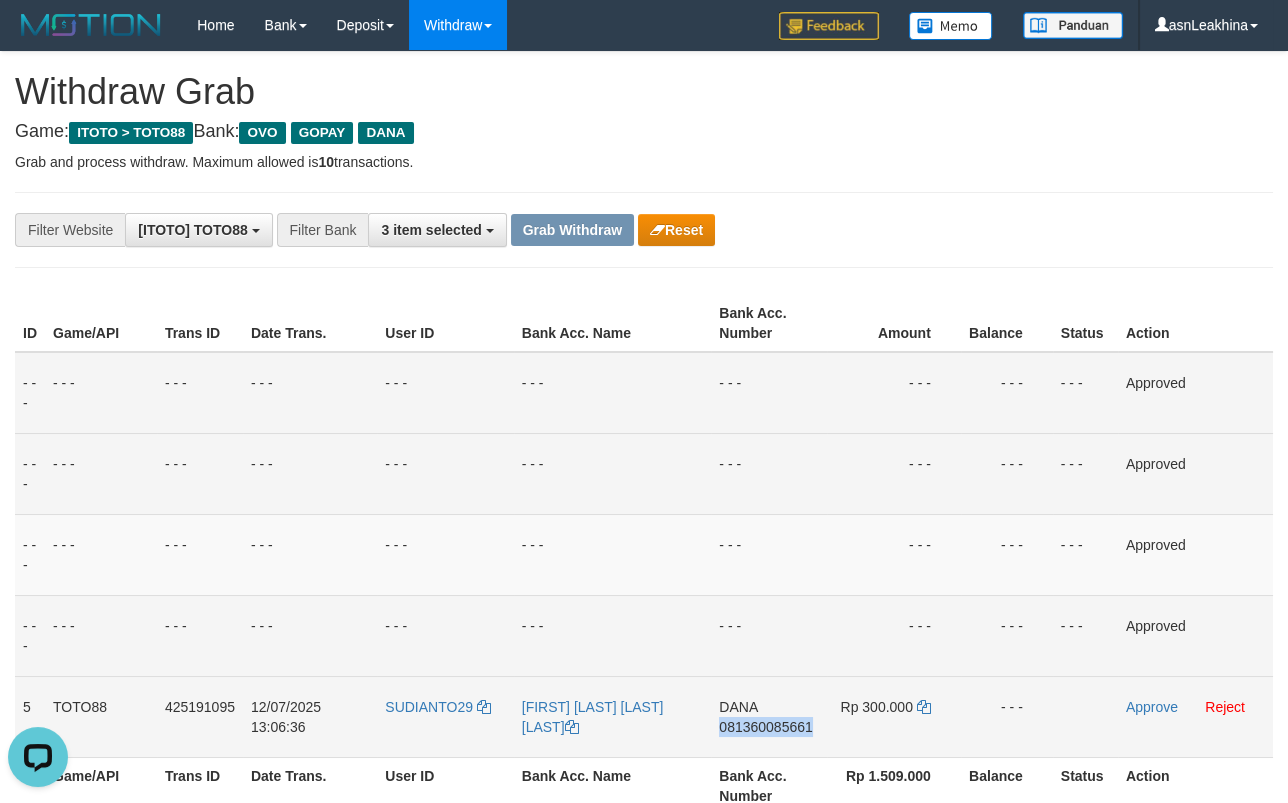 click on "081360085661" at bounding box center (765, 727) 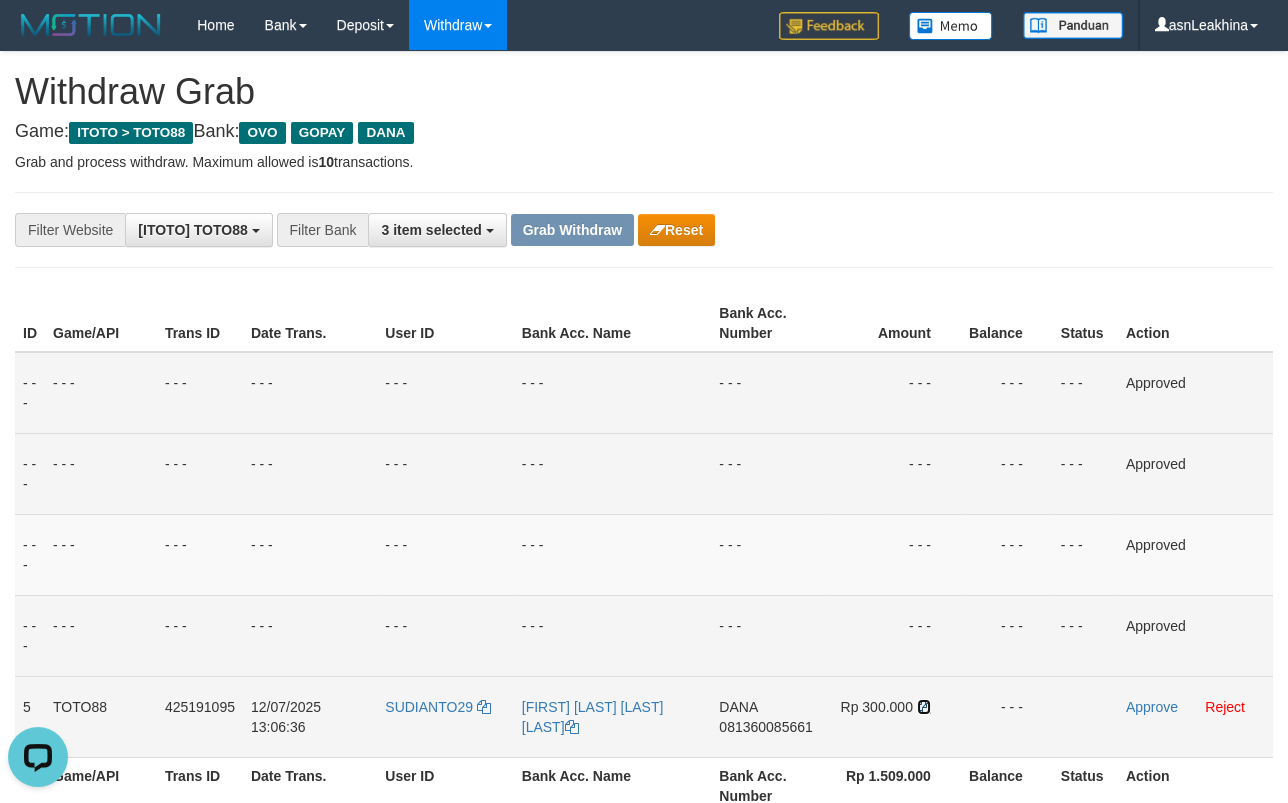 click at bounding box center (924, 707) 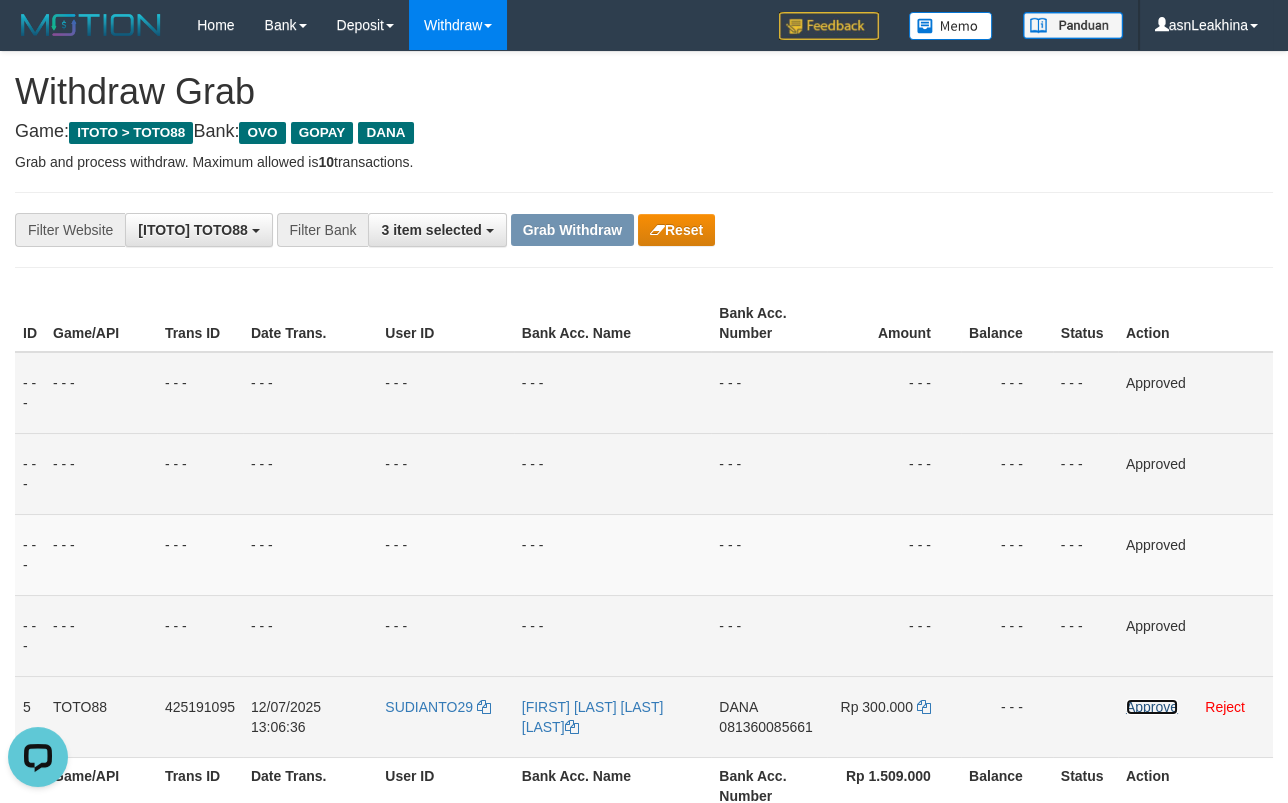click on "Approve" at bounding box center [1152, 707] 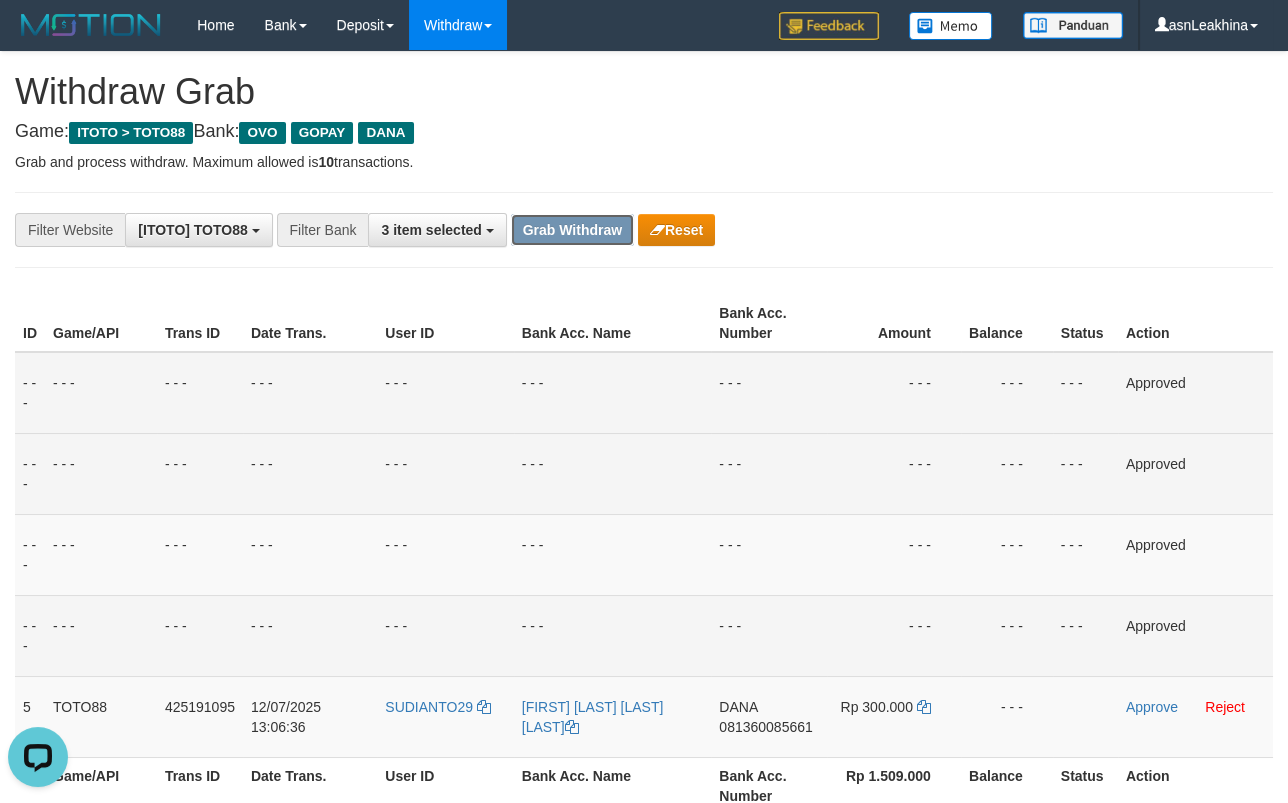 drag, startPoint x: 547, startPoint y: 230, endPoint x: 559, endPoint y: 230, distance: 12 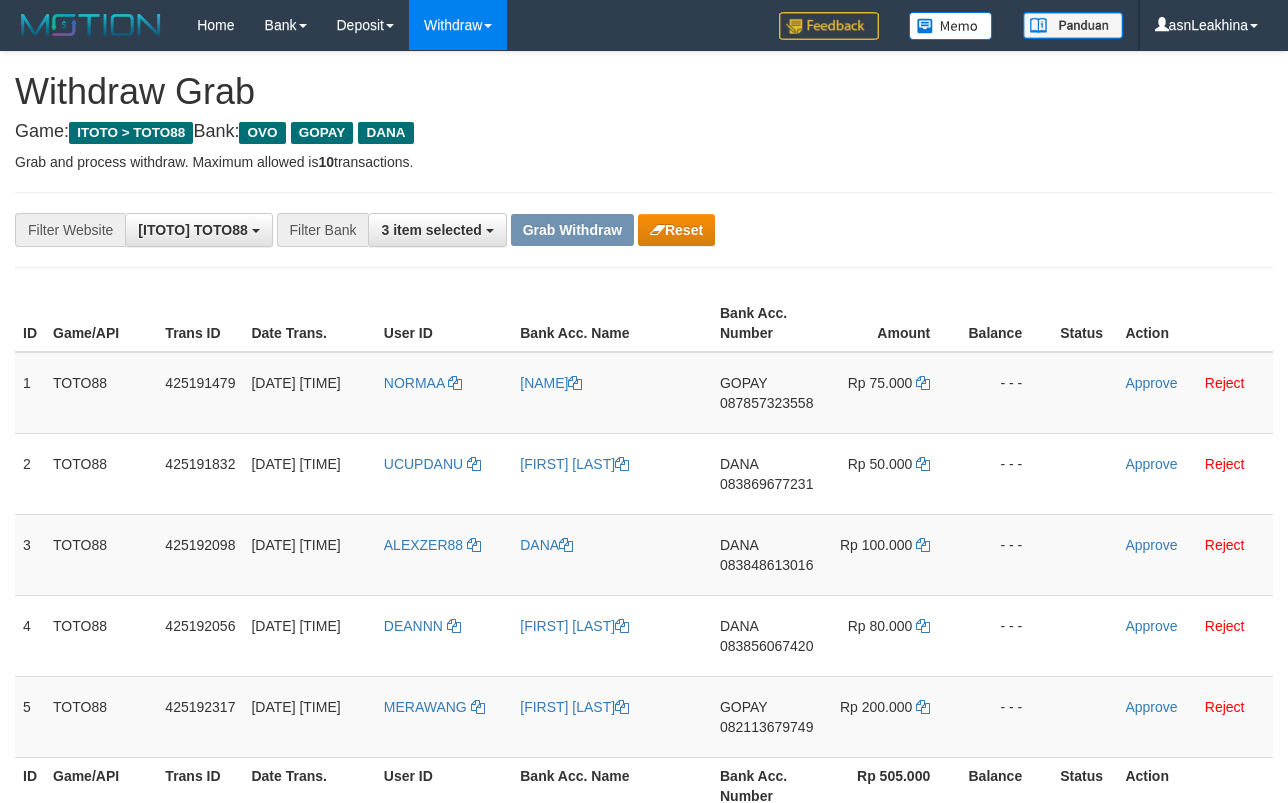 scroll, scrollTop: 0, scrollLeft: 0, axis: both 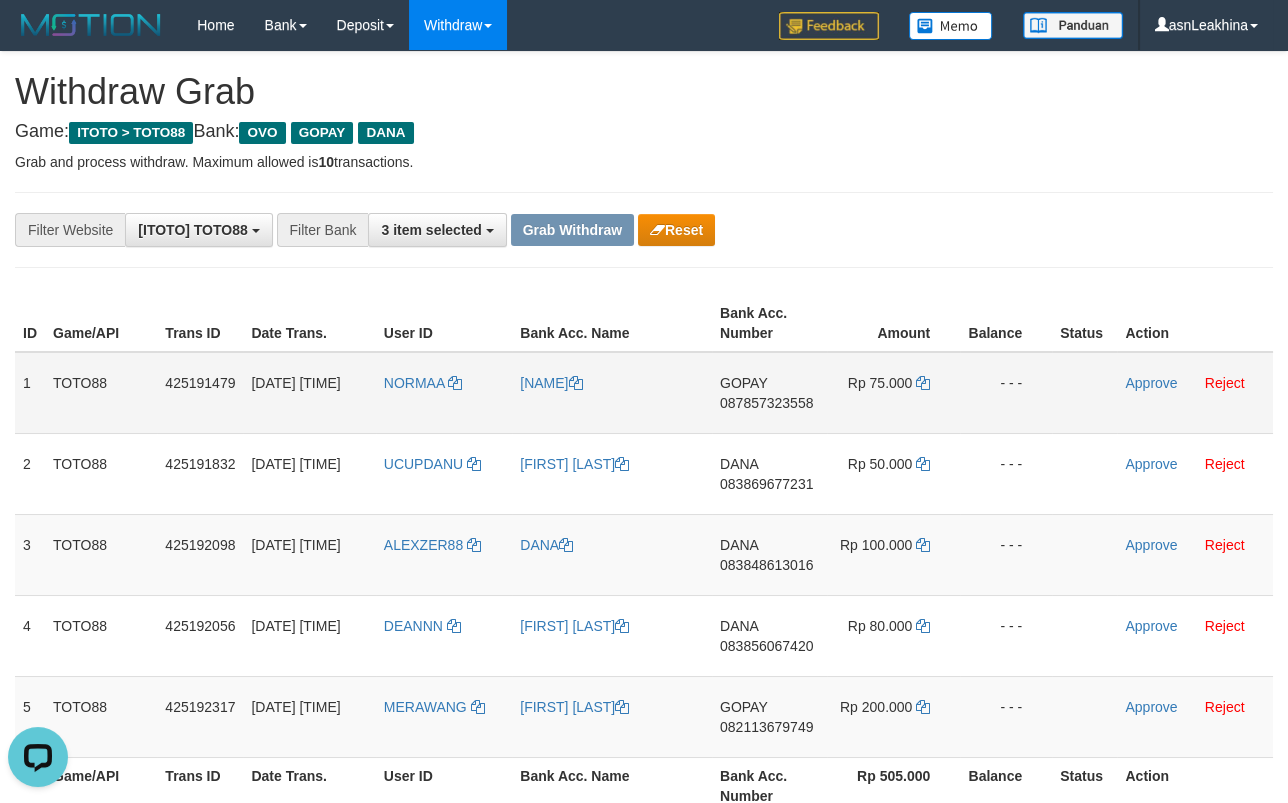 click on "087857323558" at bounding box center [766, 403] 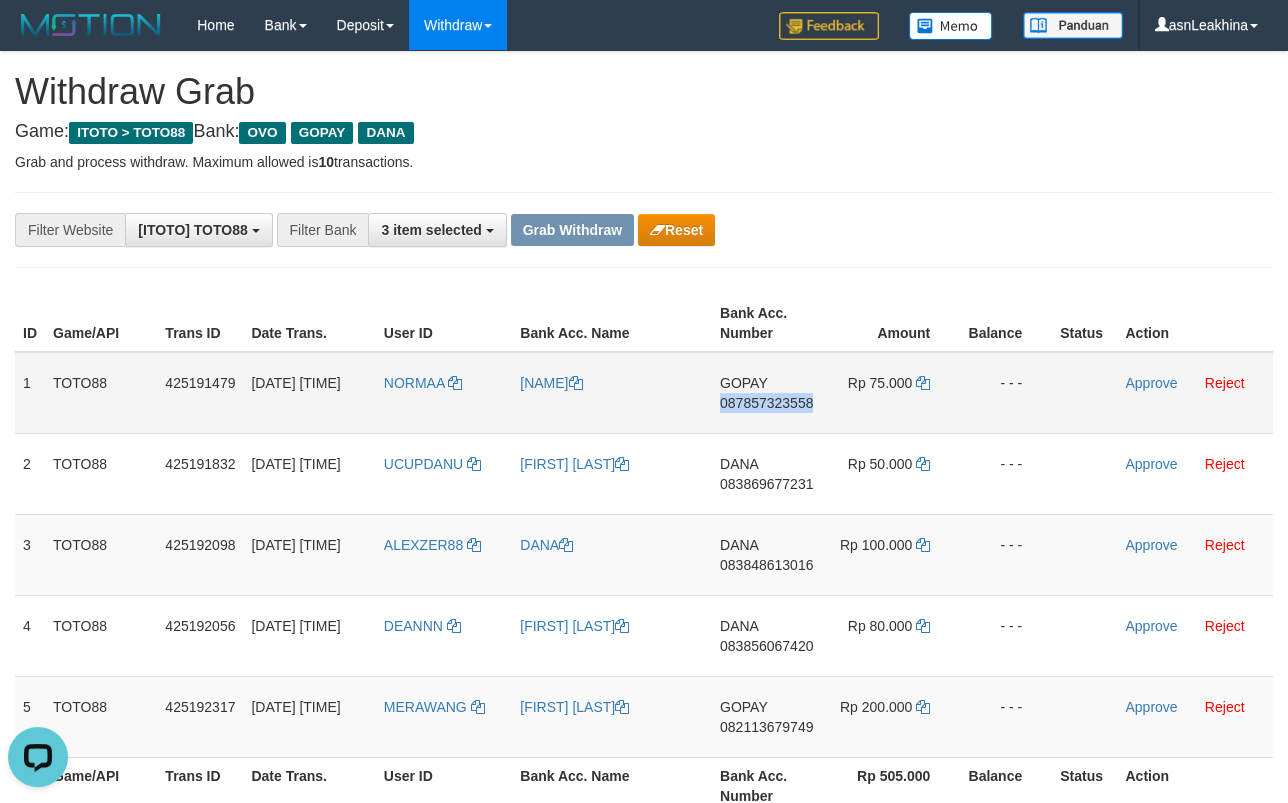 click on "087857323558" at bounding box center [766, 403] 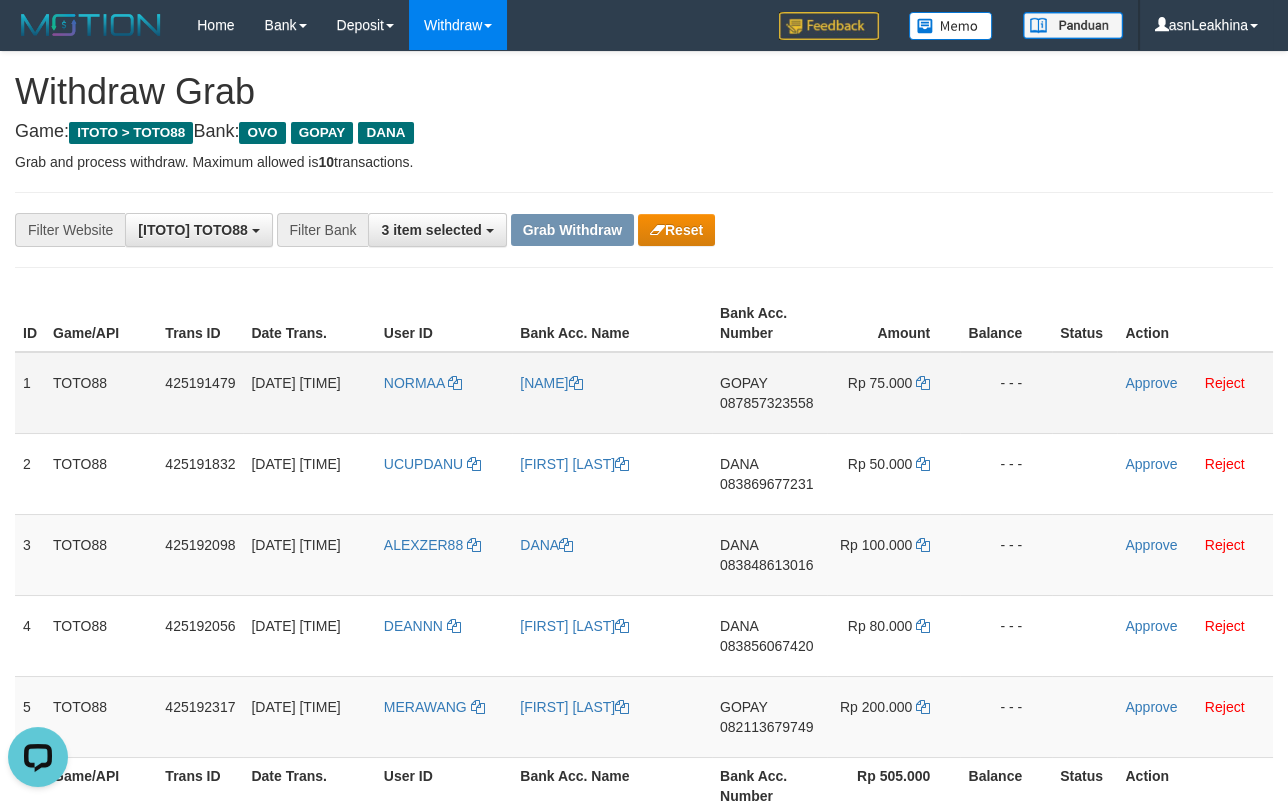 click on "087857323558" at bounding box center (766, 403) 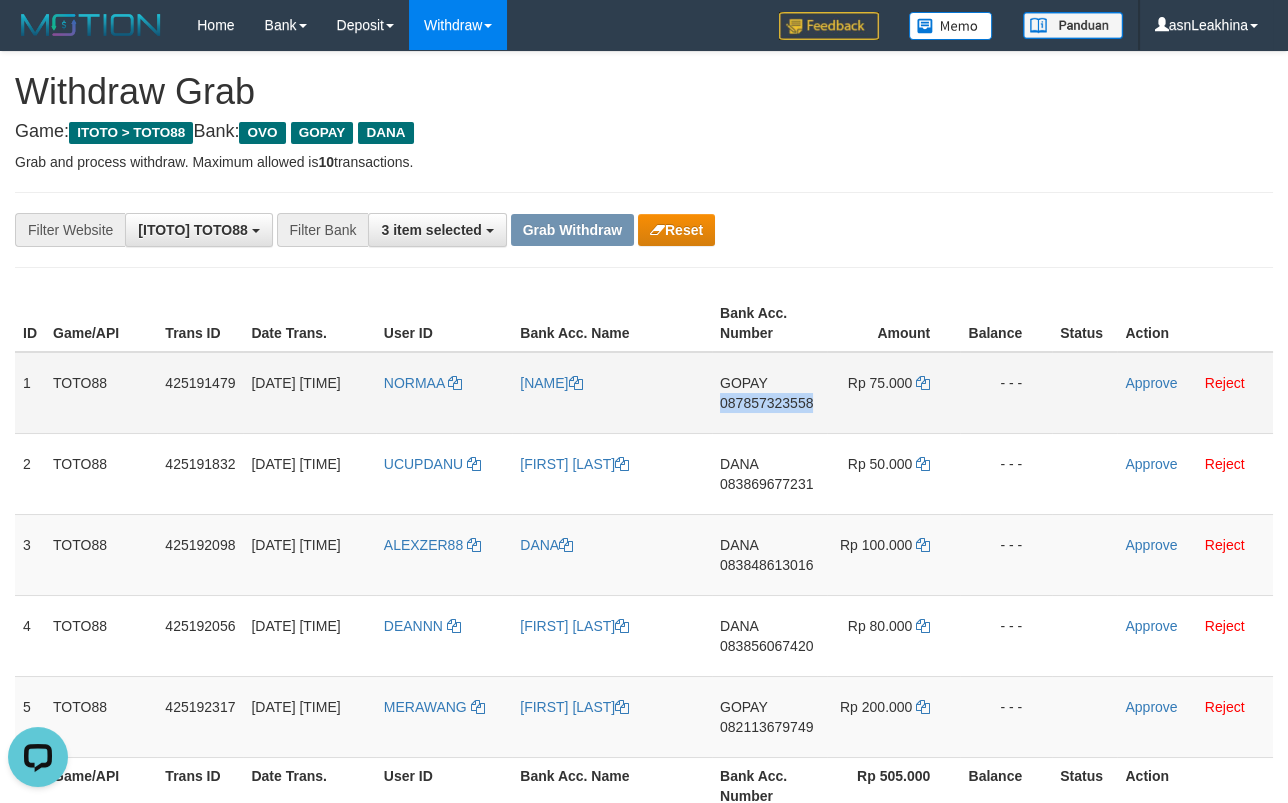 click on "087857323558" at bounding box center (766, 403) 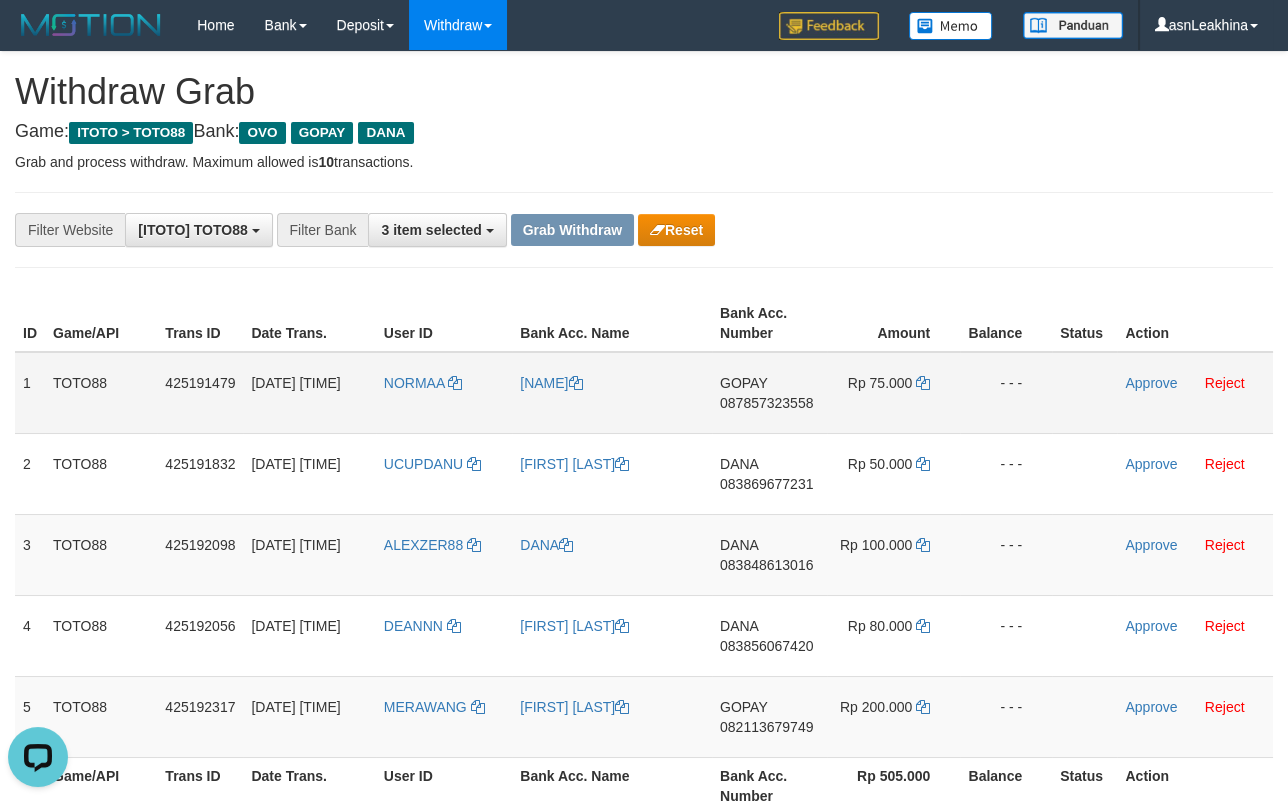 click on "087857323558" at bounding box center [766, 403] 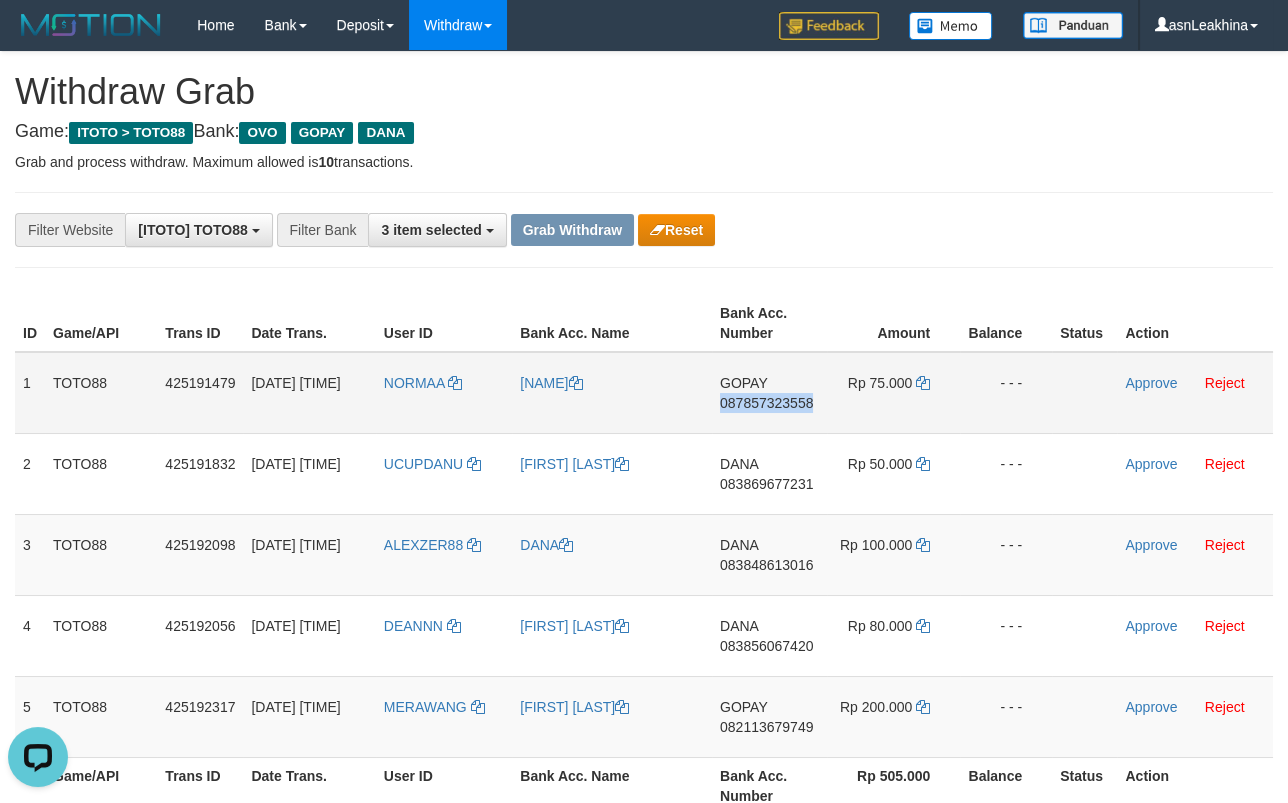 click on "087857323558" at bounding box center (766, 403) 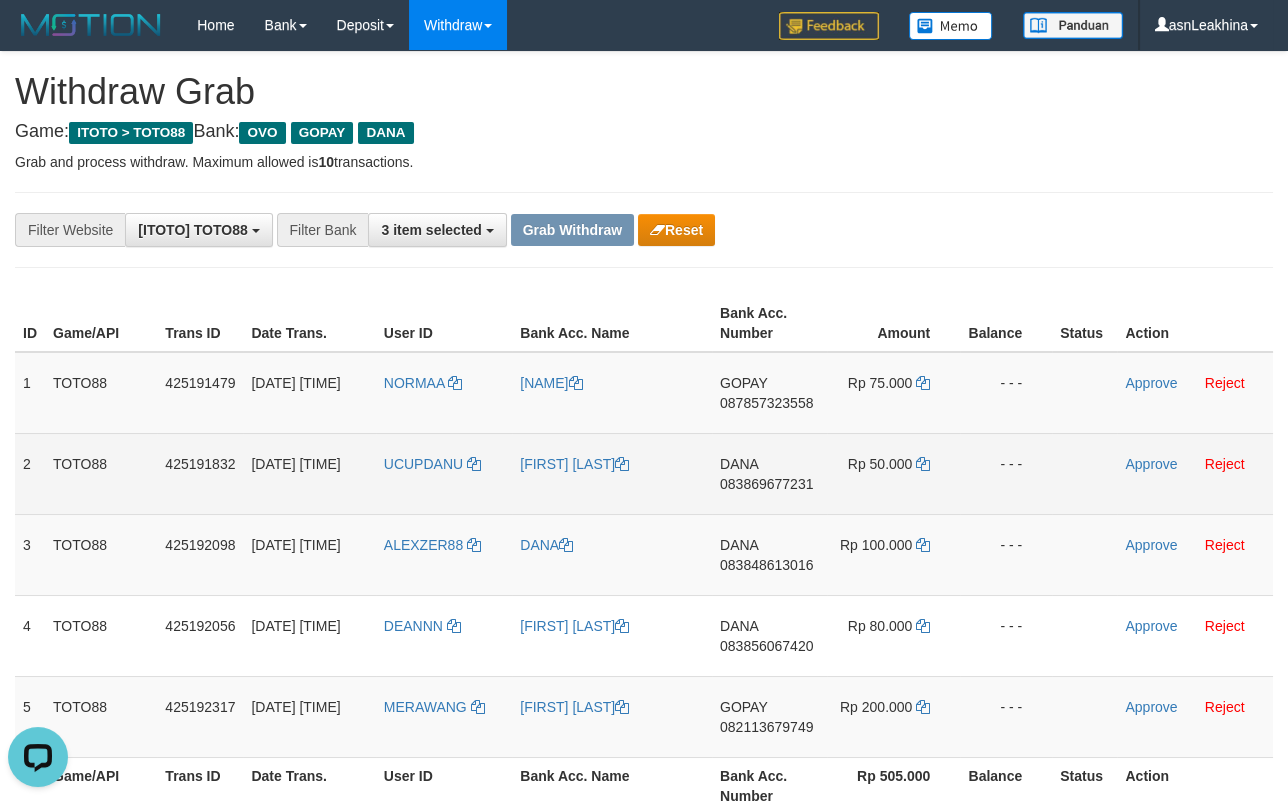 click on "083869677231" at bounding box center (766, 484) 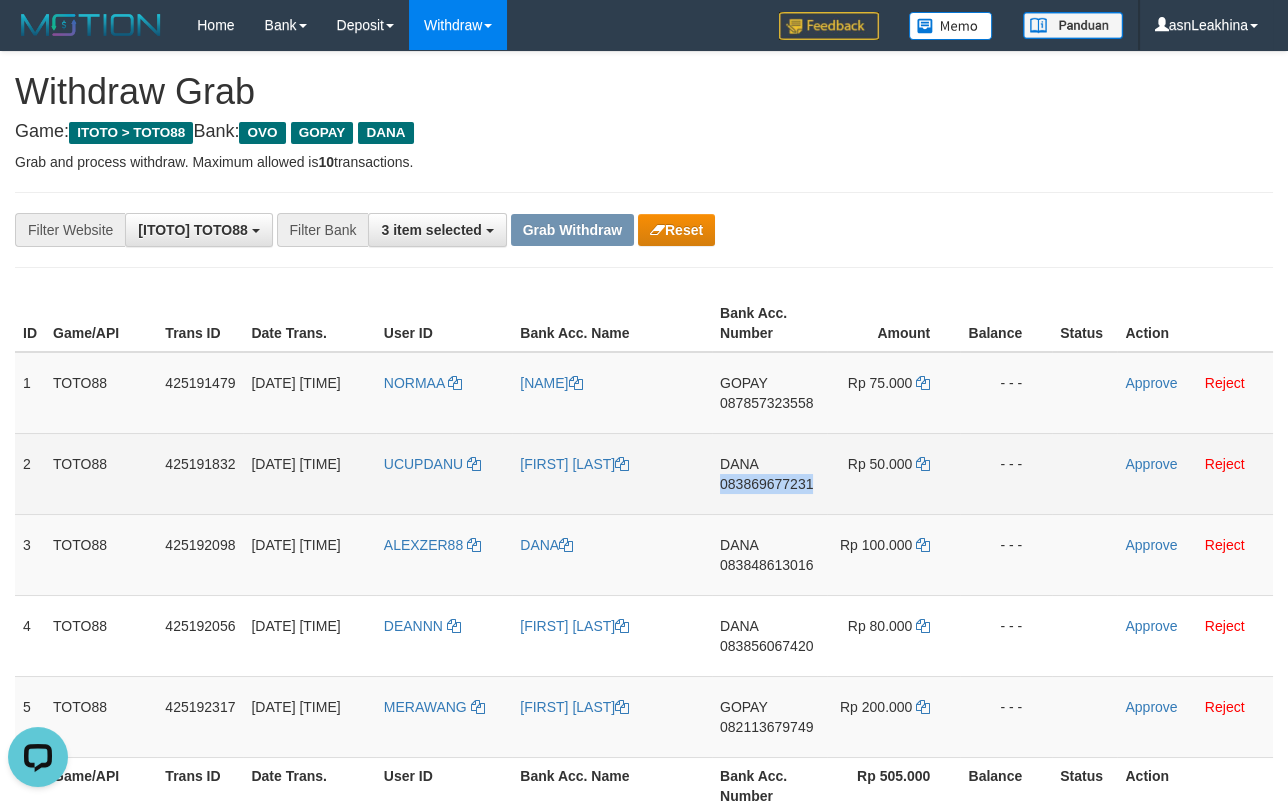 click on "083869677231" at bounding box center (766, 484) 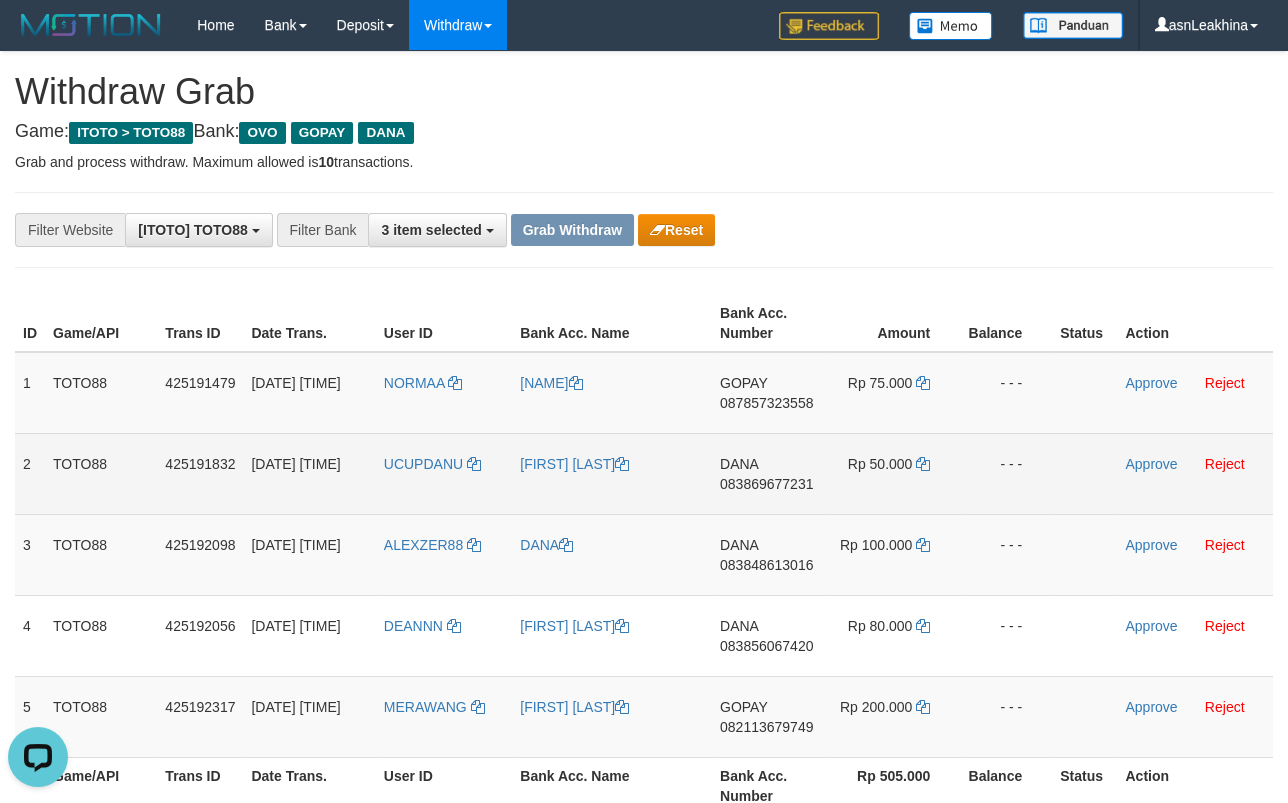 click on "Rp 50.000" at bounding box center [893, 473] 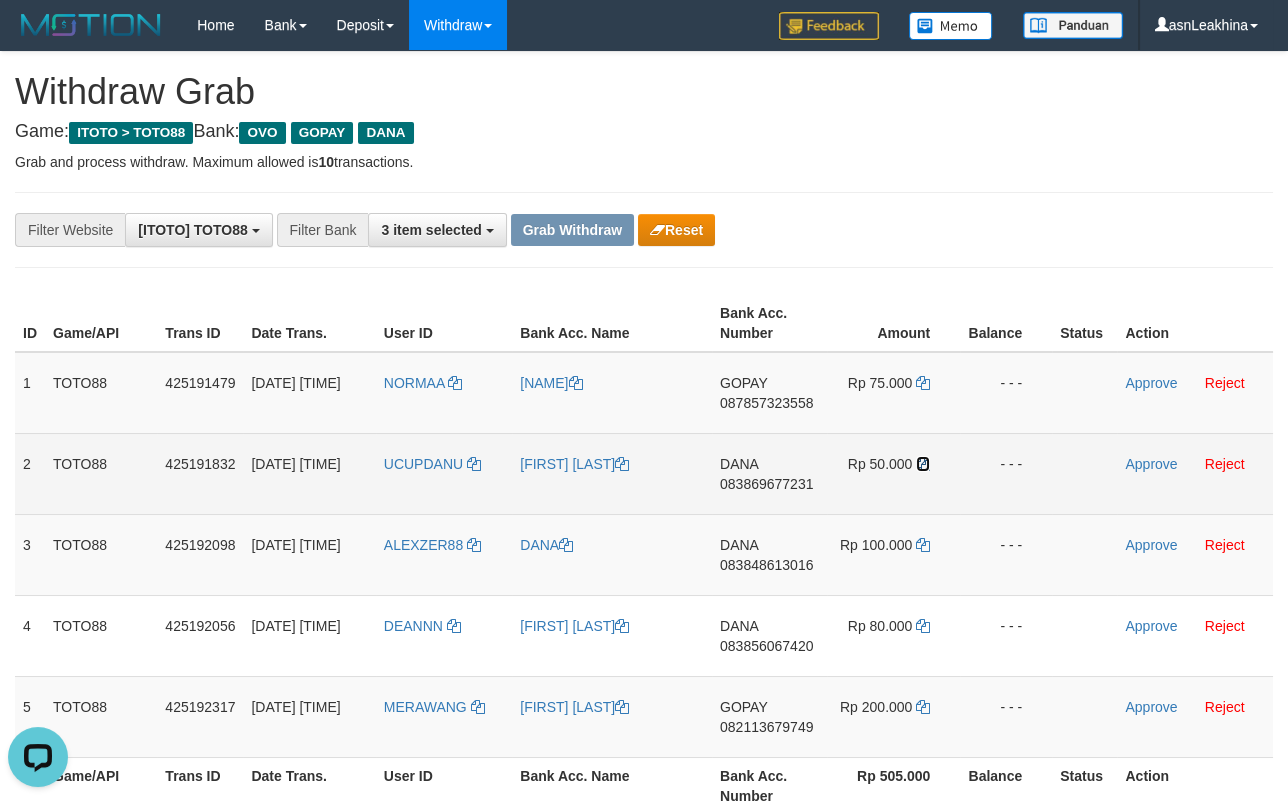 click at bounding box center (923, 464) 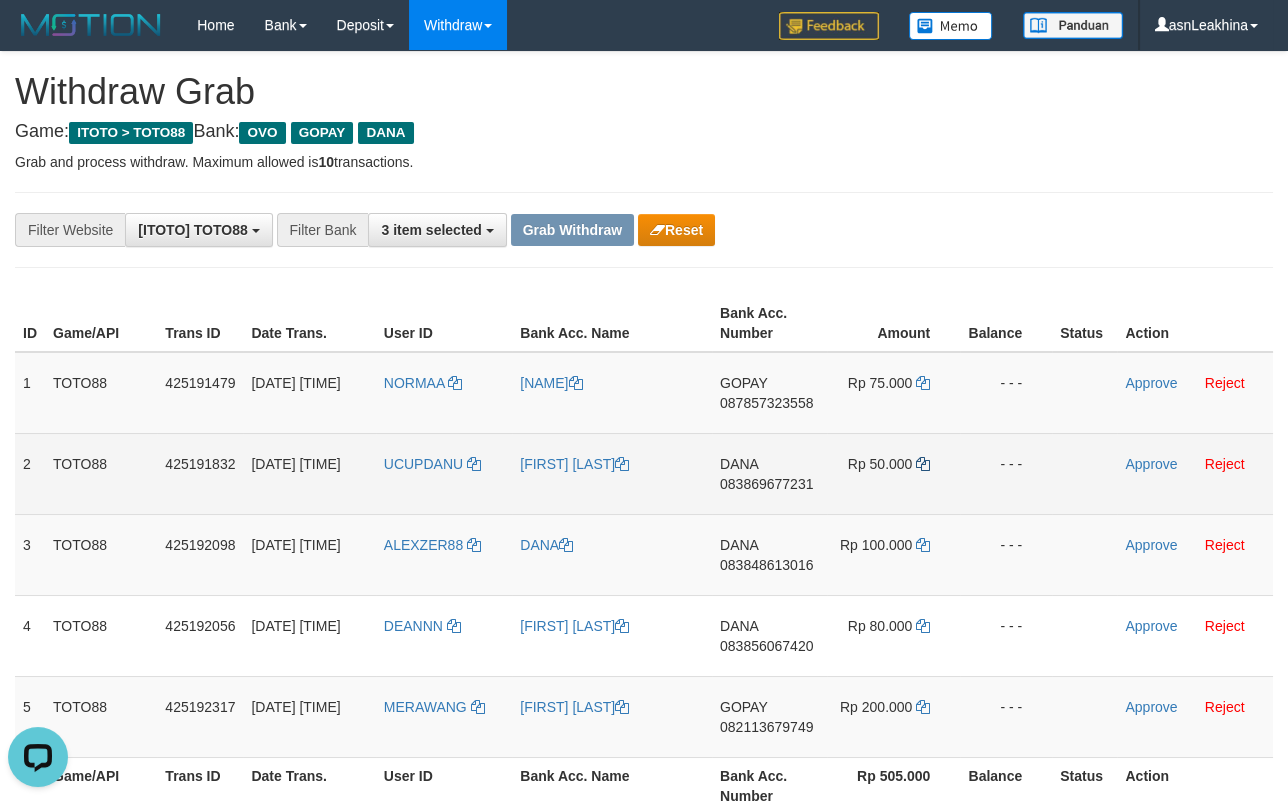 copy on "000" 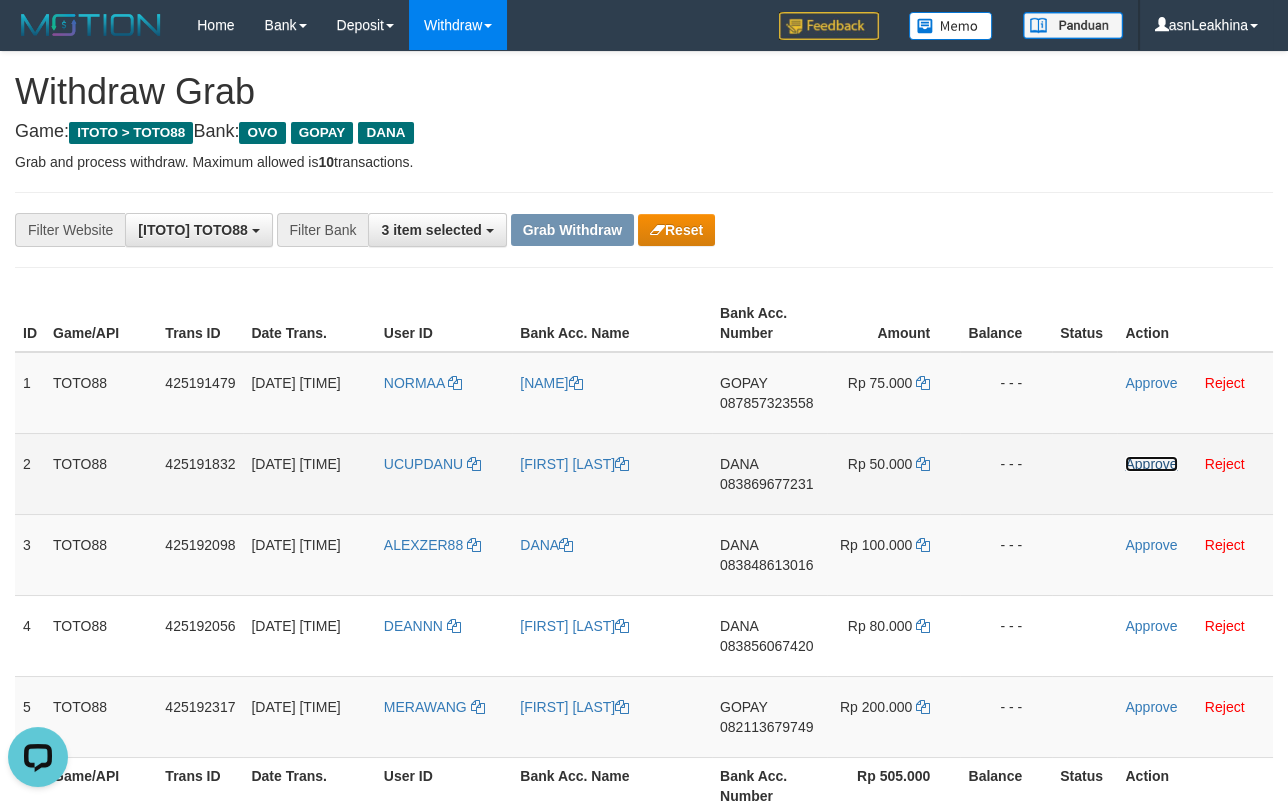 click on "Approve" at bounding box center (1151, 464) 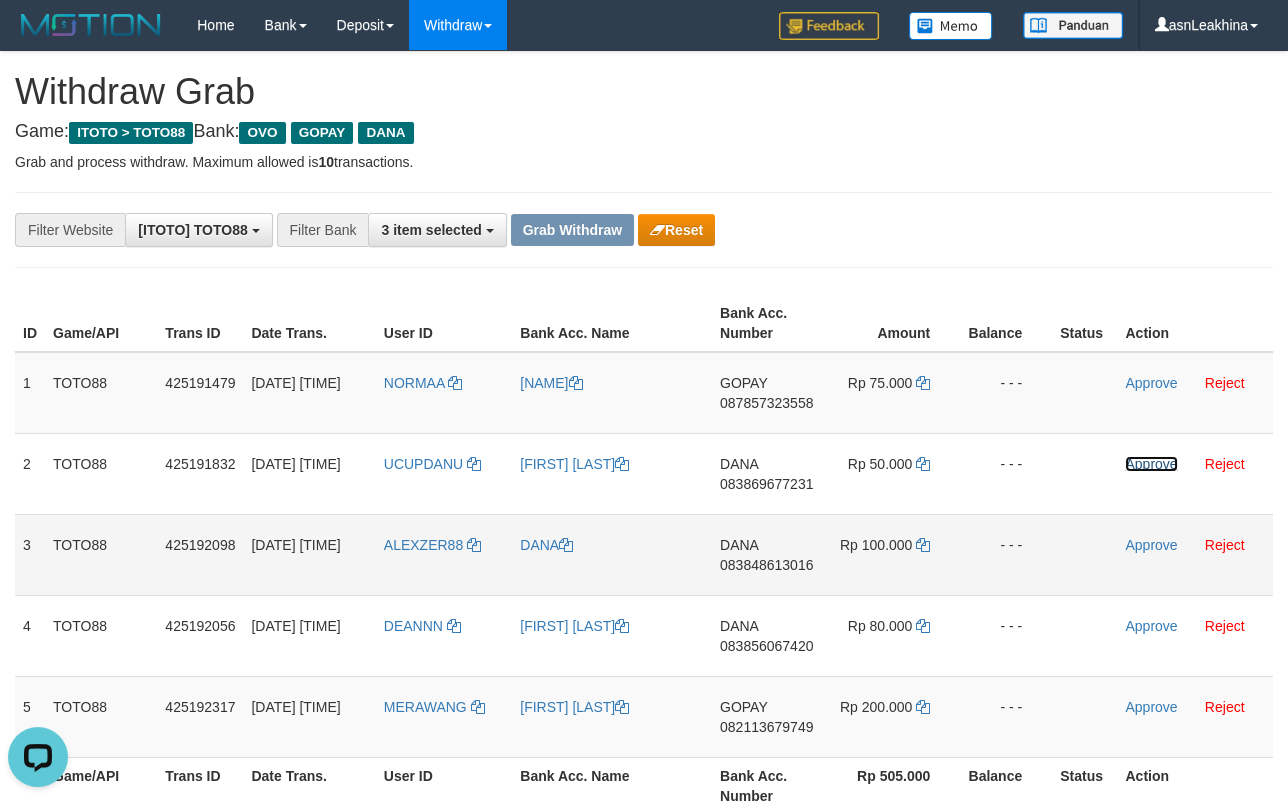 click on "083848613016" at bounding box center [766, 565] 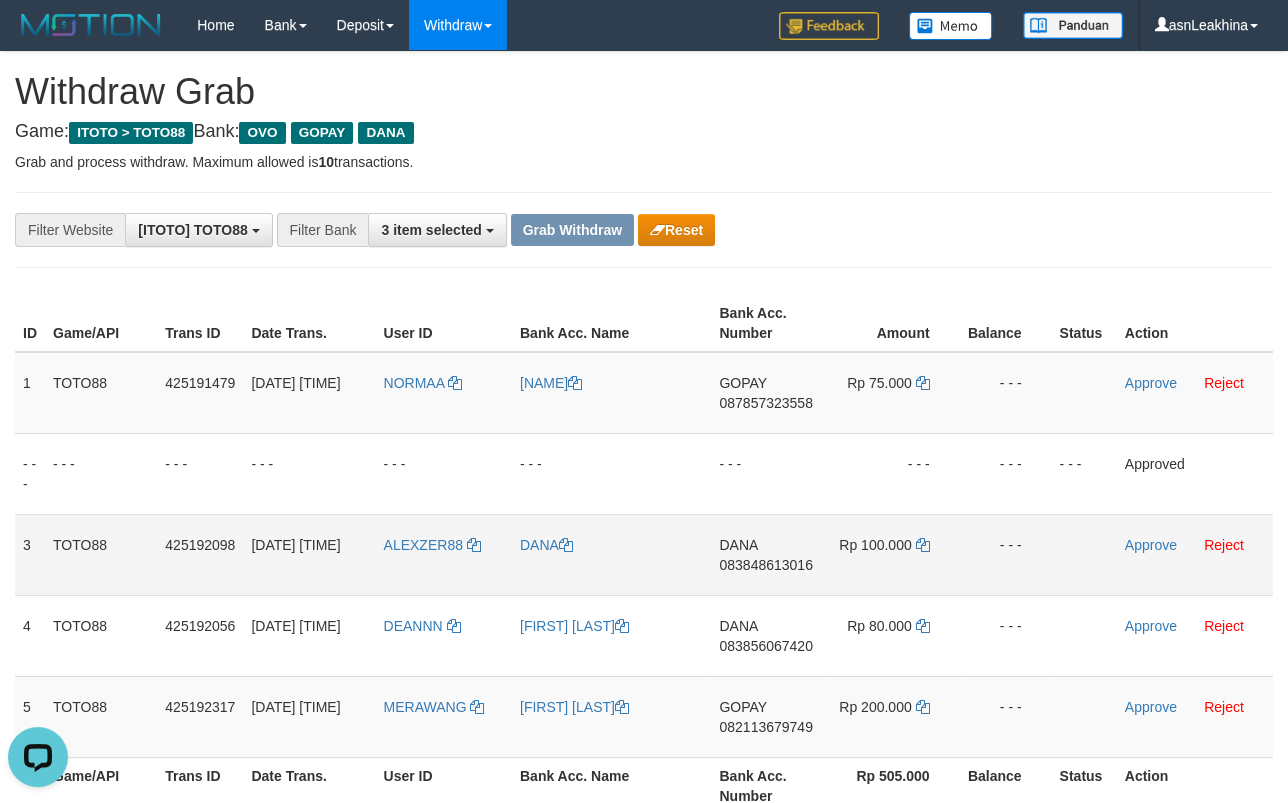 click on "083848613016" at bounding box center (765, 565) 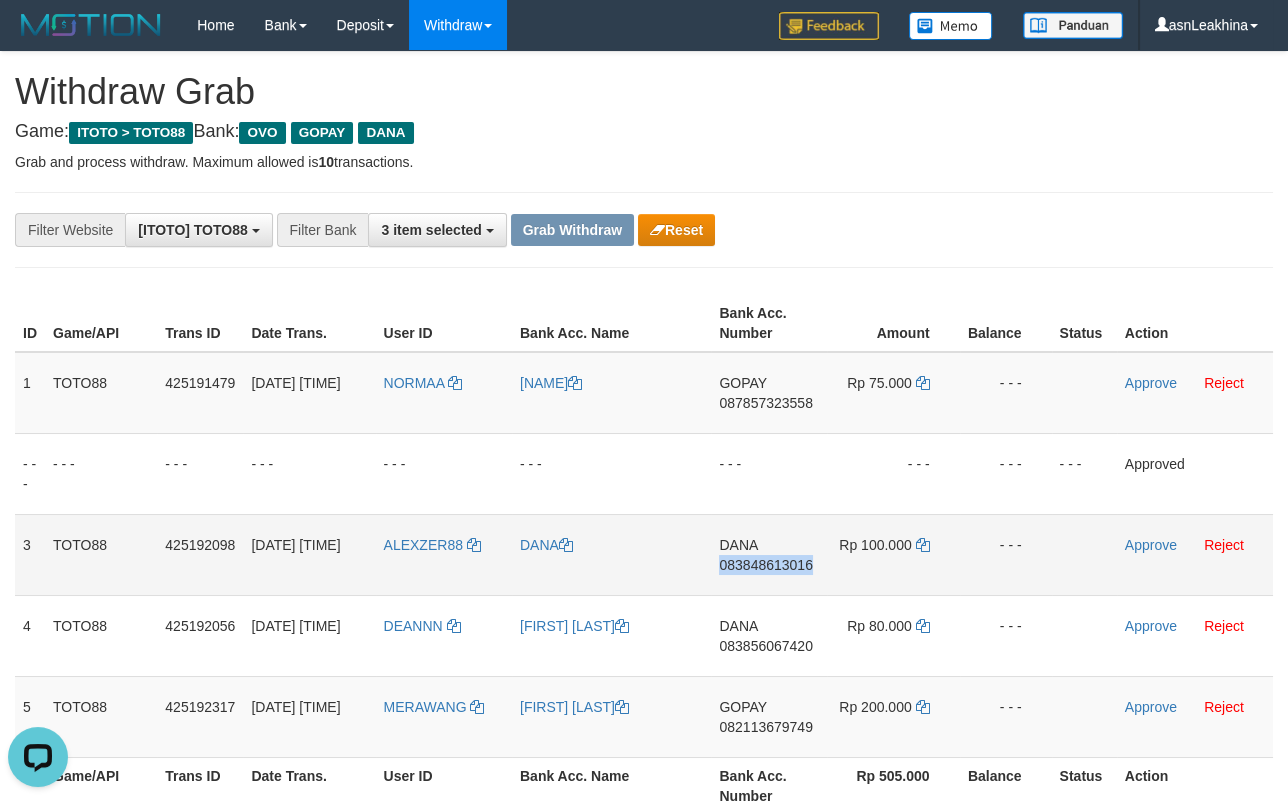click on "083848613016" at bounding box center (765, 565) 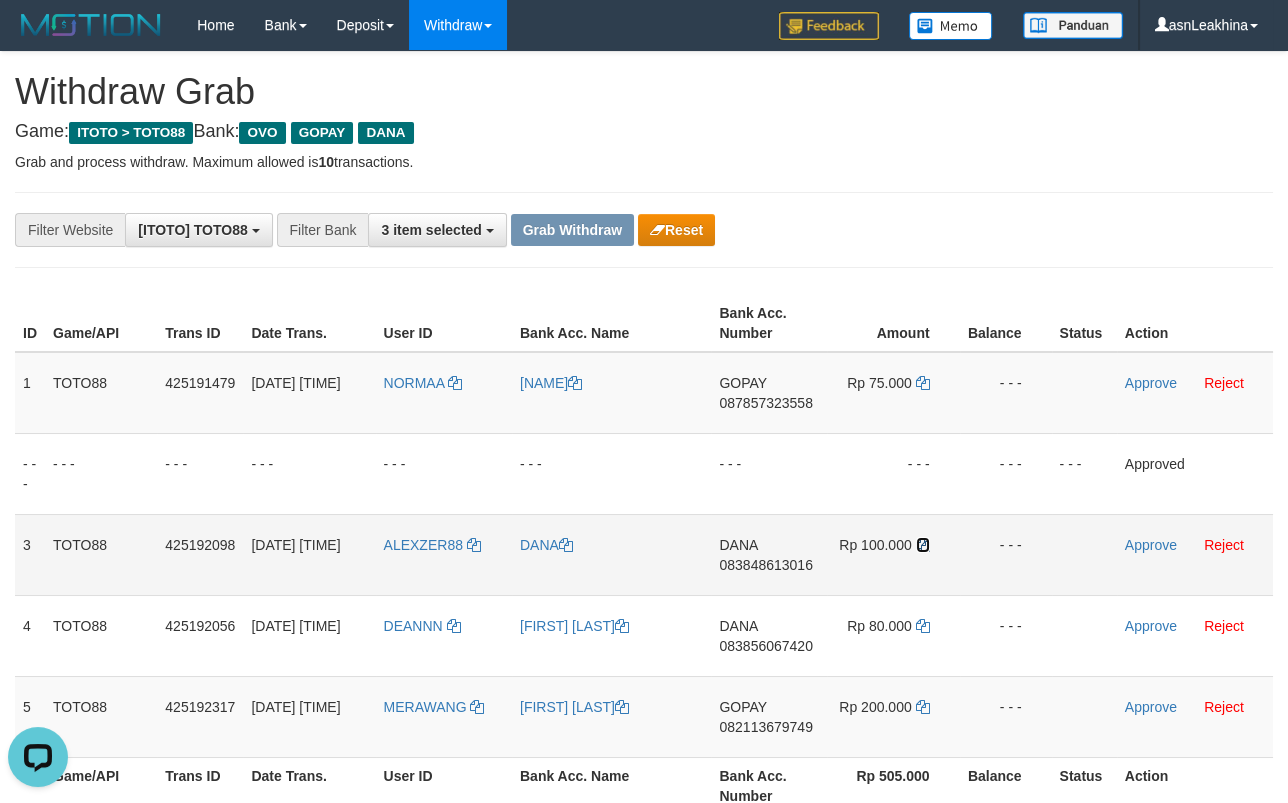 click at bounding box center [923, 545] 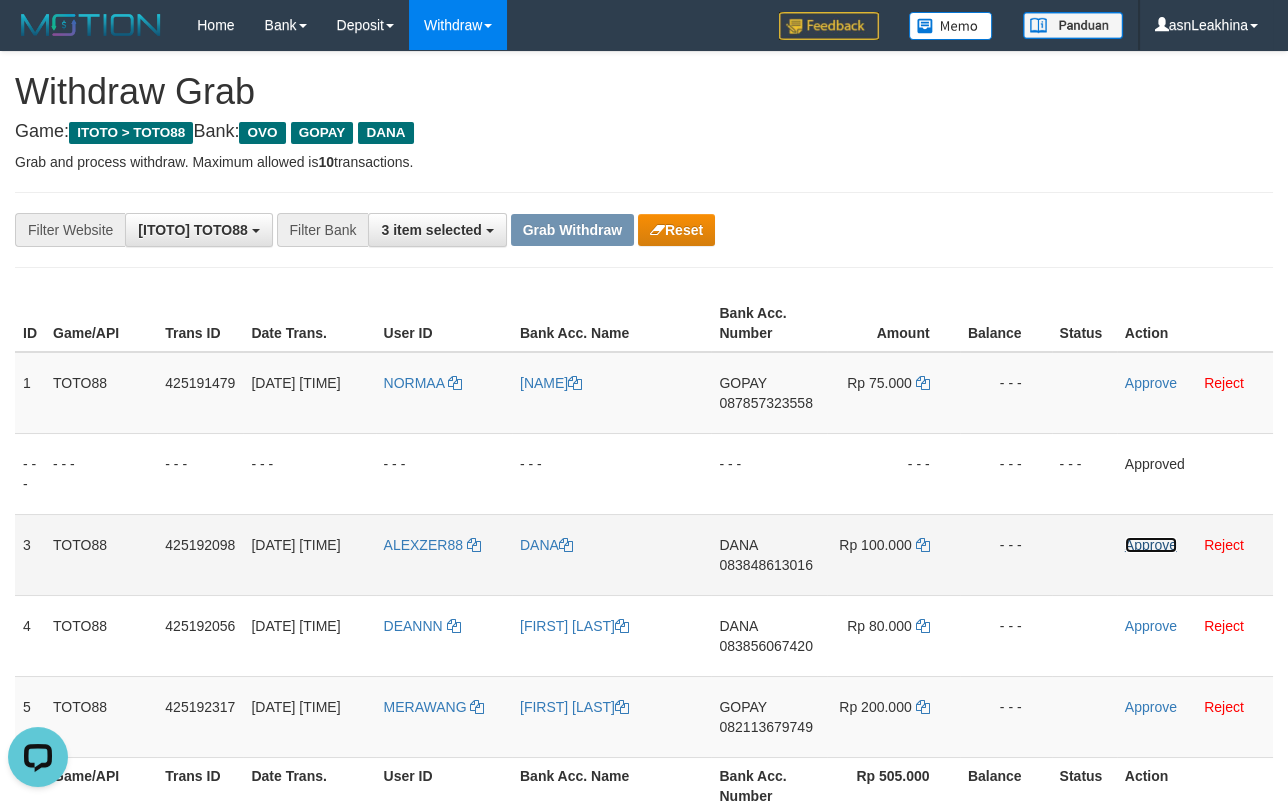 click on "Approve" at bounding box center [1151, 545] 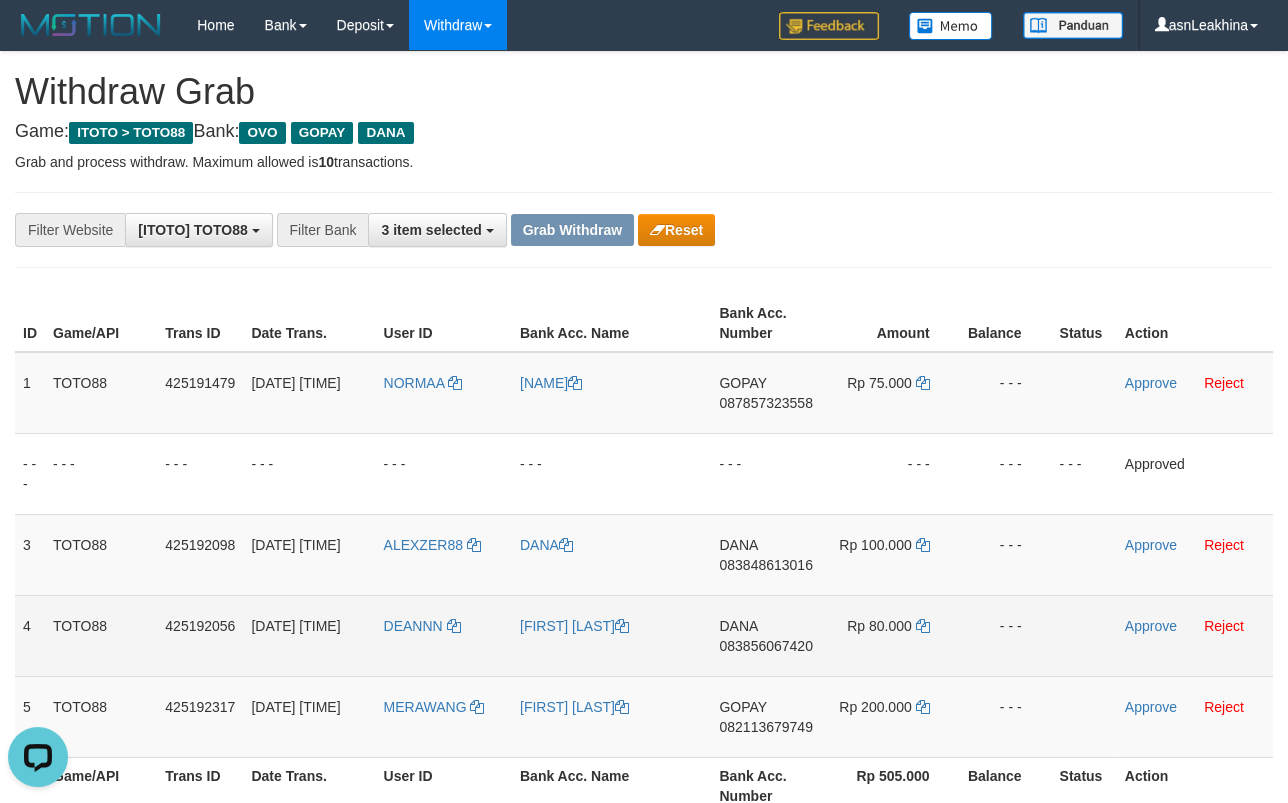 click on "DANA
083856067420" at bounding box center [768, 635] 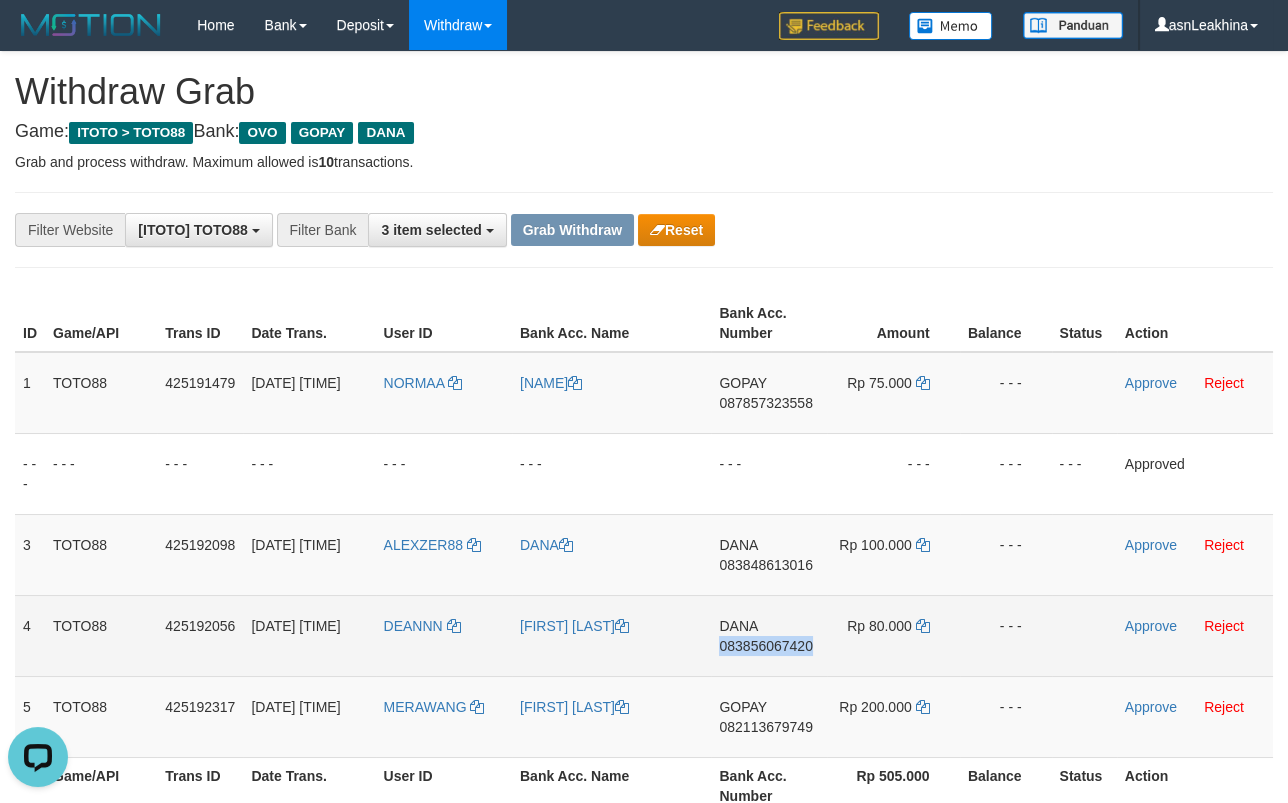 click on "083856067420" at bounding box center (765, 646) 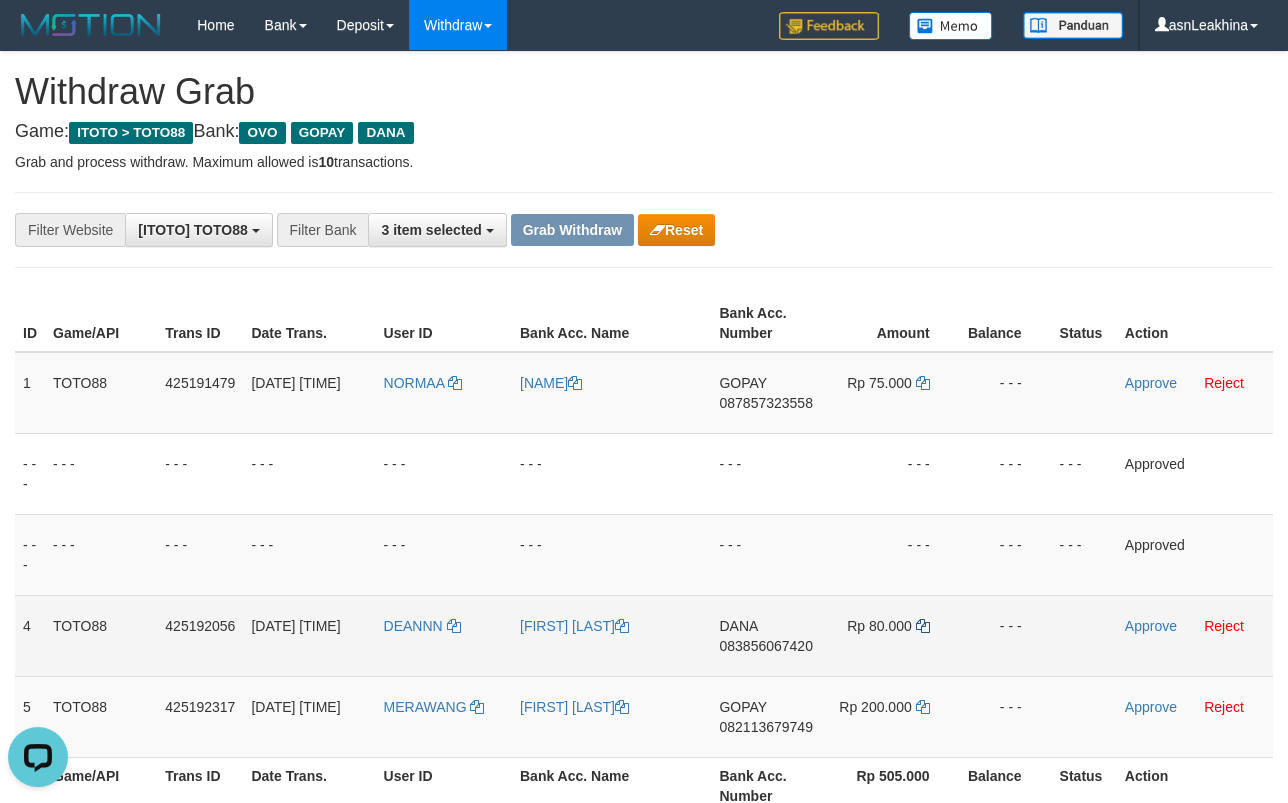 click on "Rp 80.000" at bounding box center [893, 635] 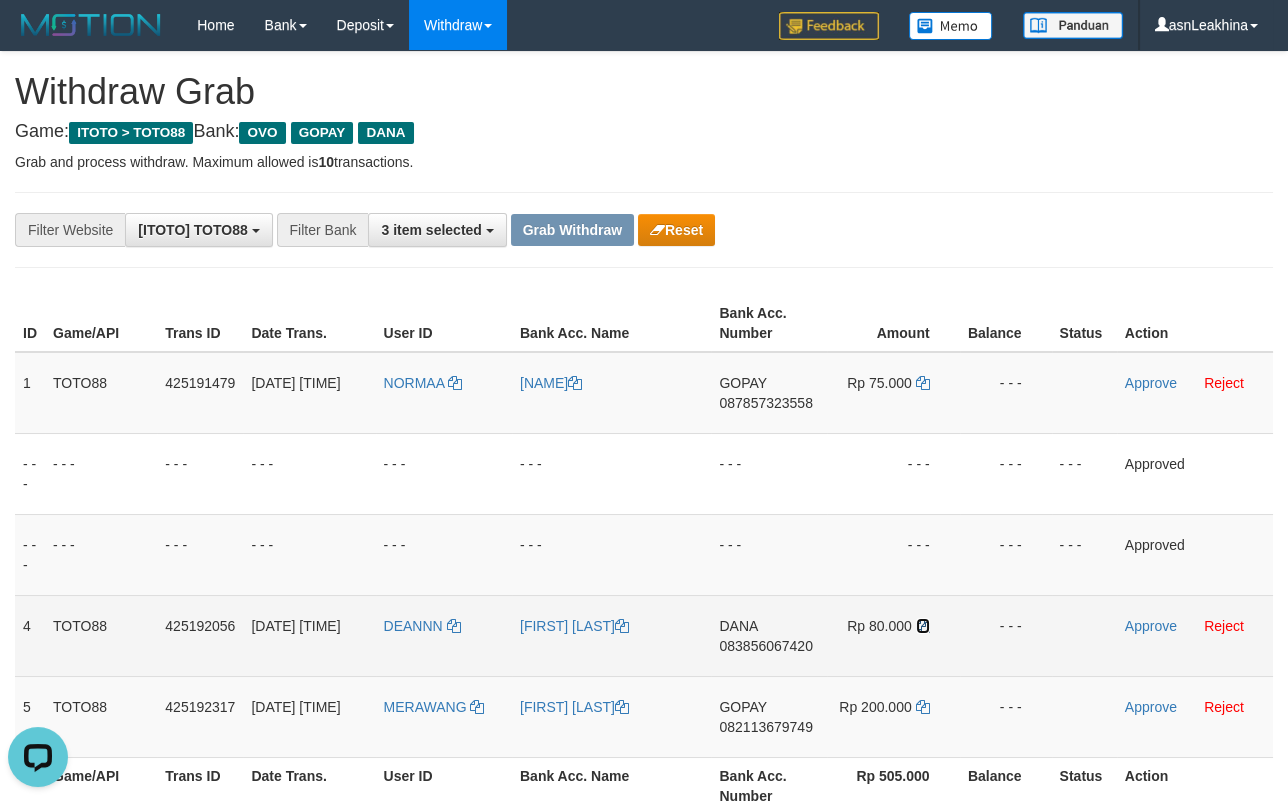 click at bounding box center (923, 626) 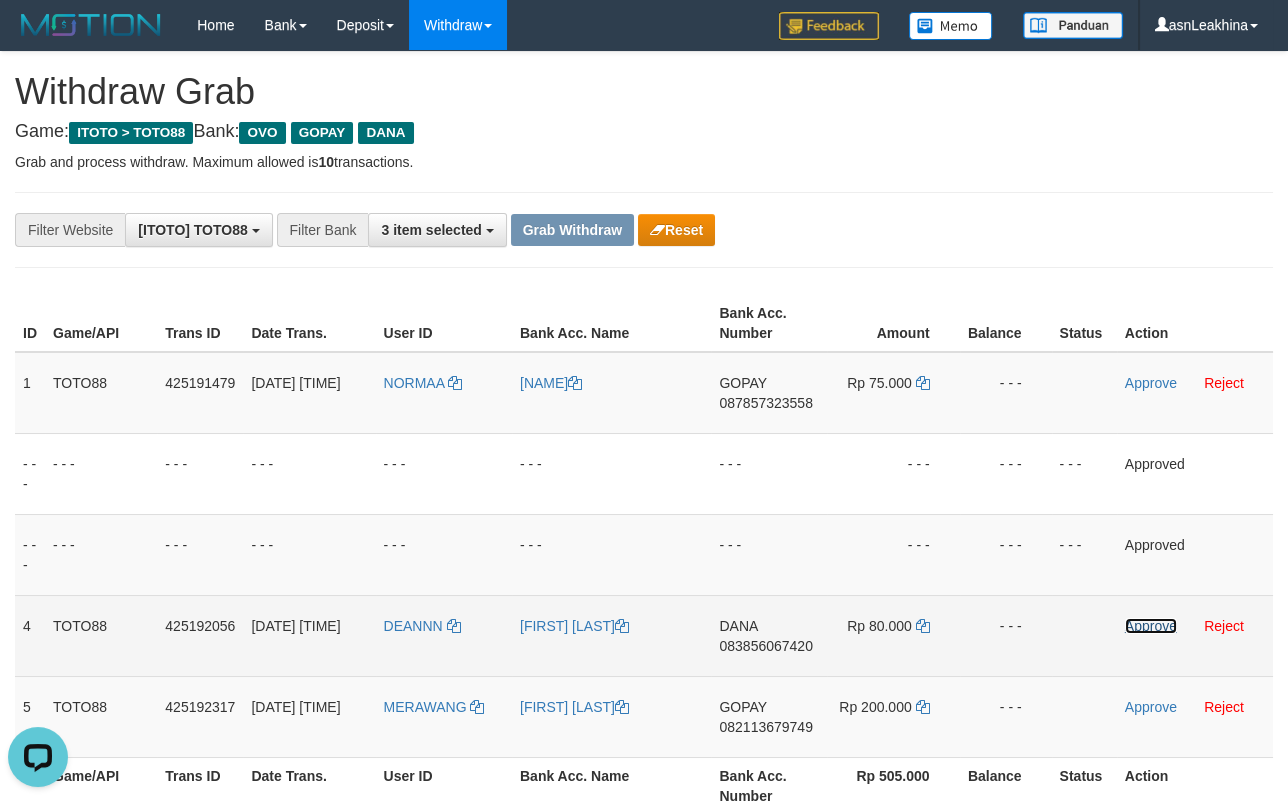 click on "Approve" at bounding box center [1151, 626] 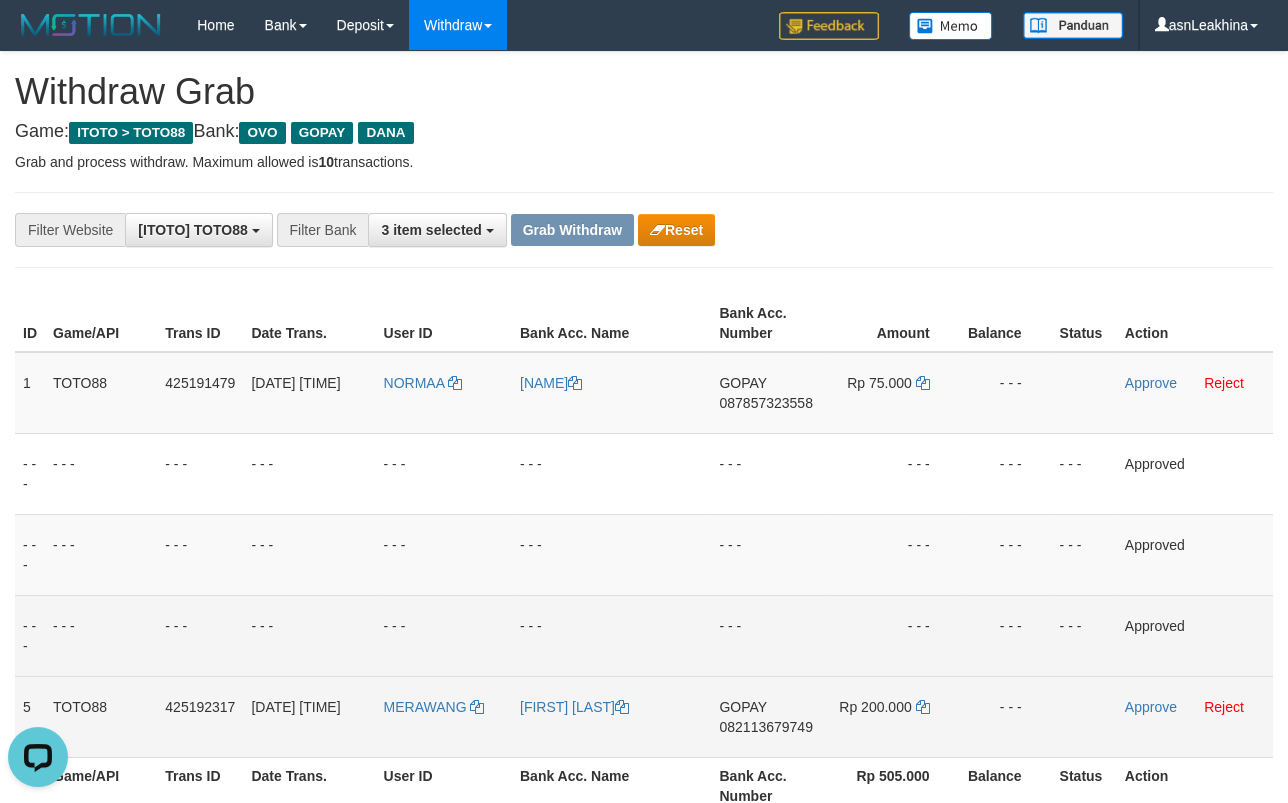 click on "082113679749" at bounding box center (765, 727) 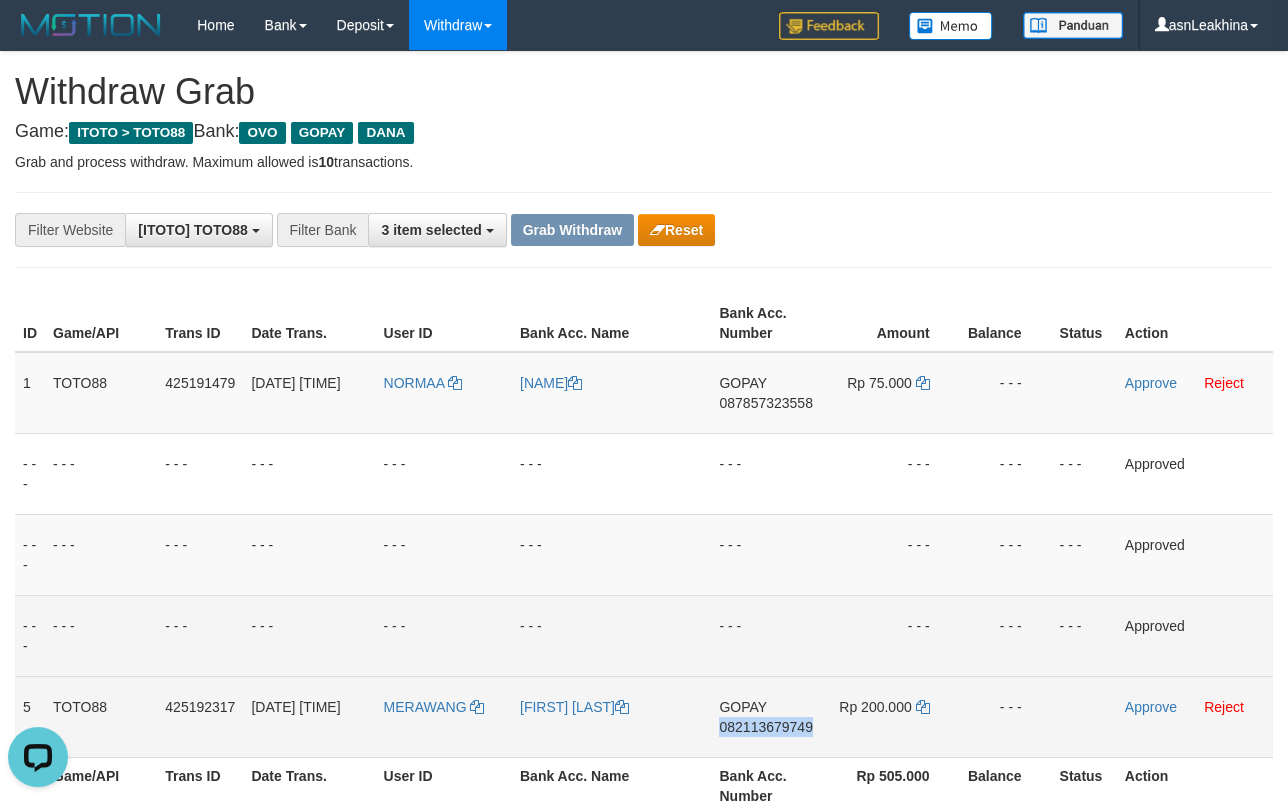 click on "082113679749" at bounding box center (765, 727) 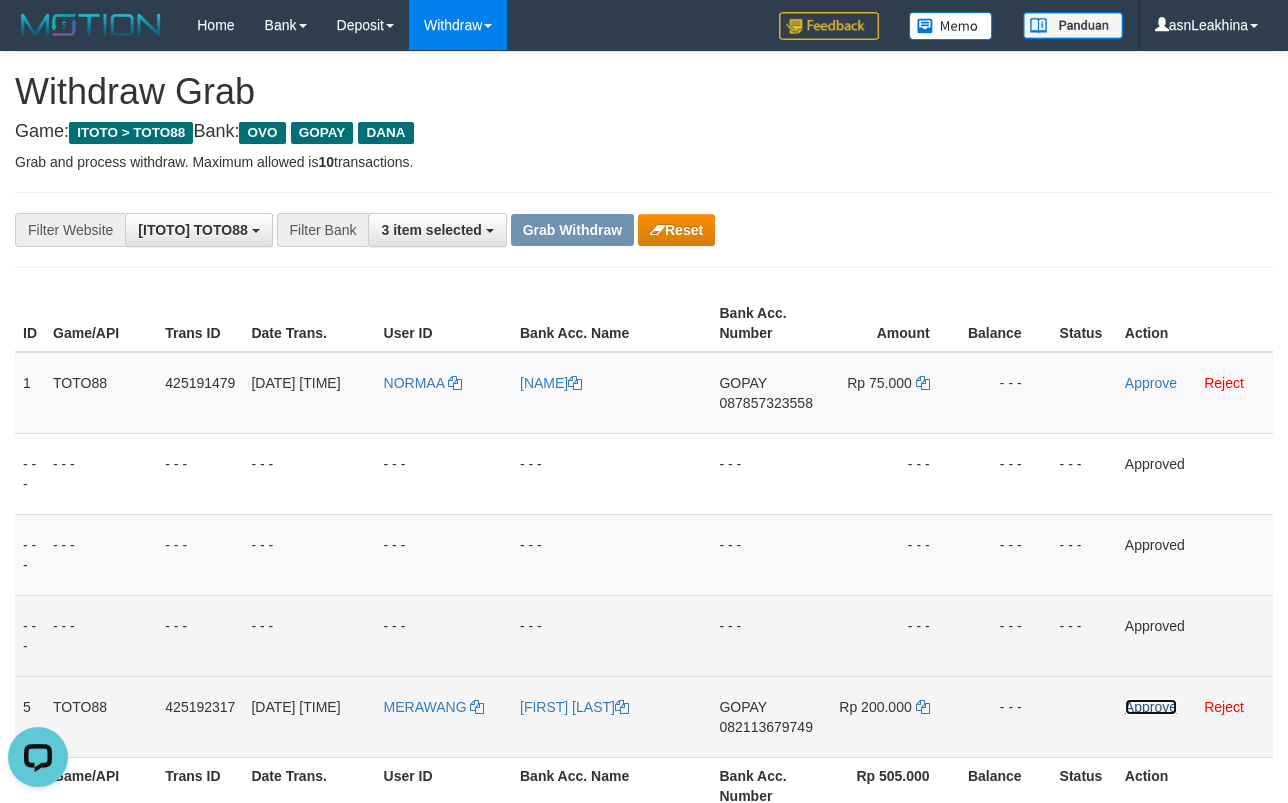 click on "Approve" at bounding box center (1151, 707) 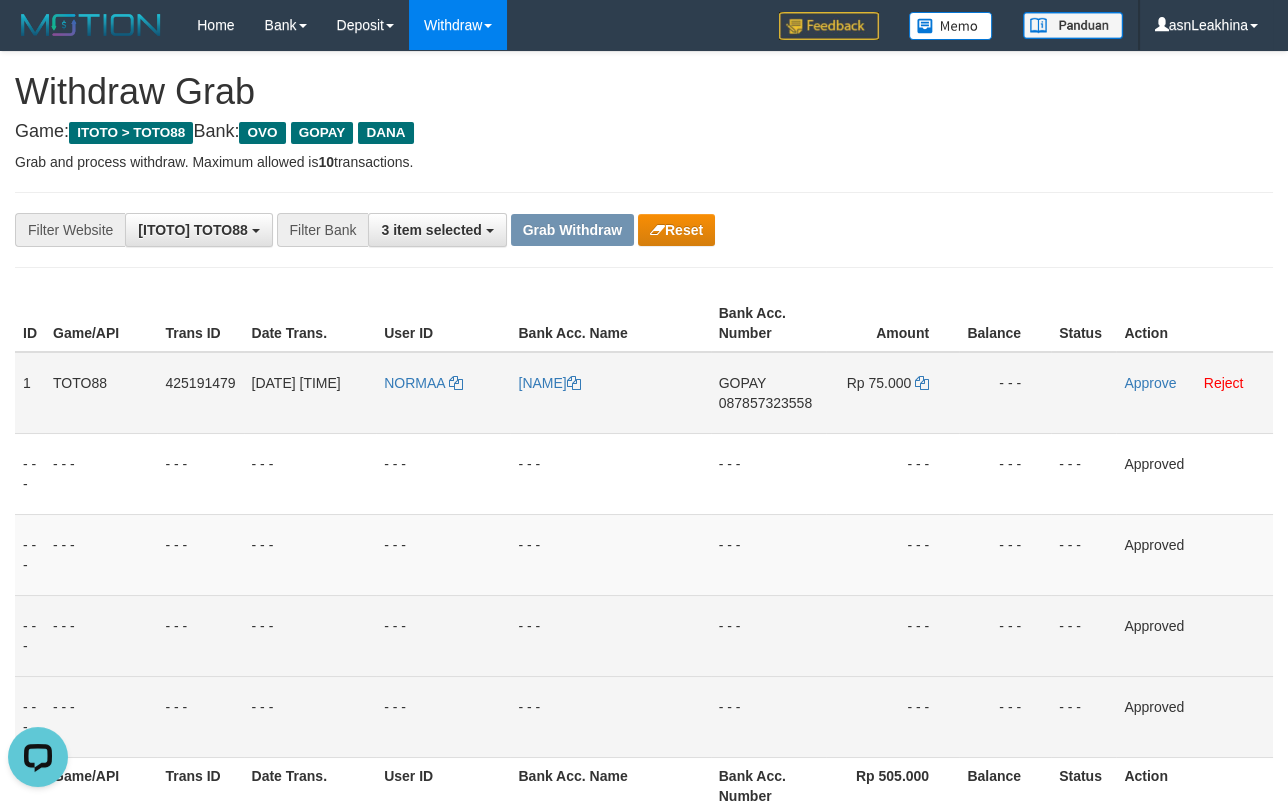 click on "087857323558" at bounding box center [765, 403] 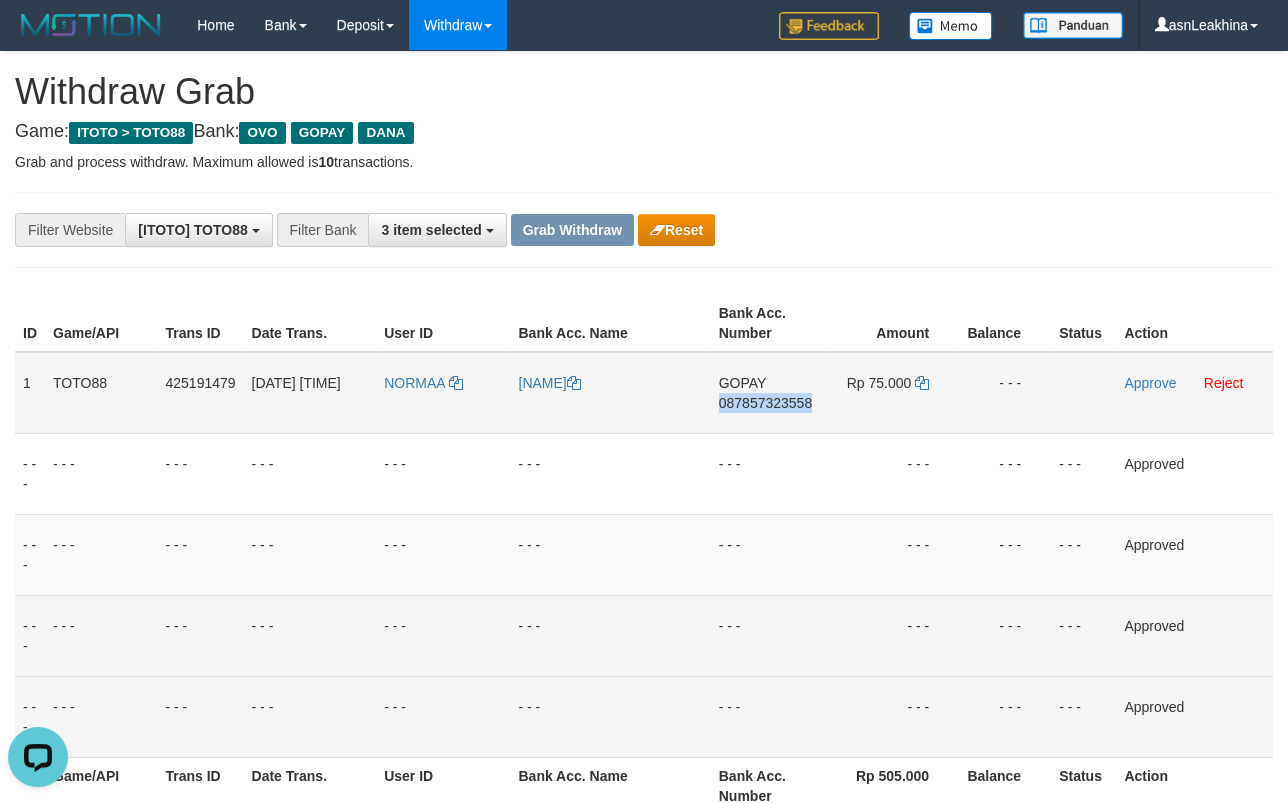 click on "087857323558" at bounding box center [765, 403] 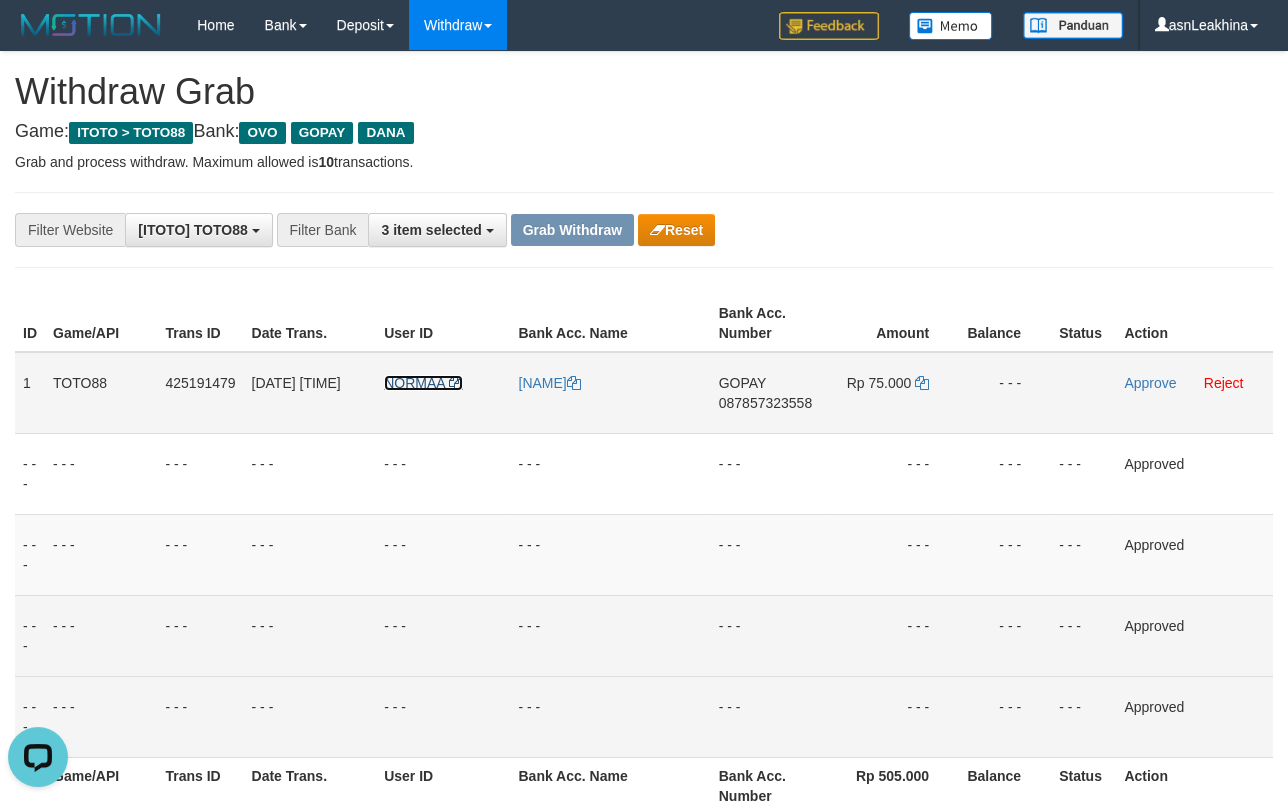 click at bounding box center (456, 383) 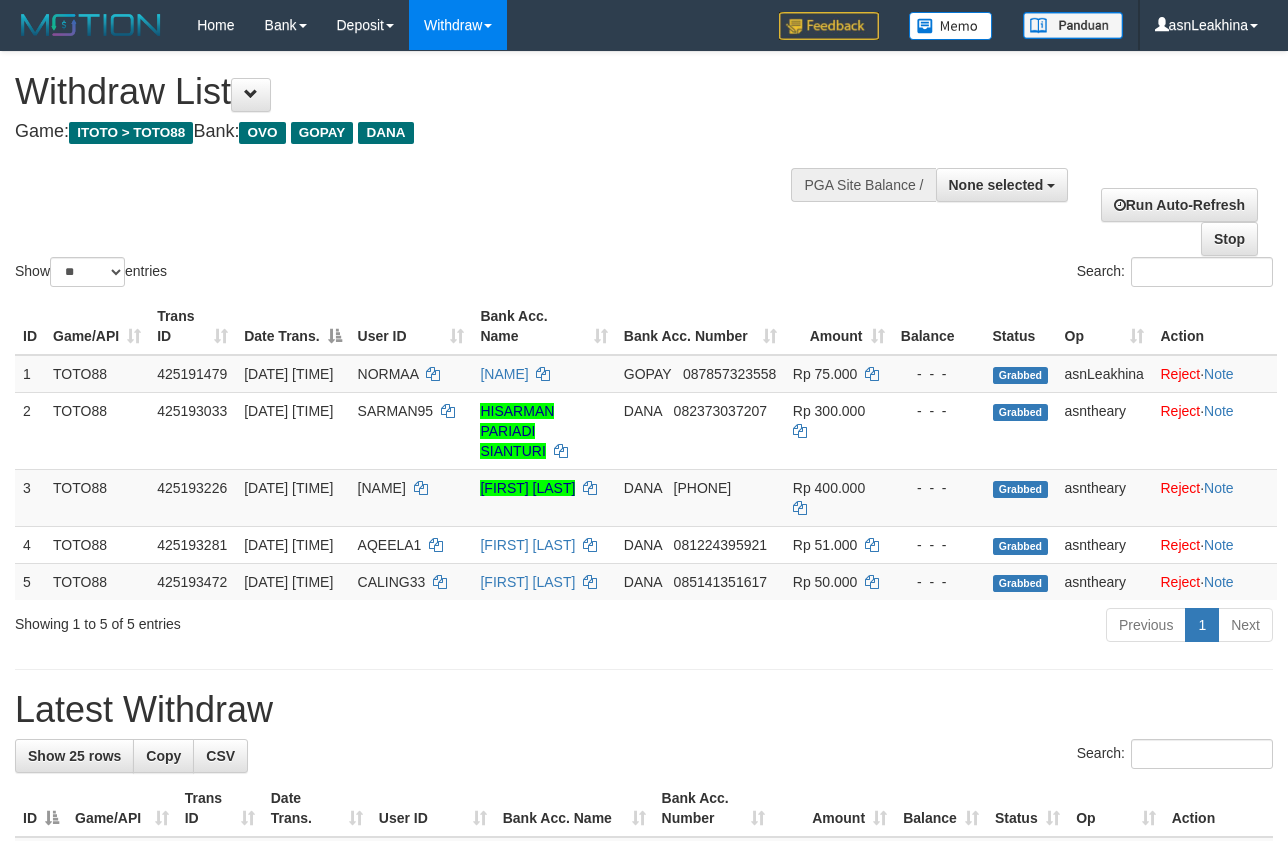 select 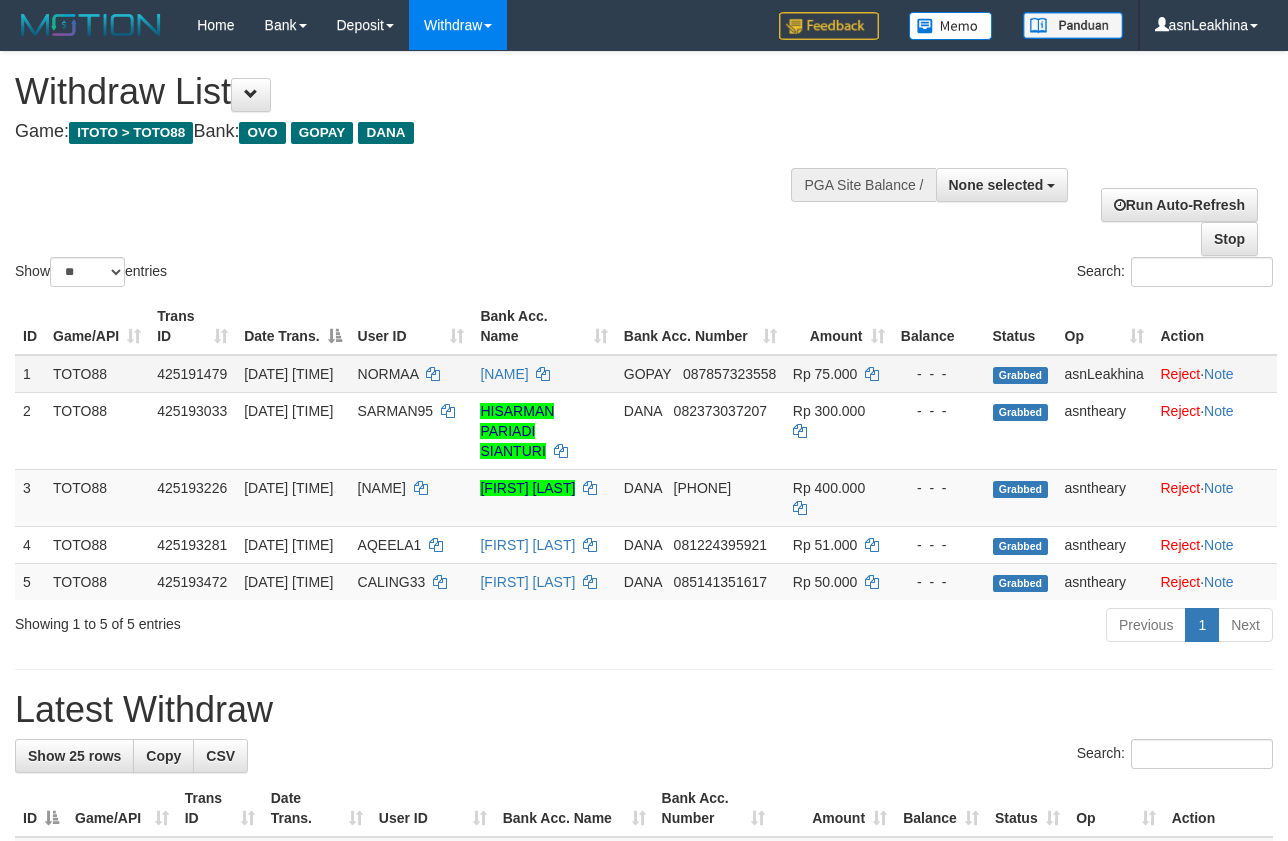 scroll, scrollTop: 0, scrollLeft: 0, axis: both 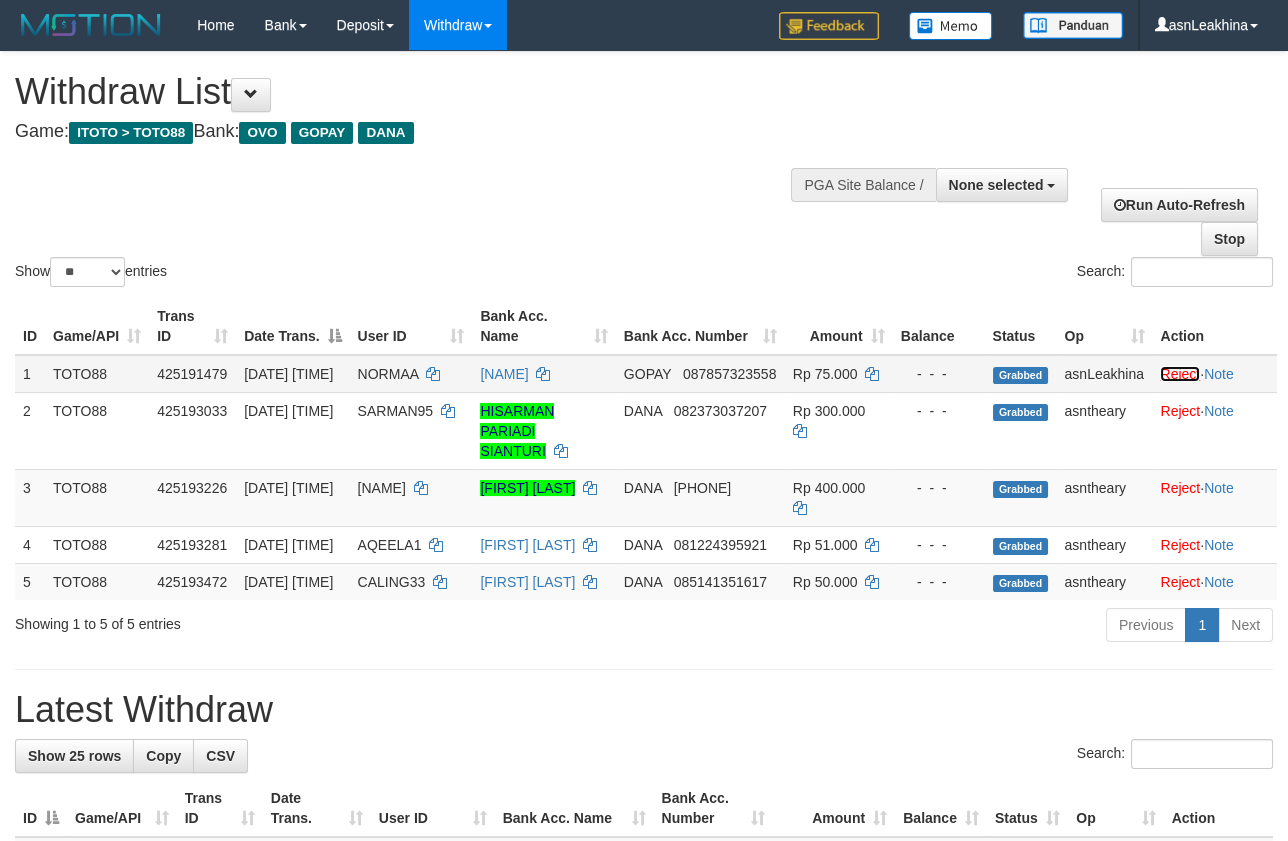 click on "Reject" at bounding box center (1180, 374) 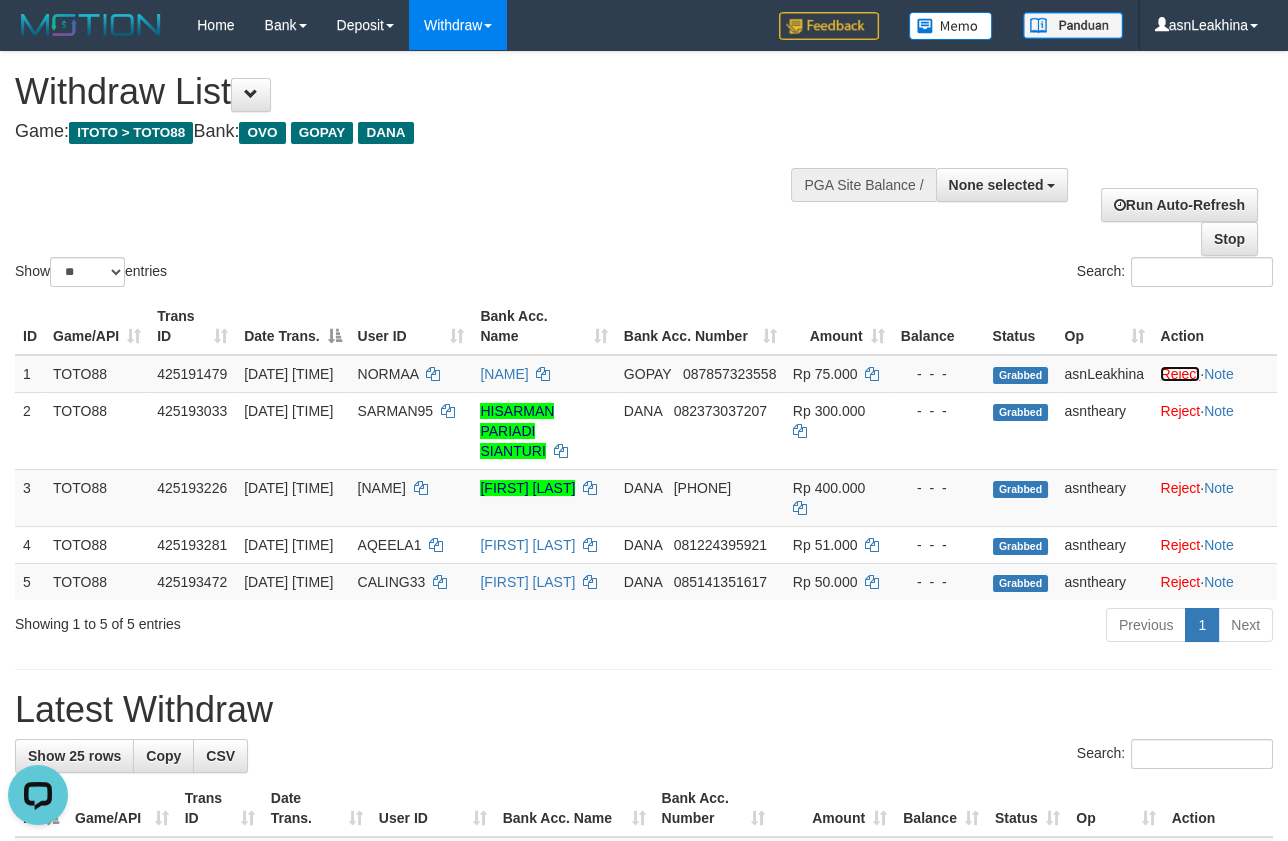 scroll, scrollTop: 0, scrollLeft: 0, axis: both 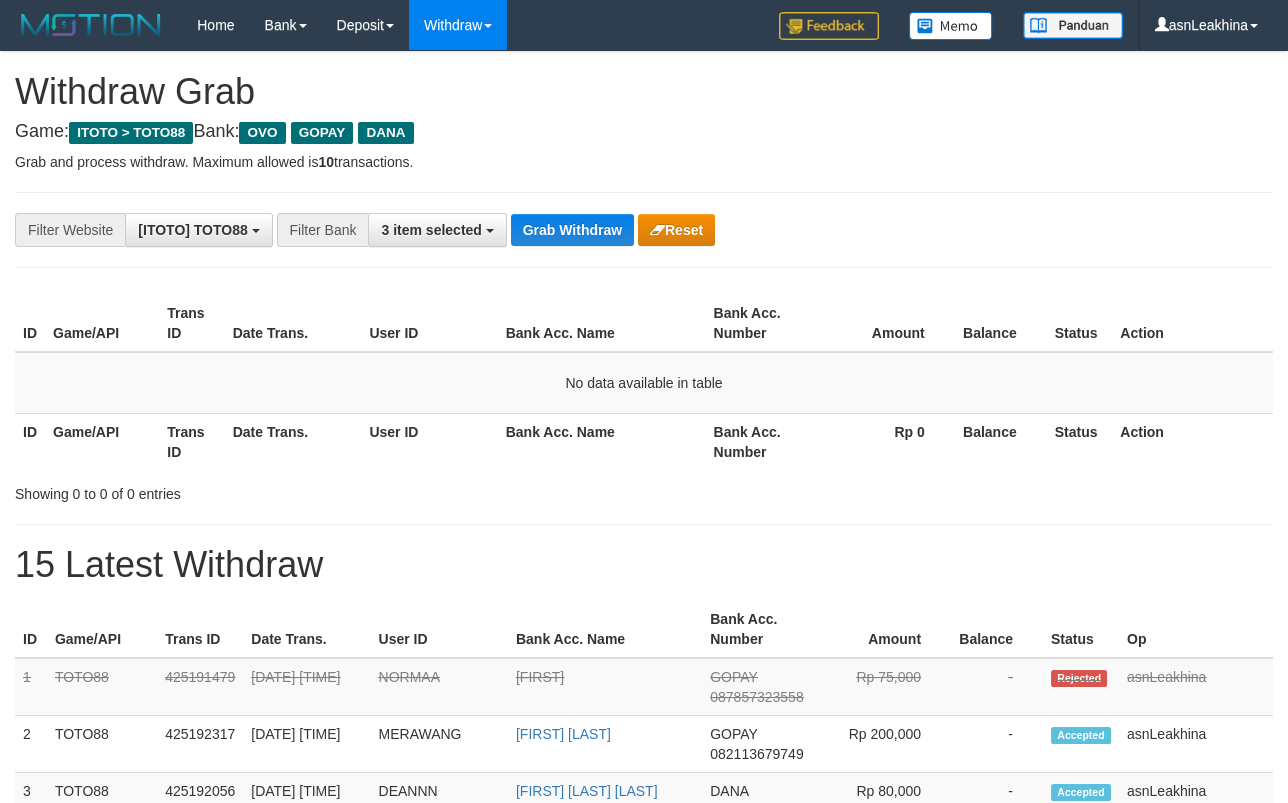 click on "Game:   ITOTO > TOTO88    		Bank:   OVO   GOPAY   DANA" at bounding box center [644, 132] 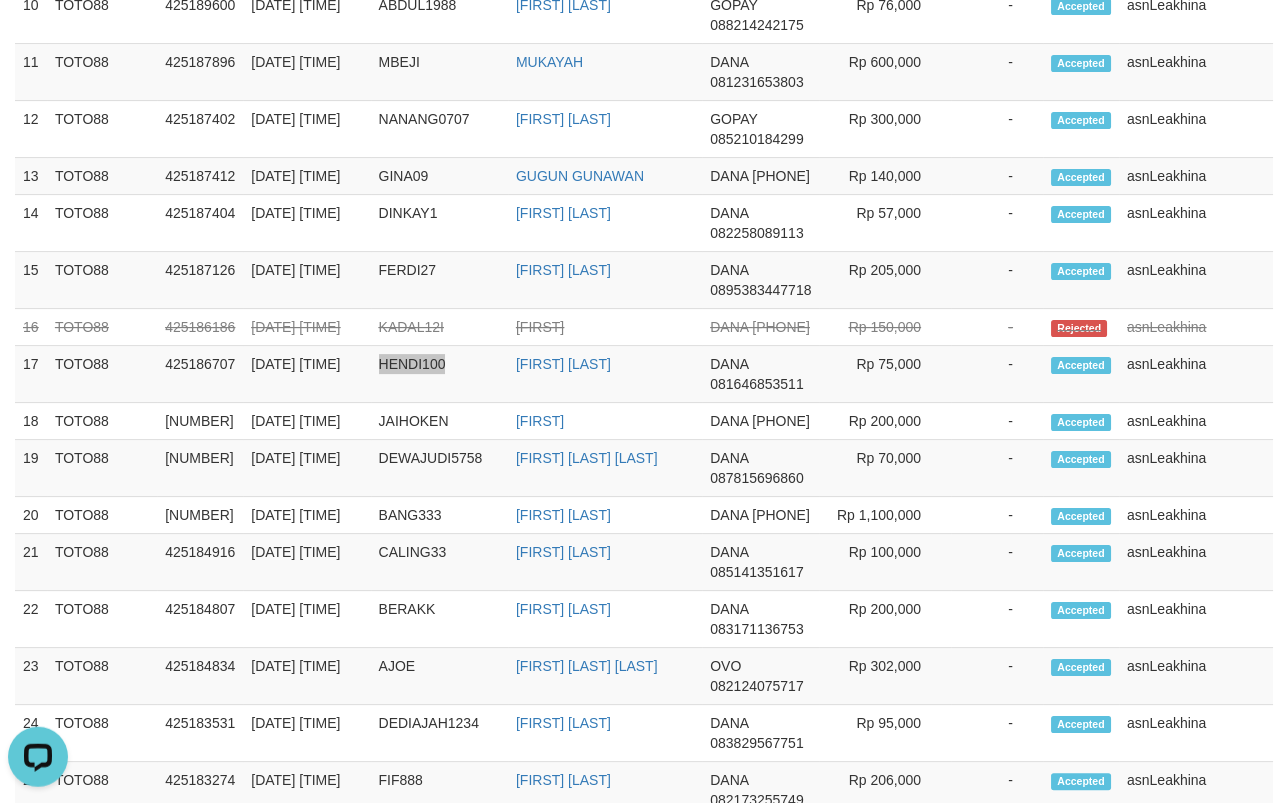 scroll, scrollTop: 0, scrollLeft: 0, axis: both 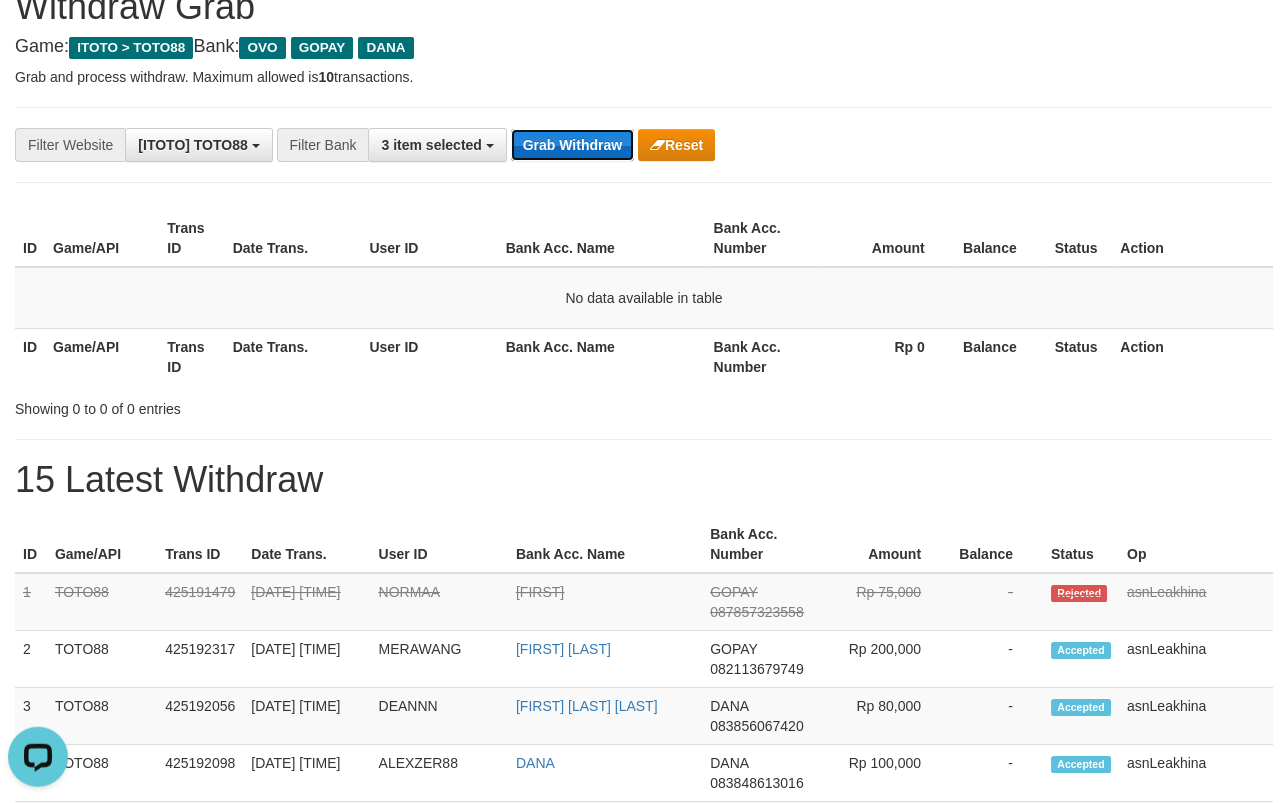 click on "Grab Withdraw" at bounding box center (572, 145) 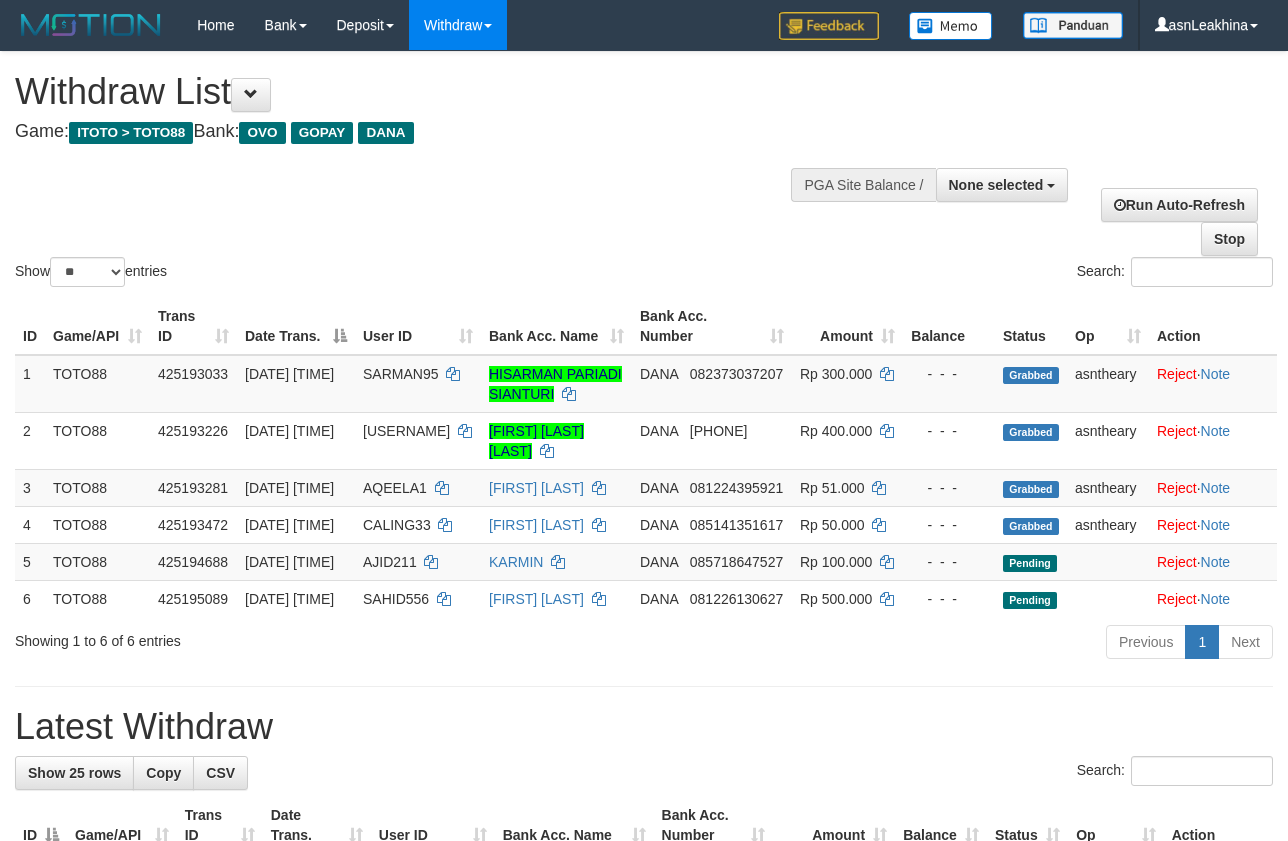 select 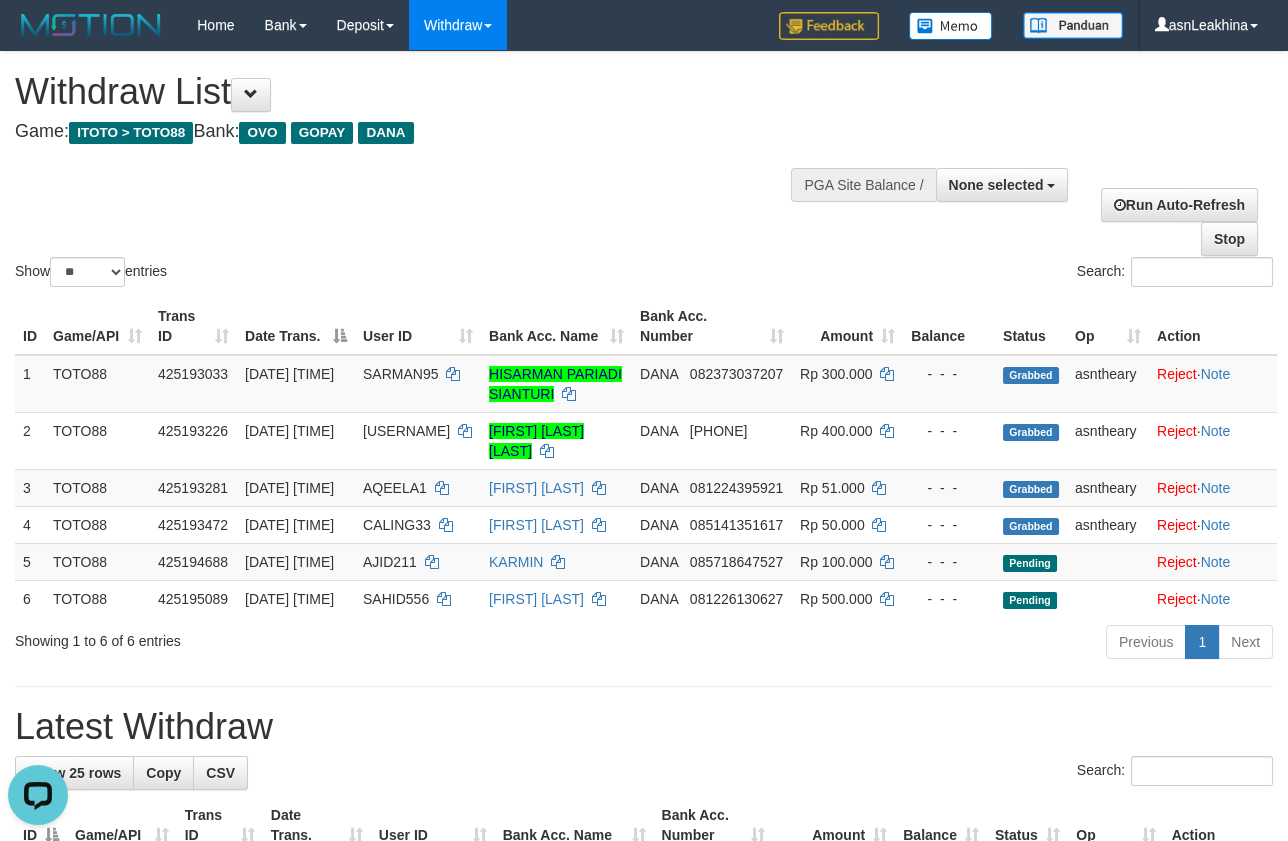 scroll, scrollTop: 0, scrollLeft: 0, axis: both 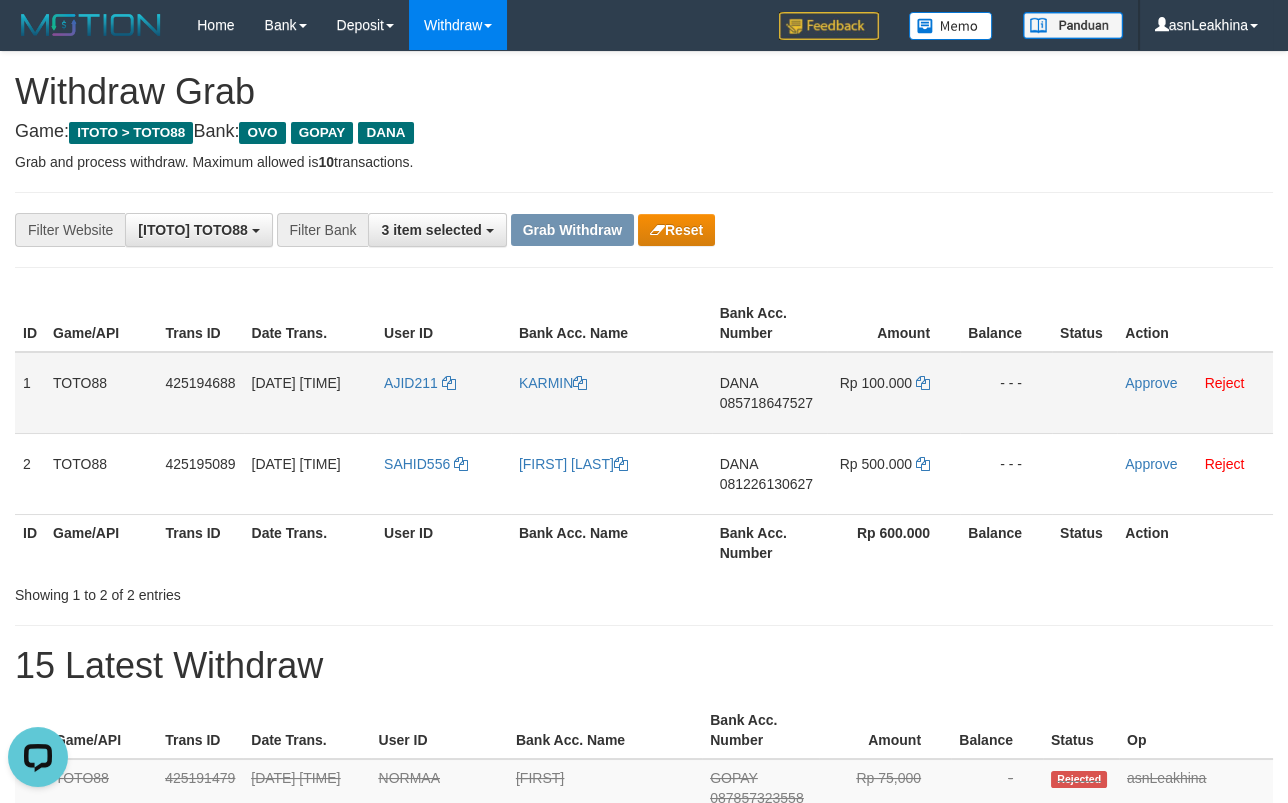 click on "085718647527" at bounding box center [766, 403] 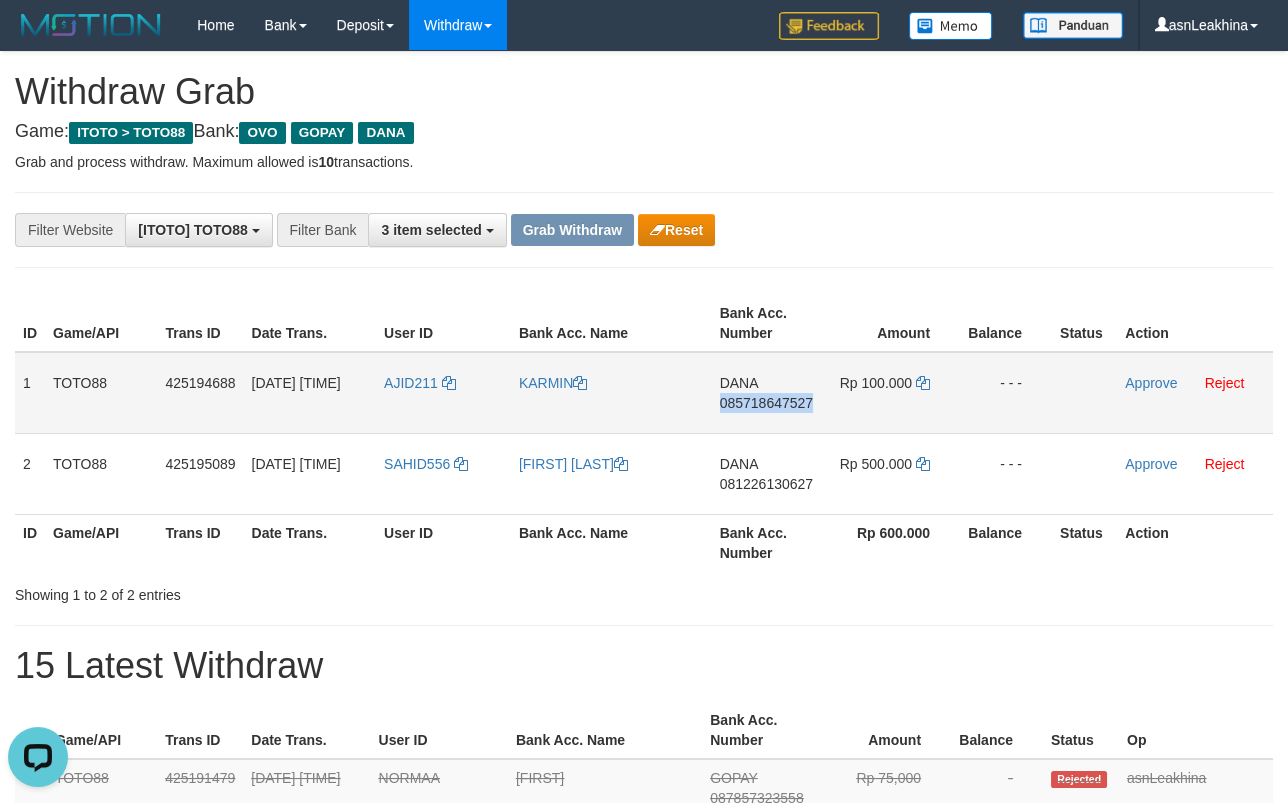 click on "085718647527" at bounding box center (766, 403) 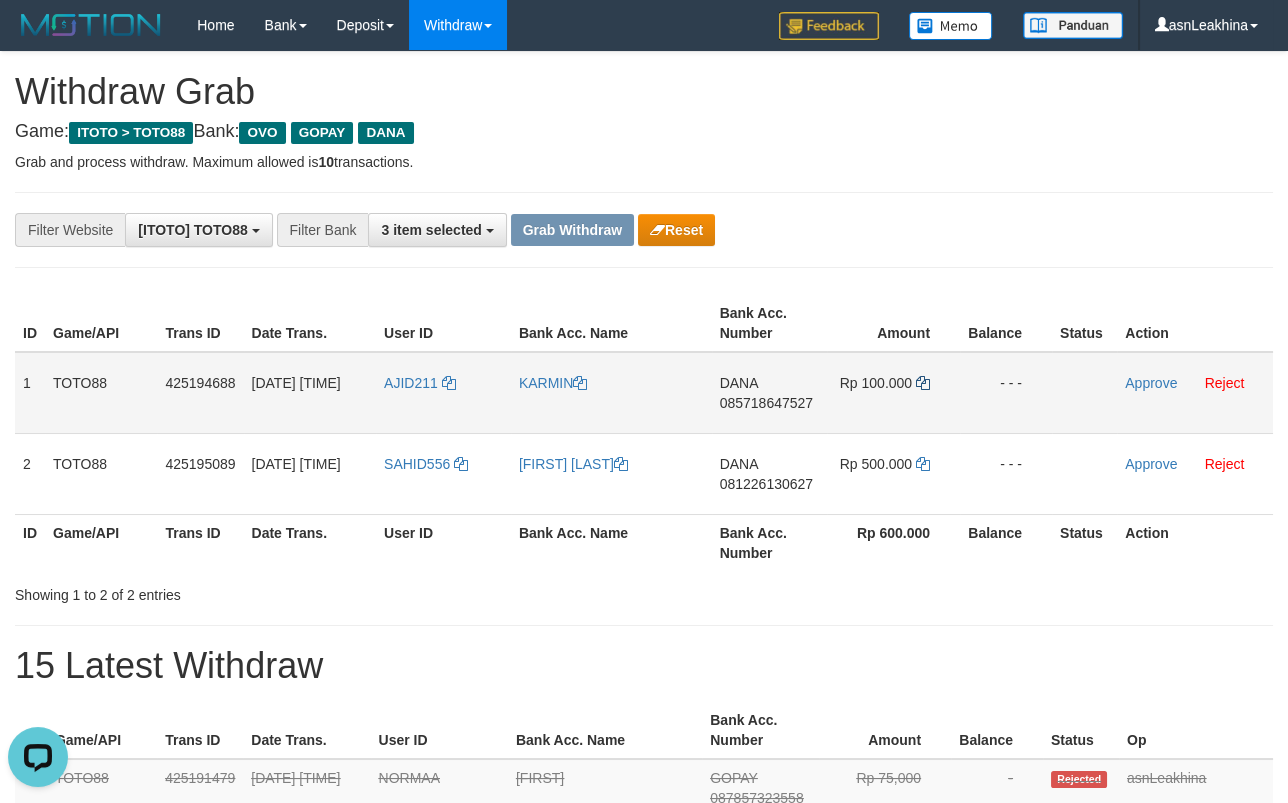 click on "Rp 100.000" at bounding box center [893, 393] 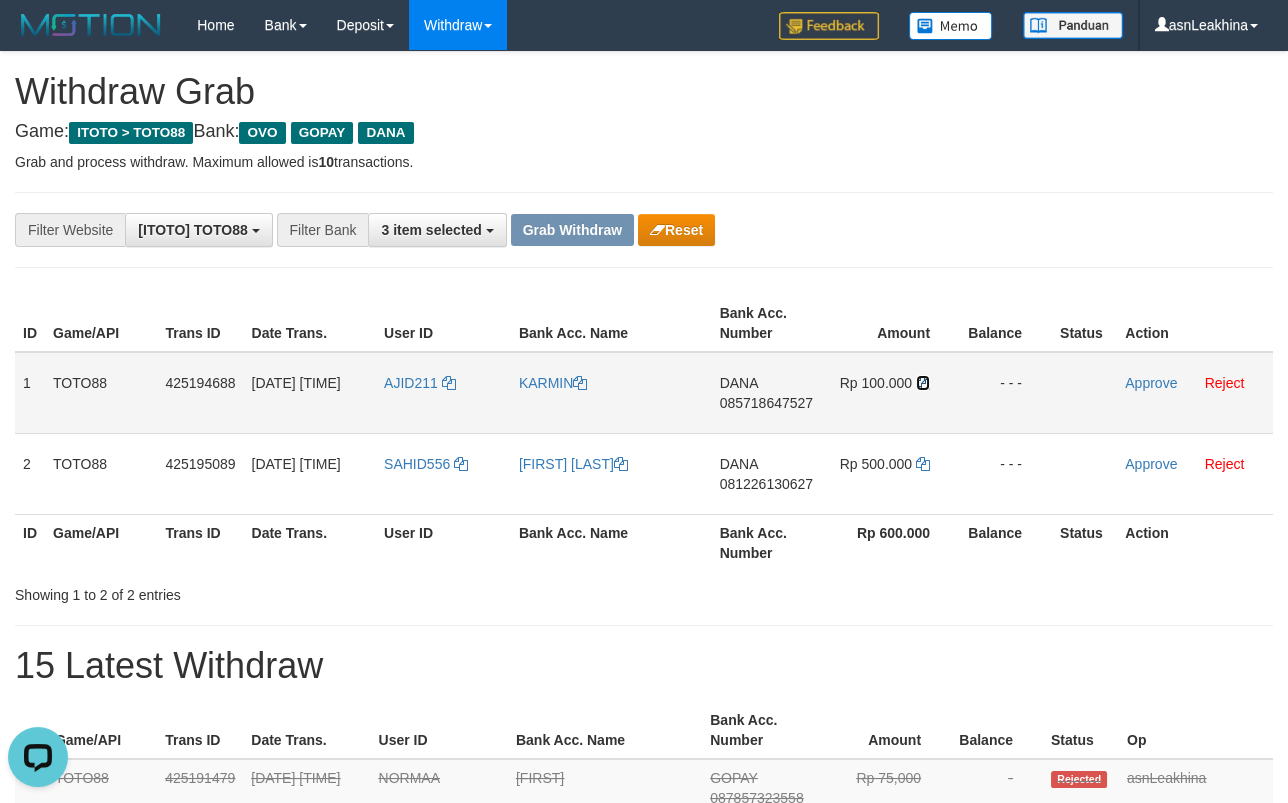 click at bounding box center [923, 383] 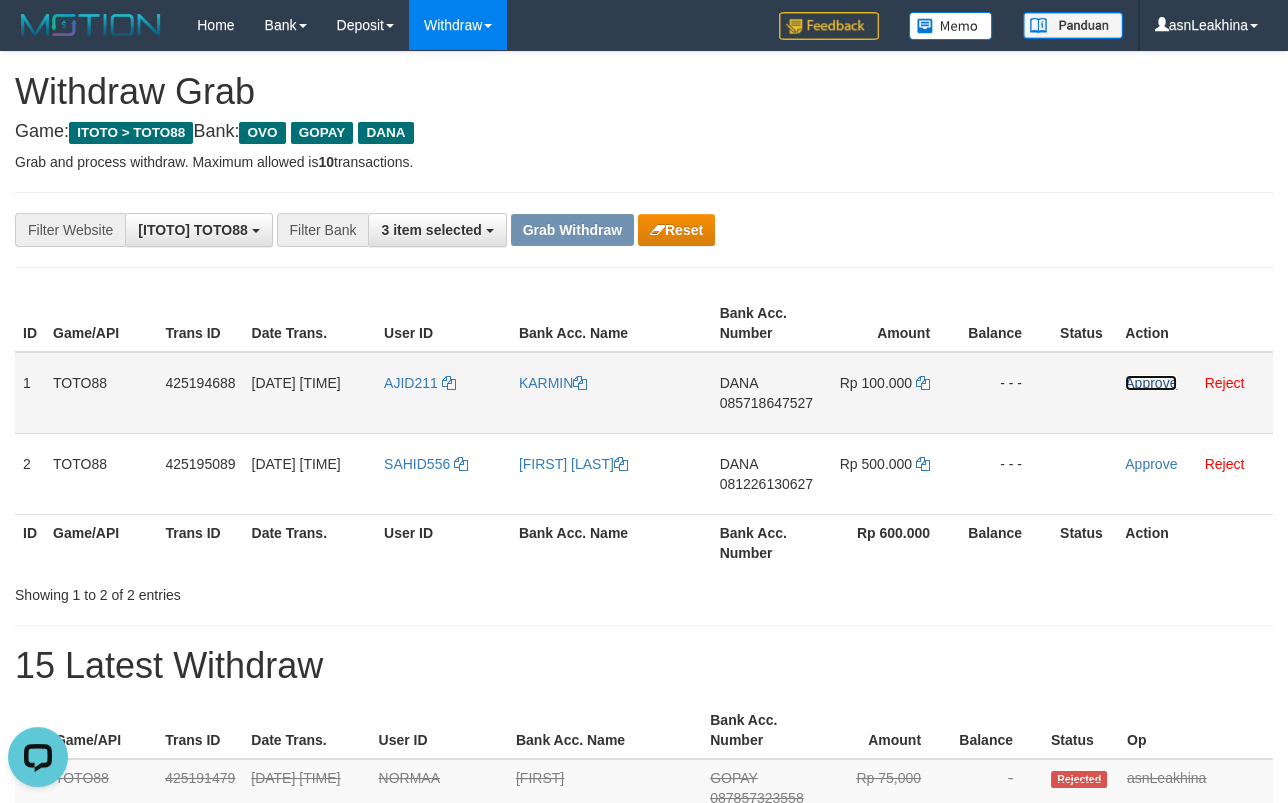 click on "Approve" at bounding box center (1151, 383) 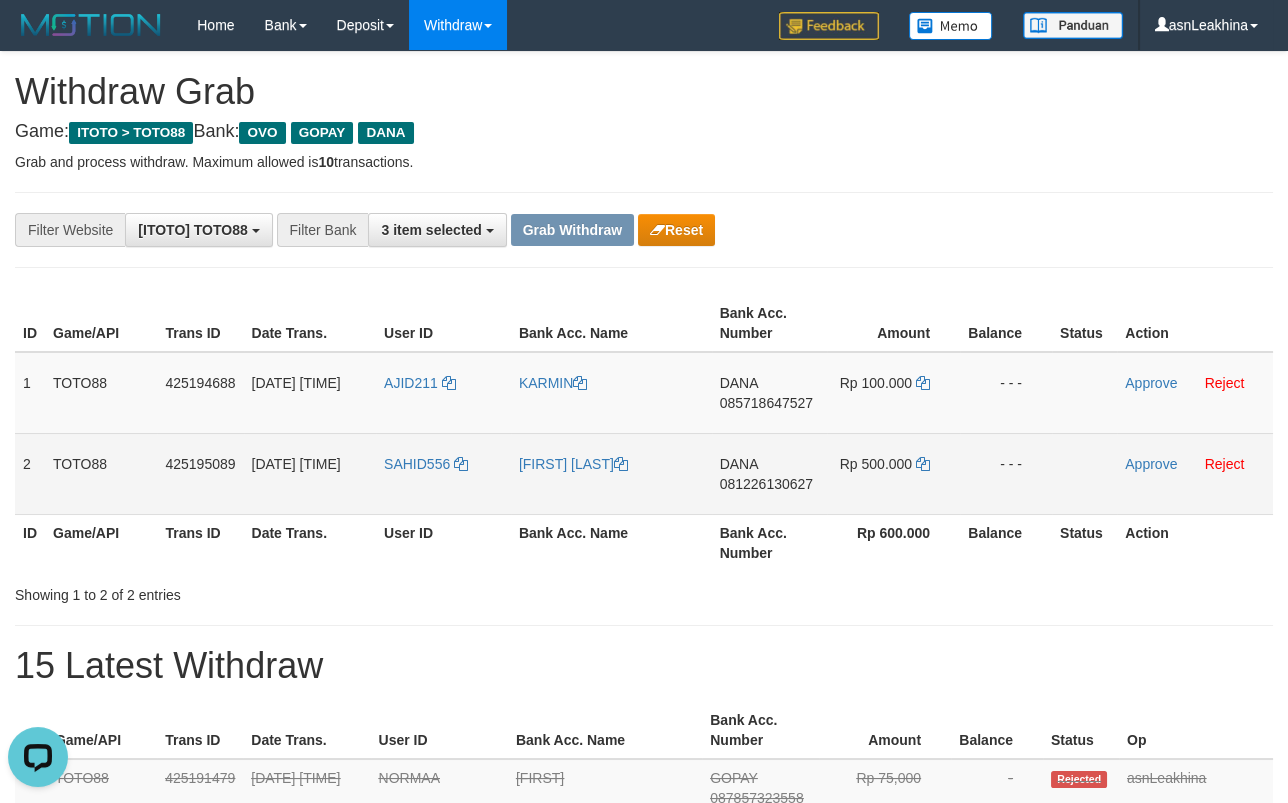 click on "DANA
081226130627" at bounding box center [769, 473] 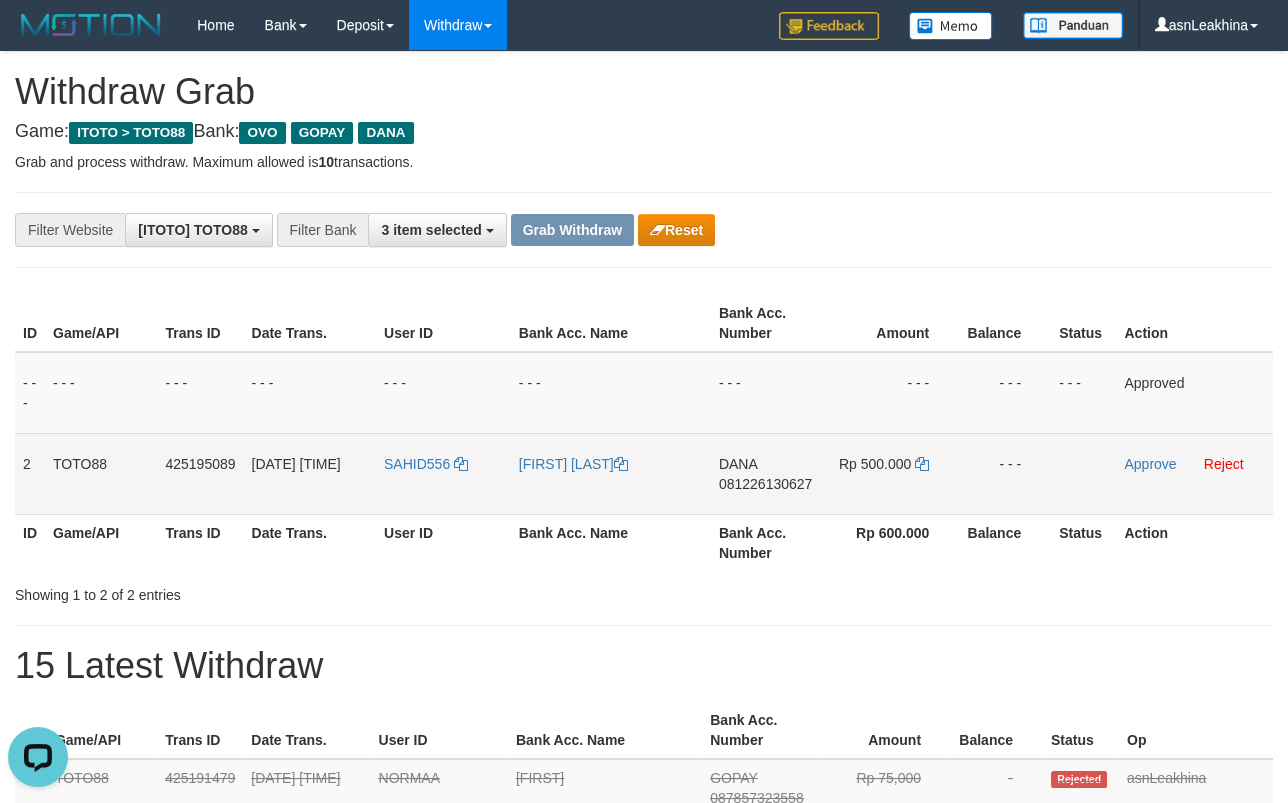 click on "081226130627" at bounding box center [765, 484] 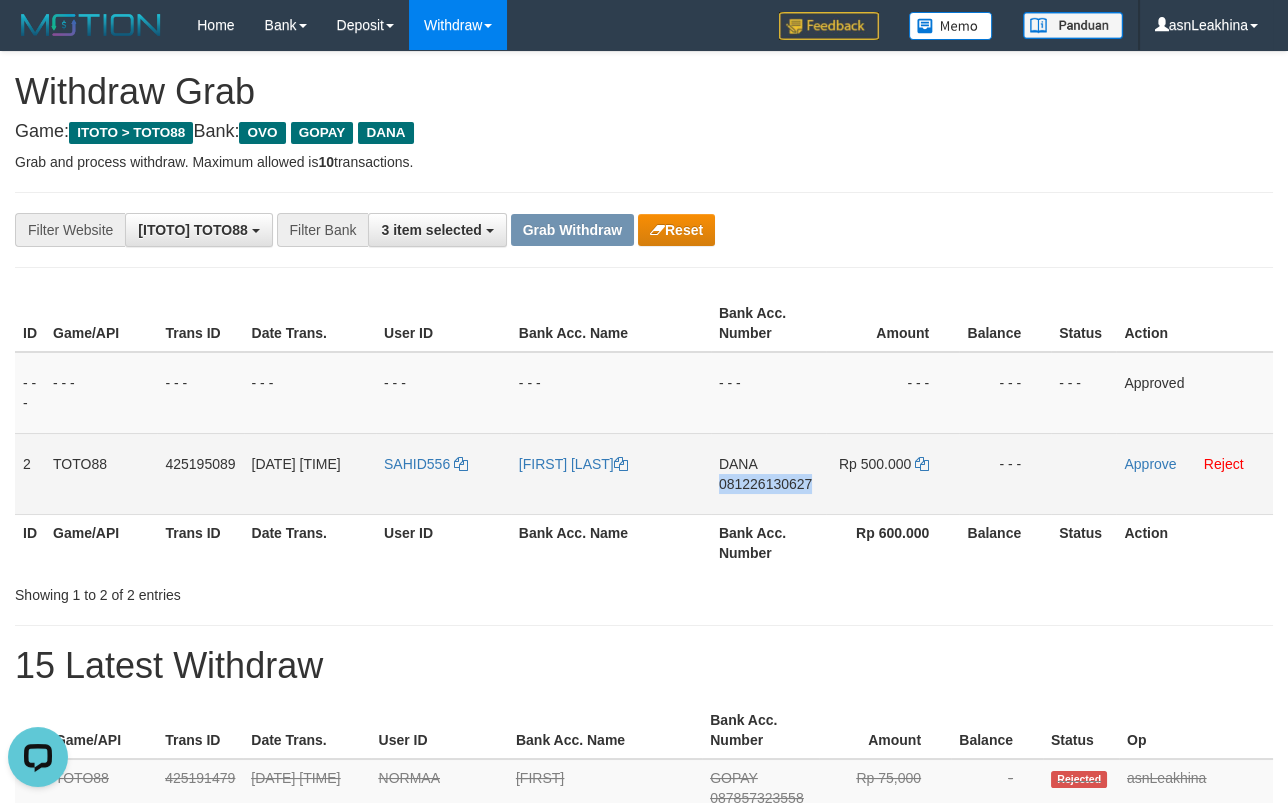click on "081226130627" at bounding box center [765, 484] 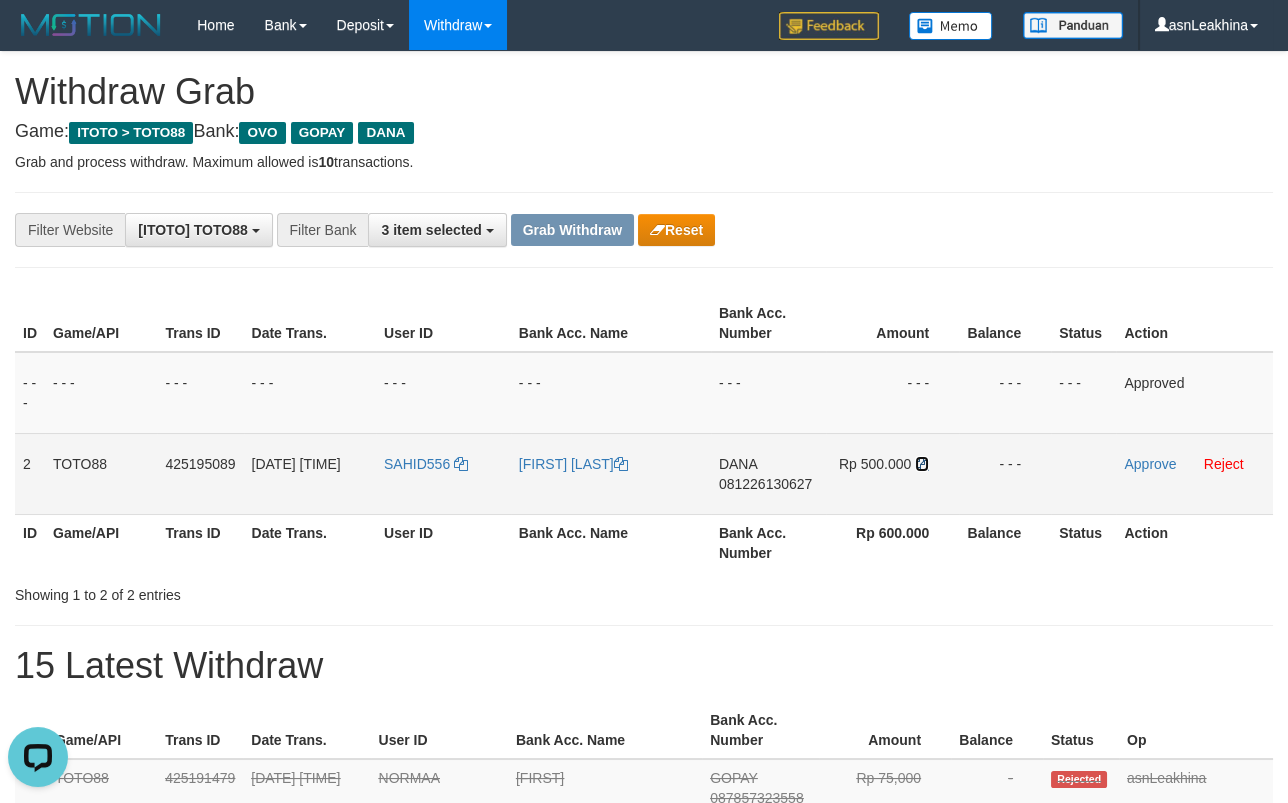 click at bounding box center [922, 464] 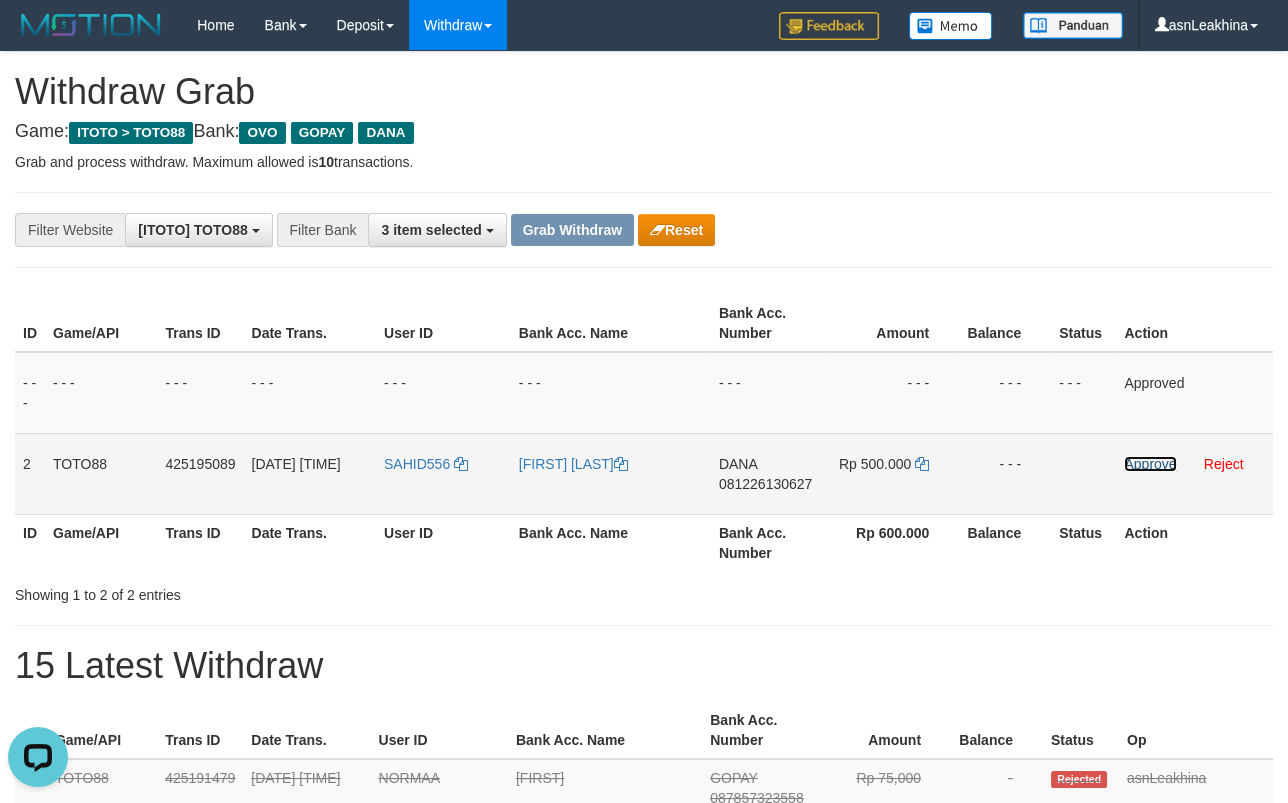 click on "Approve" at bounding box center [1150, 464] 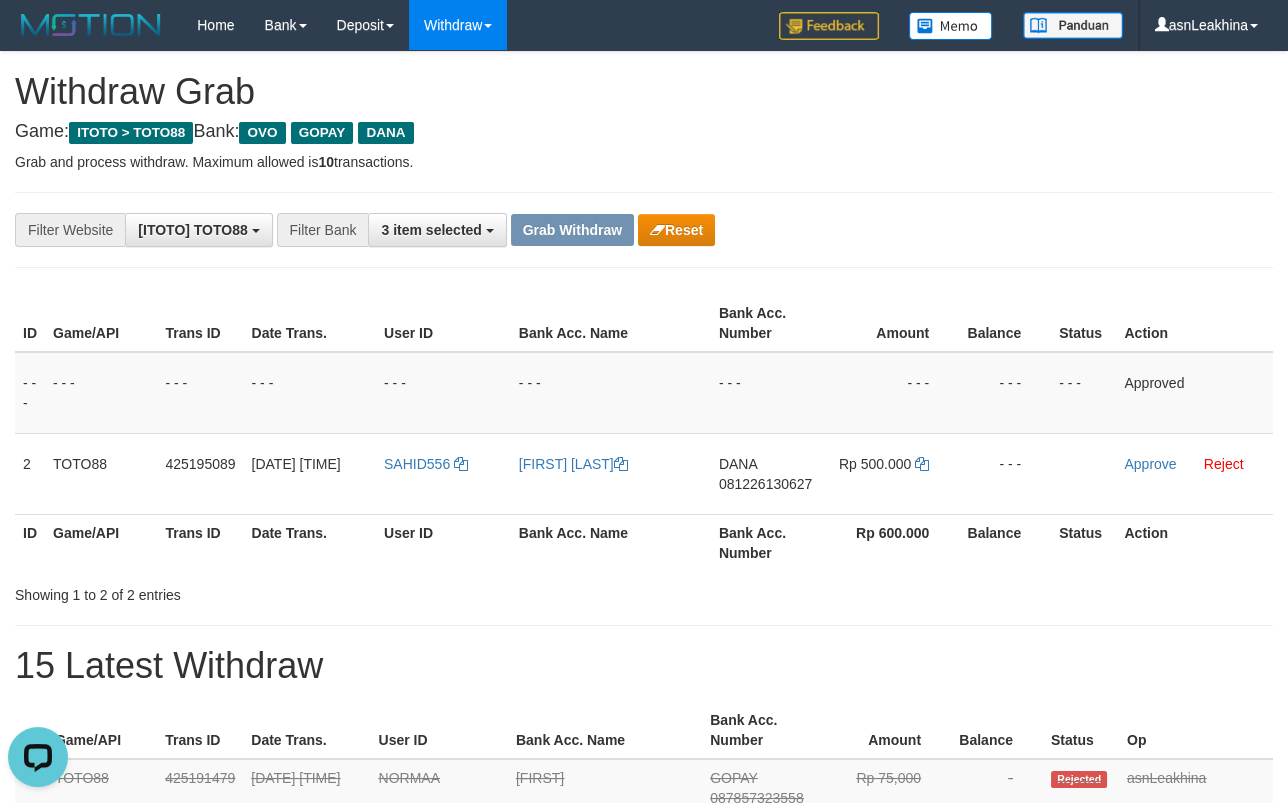 click on "Grab Withdraw" at bounding box center (572, 230) 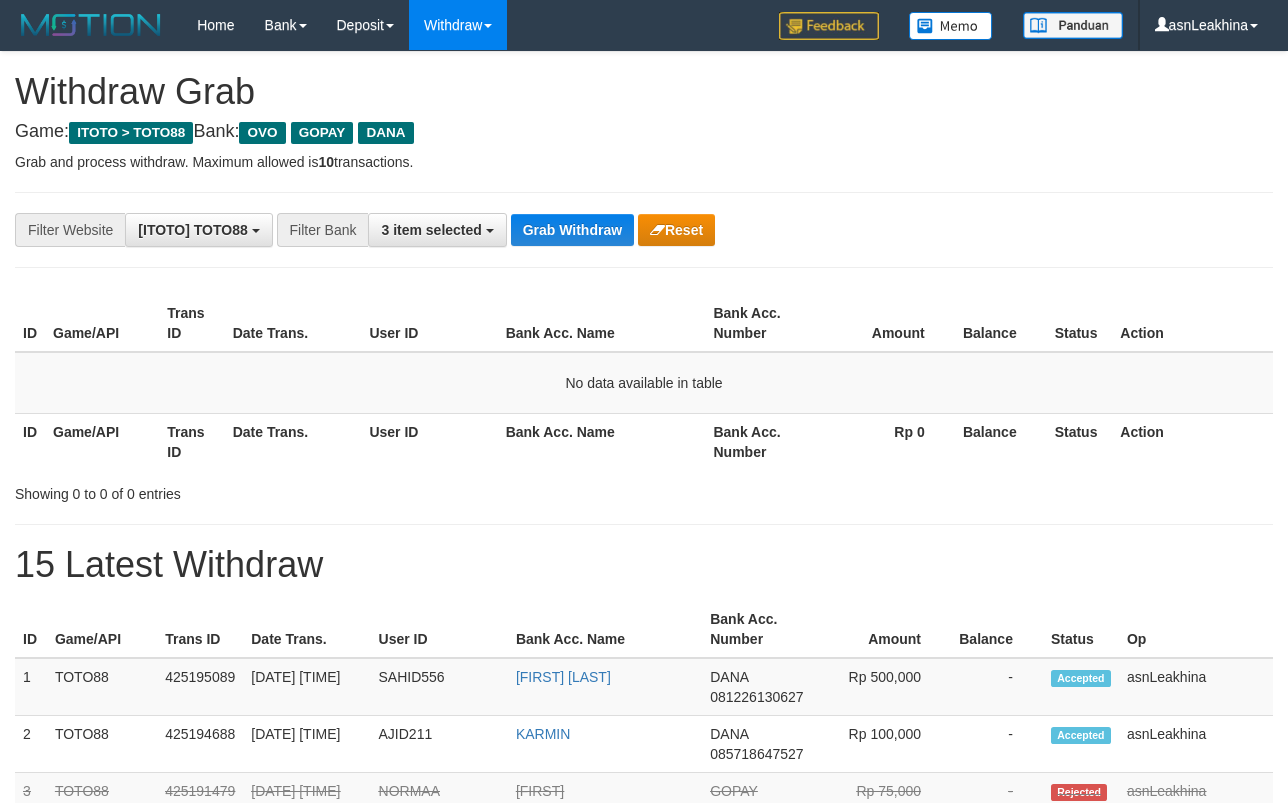 scroll, scrollTop: 0, scrollLeft: 0, axis: both 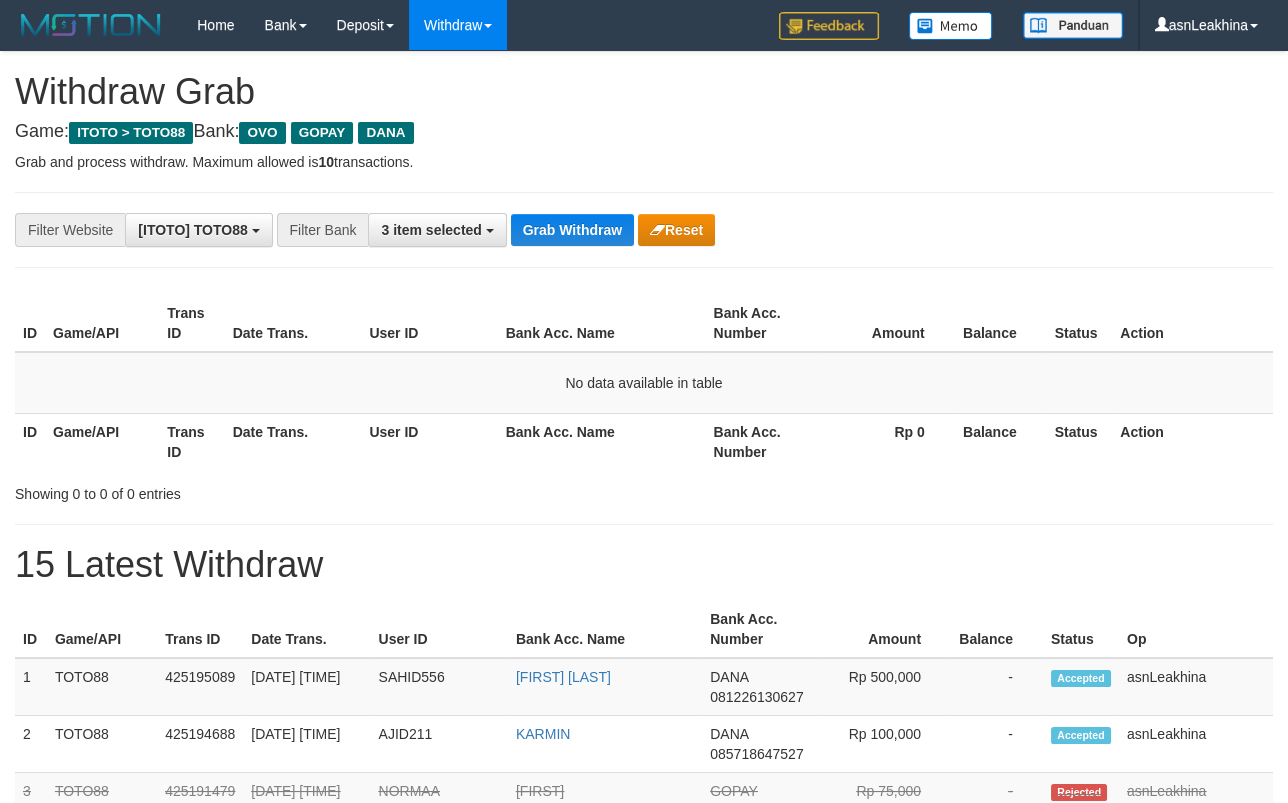 click on "Game:   ITOTO > TOTO88    		Bank:   OVO   GOPAY   DANA" at bounding box center [644, 132] 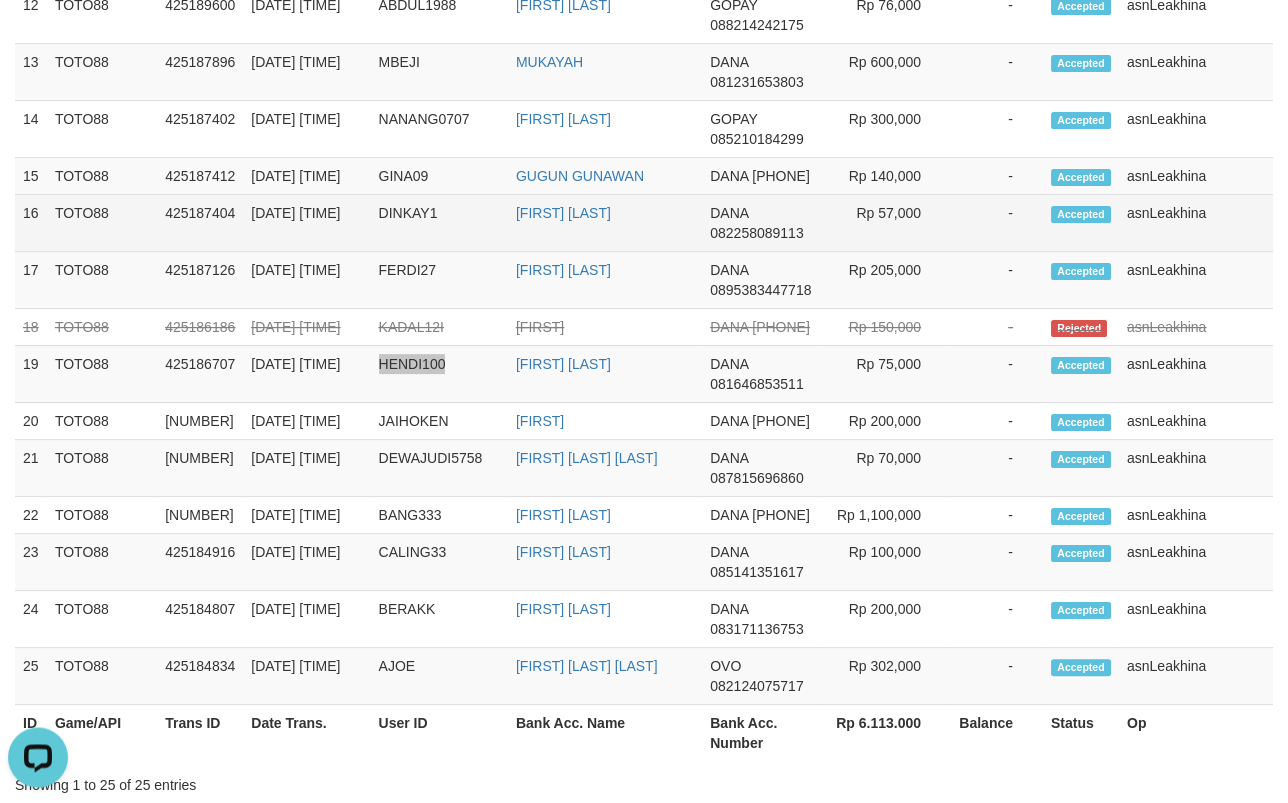 scroll, scrollTop: 0, scrollLeft: 0, axis: both 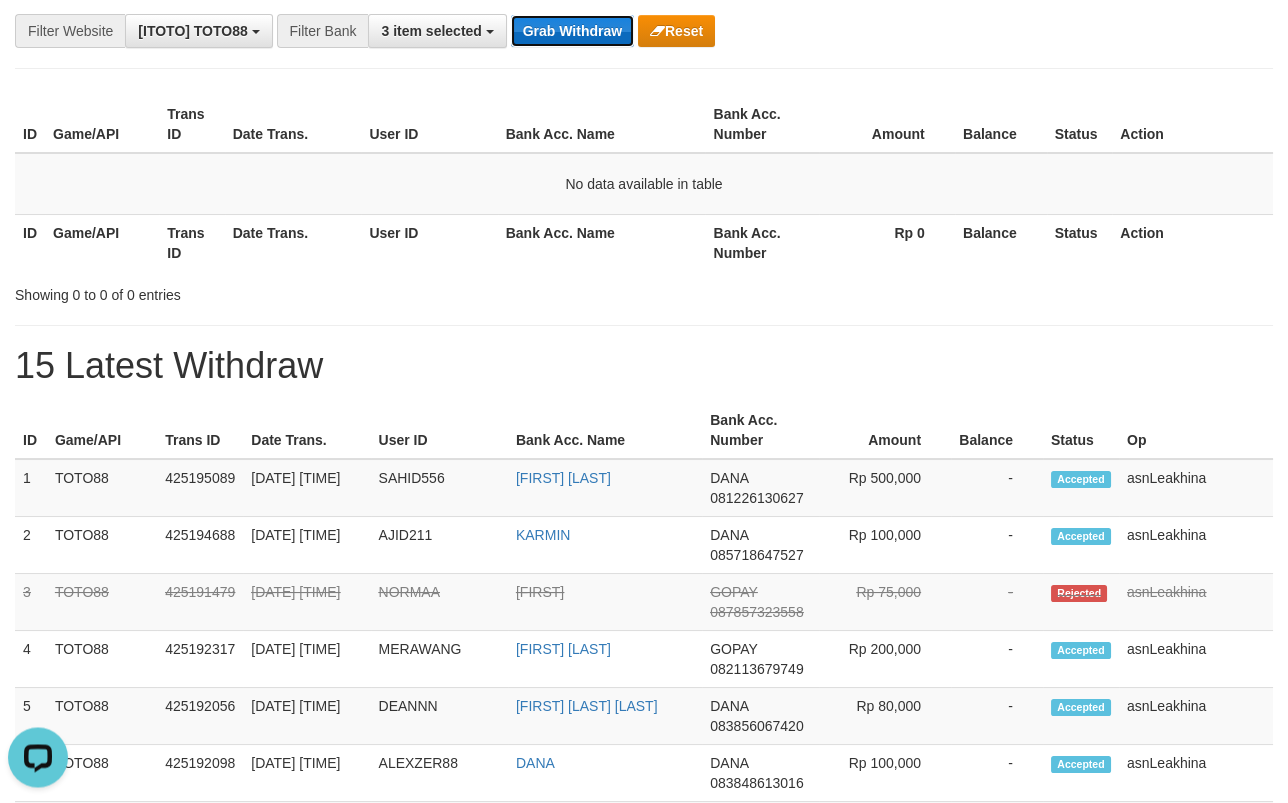 click on "Grab Withdraw" at bounding box center [572, 31] 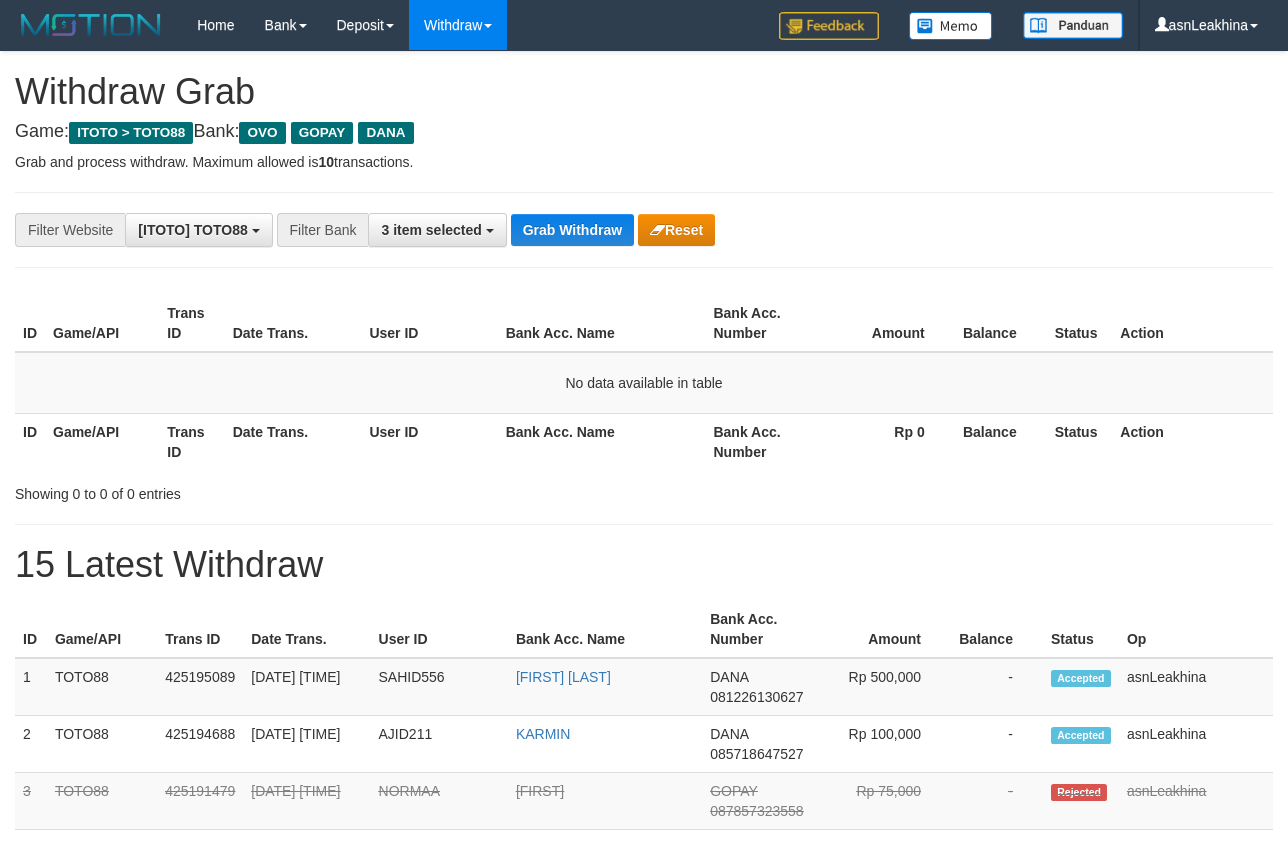 scroll, scrollTop: 0, scrollLeft: 0, axis: both 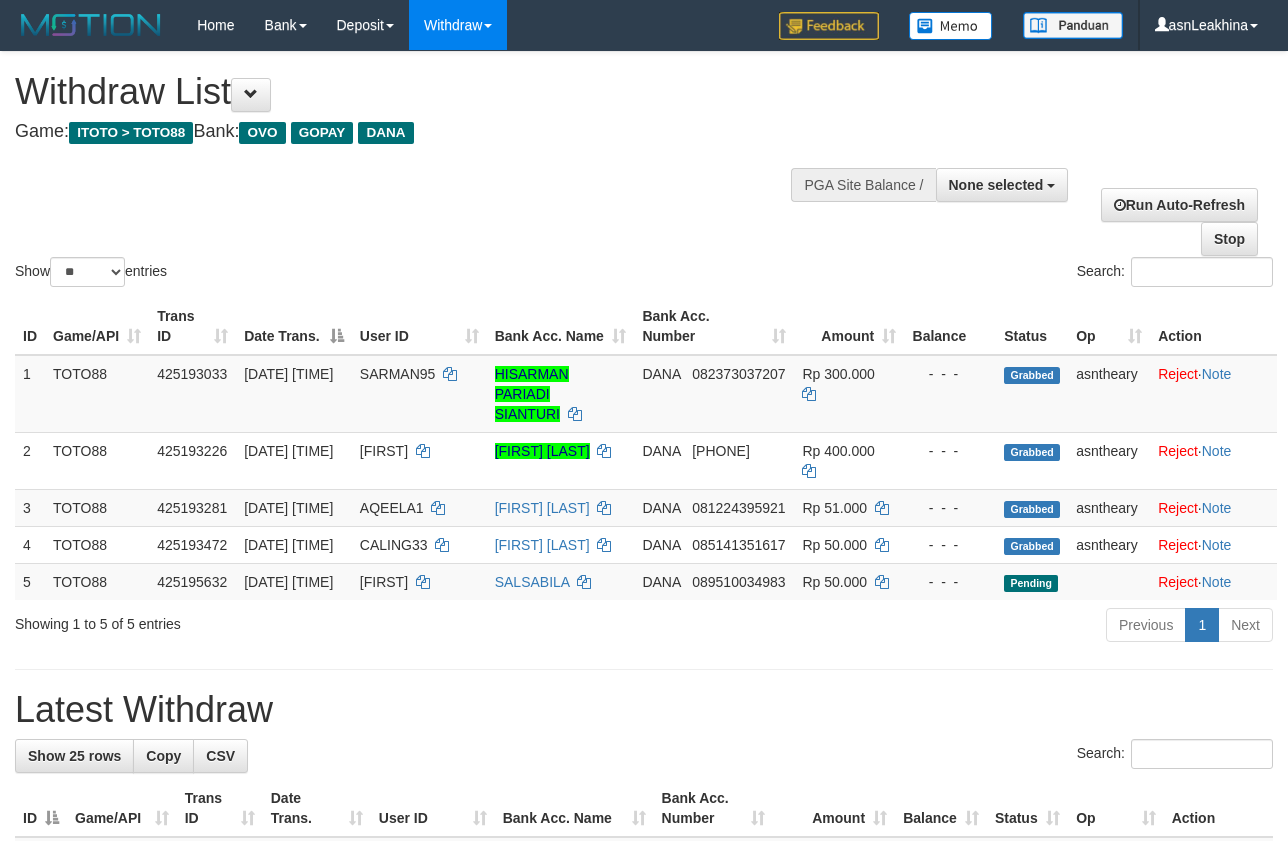 select 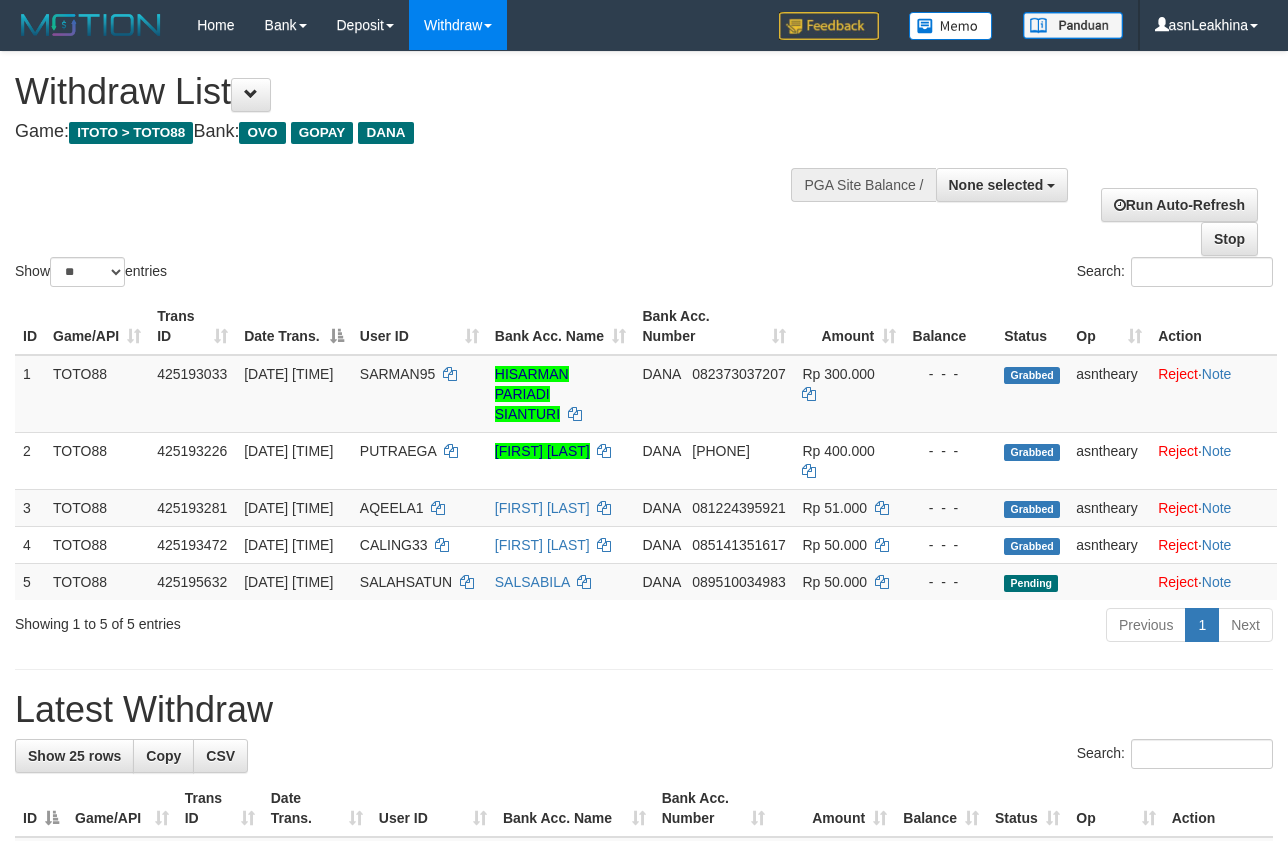 select 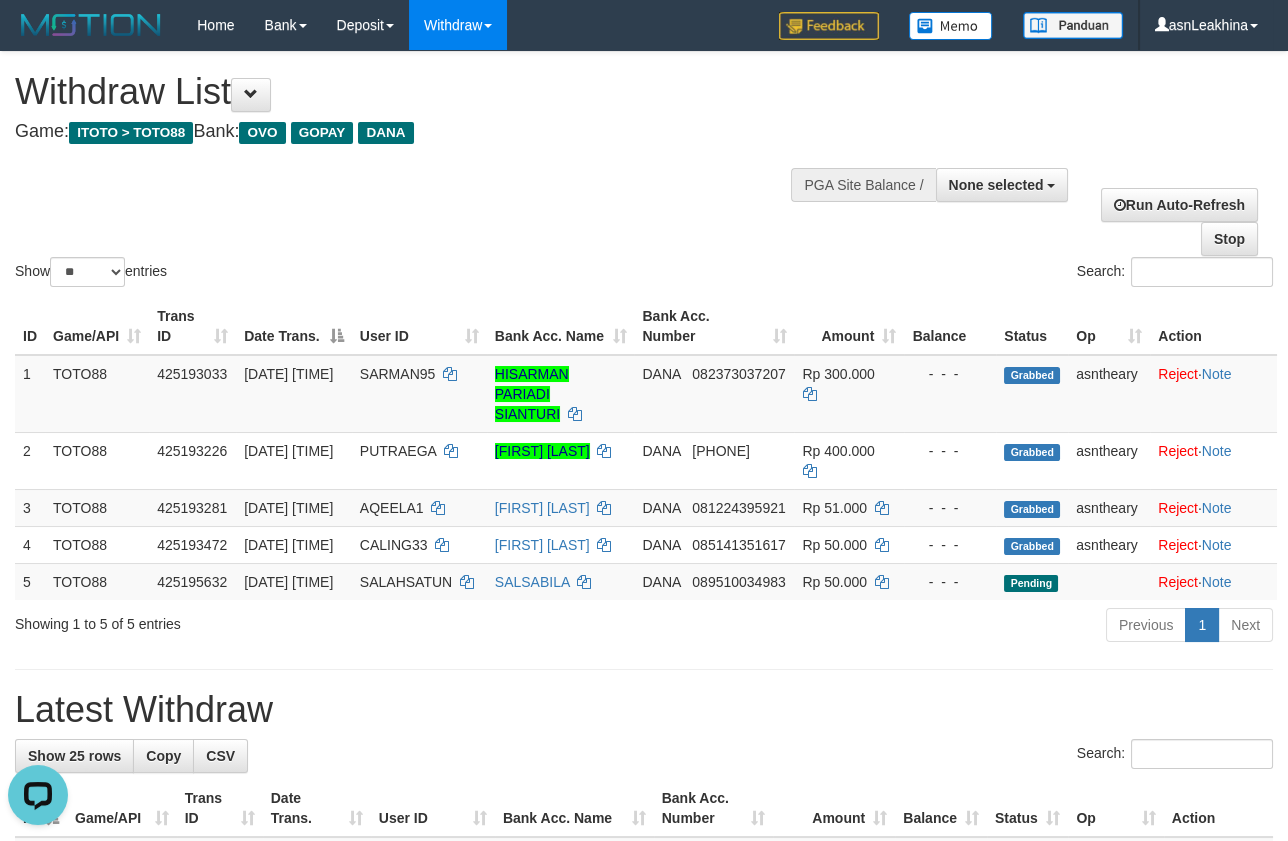 scroll, scrollTop: 0, scrollLeft: 0, axis: both 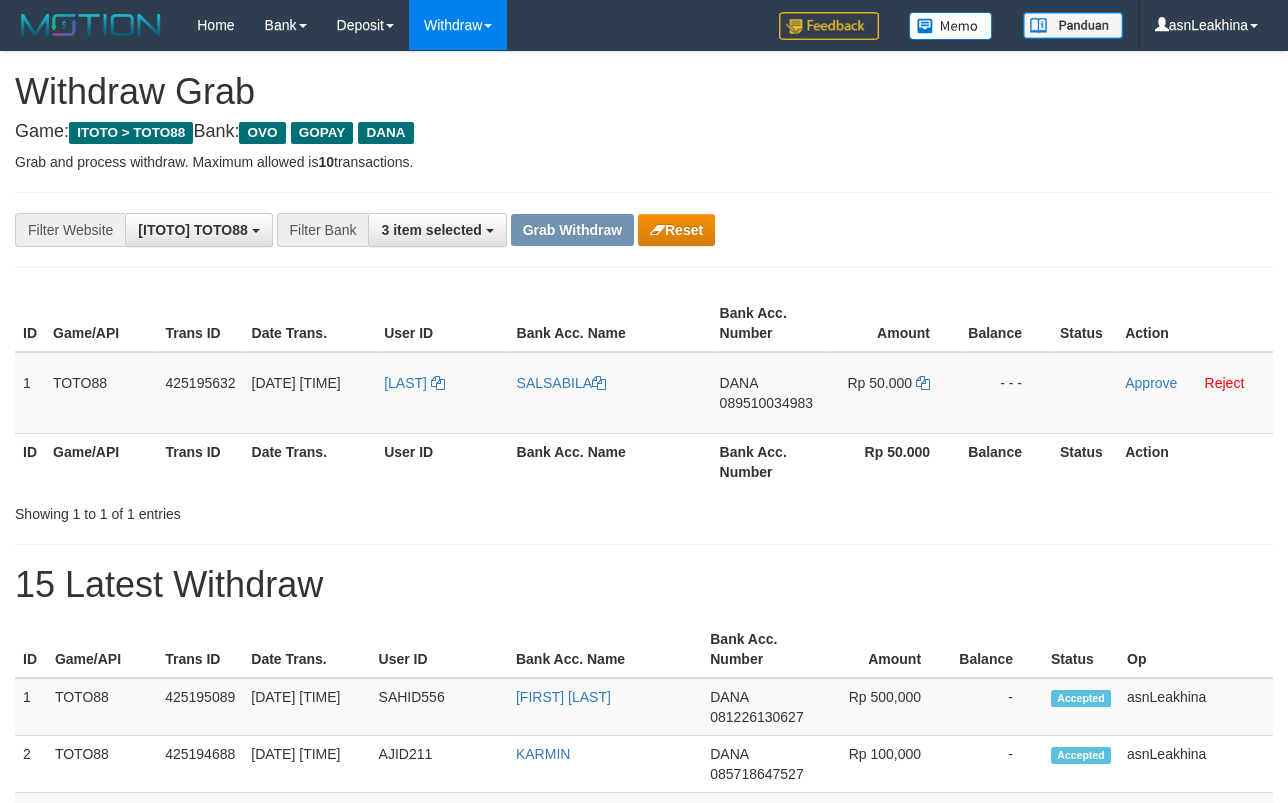 click on "**********" at bounding box center [644, 1083] 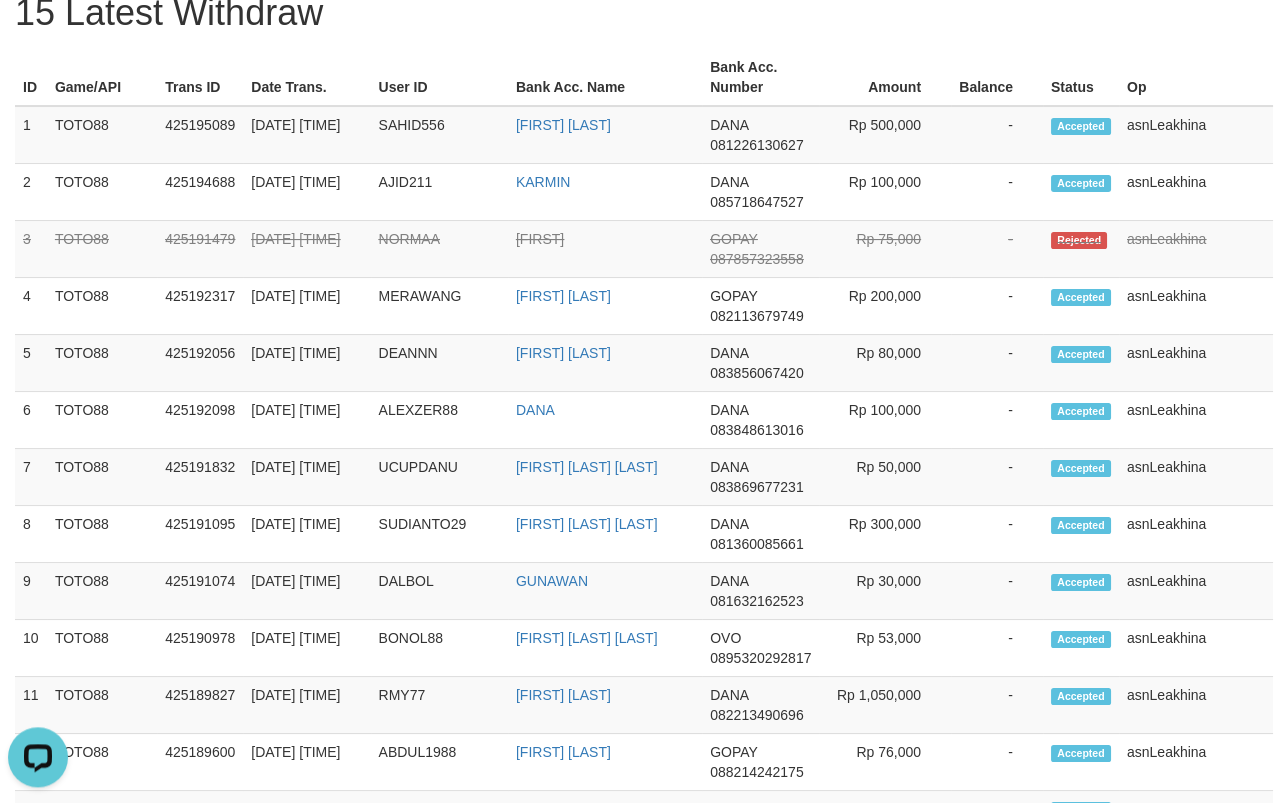 scroll, scrollTop: 219, scrollLeft: 0, axis: vertical 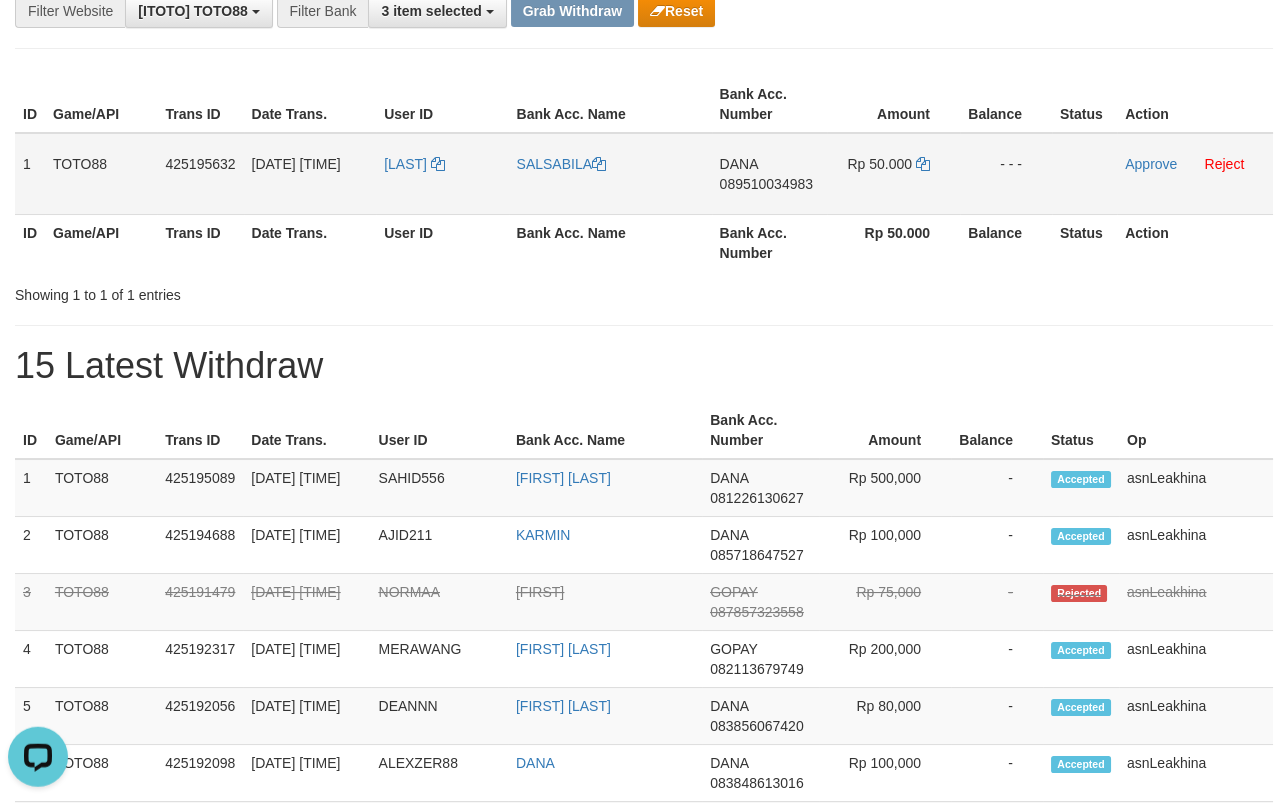 click on "DANA
089510034983" at bounding box center [769, 174] 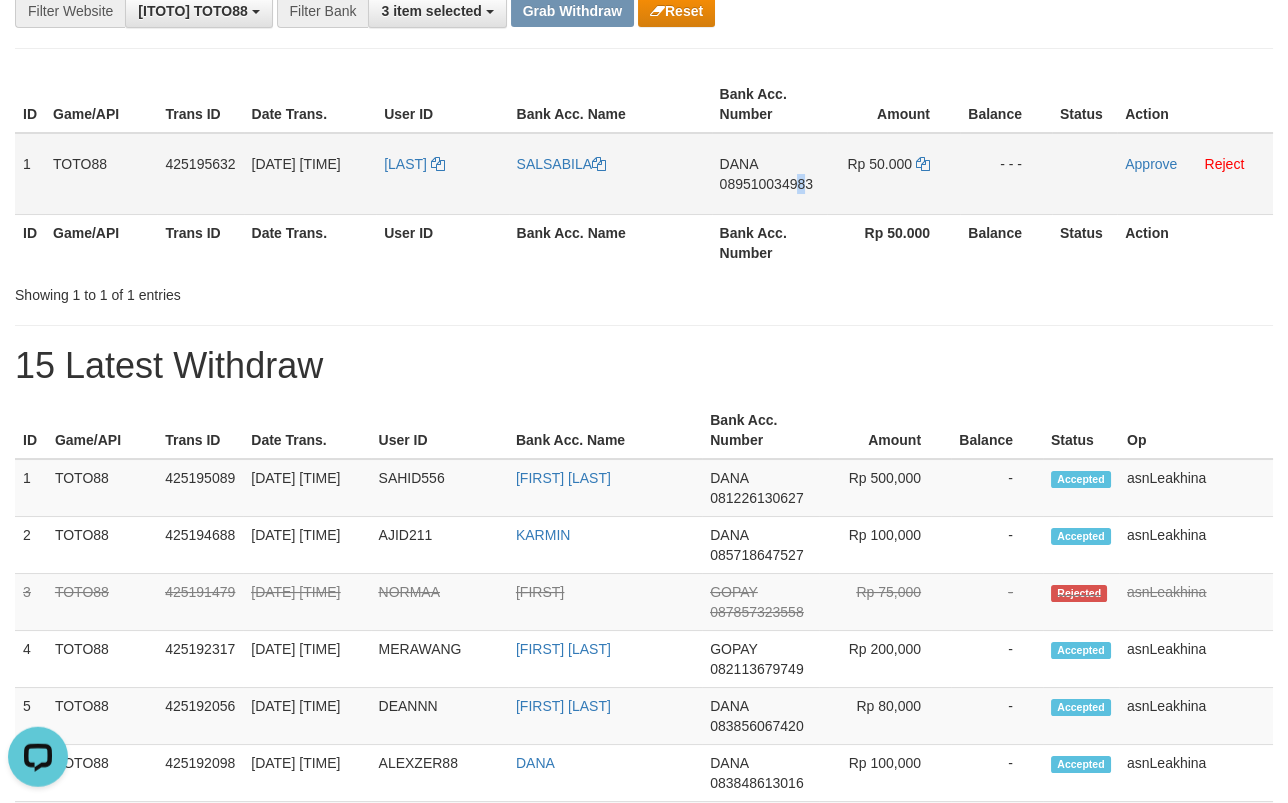 click on "089510034983" at bounding box center (766, 184) 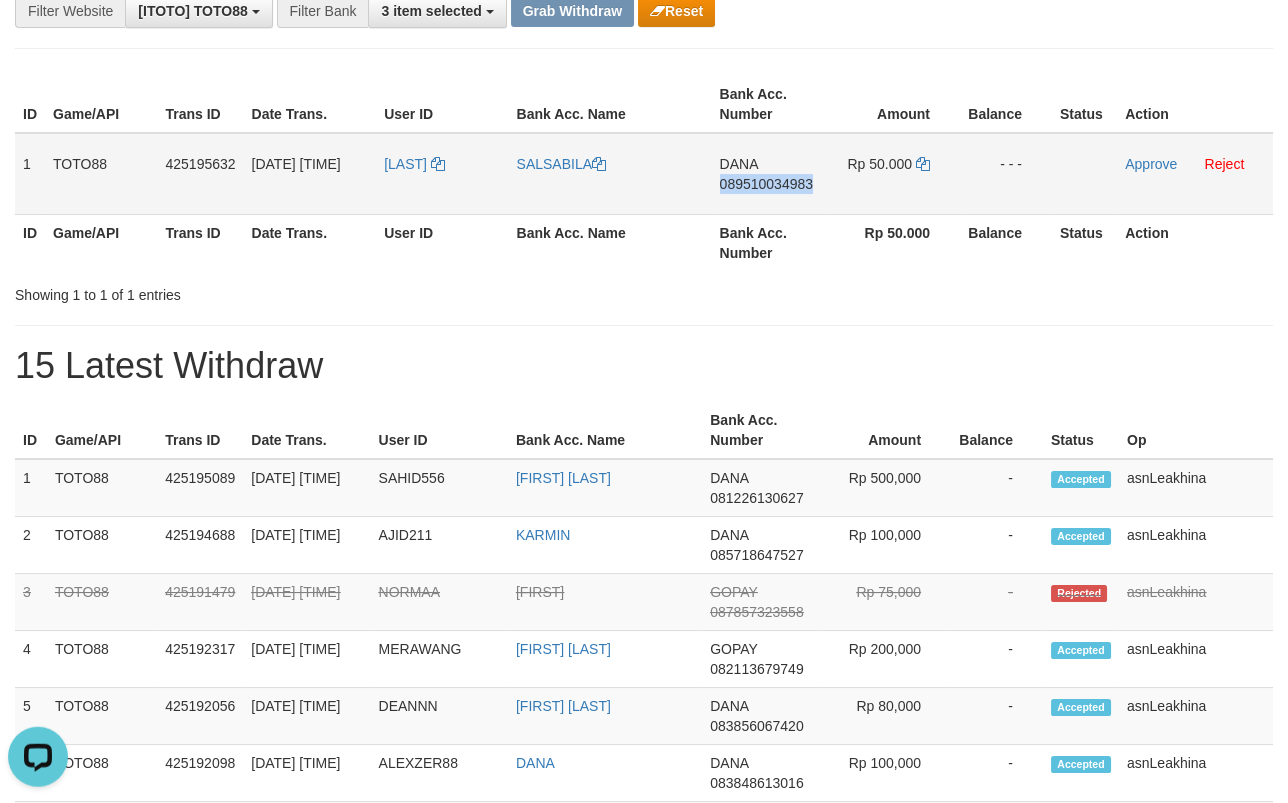 click on "089510034983" at bounding box center (766, 184) 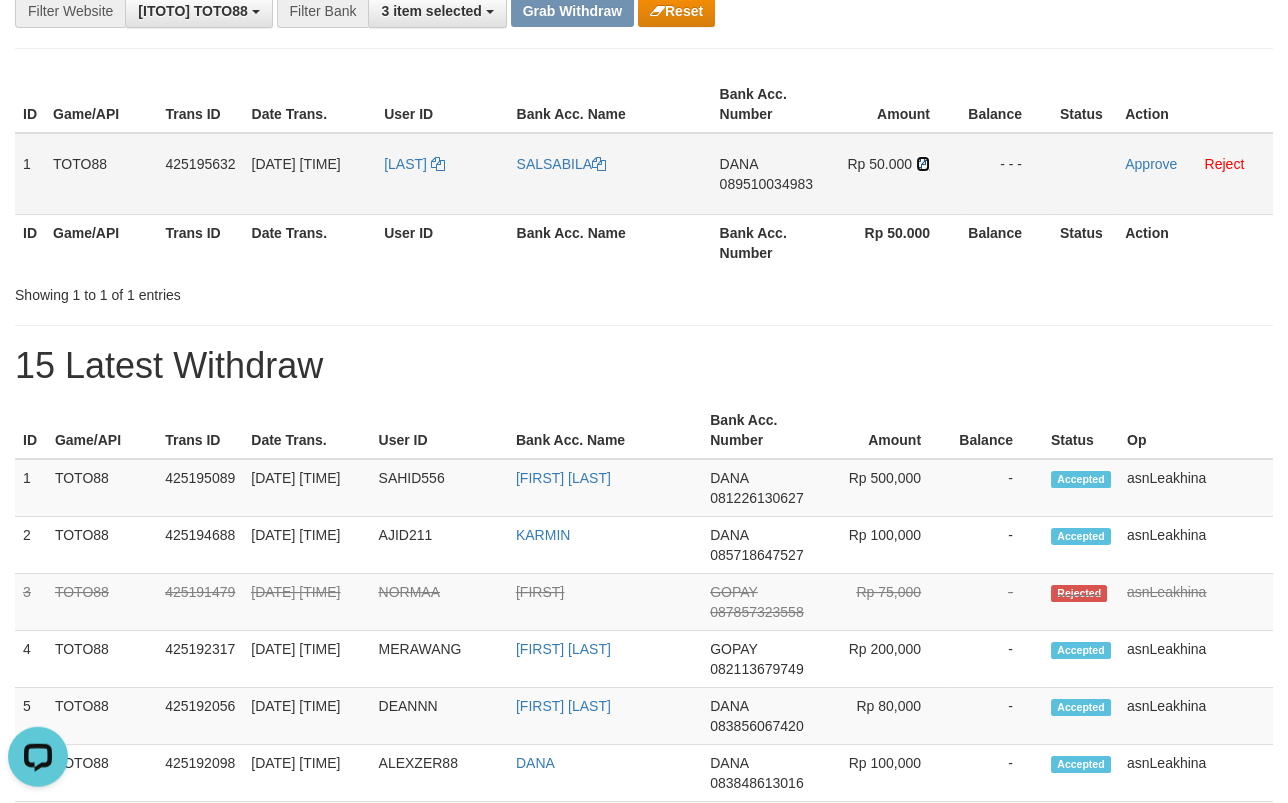click at bounding box center [923, 164] 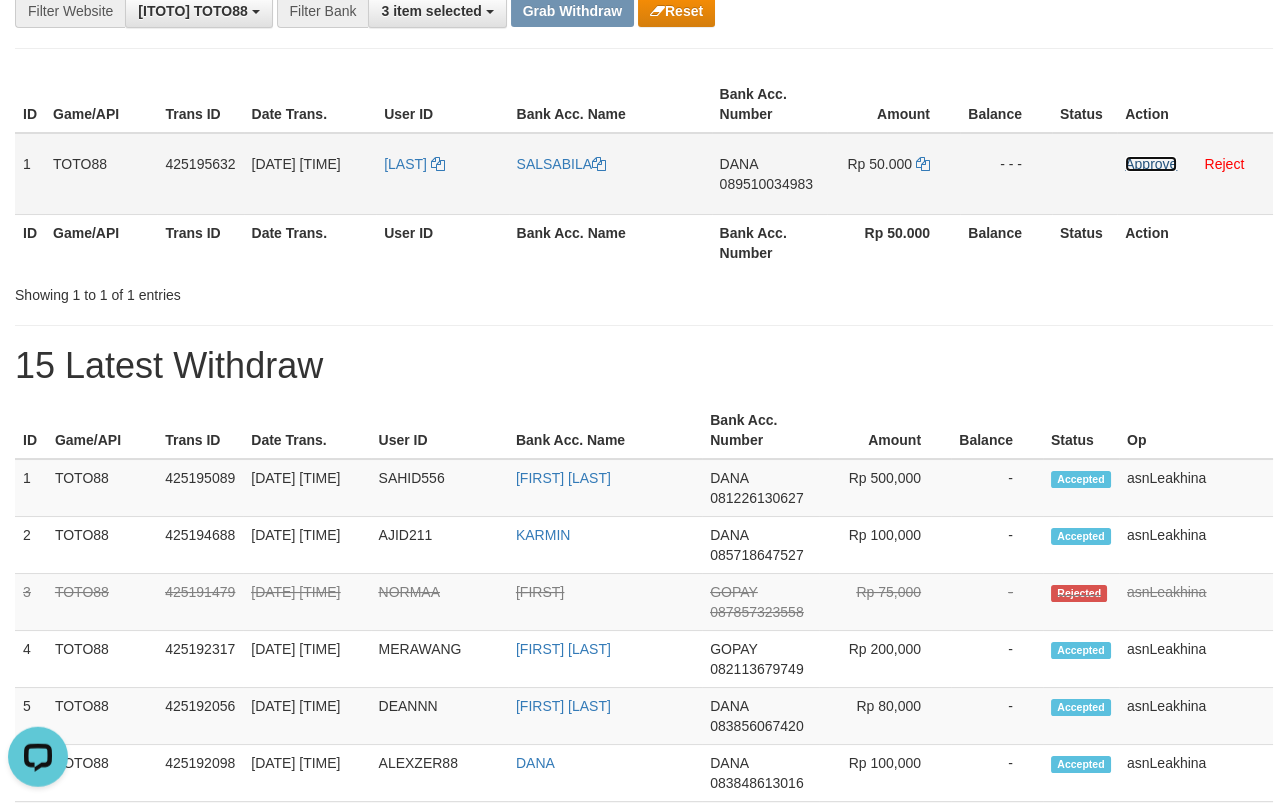 click on "Approve" at bounding box center [1151, 164] 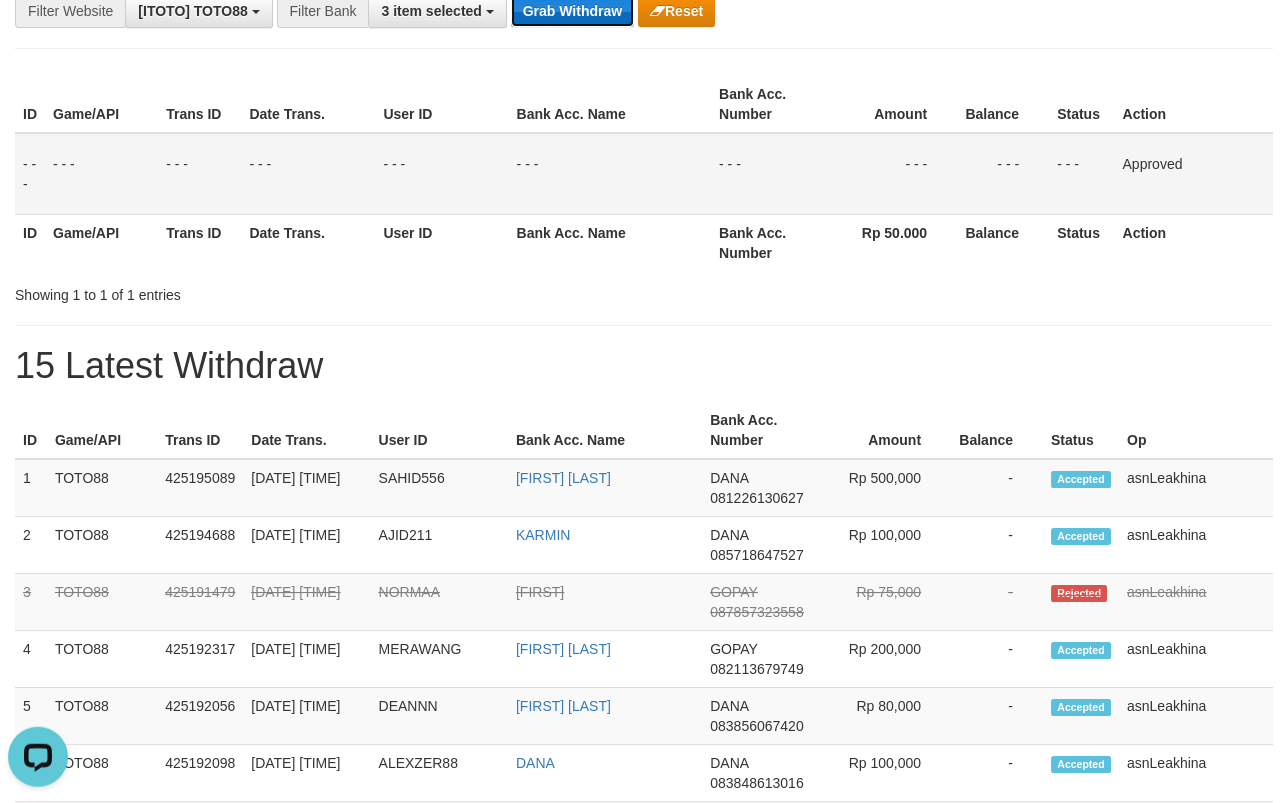 click on "Grab Withdraw" at bounding box center [572, 11] 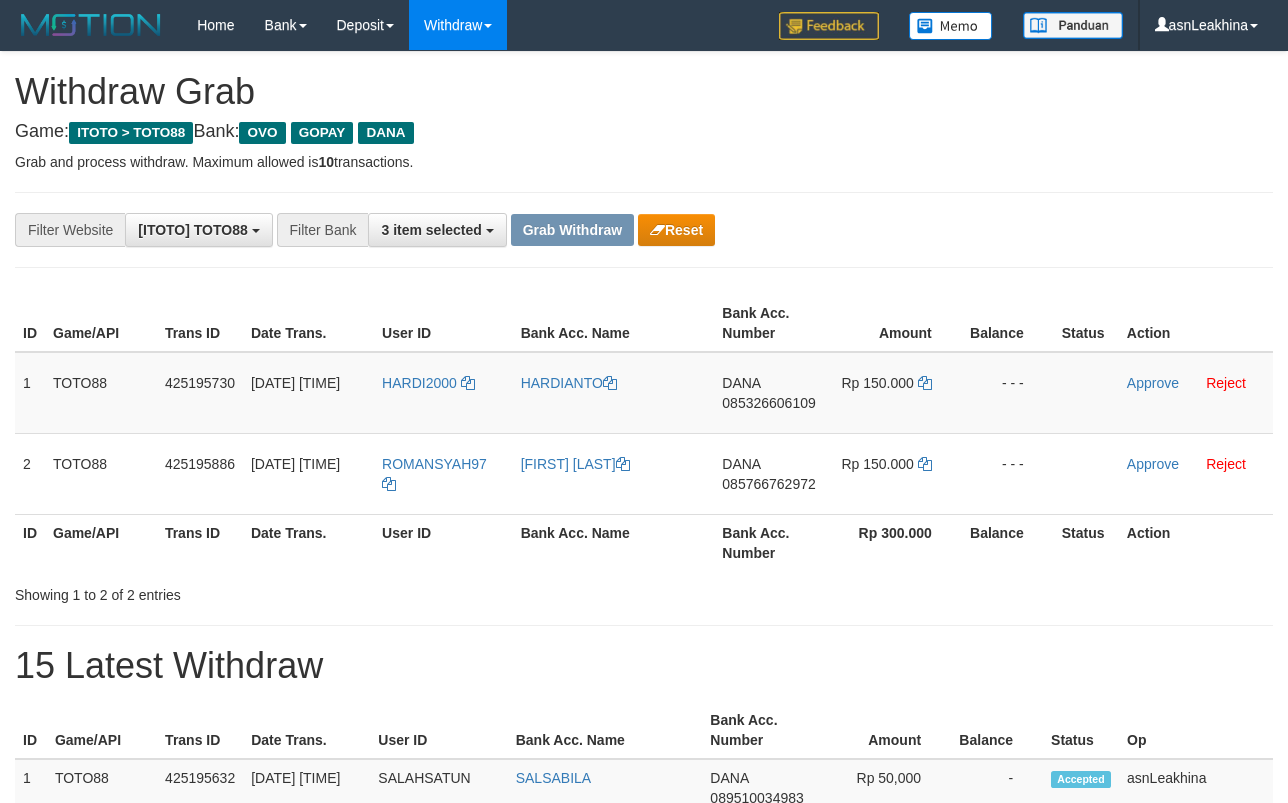 scroll, scrollTop: 0, scrollLeft: 0, axis: both 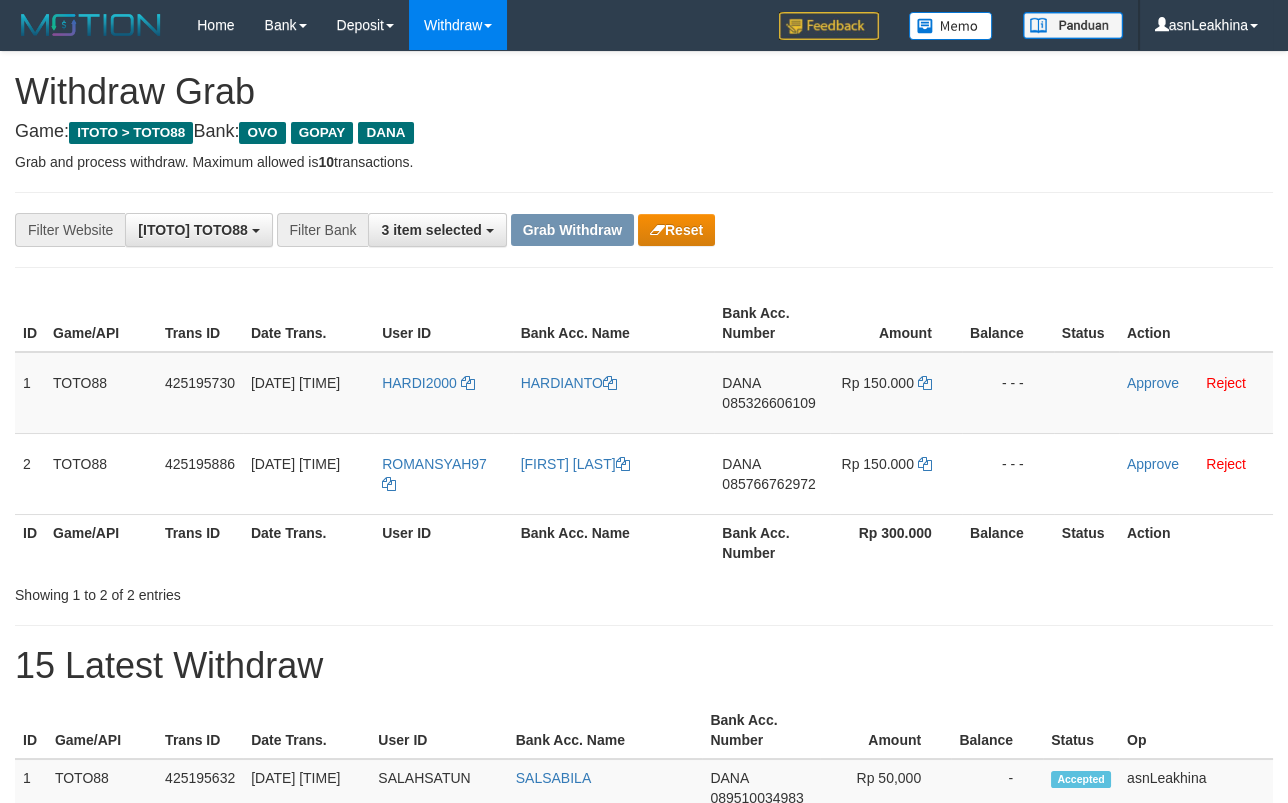 click on "Game:   ITOTO > TOTO88    		Bank:   OVO   GOPAY   DANA" at bounding box center (644, 132) 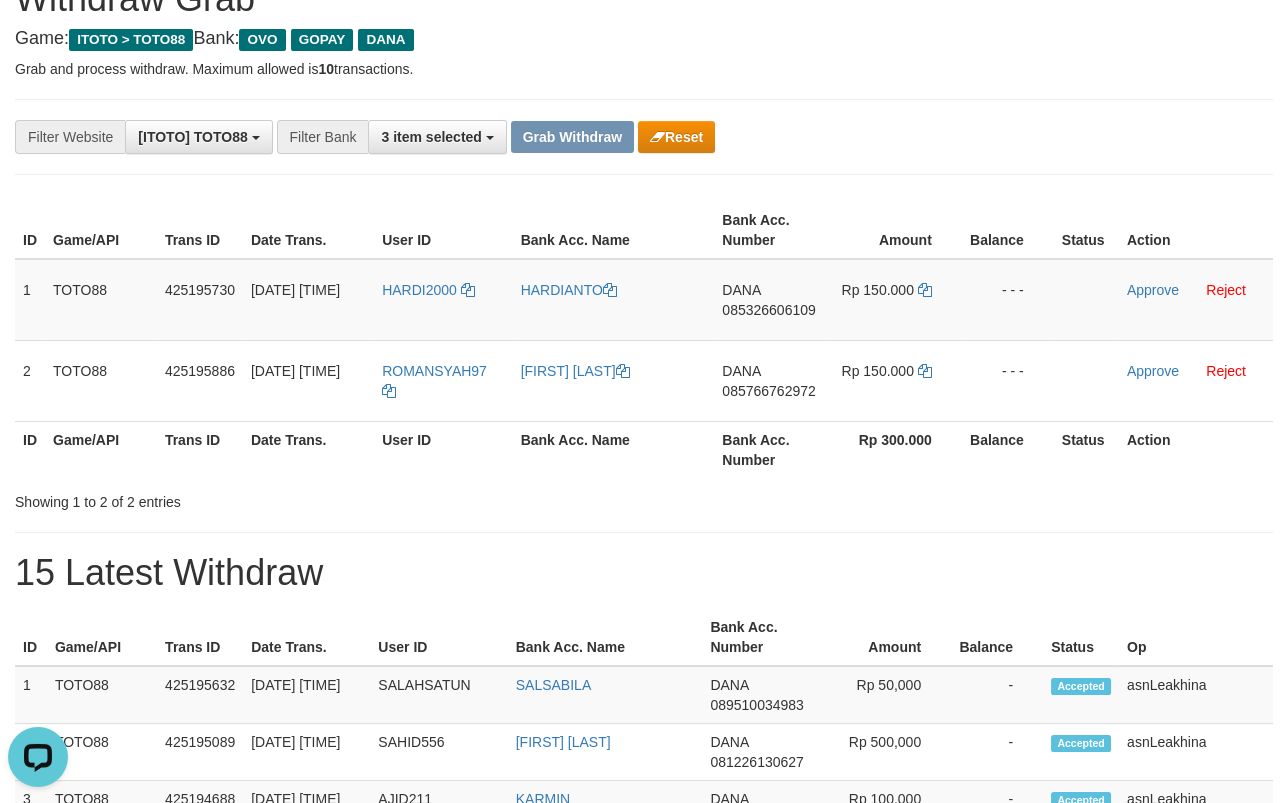 scroll, scrollTop: 0, scrollLeft: 0, axis: both 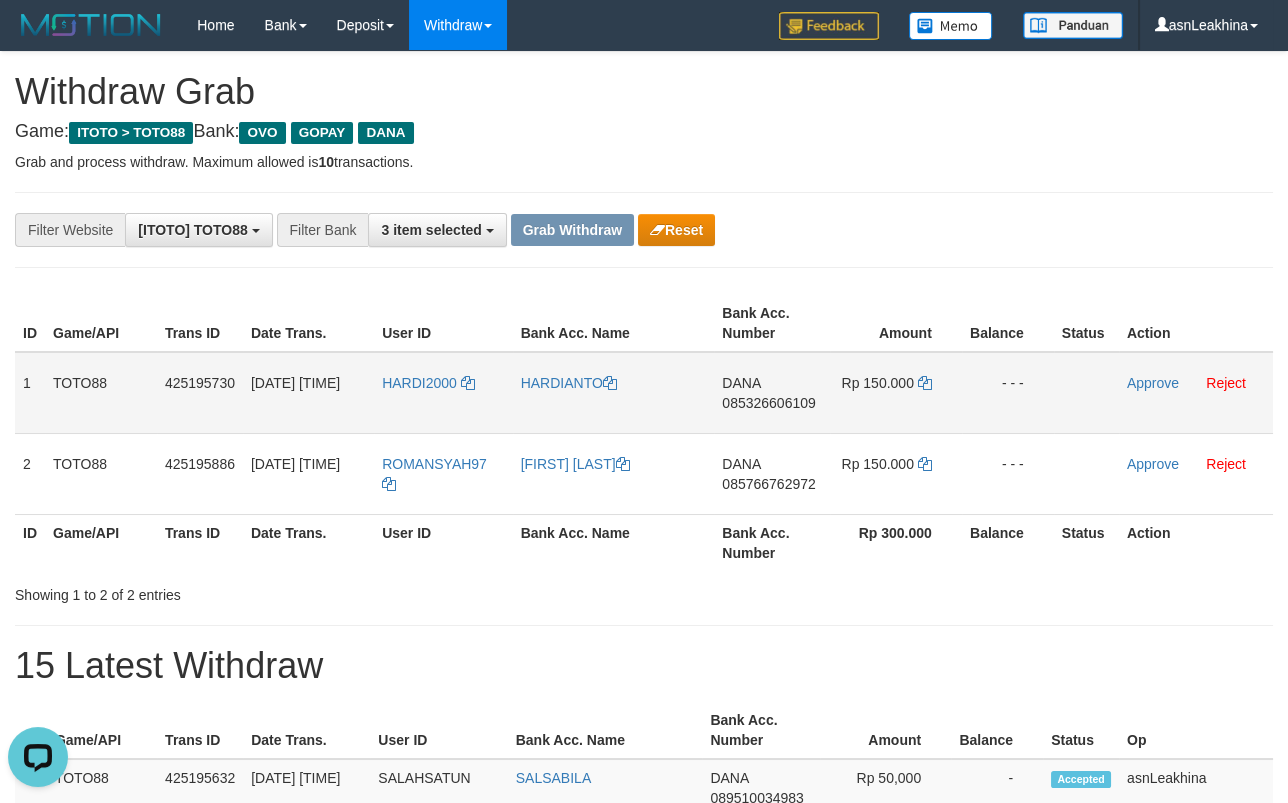 click on "085326606109" at bounding box center [768, 403] 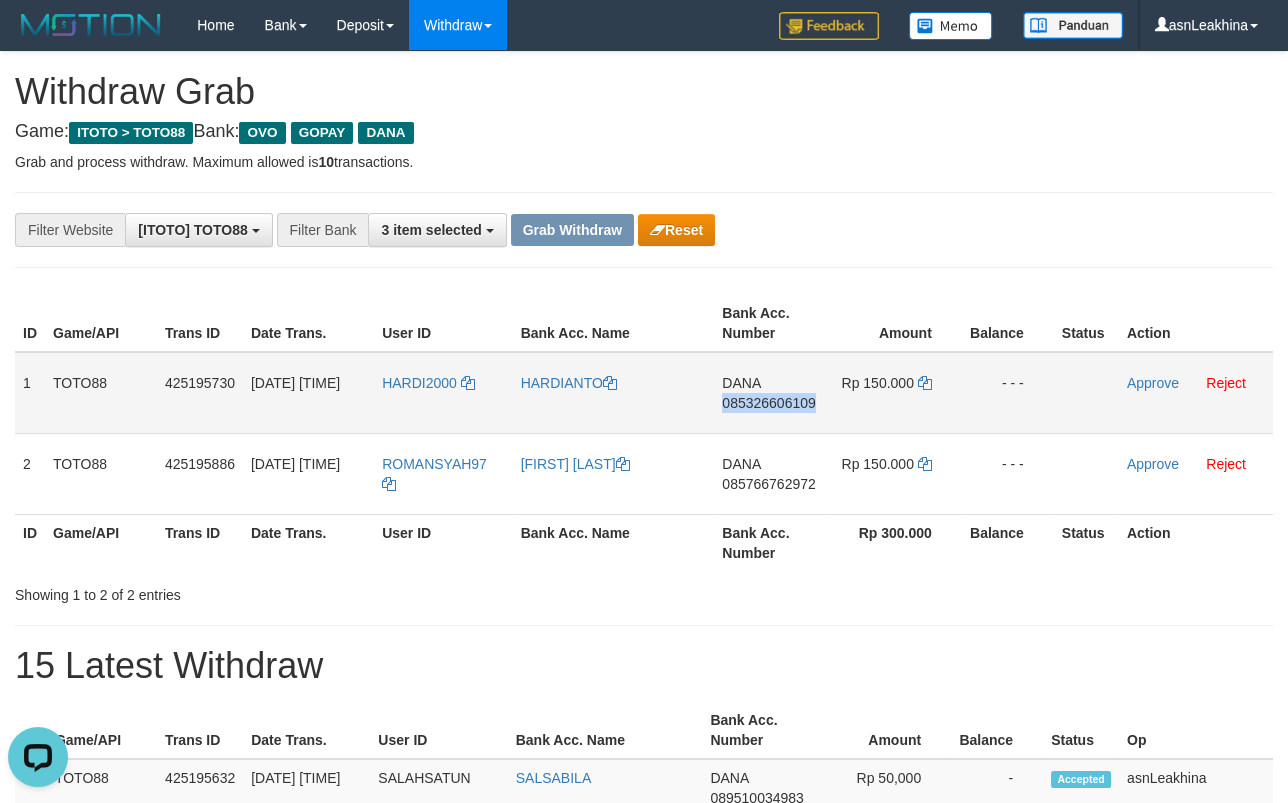 click on "085326606109" at bounding box center (768, 403) 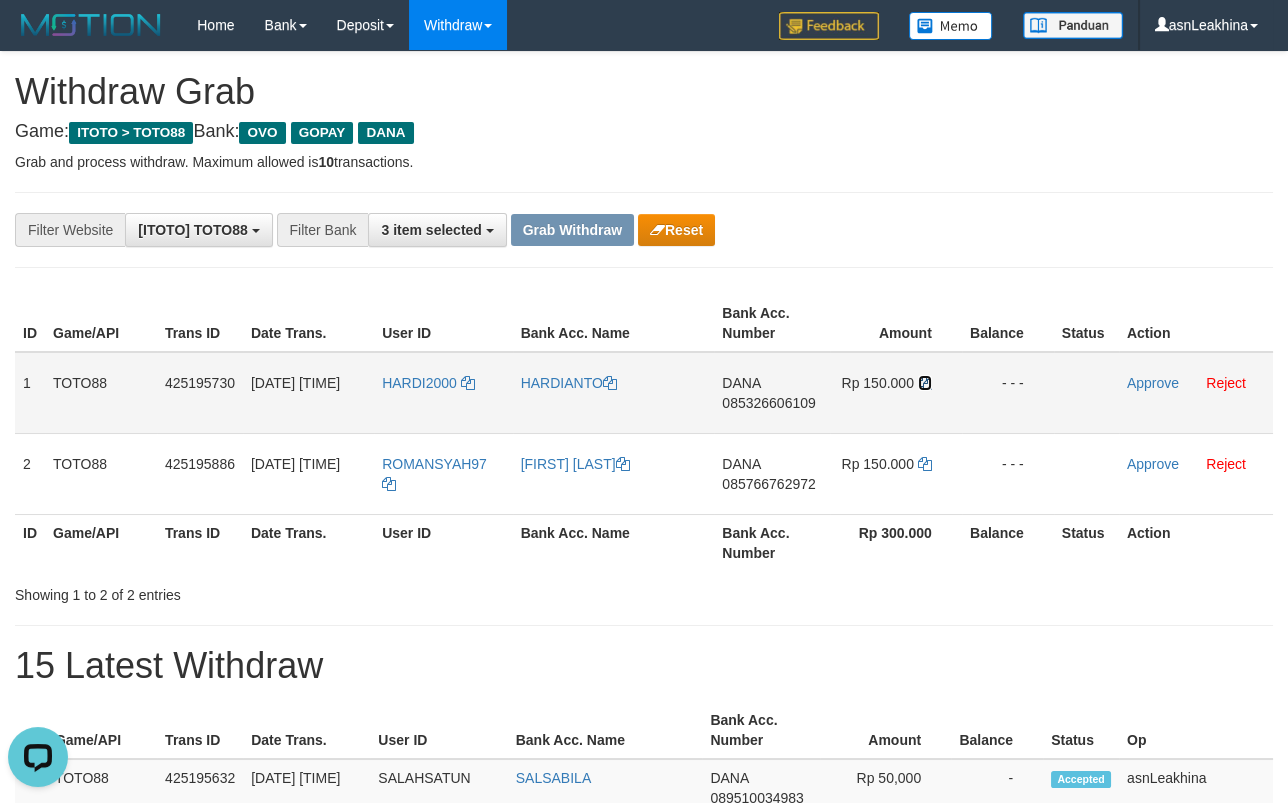 click at bounding box center [925, 383] 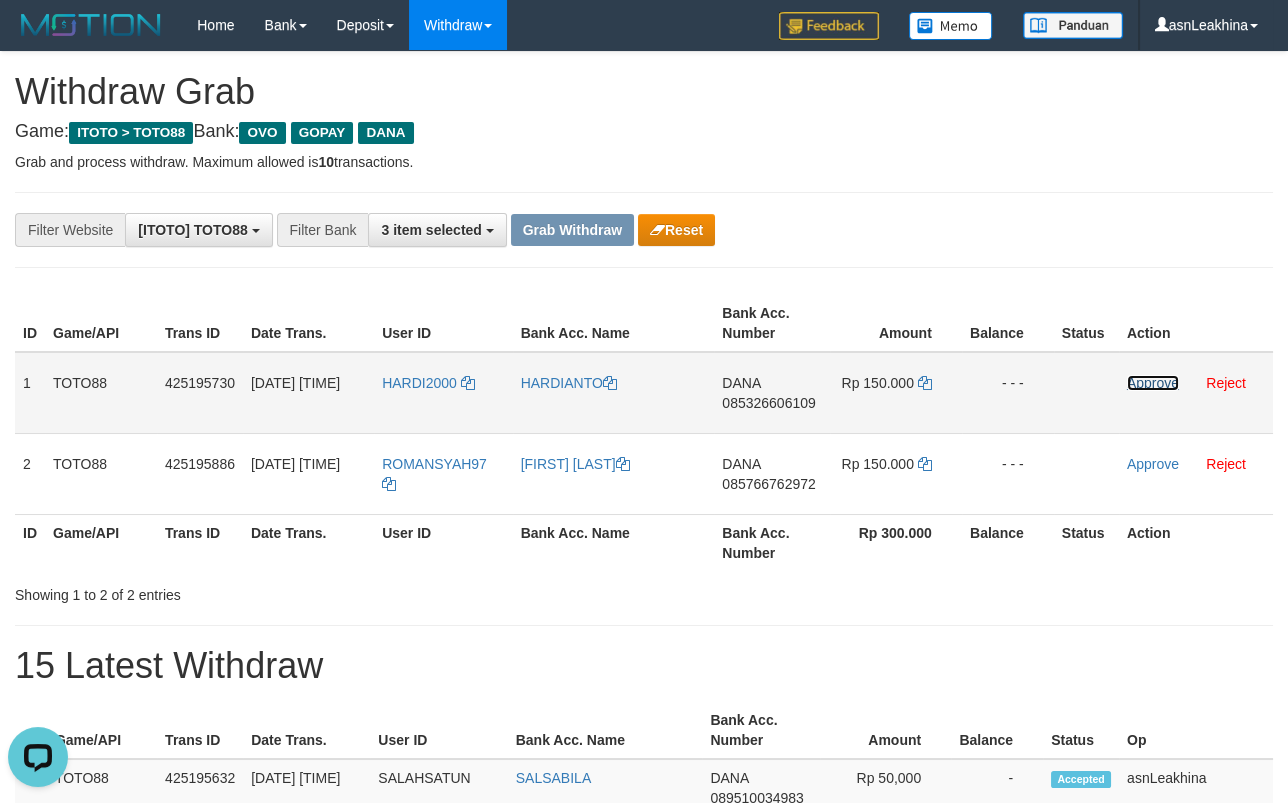 click on "Approve" at bounding box center [1153, 383] 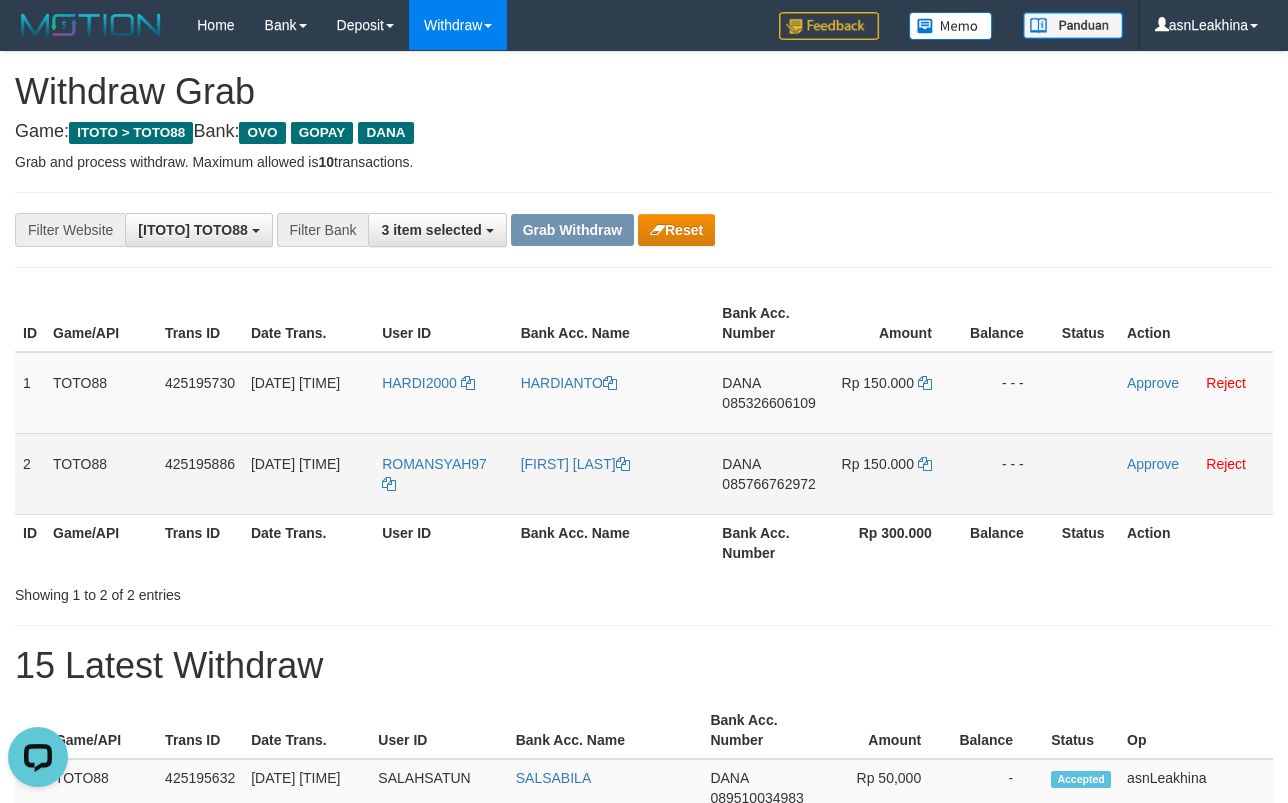 click on "085766762972" at bounding box center [768, 484] 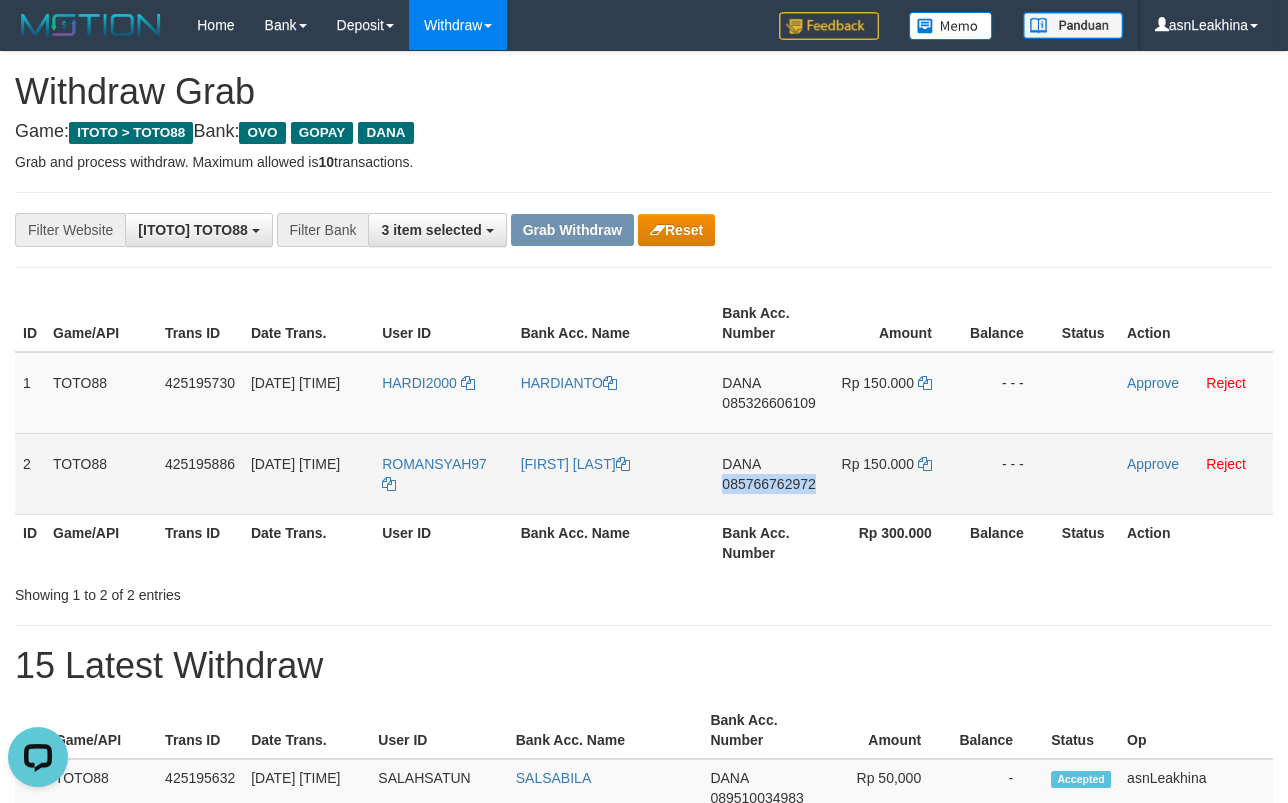 click on "085766762972" at bounding box center [768, 484] 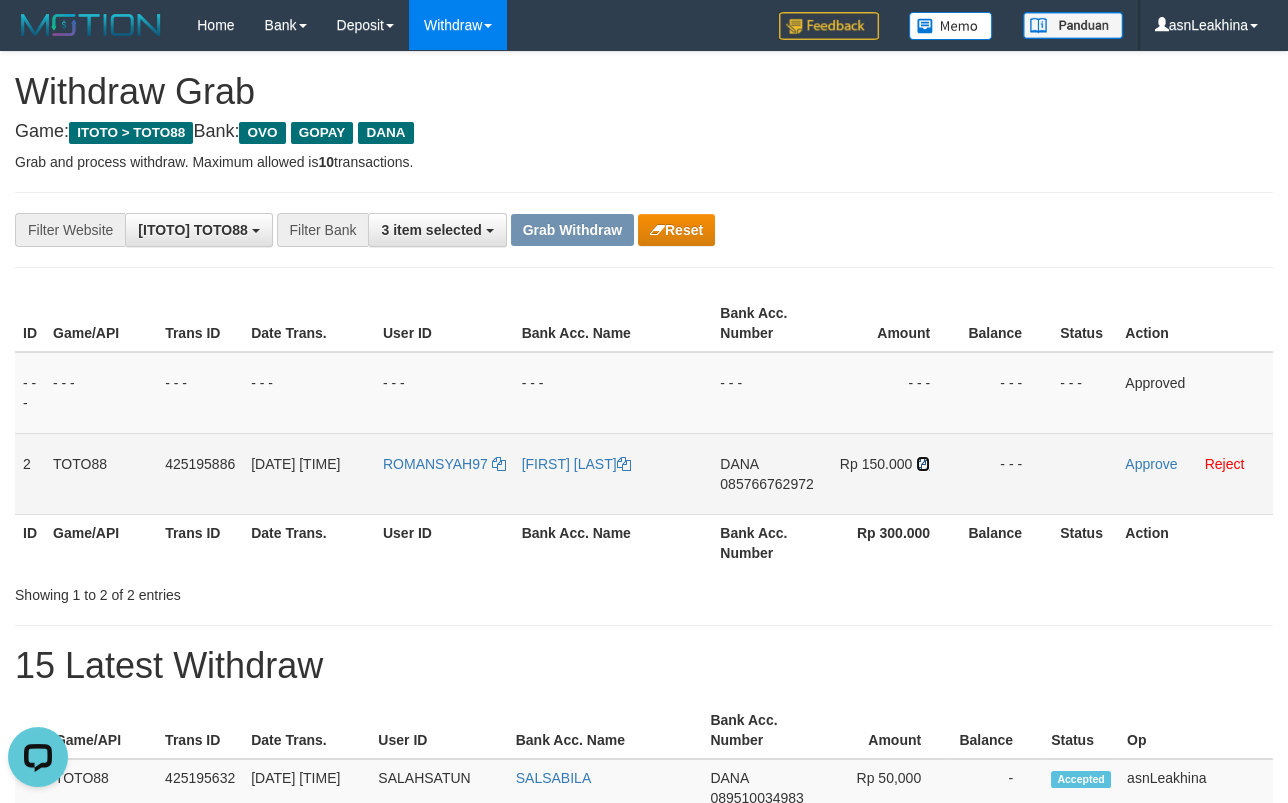click at bounding box center (923, 464) 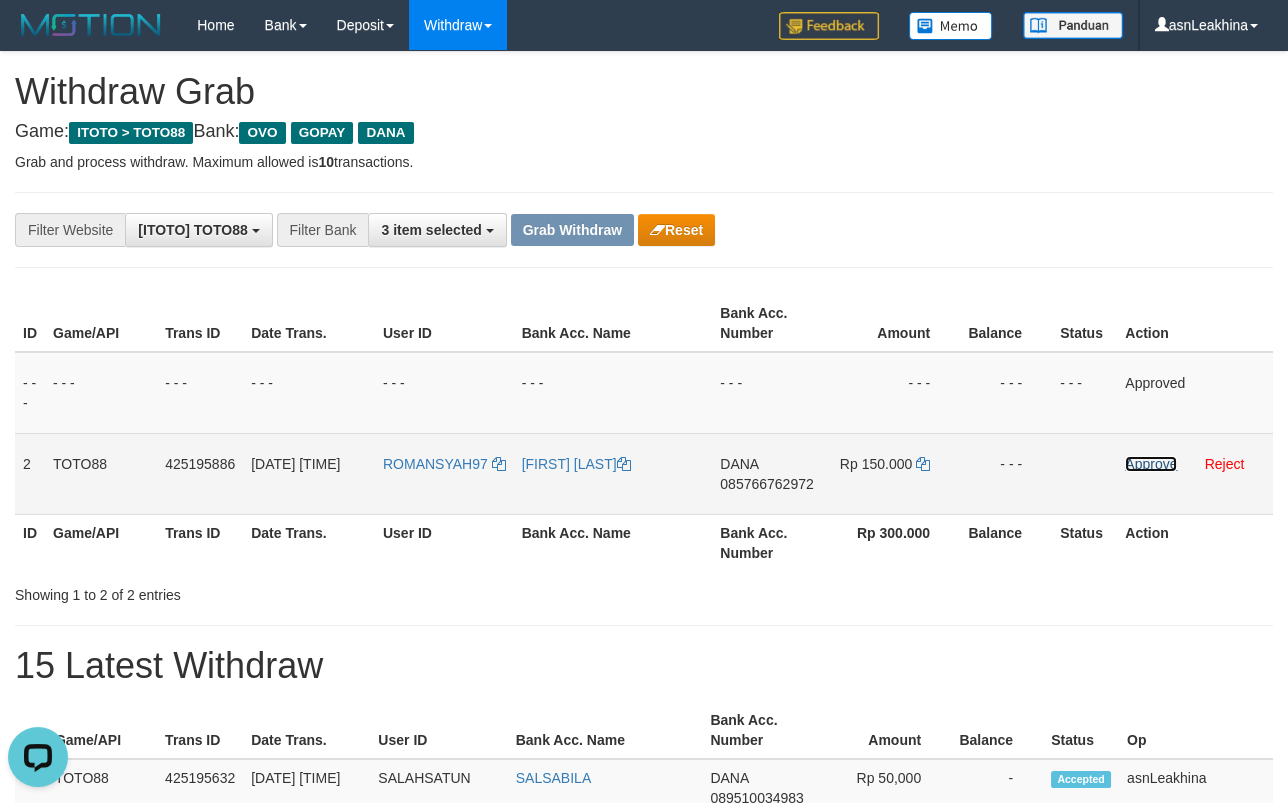 click on "Approve" at bounding box center [1151, 464] 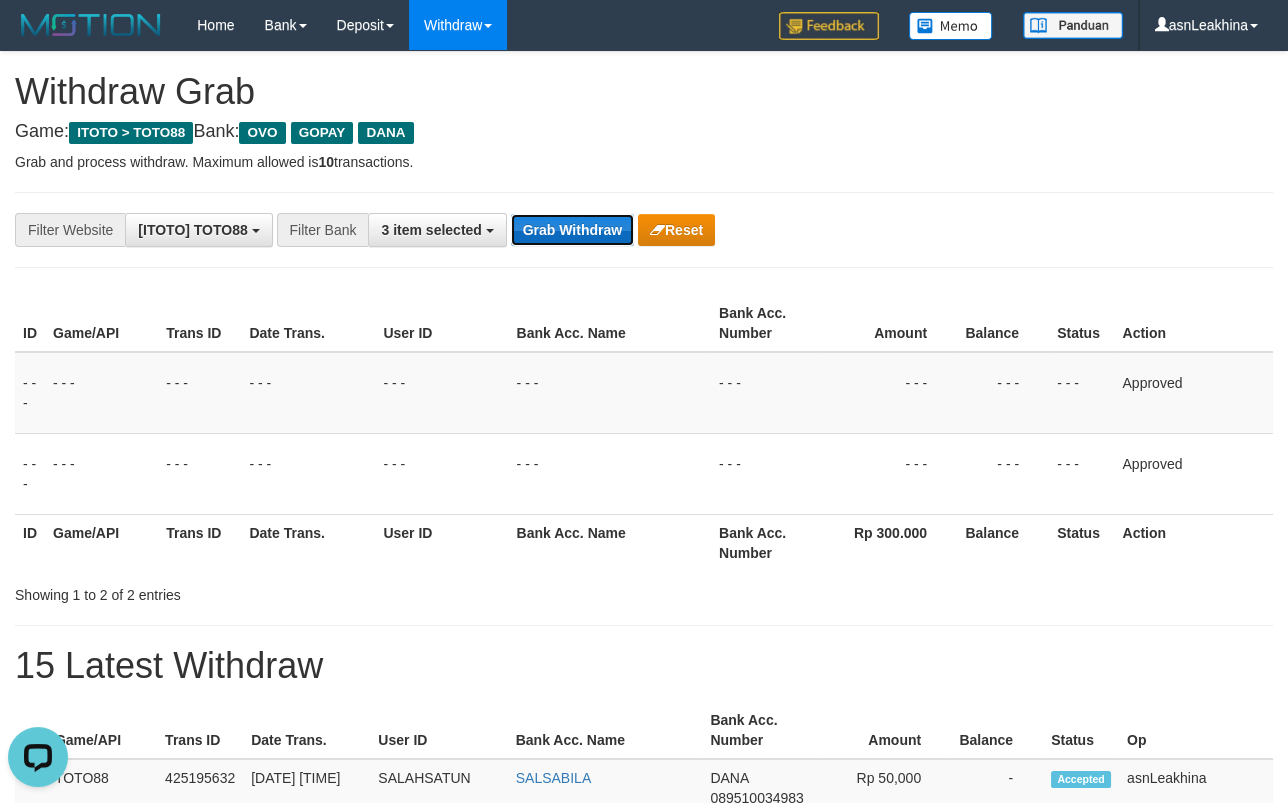 drag, startPoint x: 597, startPoint y: 233, endPoint x: 626, endPoint y: 233, distance: 29 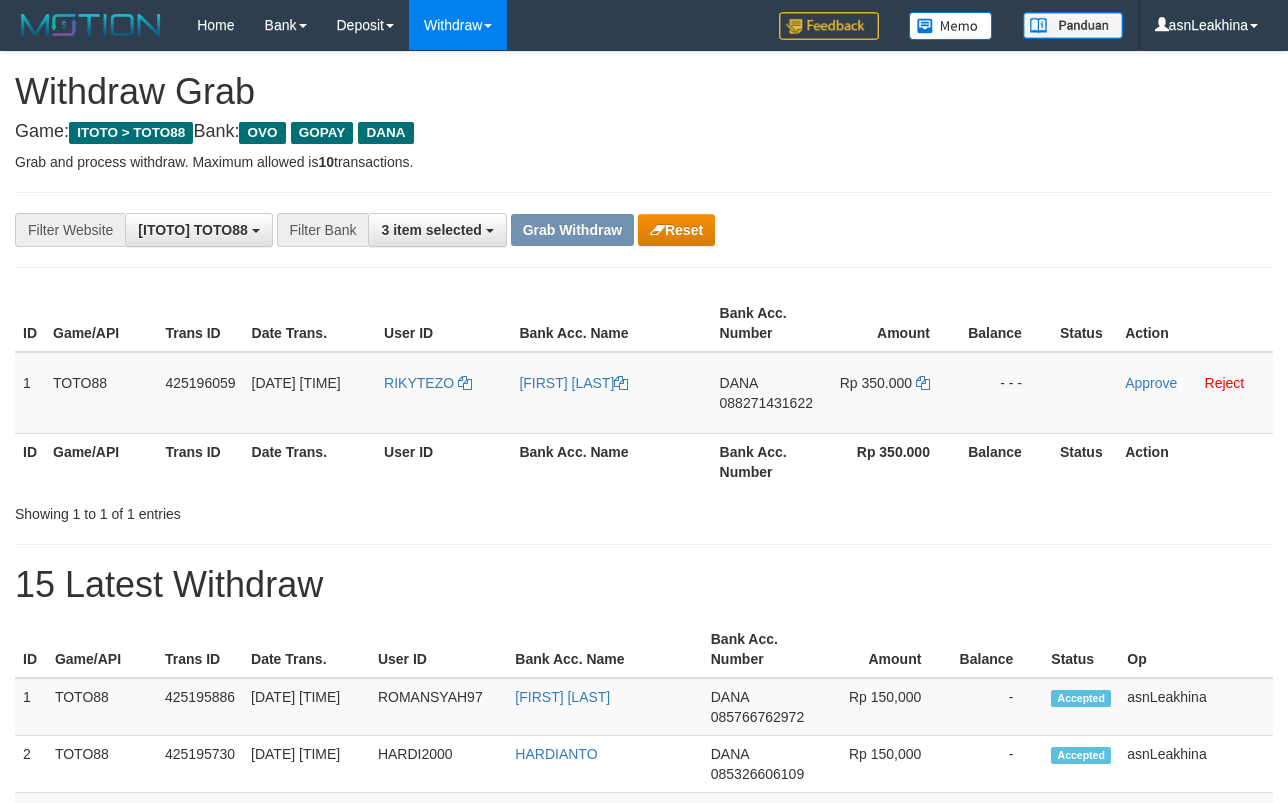 scroll, scrollTop: 0, scrollLeft: 0, axis: both 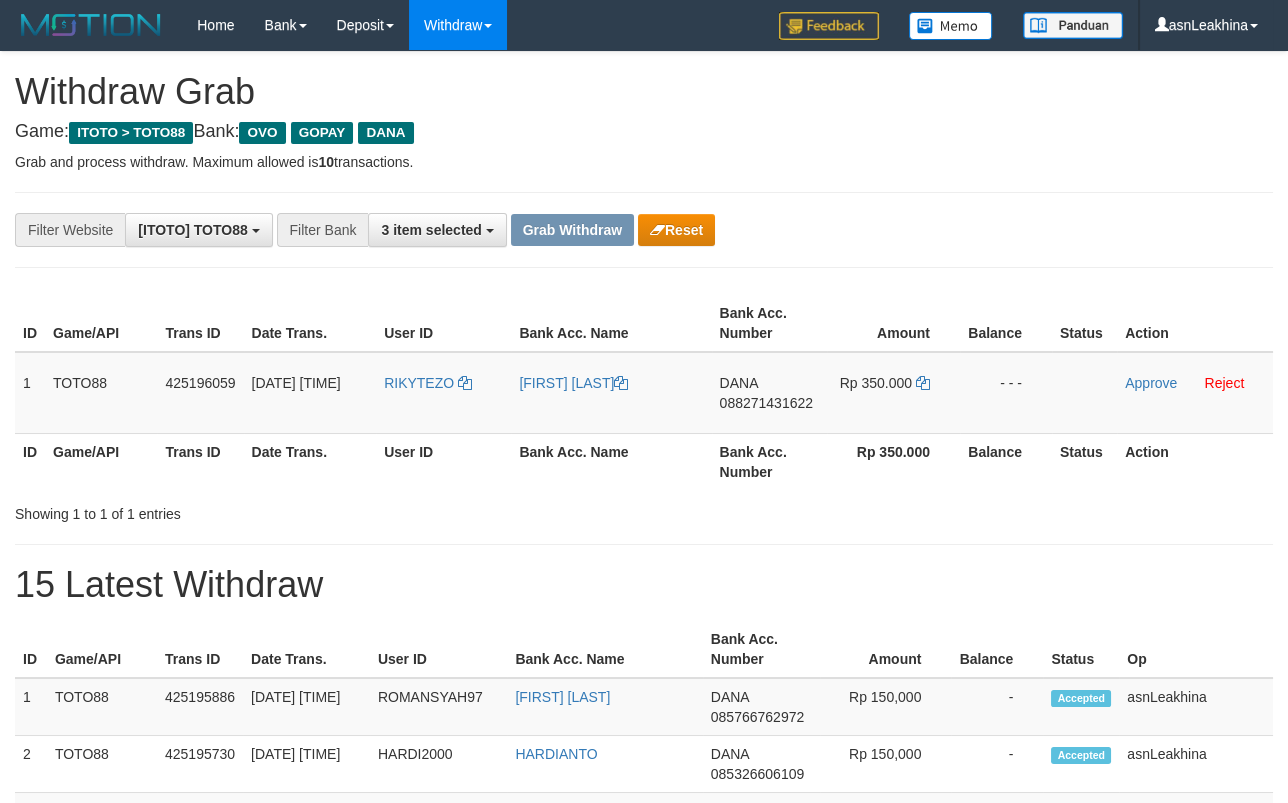 click on "Grab and process withdraw.
Maximum allowed is  10  transactions." at bounding box center (644, 162) 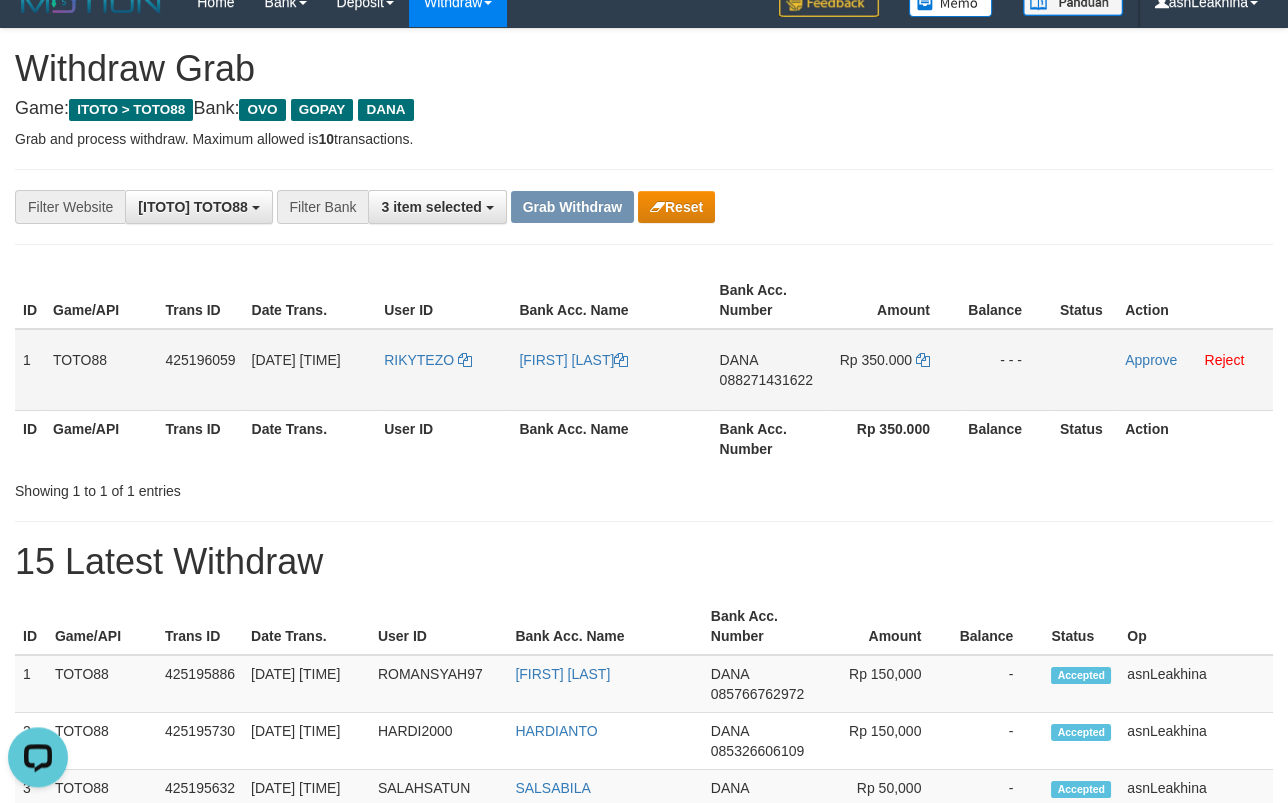 scroll, scrollTop: 0, scrollLeft: 0, axis: both 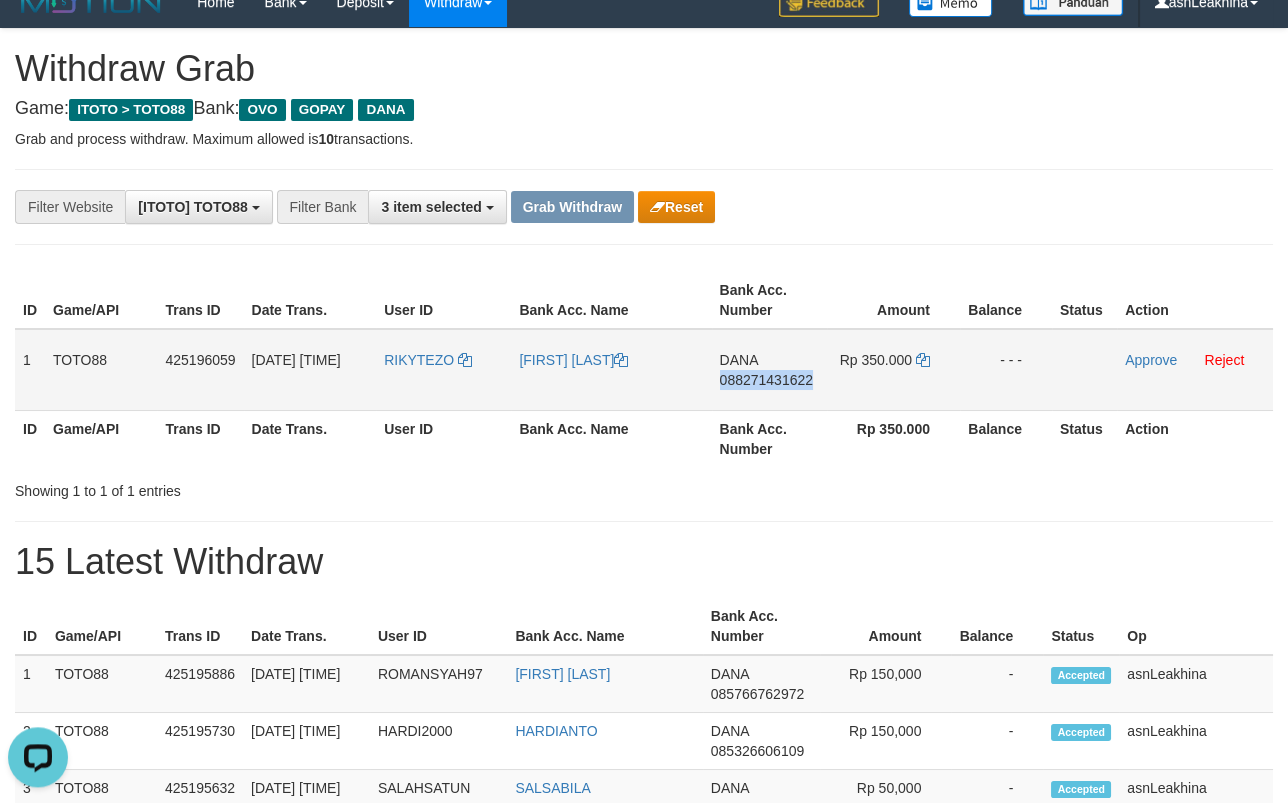 click on "088271431622" at bounding box center (766, 380) 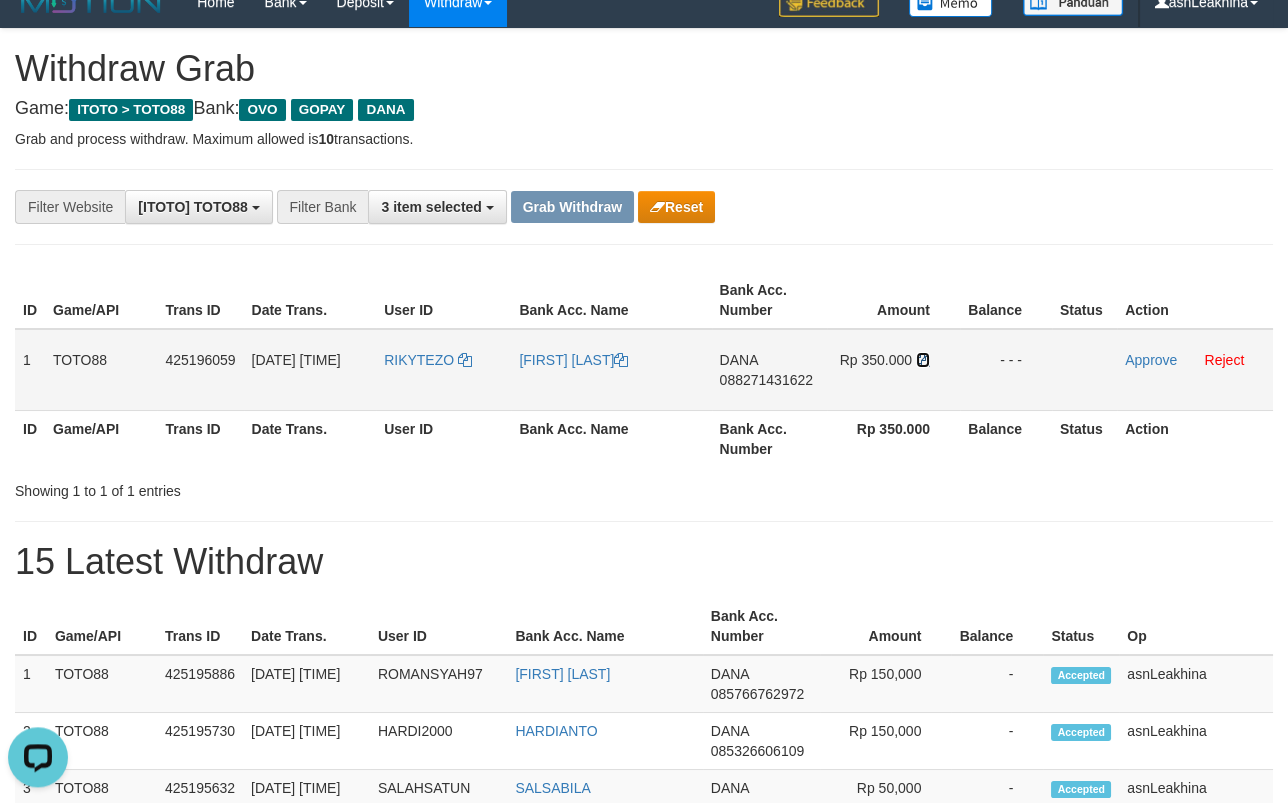 click at bounding box center (923, 360) 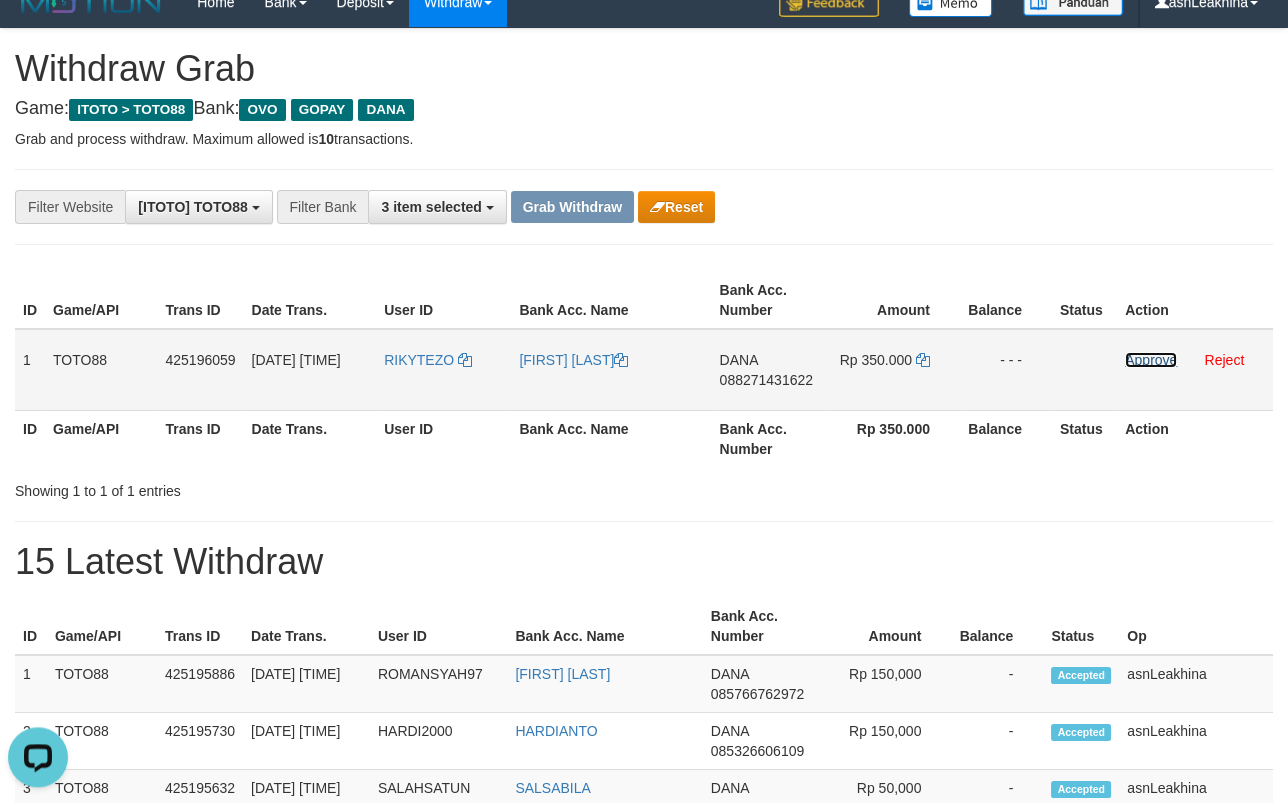 click on "Approve" at bounding box center (1151, 360) 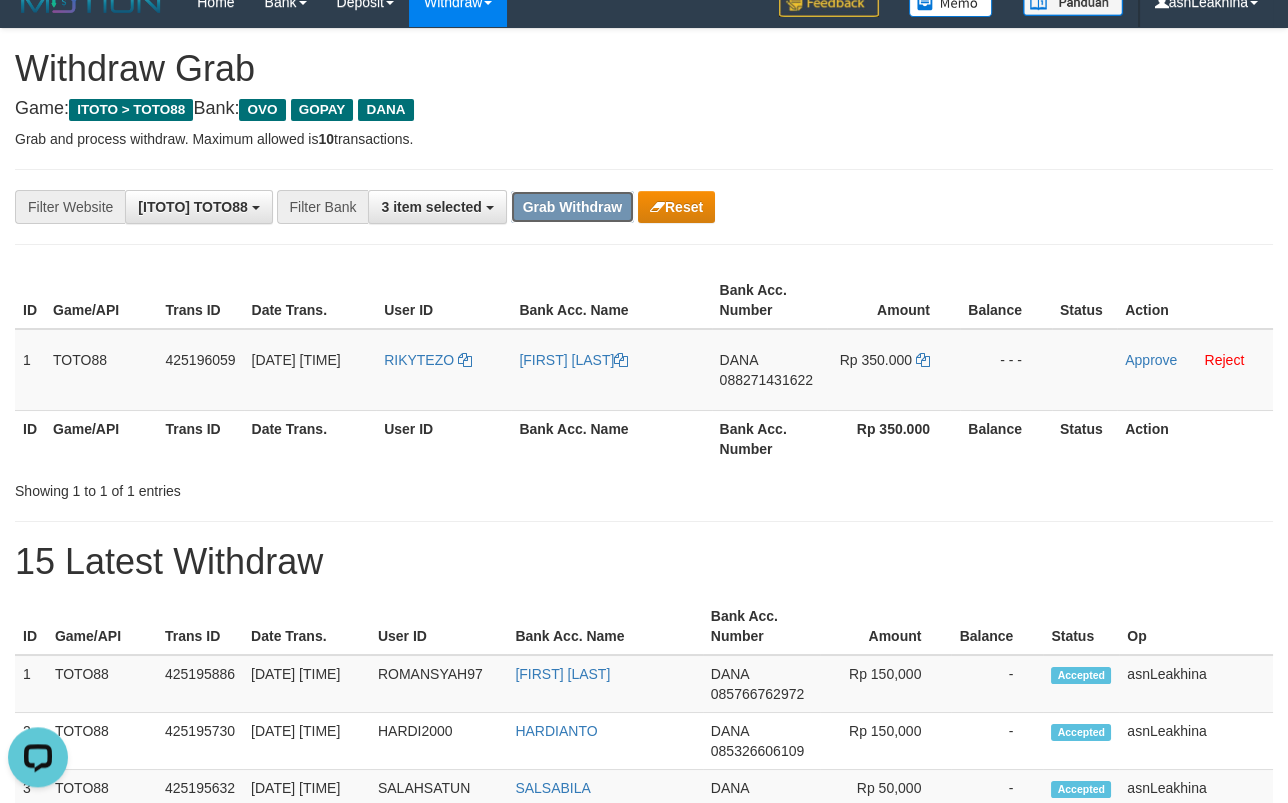 click on "Grab Withdraw" at bounding box center (572, 207) 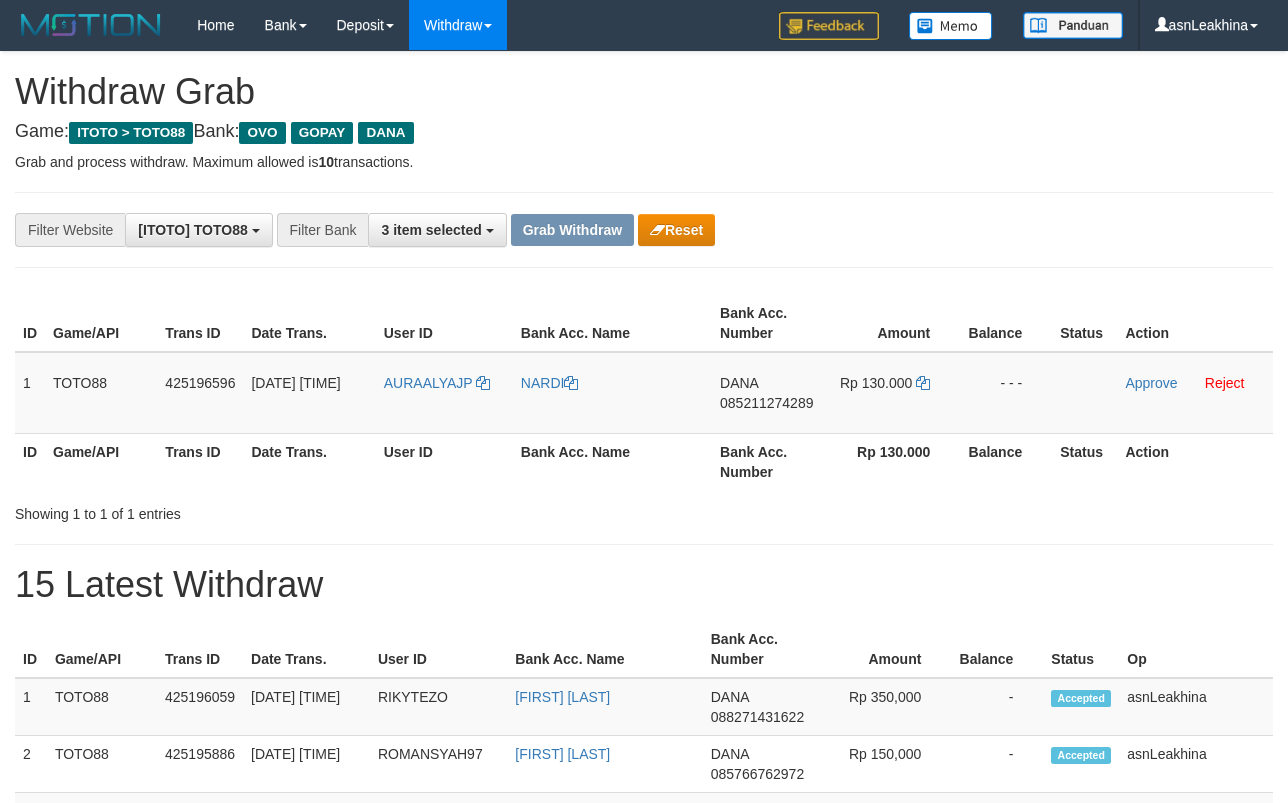 scroll, scrollTop: 0, scrollLeft: 0, axis: both 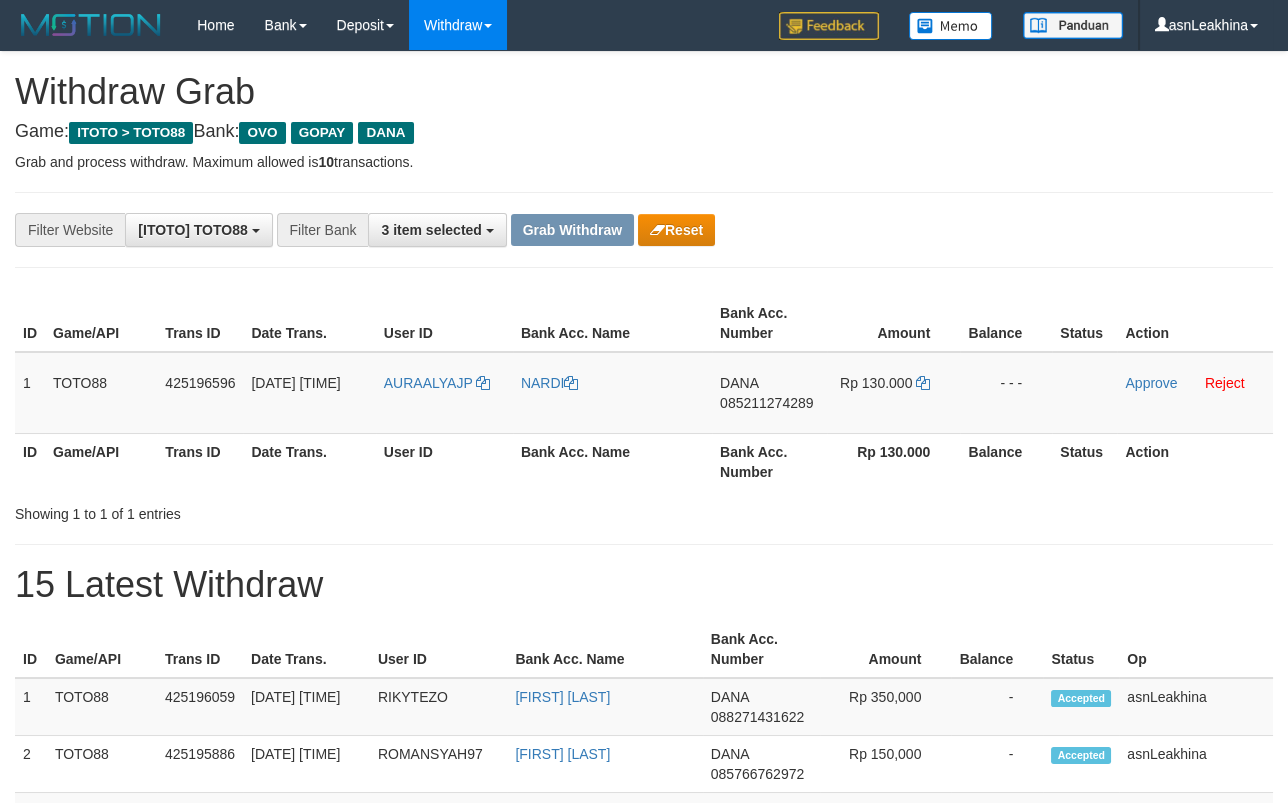 click on "Withdraw Grab" at bounding box center (644, 92) 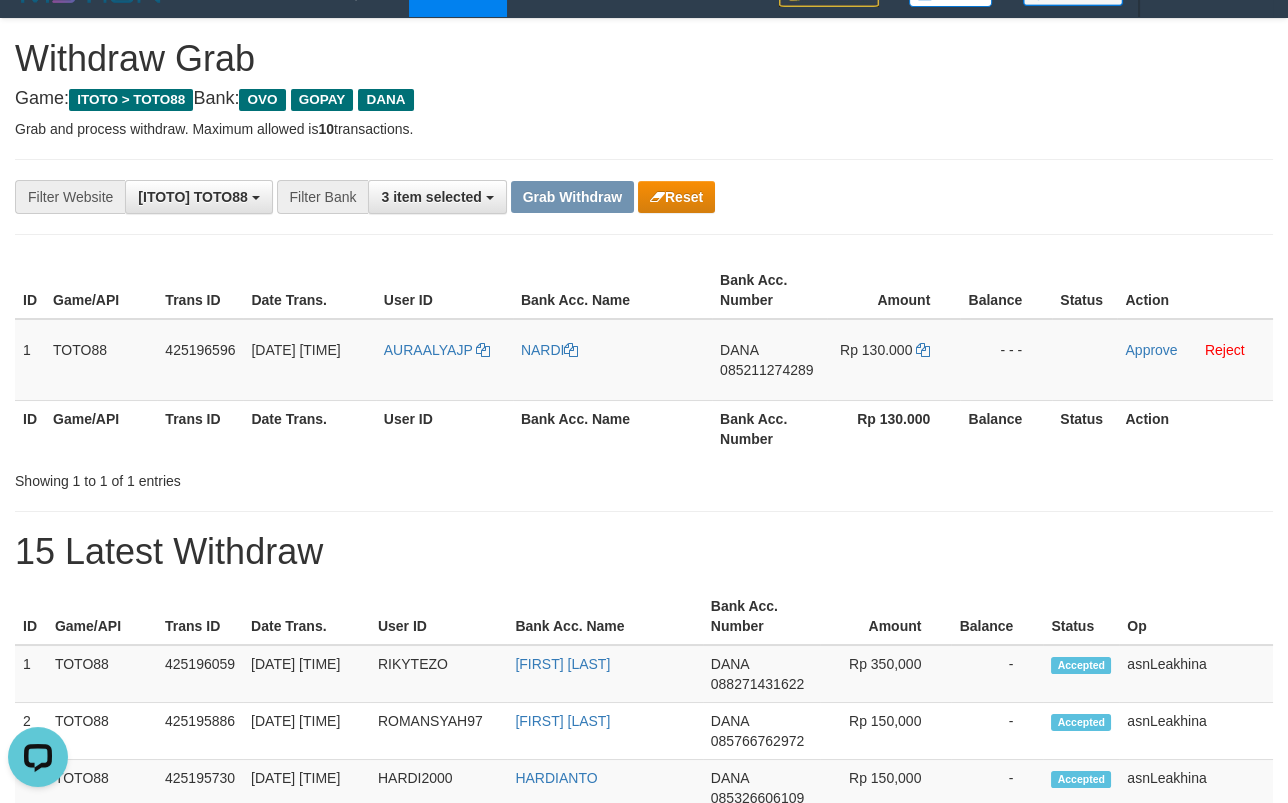 scroll, scrollTop: 0, scrollLeft: 0, axis: both 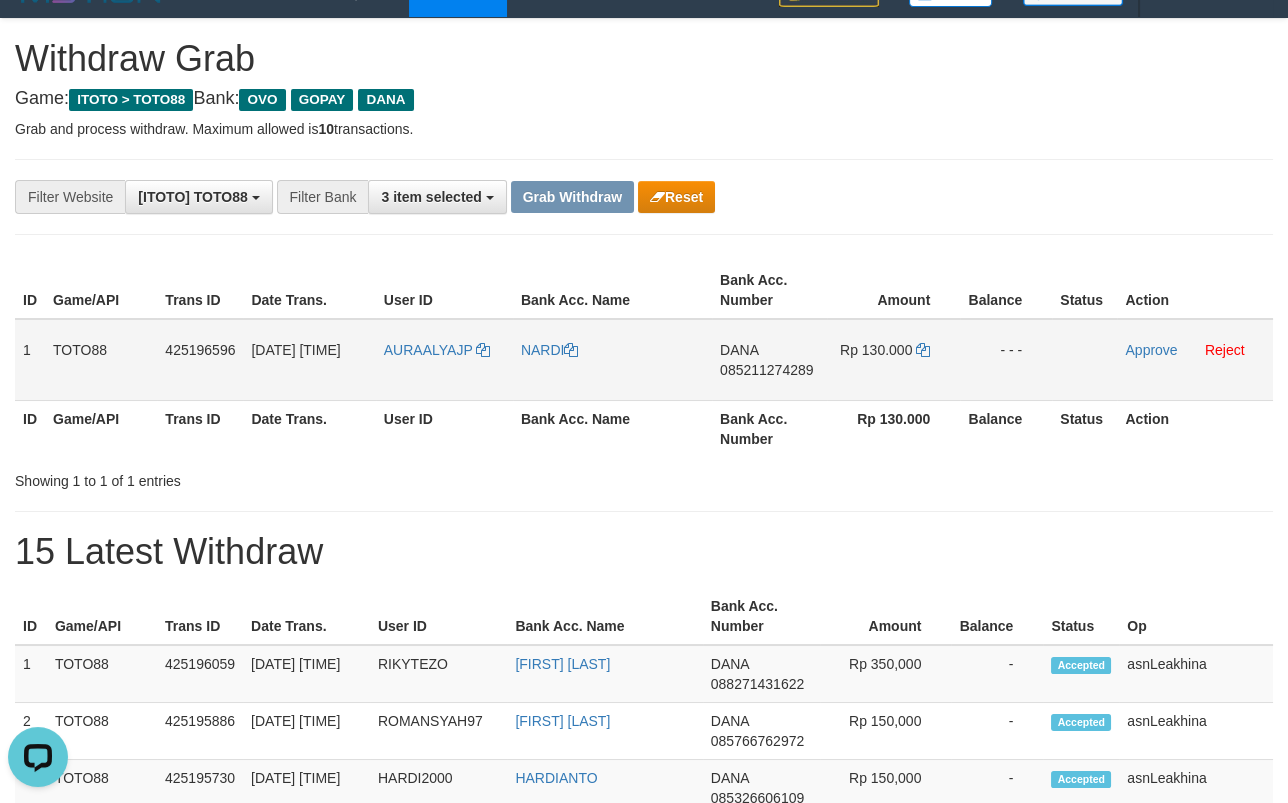 click on "[FIRST]
[PHONE]" at bounding box center [769, 360] 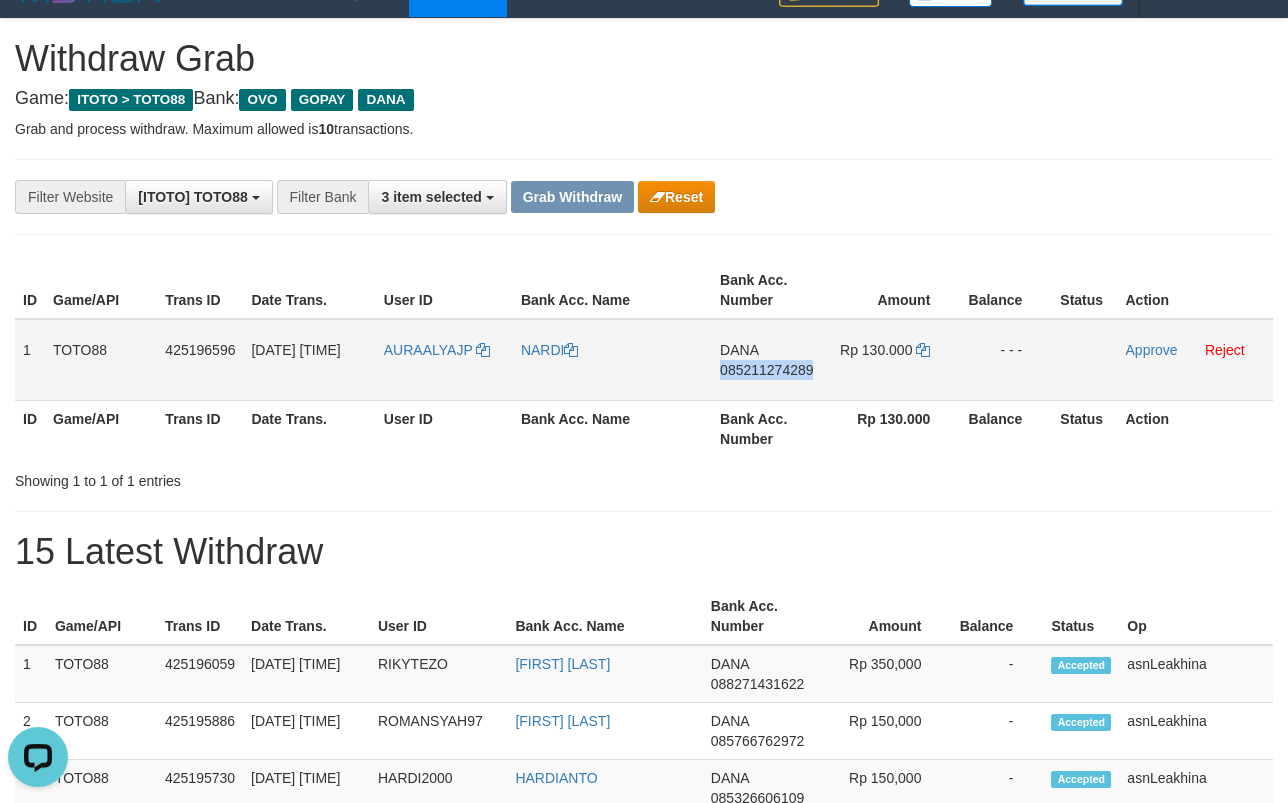 click on "085211274289" at bounding box center (766, 370) 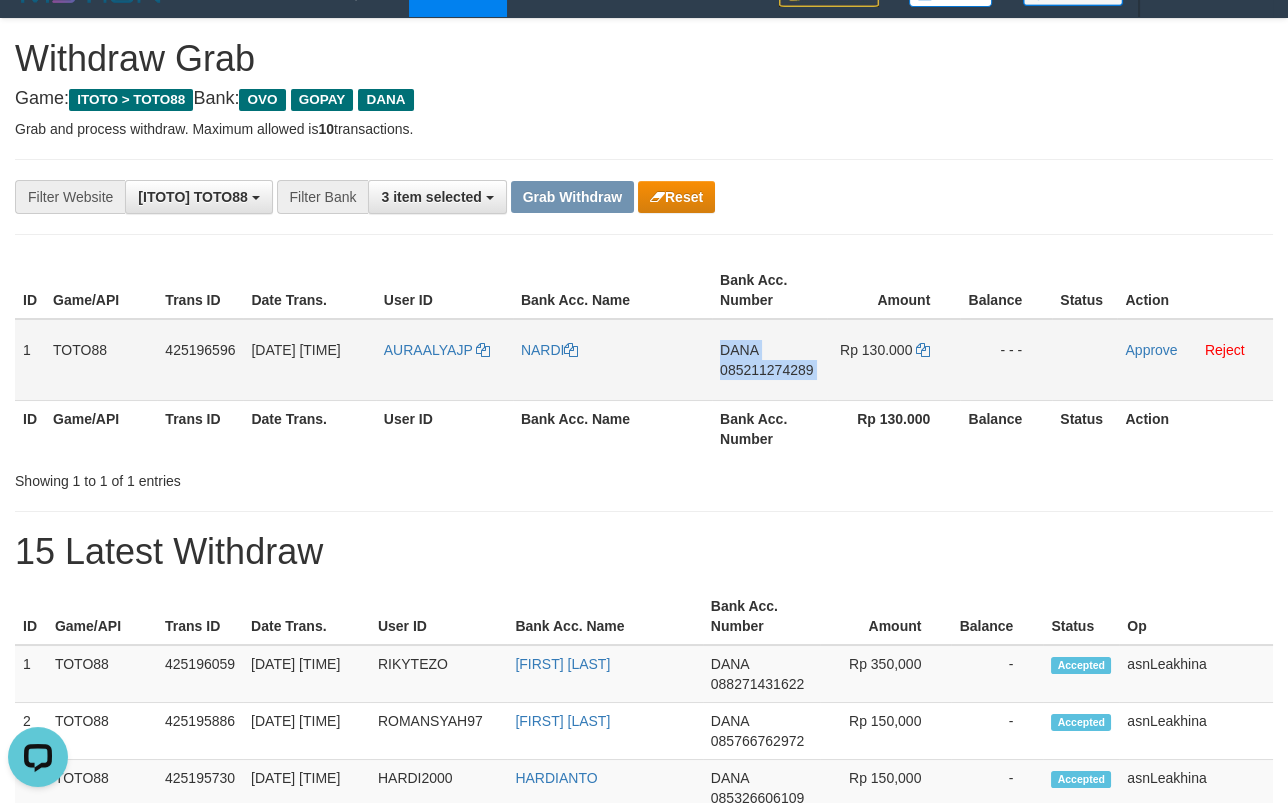 click on "085211274289" at bounding box center [766, 370] 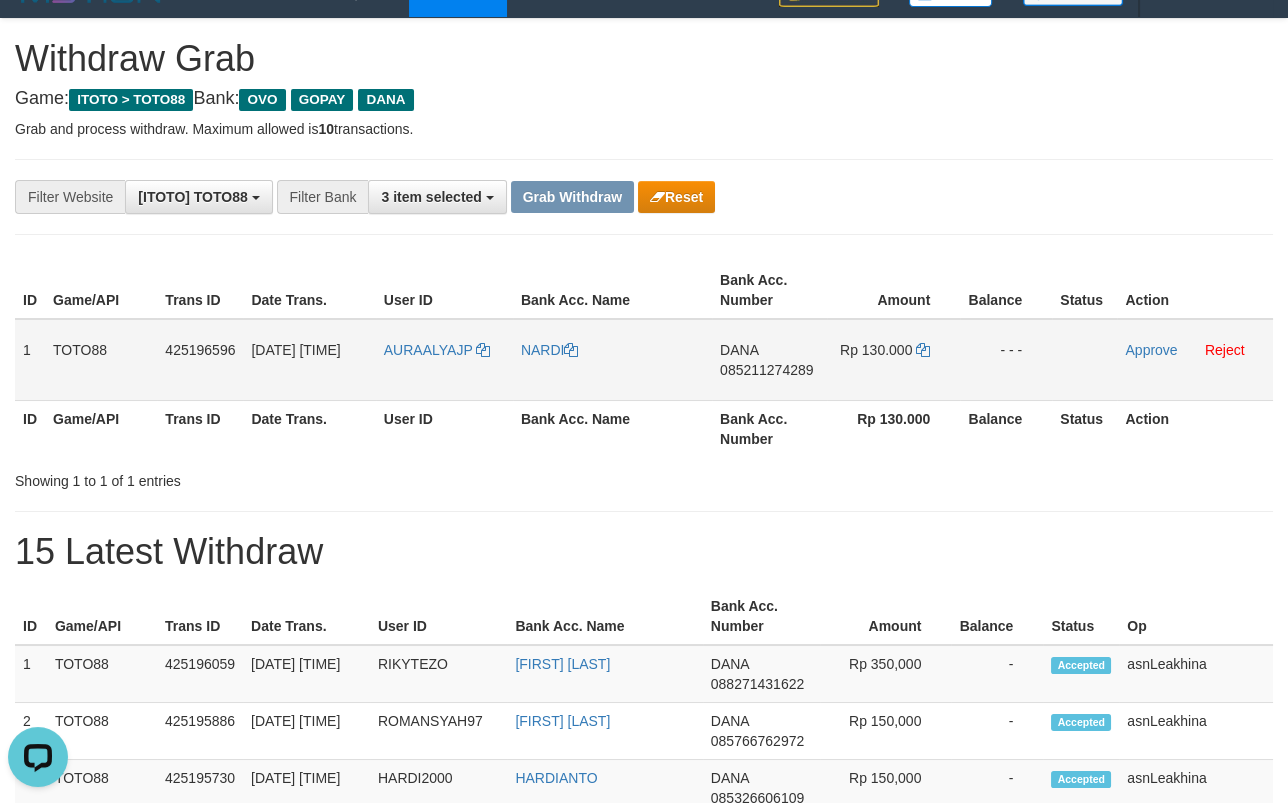 click on "Rp 130.000" at bounding box center (893, 360) 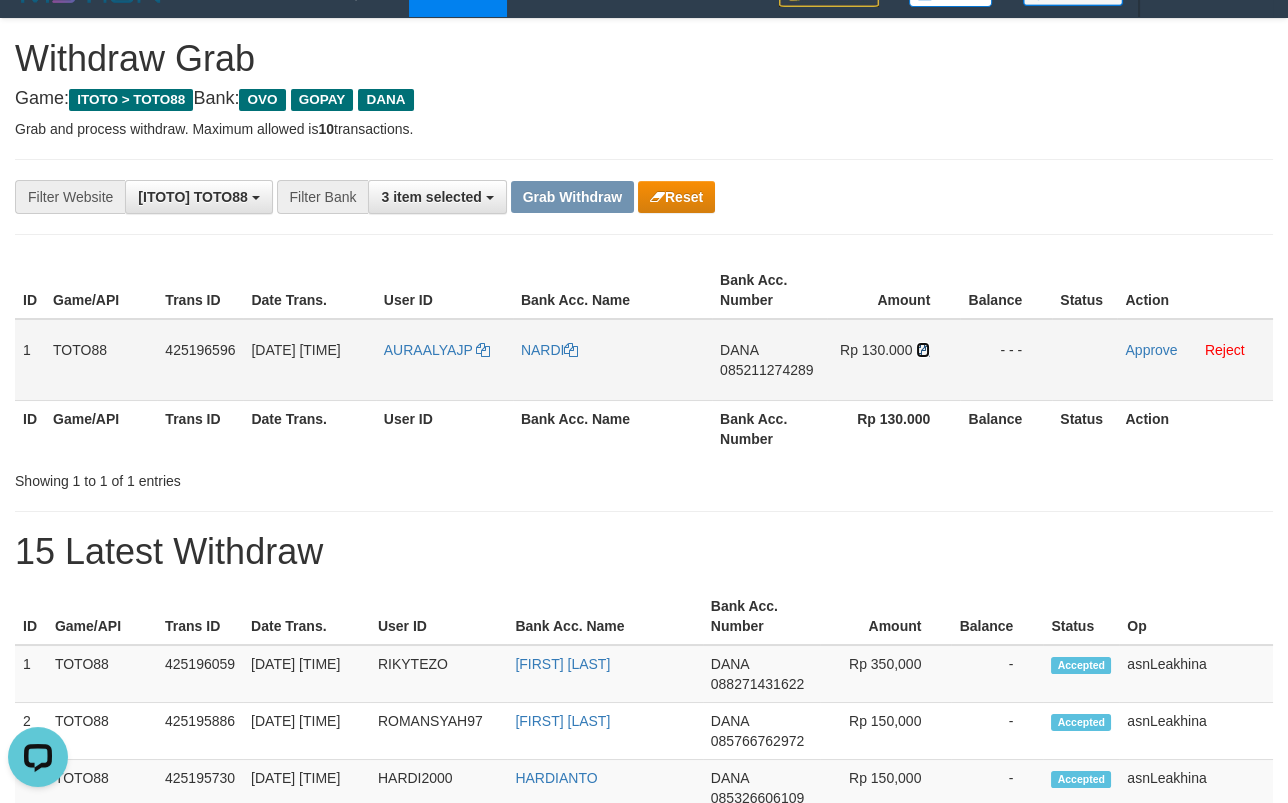 click at bounding box center [923, 350] 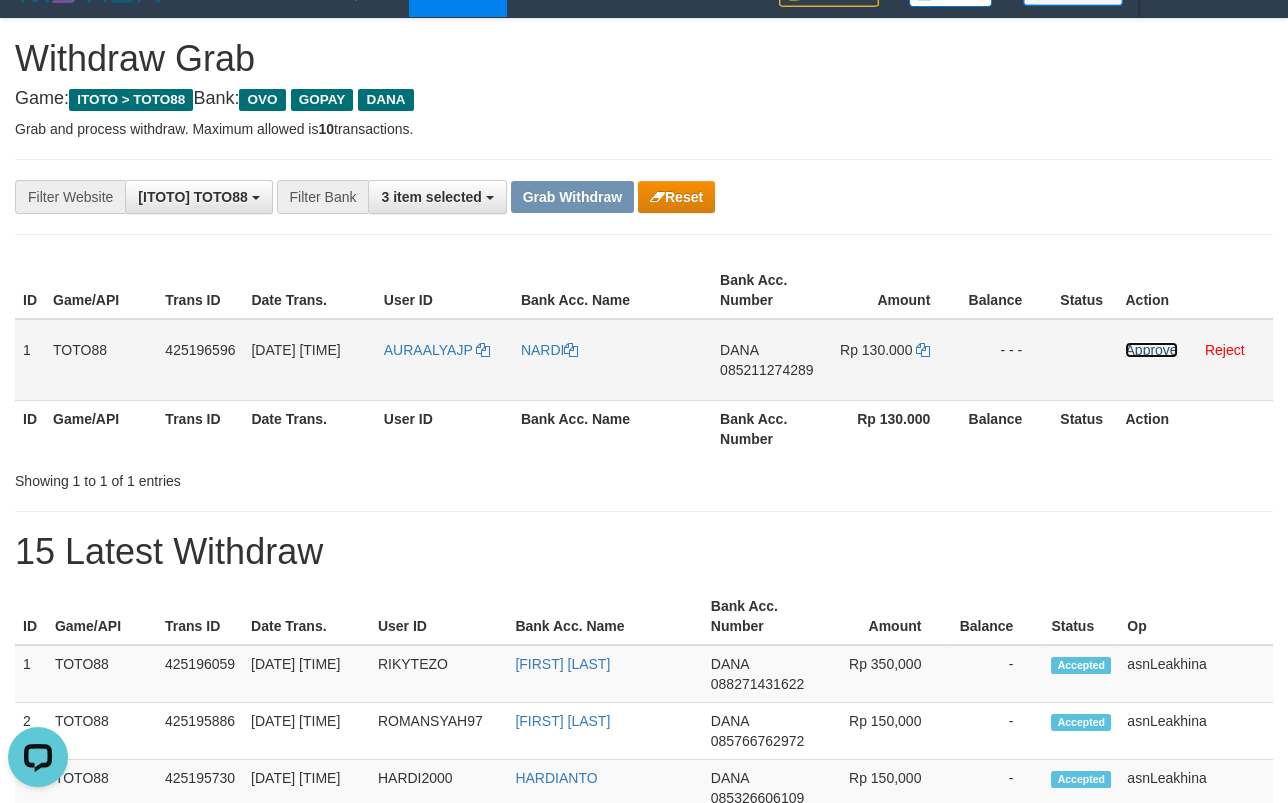 click on "Approve" at bounding box center (1151, 350) 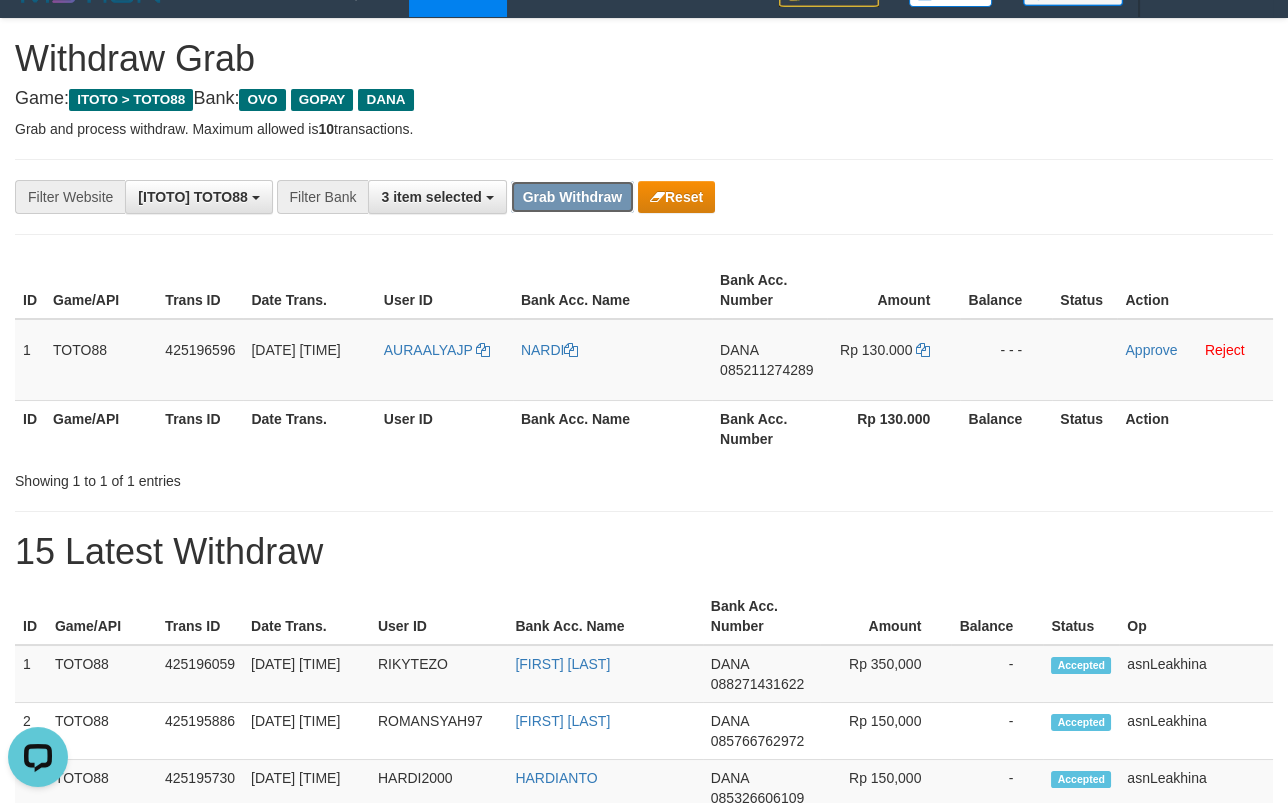 click on "Grab Withdraw" at bounding box center [572, 197] 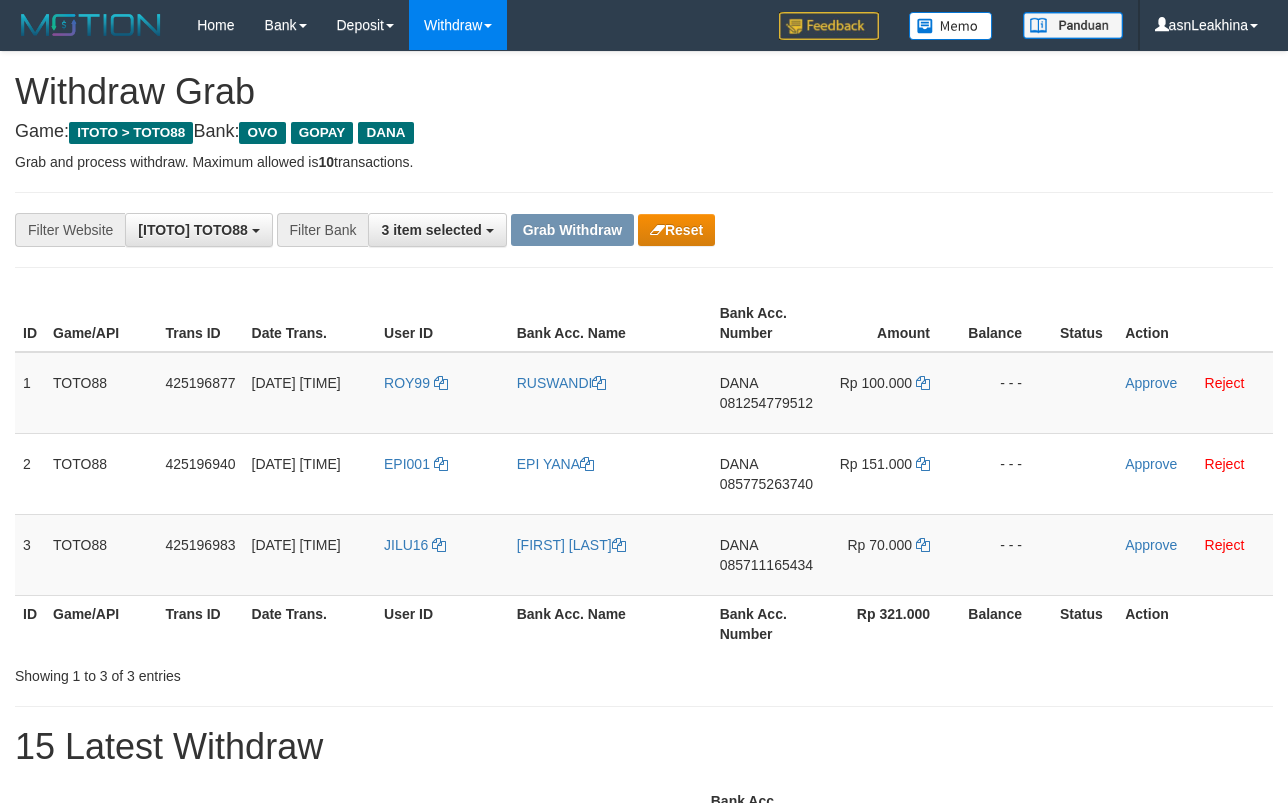 scroll, scrollTop: 0, scrollLeft: 0, axis: both 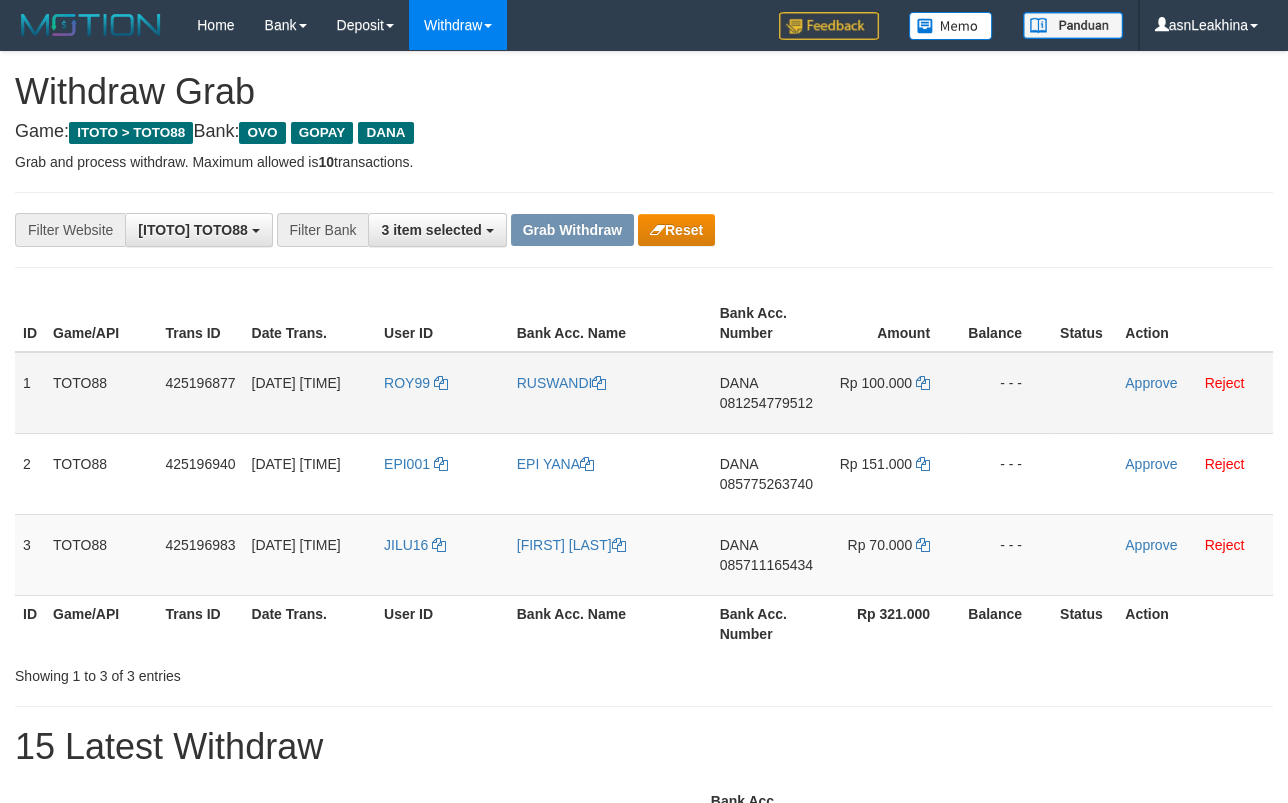 click on "081254779512" at bounding box center (766, 403) 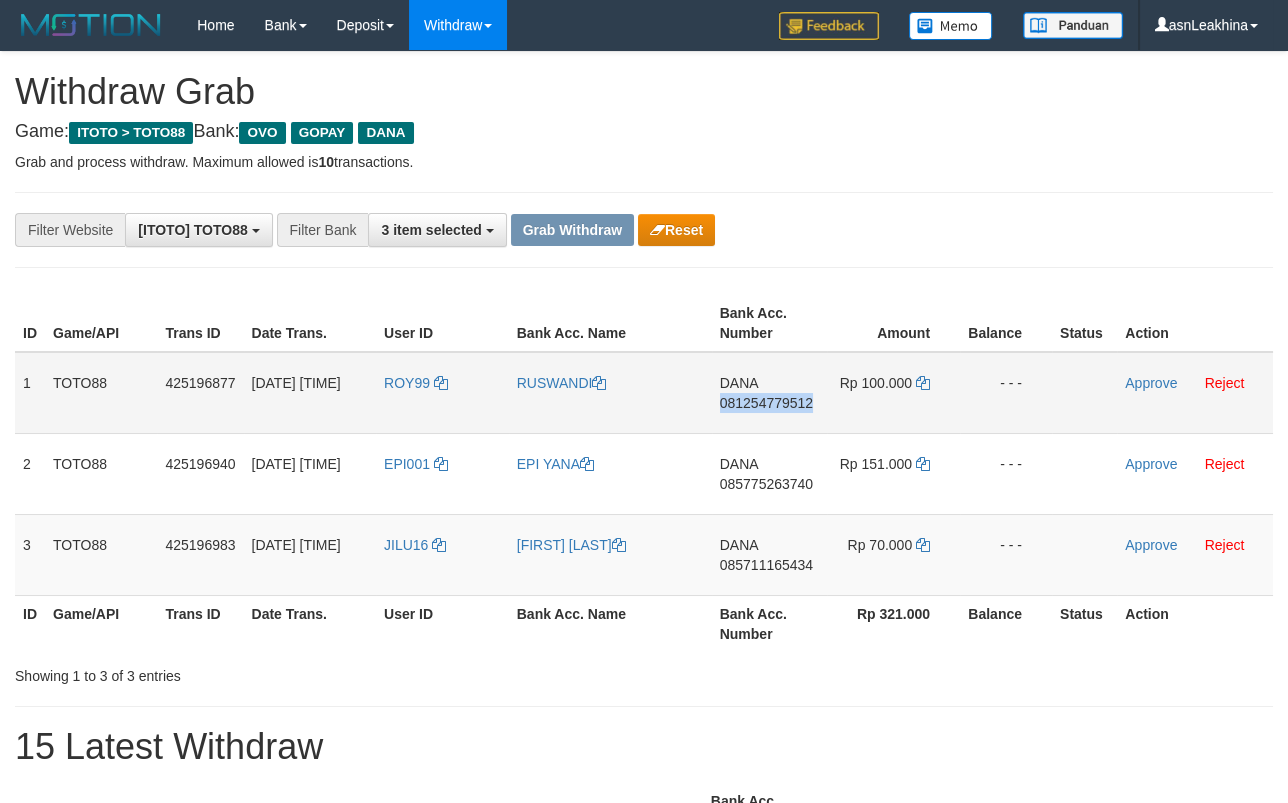 click on "081254779512" at bounding box center (766, 403) 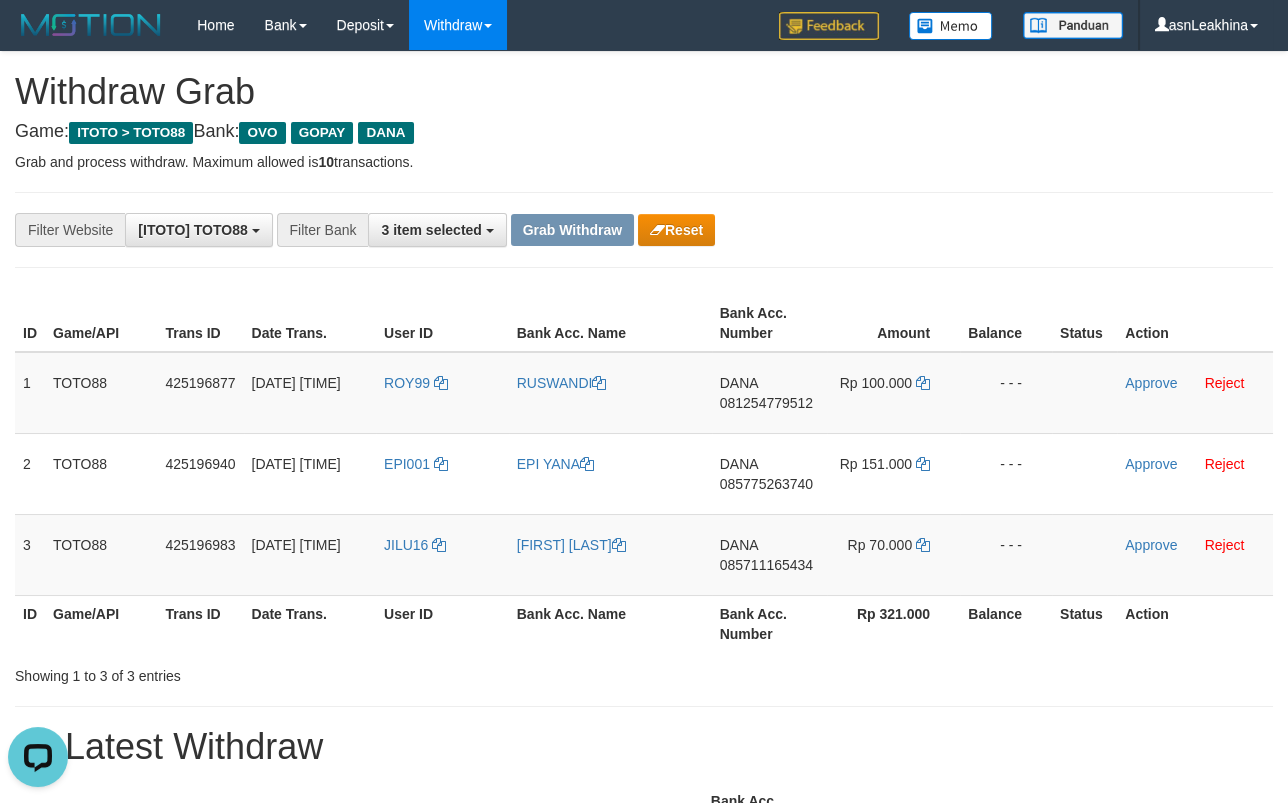 scroll, scrollTop: 0, scrollLeft: 0, axis: both 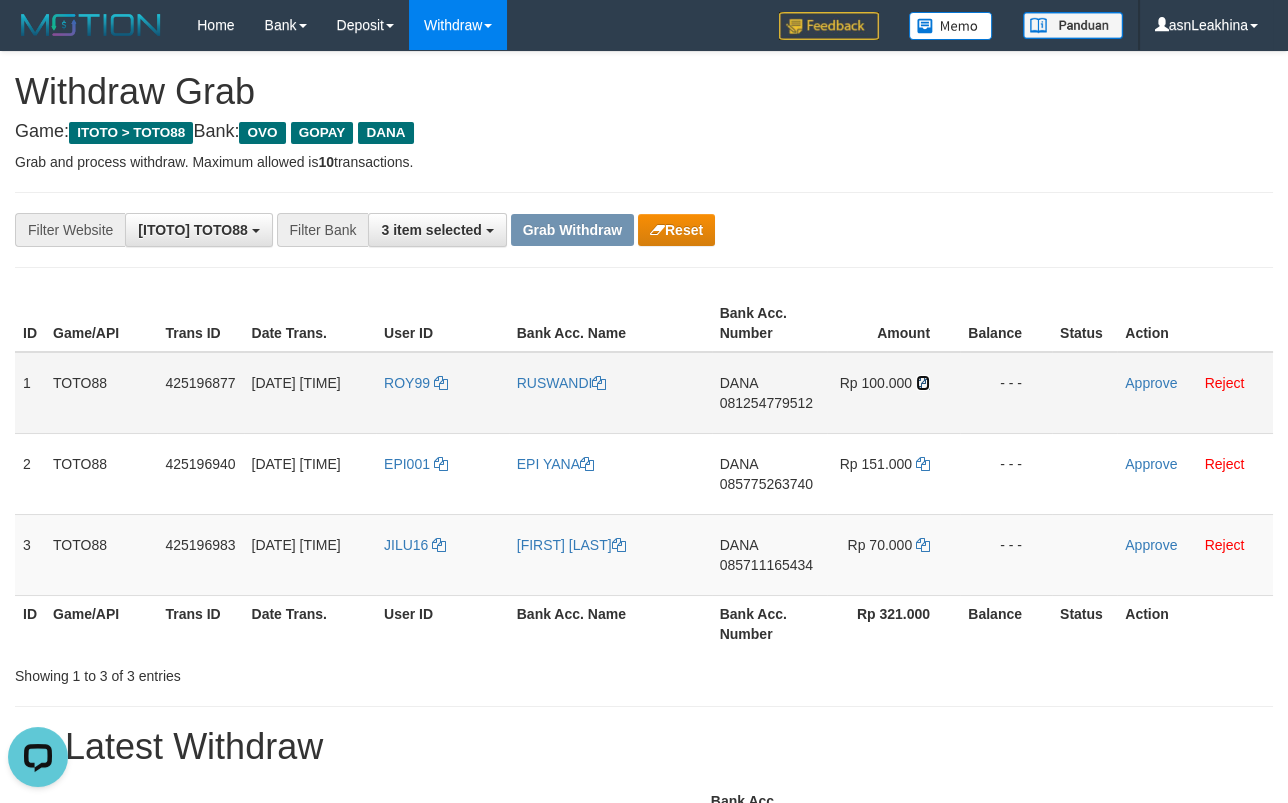 click at bounding box center (923, 383) 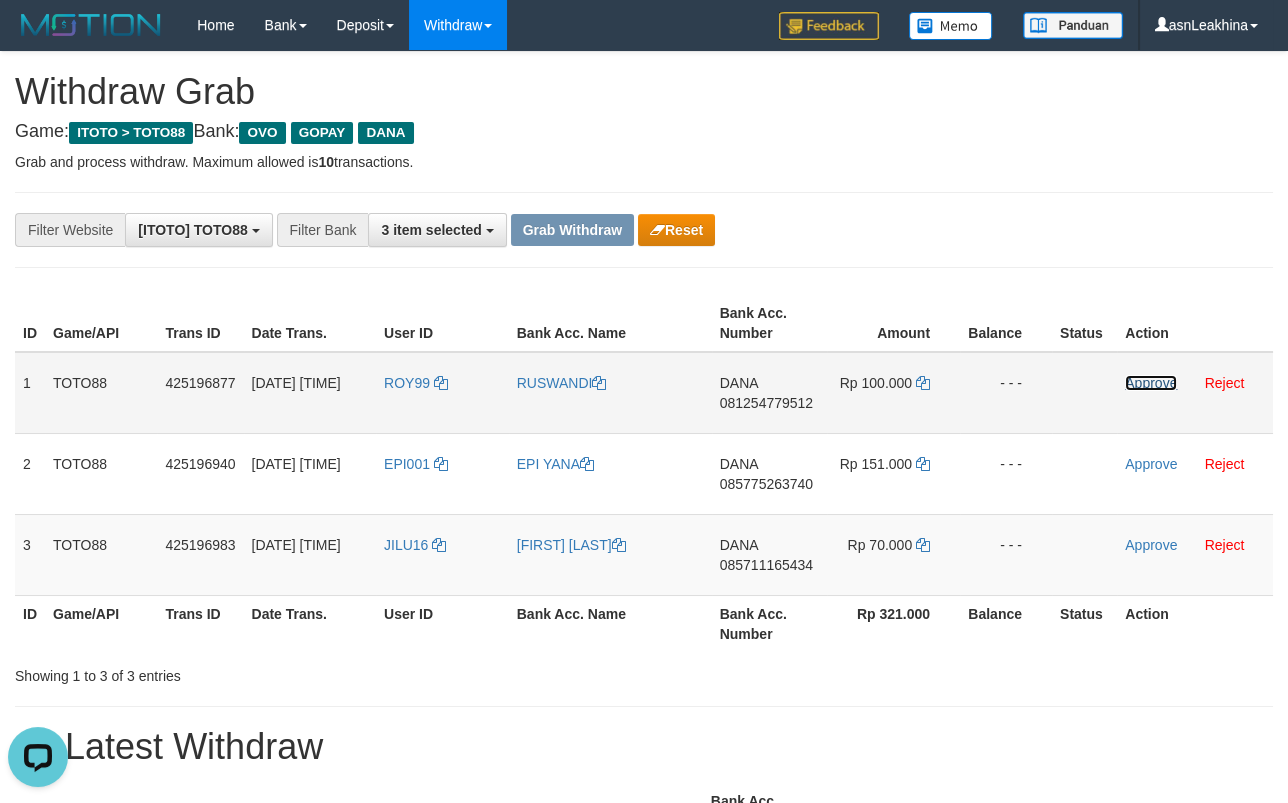 click on "Approve" at bounding box center [1151, 383] 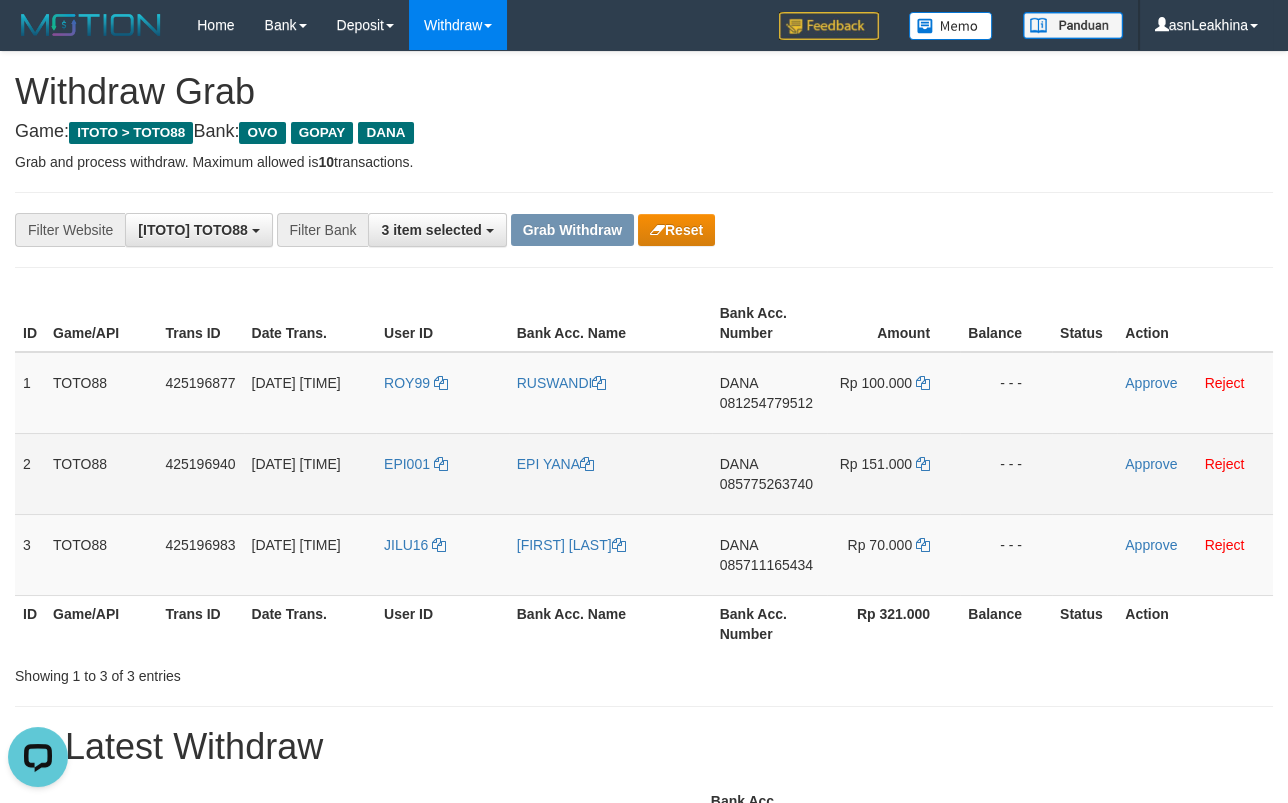 click on "085775263740" at bounding box center [766, 484] 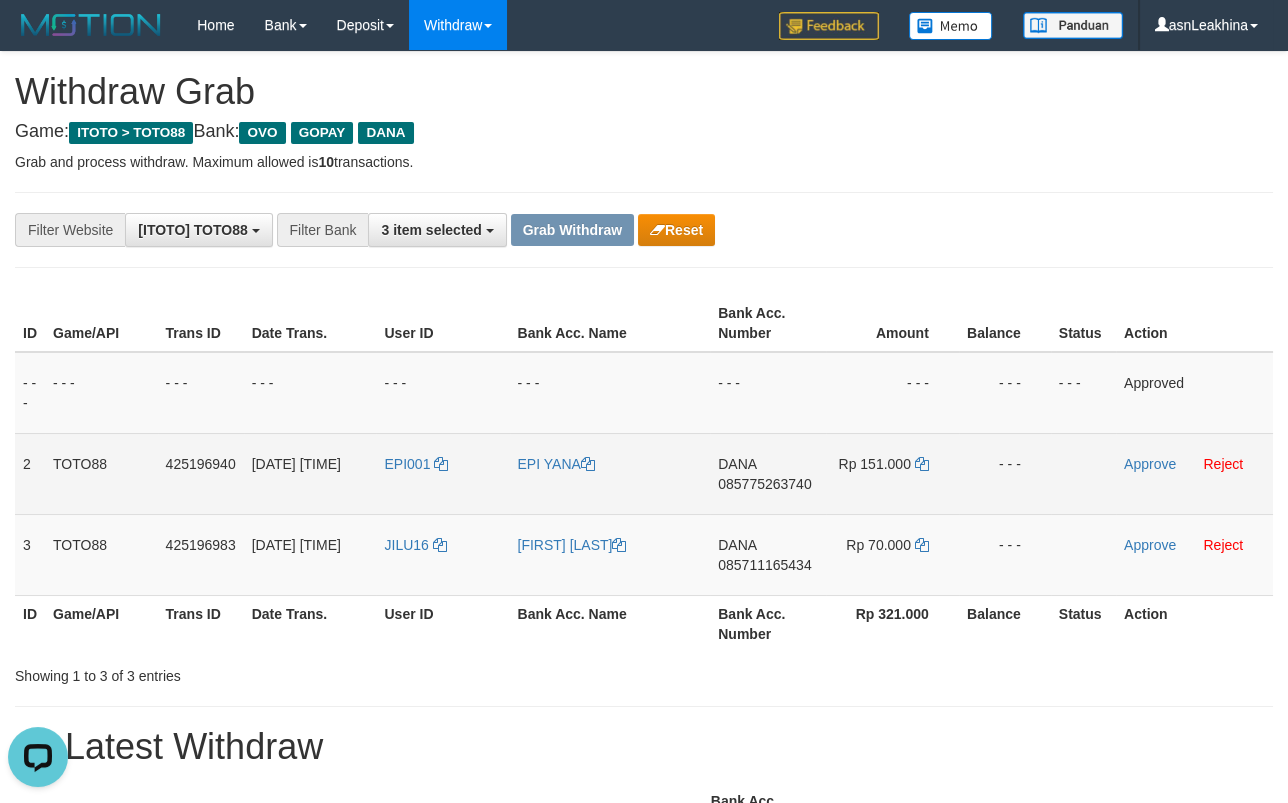 click on "085775263740" at bounding box center (764, 484) 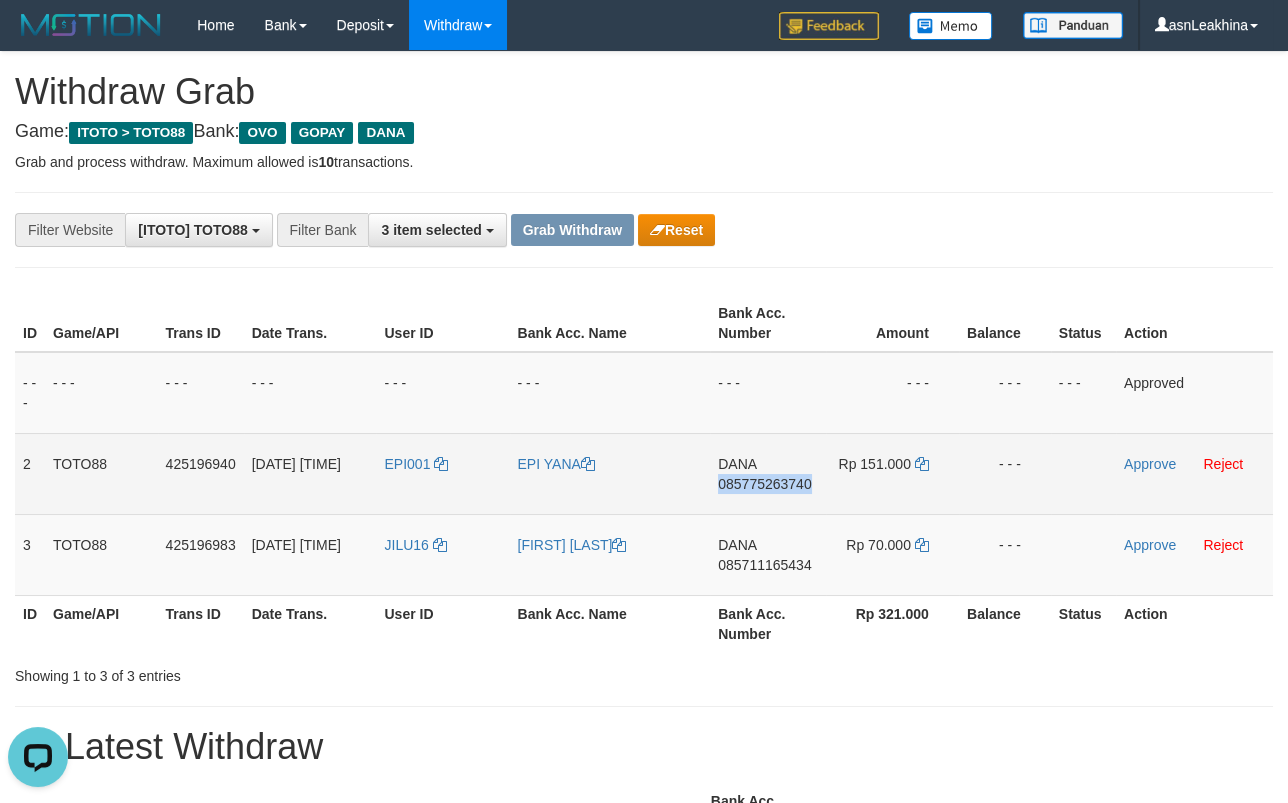 click on "085775263740" at bounding box center (764, 484) 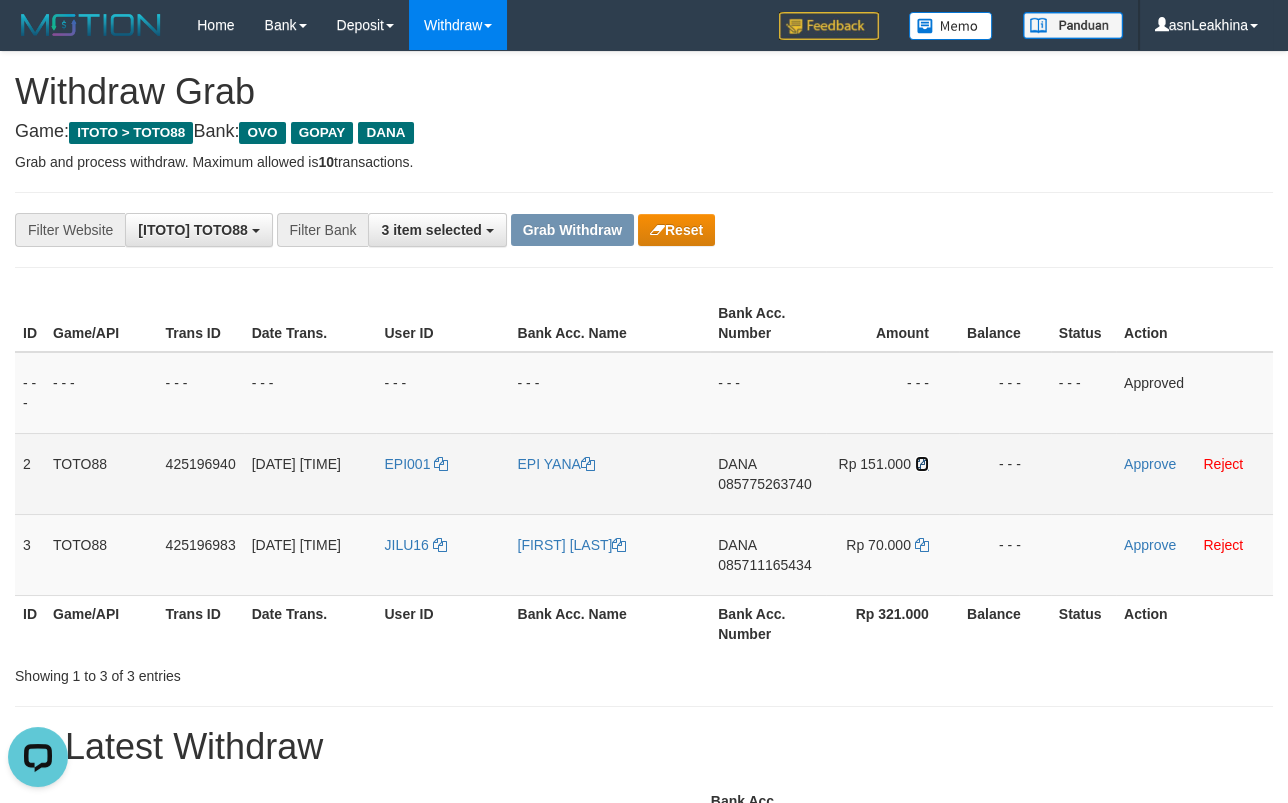 click at bounding box center [922, 464] 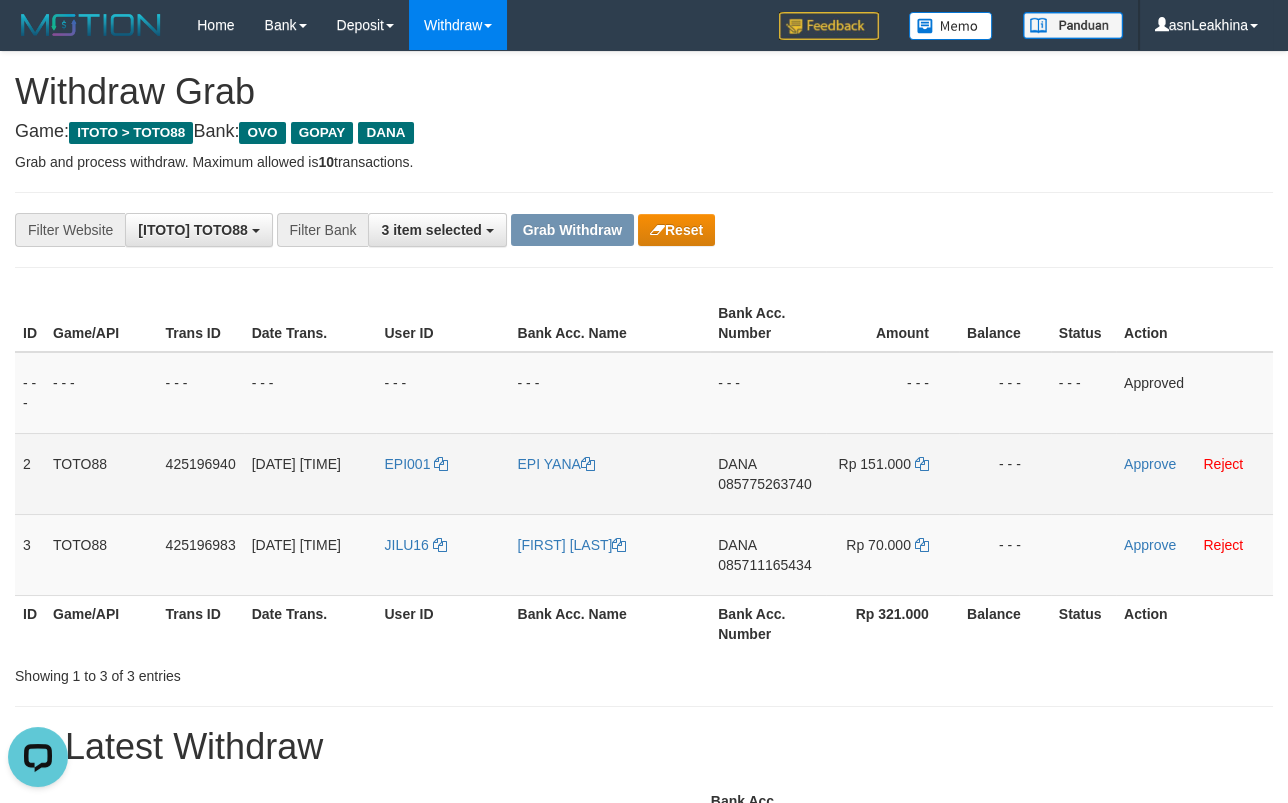 click on "Approve
Reject" at bounding box center (1194, 473) 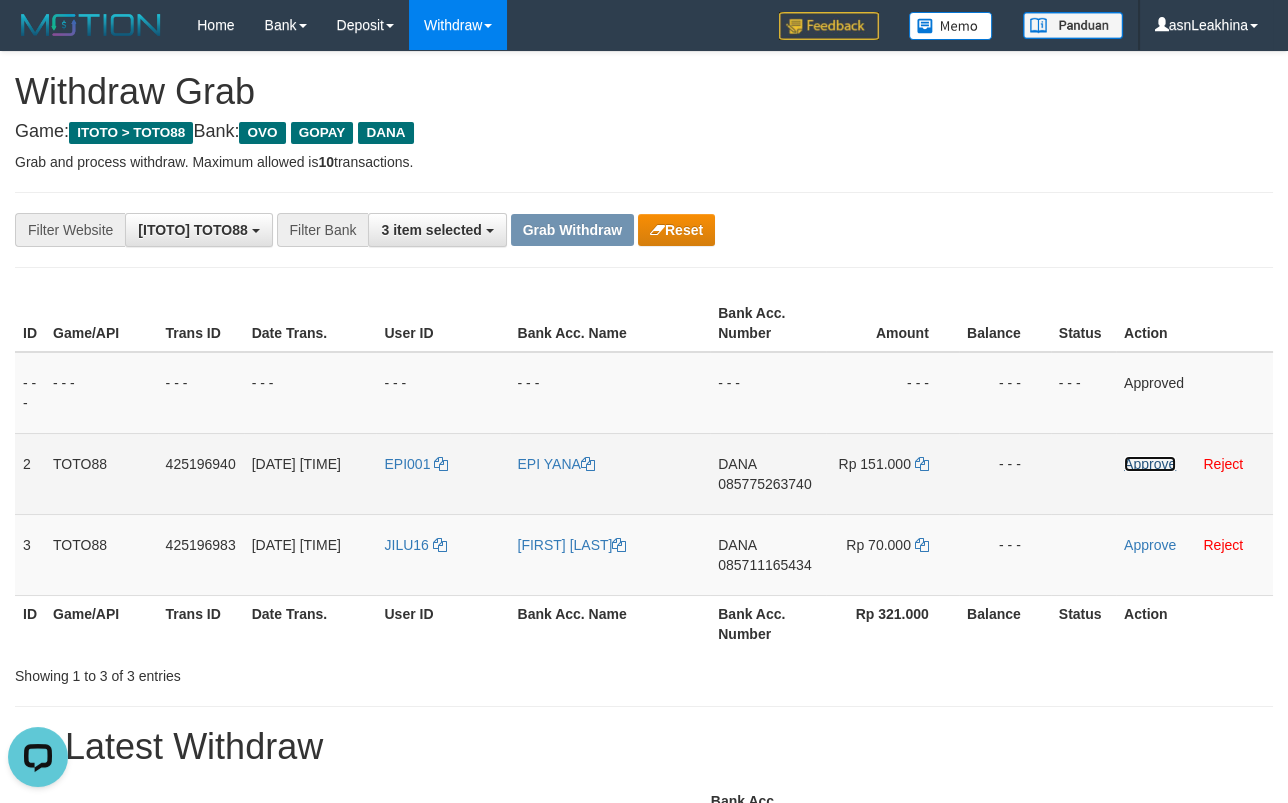 click on "Approve" at bounding box center (1150, 464) 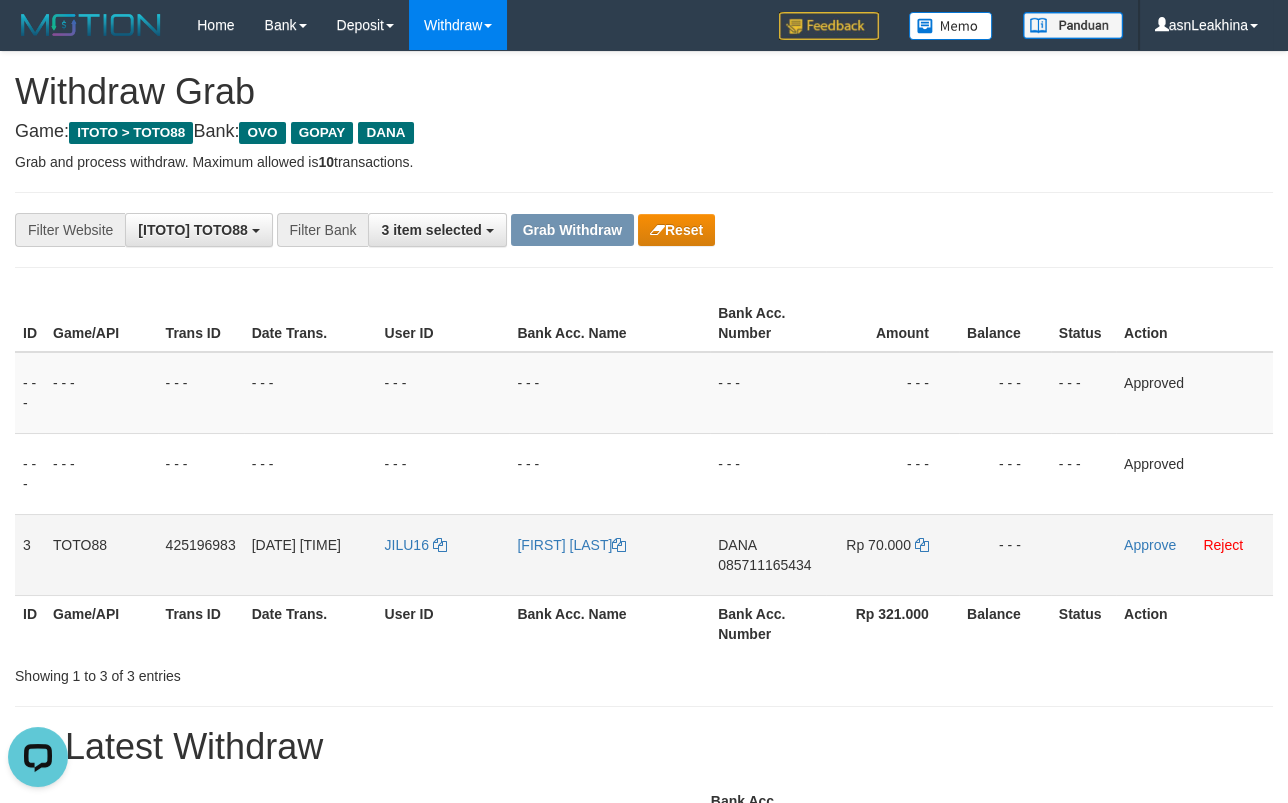 click on "085711165434" at bounding box center (764, 565) 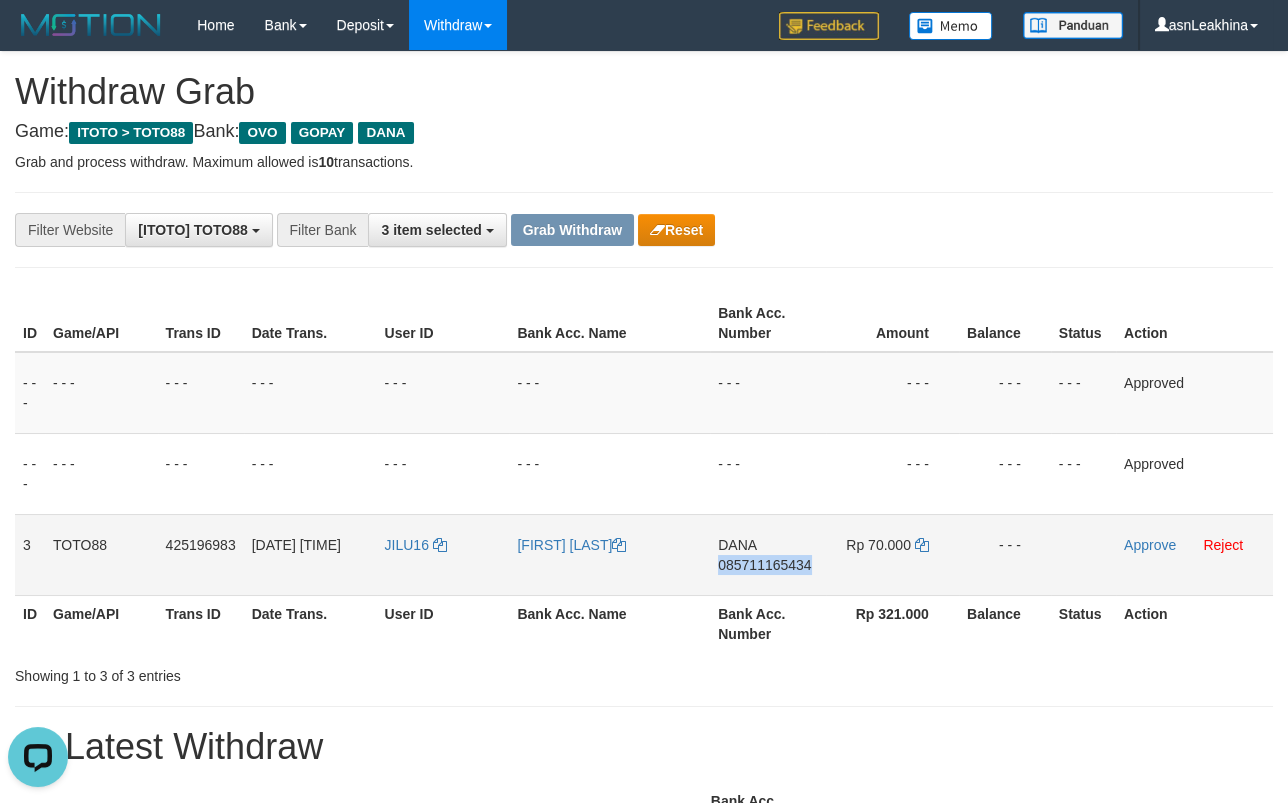 click on "085711165434" at bounding box center (764, 565) 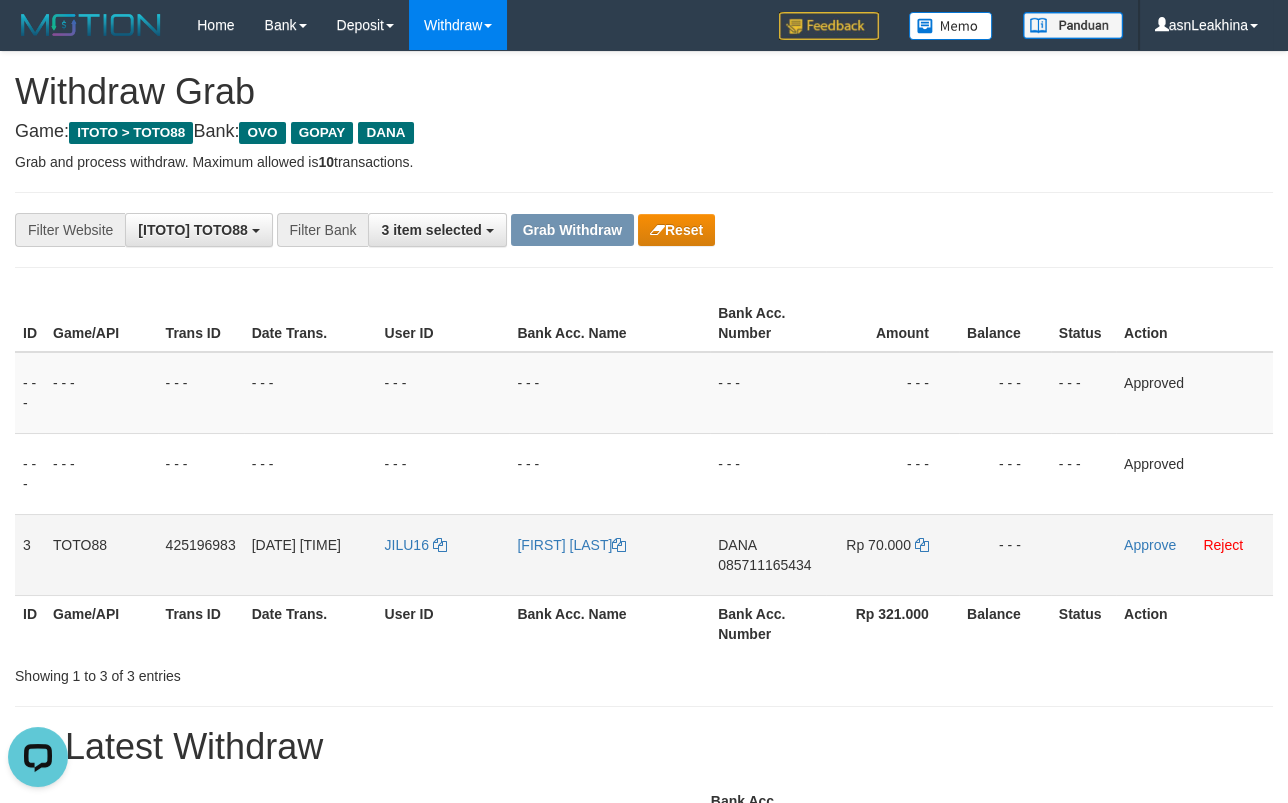 click on "Rp 70.000" at bounding box center (878, 545) 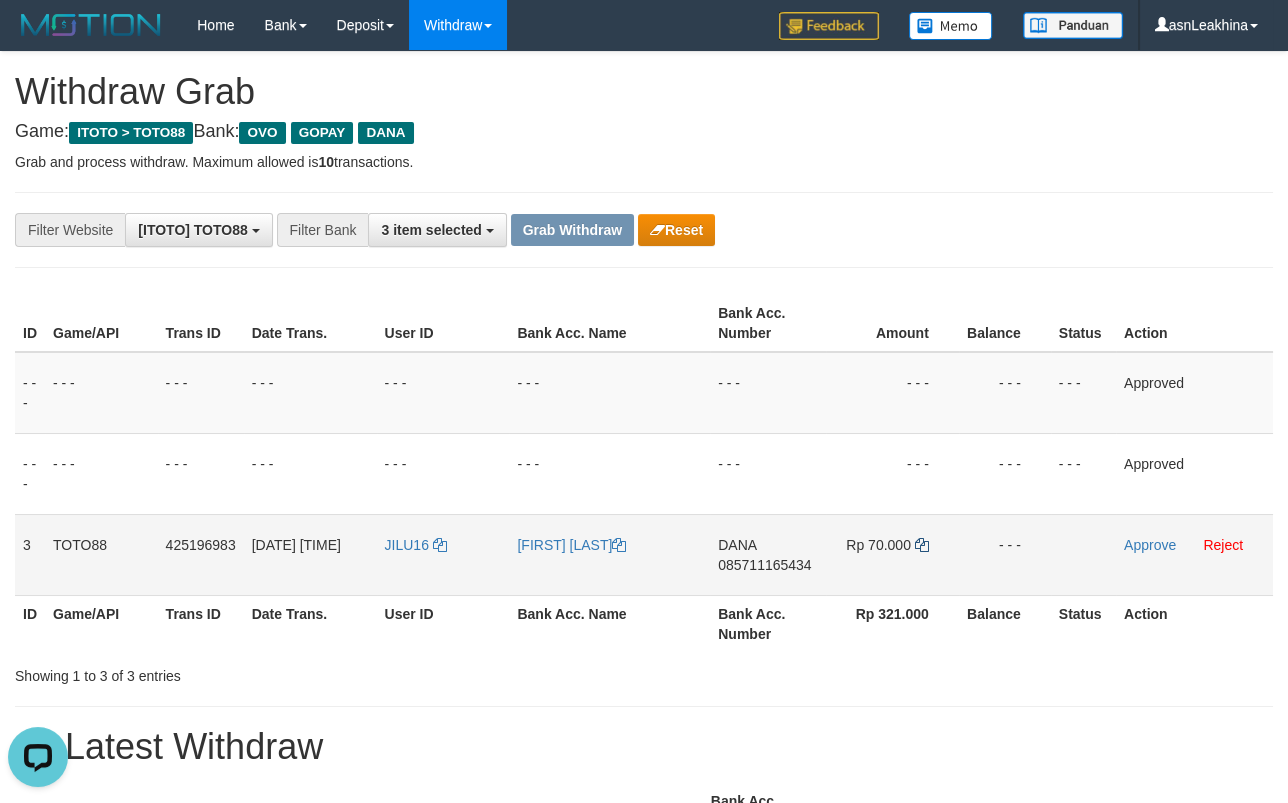 click on "Rp 70.000" at bounding box center [892, 554] 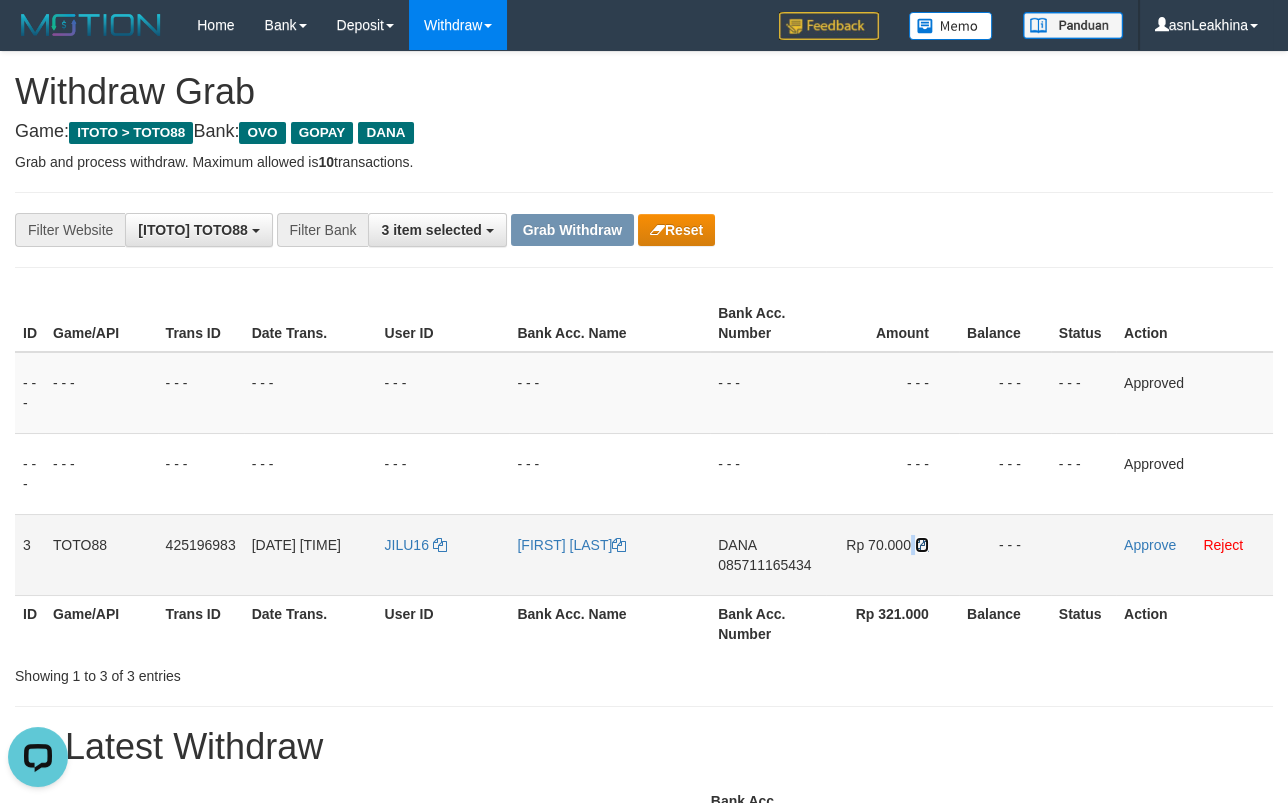 click at bounding box center (922, 545) 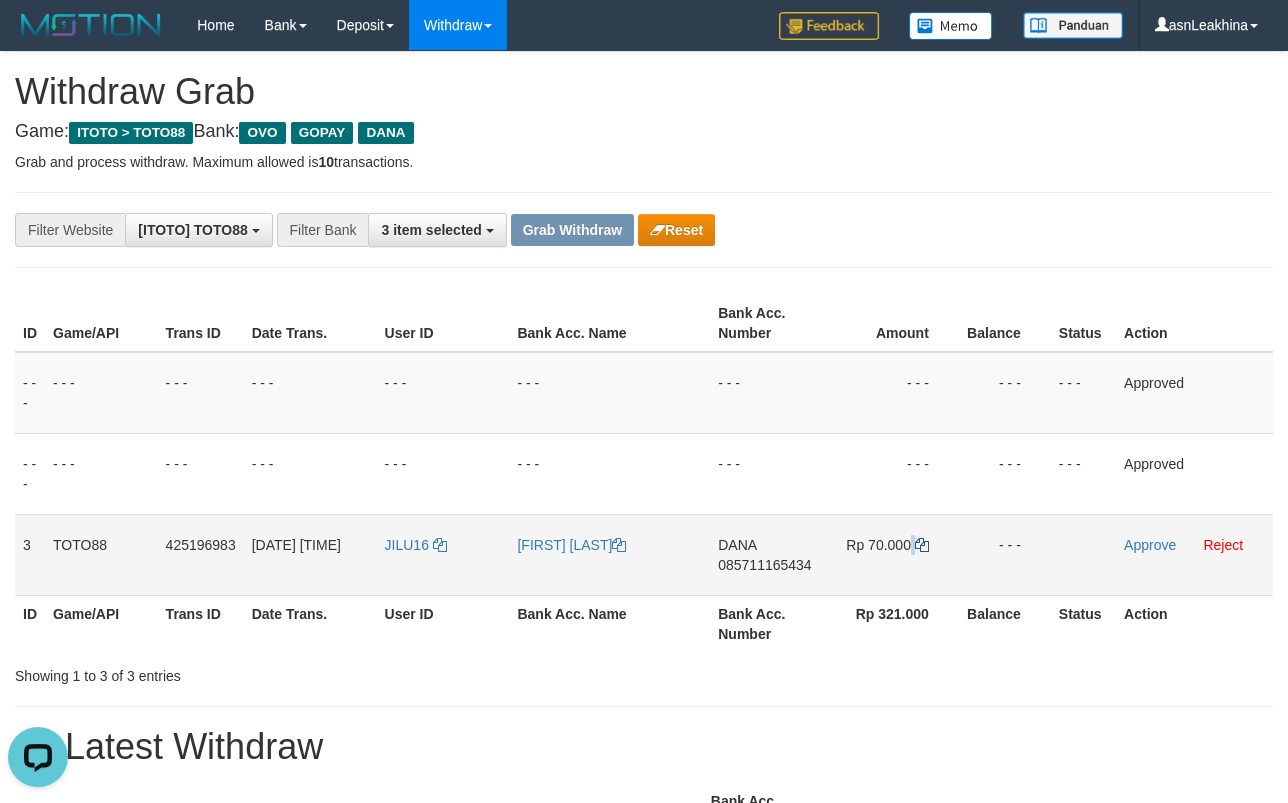 copy 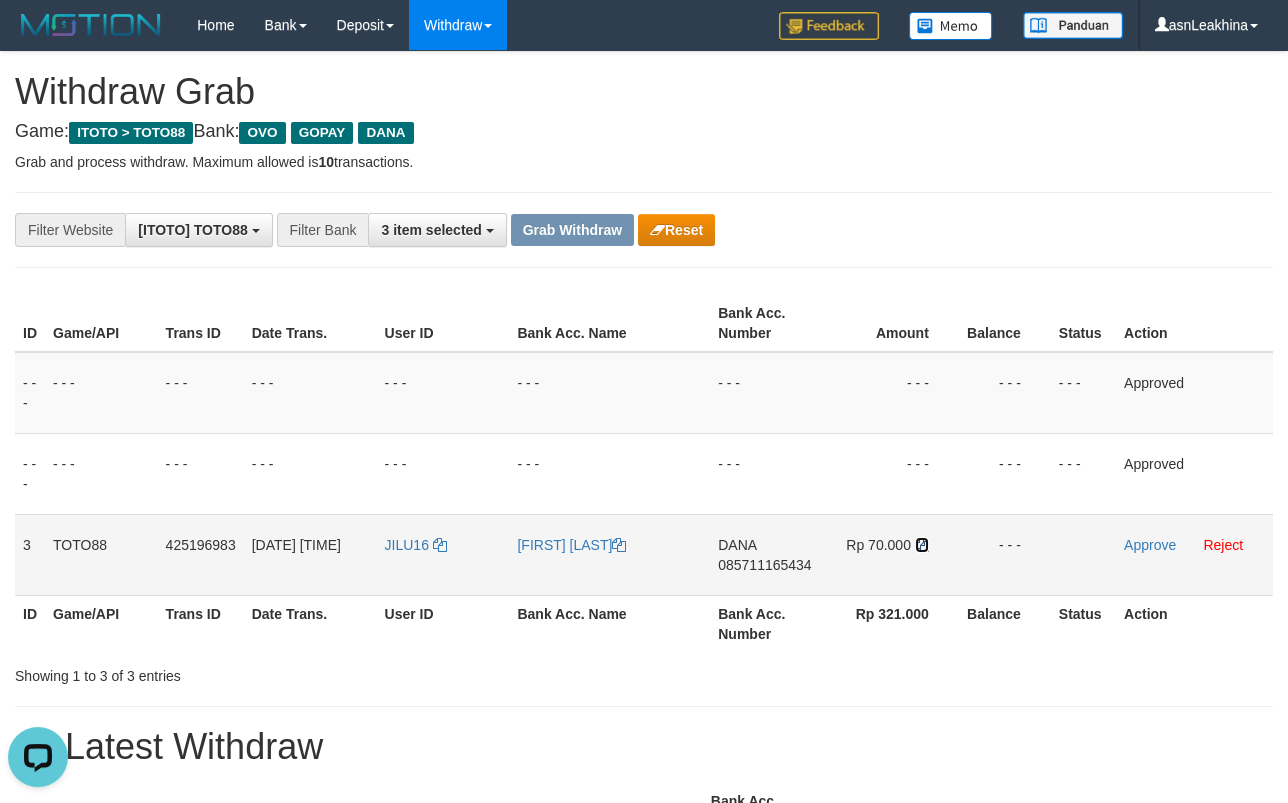 click at bounding box center [922, 545] 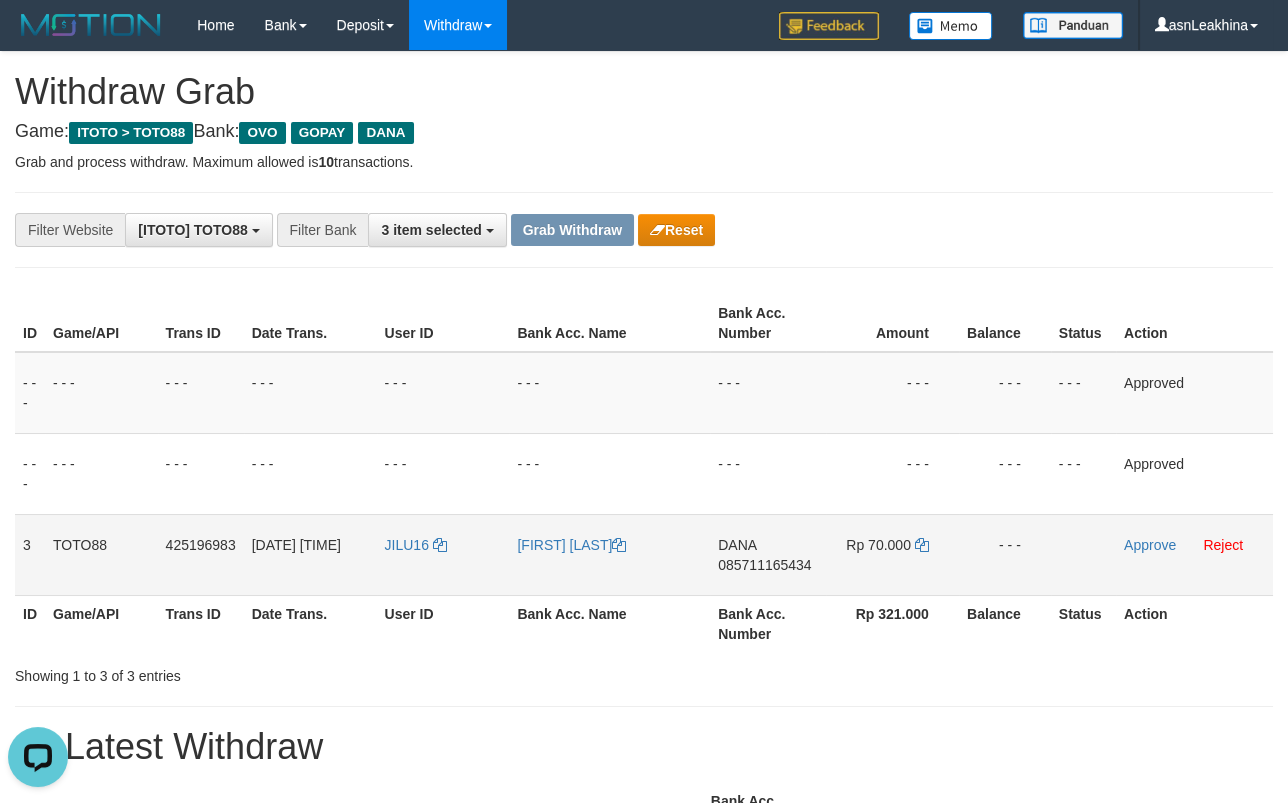 click on "Approve
Reject" at bounding box center [1194, 554] 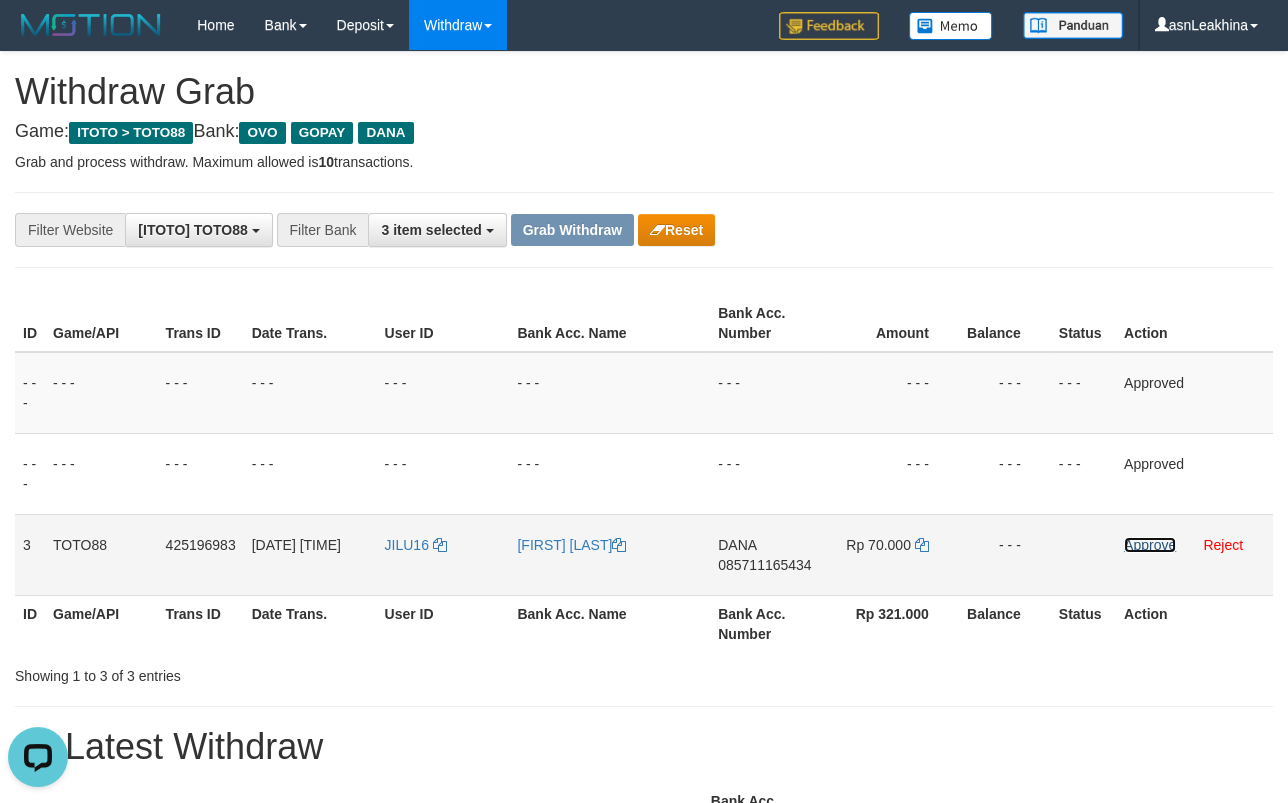 click on "Approve" at bounding box center (1150, 545) 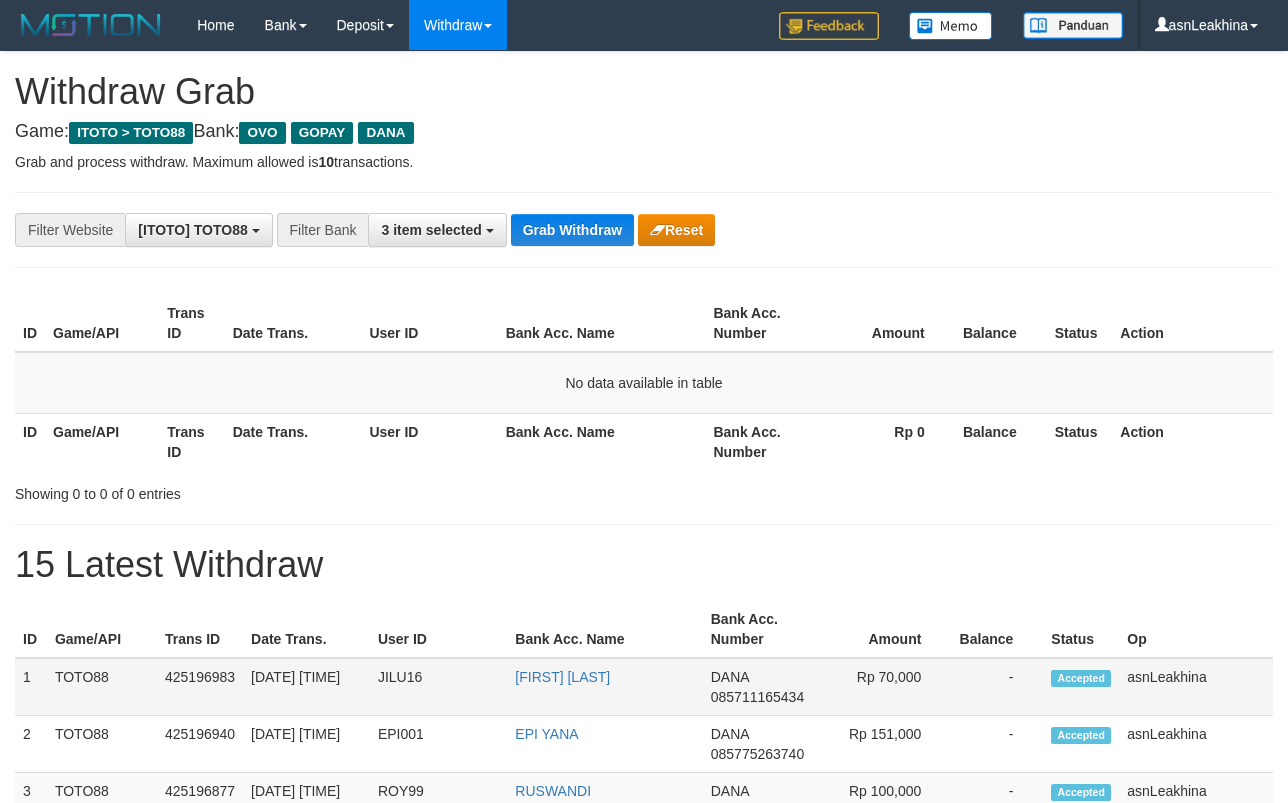 scroll, scrollTop: 367, scrollLeft: 0, axis: vertical 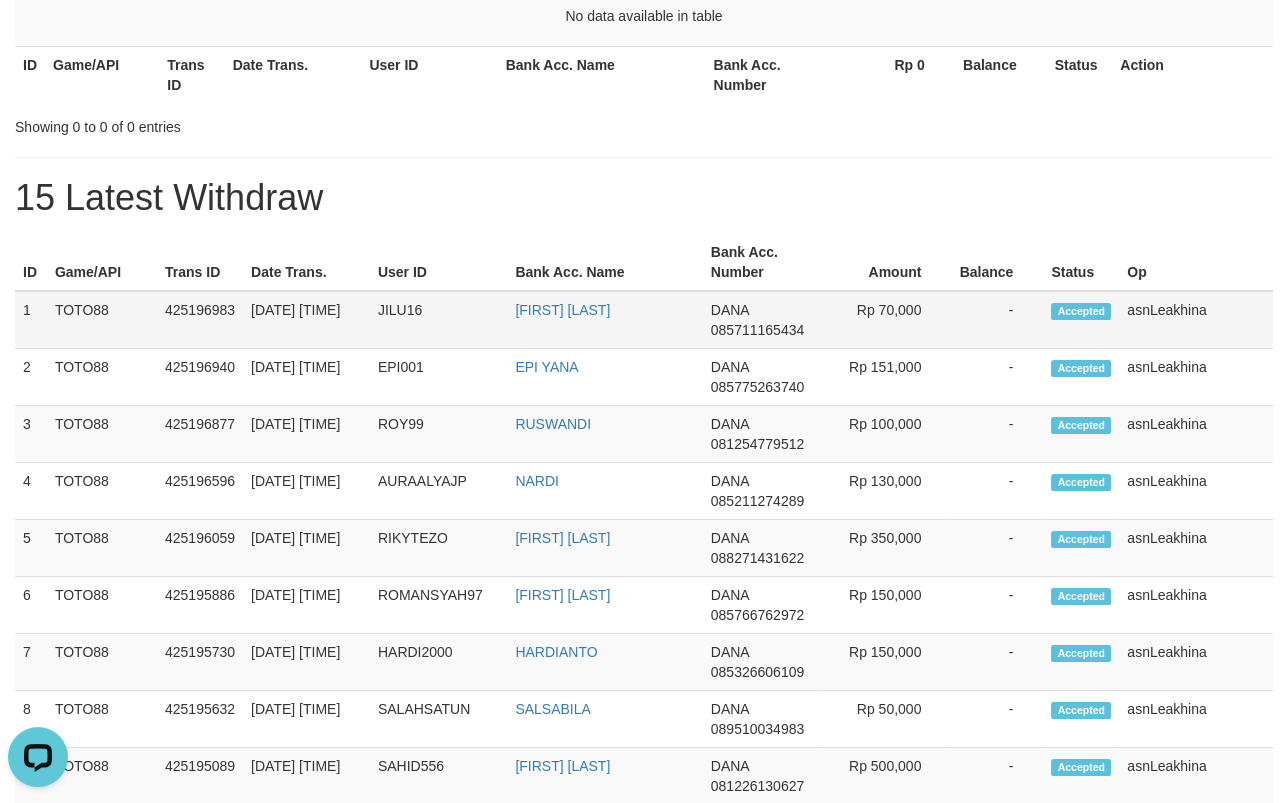 click on "1" at bounding box center [31, 320] 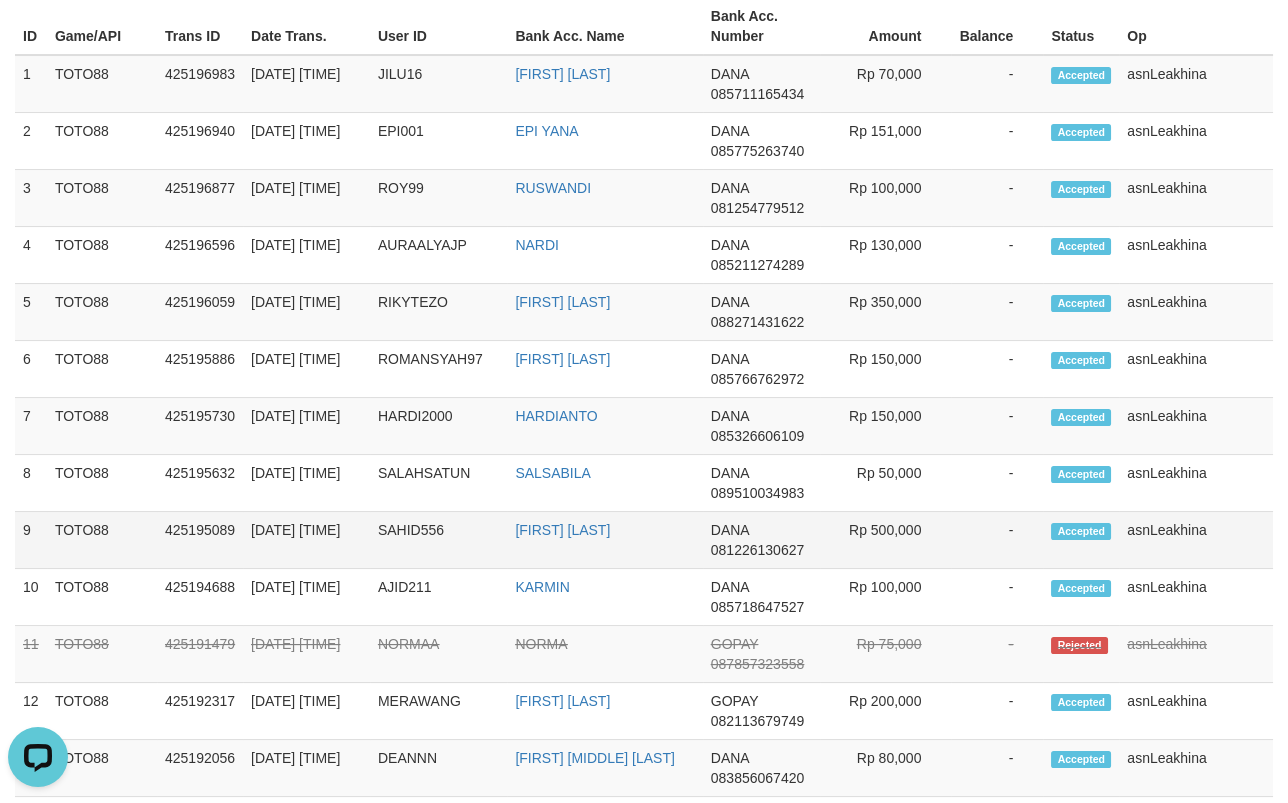 scroll, scrollTop: 733, scrollLeft: 0, axis: vertical 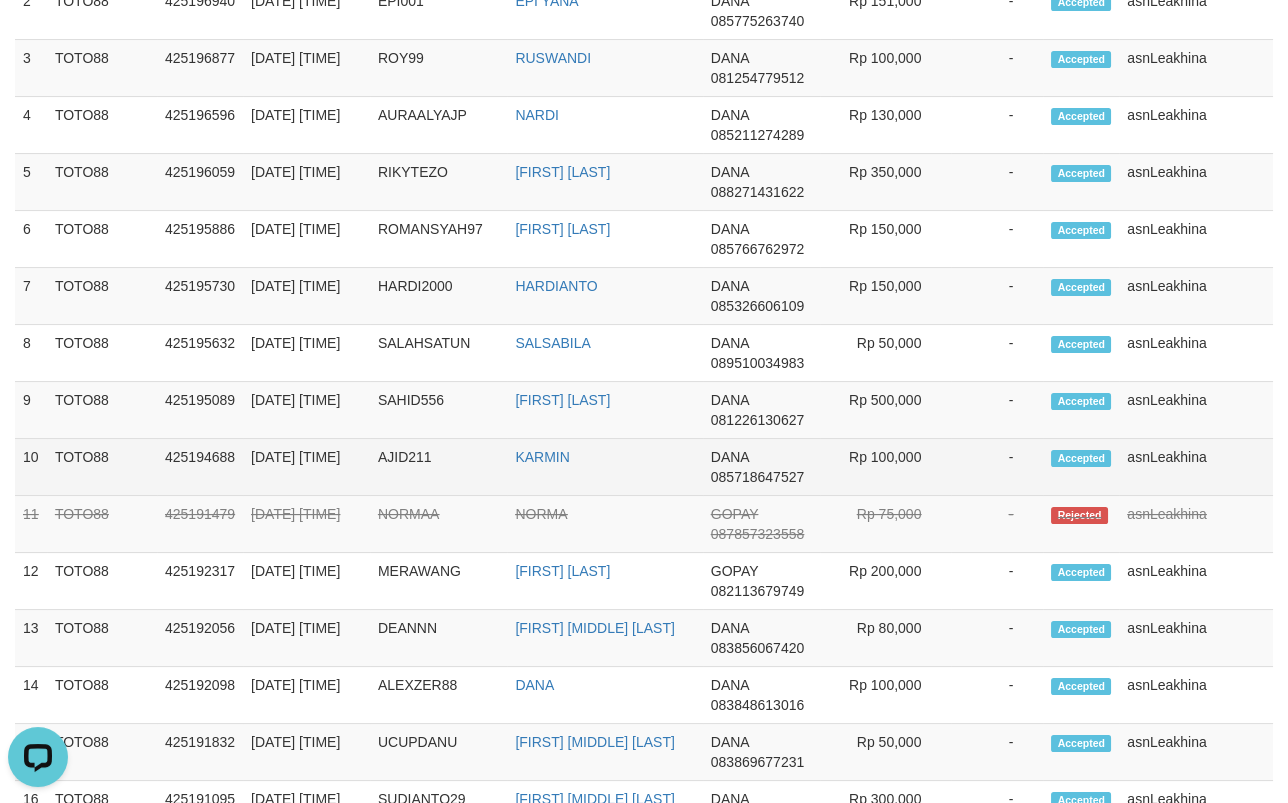 click on "asnLeakhina" at bounding box center (1196, 467) 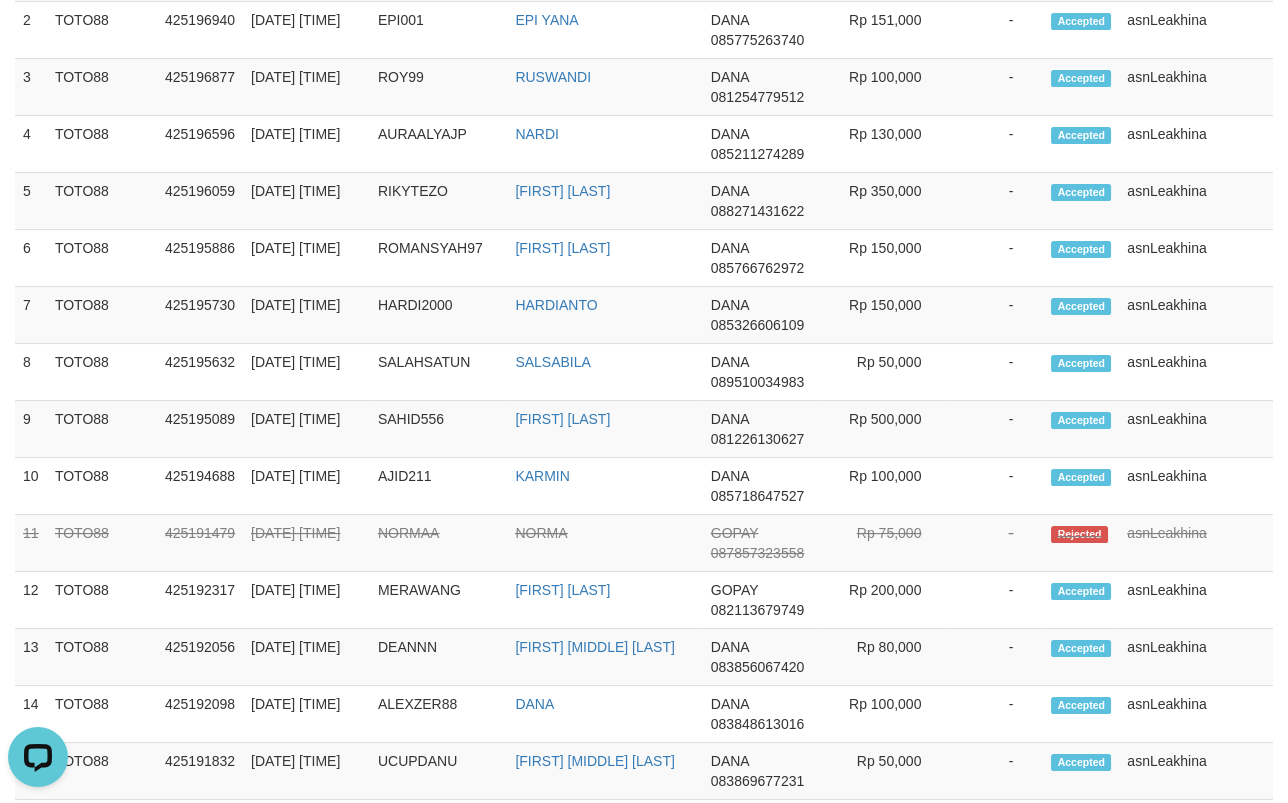 scroll, scrollTop: 366, scrollLeft: 0, axis: vertical 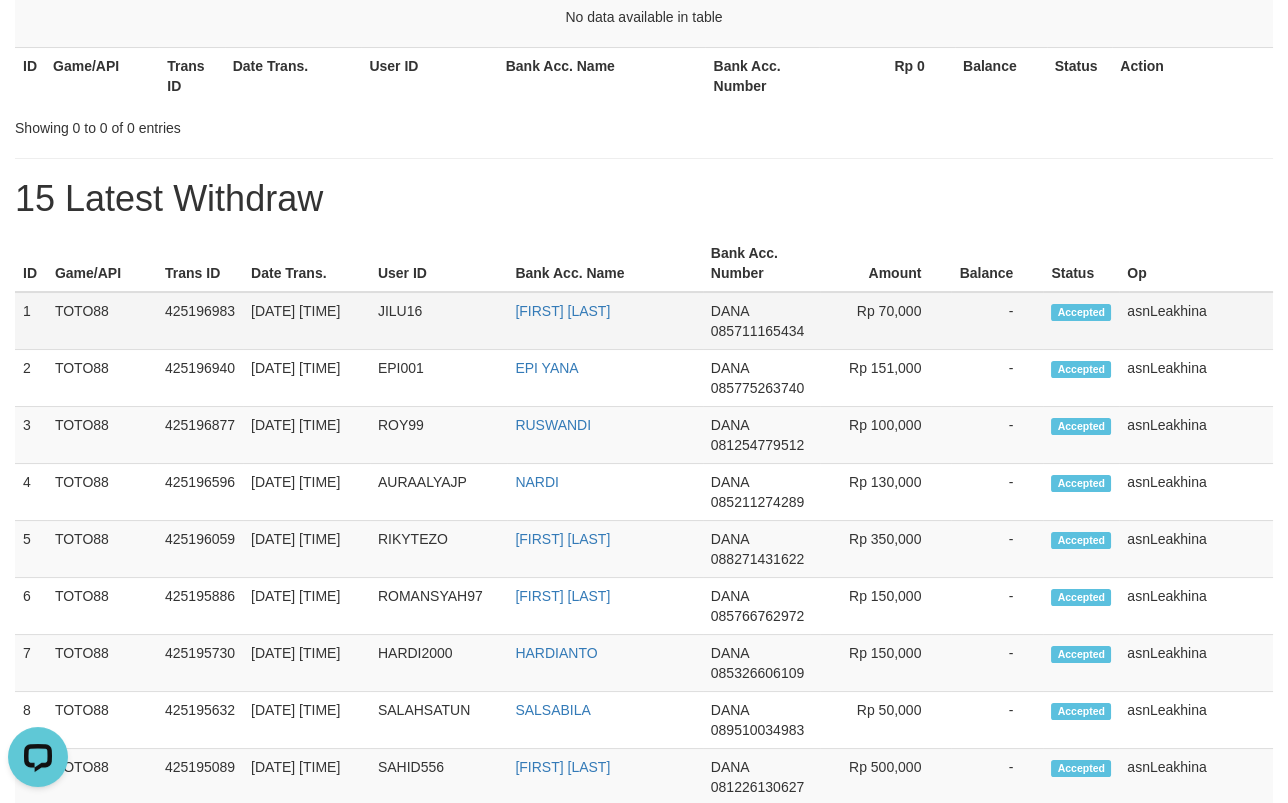 click on "1" at bounding box center [31, 321] 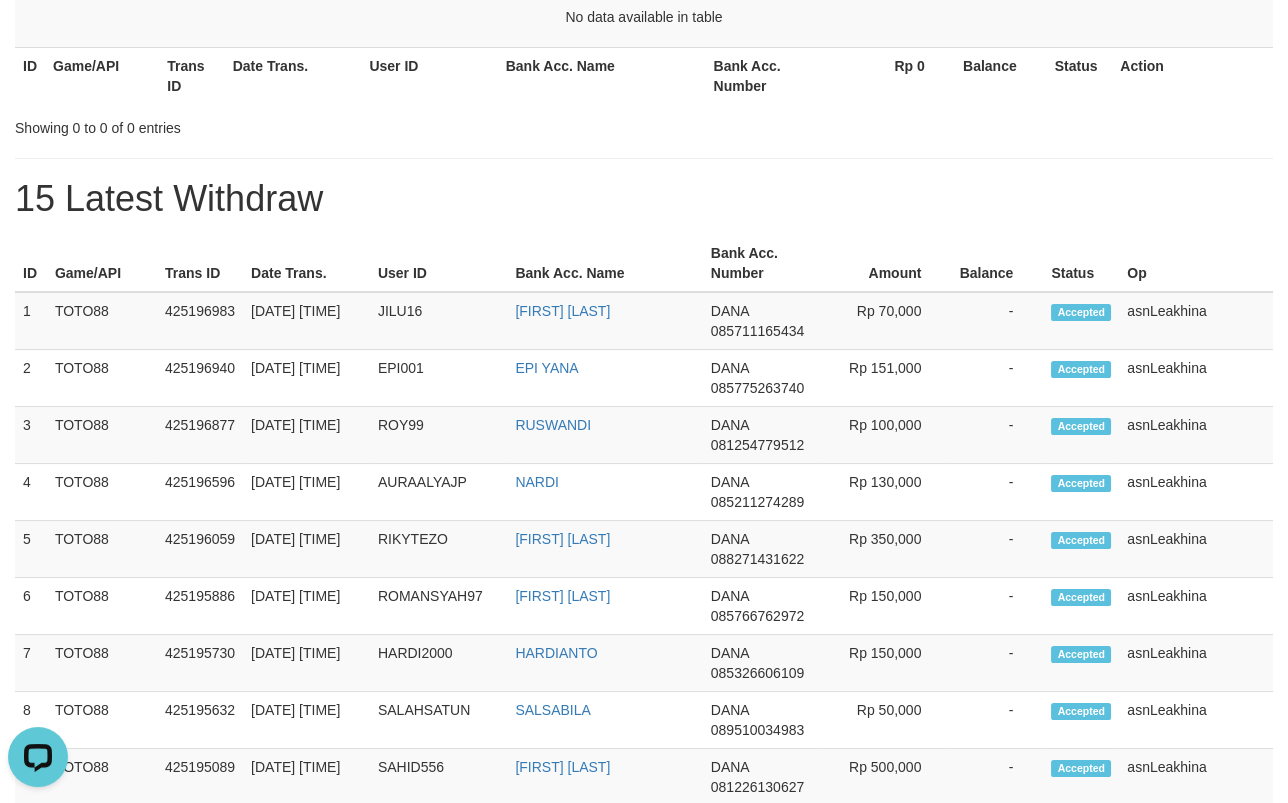 copy on "1
TOTO88
425196983
12/07/2025 13:15:24
JILU16
SRI MUTIASARI
DANA
085711165434
Rp 70,000
-
Accepted
asnLeakhina
2
TOTO88
425196940
12/07/2025 13:15:05
EPI001
EPI YANA
DANA
085775263740
Rp 151,000
-
Accepted
asnLeakhina
3
TOTO88
425196877
12/07/2025 13:14:52
ROY99
RUSWANDI
DANA
081254779512
Rp 100,000
-
Accepted
asnLeakhina
4
TOTO88
425196596
12/07/2025 13:14:34
AURAALYAJP
NARDI
DANA
085211274289
Rp 130,000
-
Accepted
asnLeakhina
5
TOTO88
425196059
12/07/2025 13:14:12
RIKYTEZO
RIKI HERMAWAN
DANA
088271431622
Rp 350,000
-
Accepted
asnLeakhina
6
TOTO88
4251..." 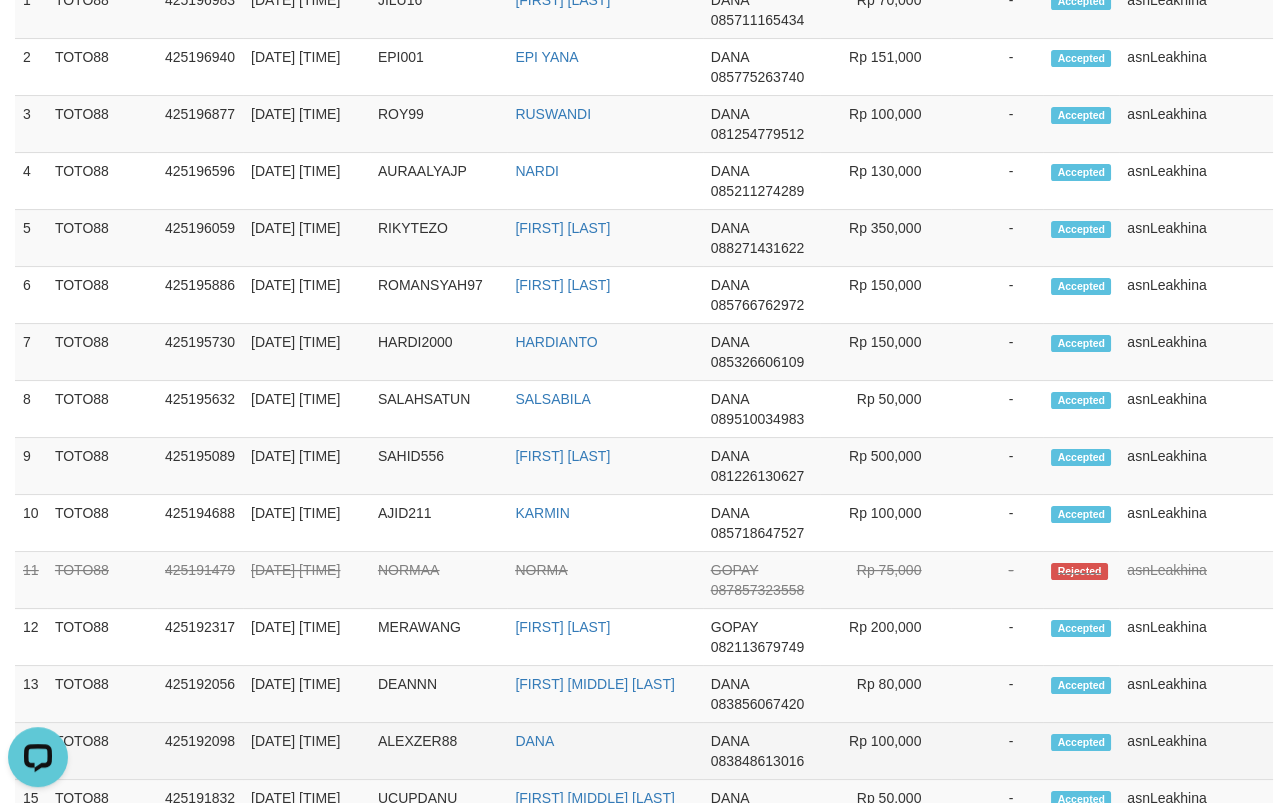 scroll, scrollTop: 1100, scrollLeft: 0, axis: vertical 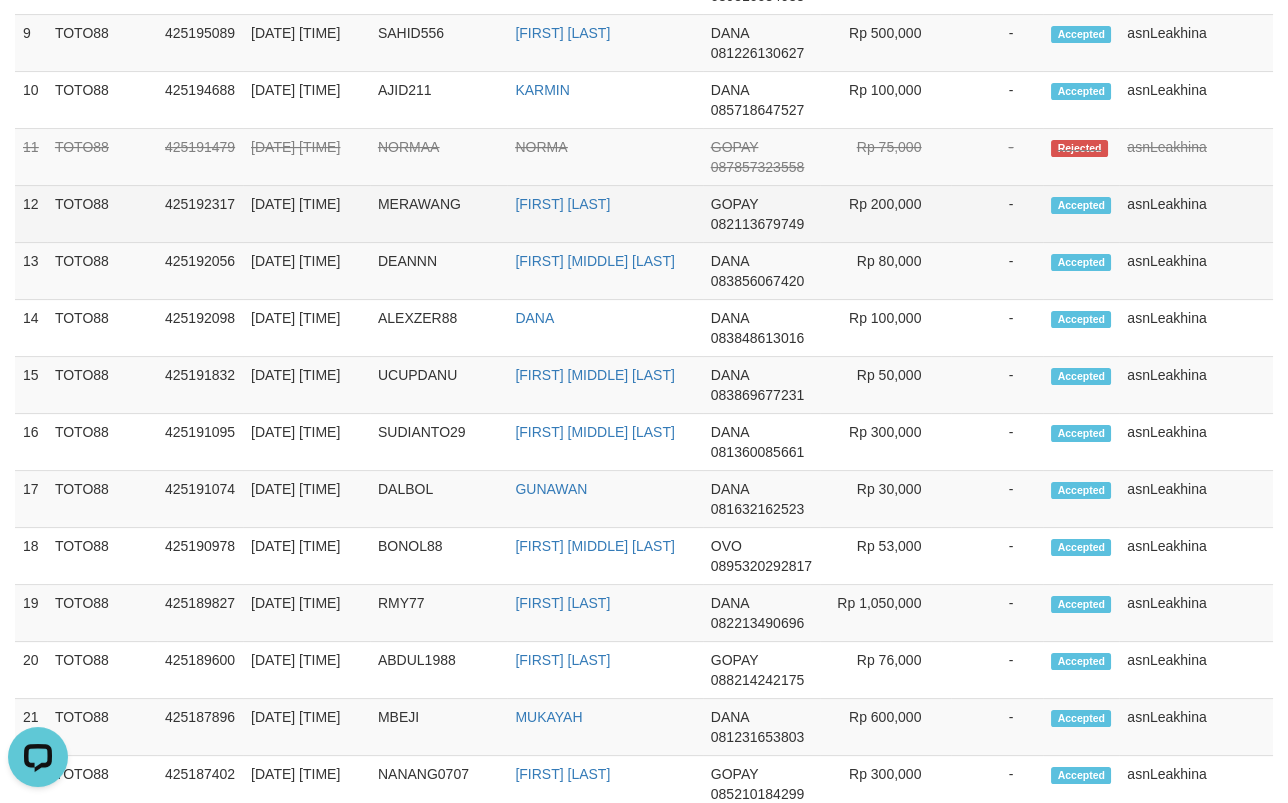 click on "12" at bounding box center [31, 214] 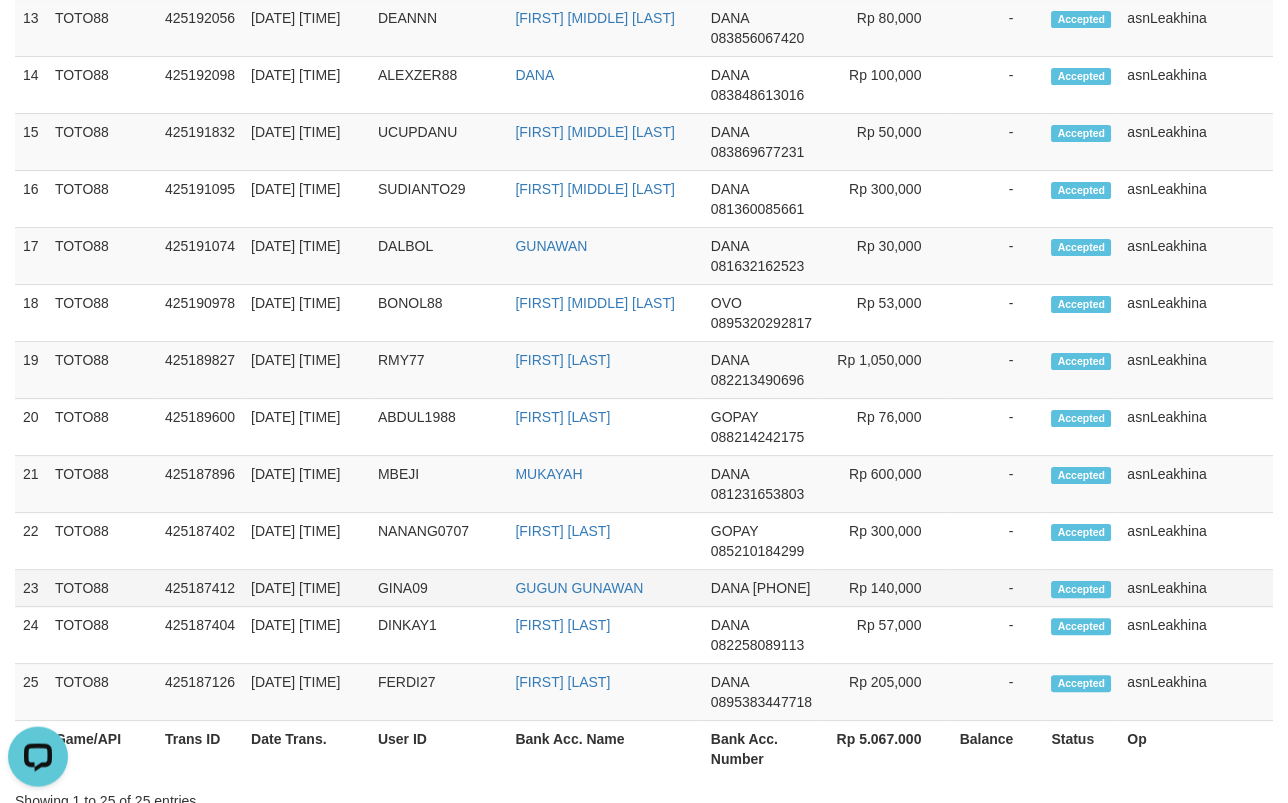 scroll, scrollTop: 1479, scrollLeft: 0, axis: vertical 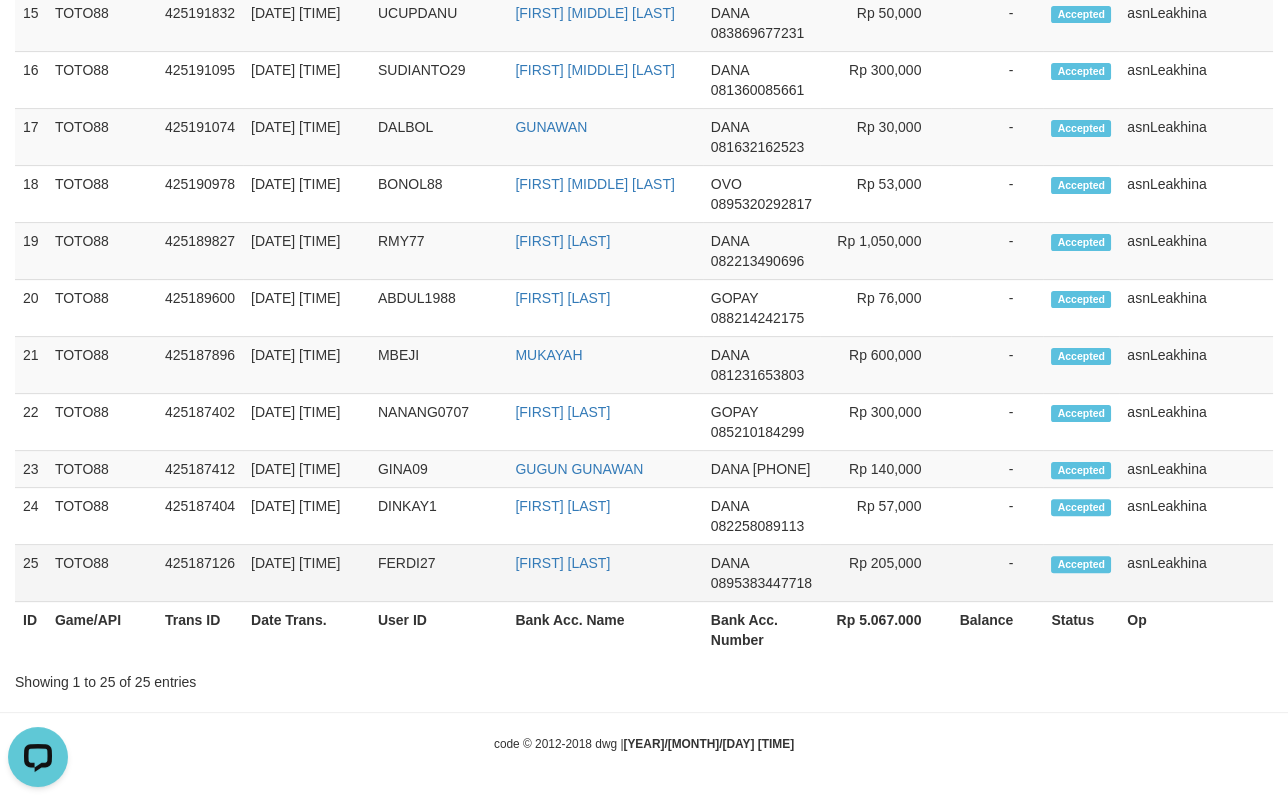 click on "asnLeakhina" at bounding box center [1196, 573] 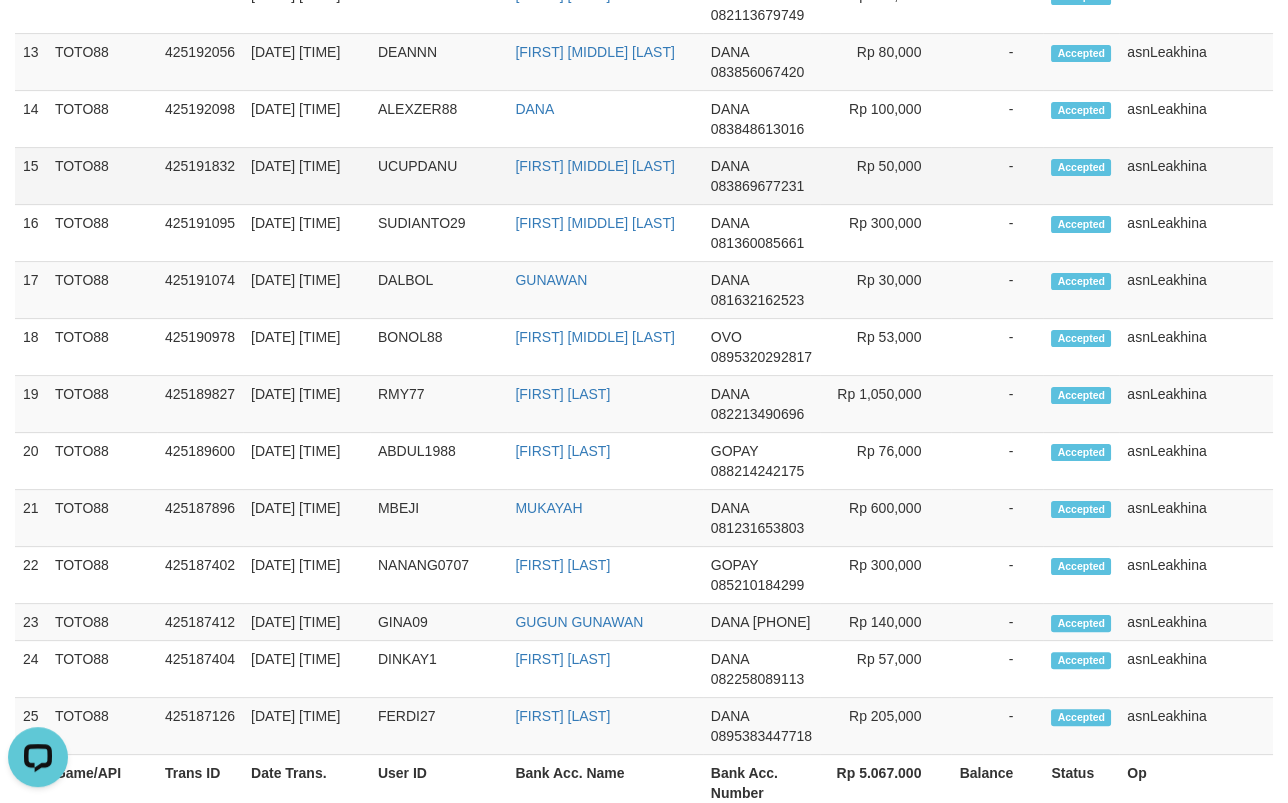 scroll, scrollTop: 1112, scrollLeft: 0, axis: vertical 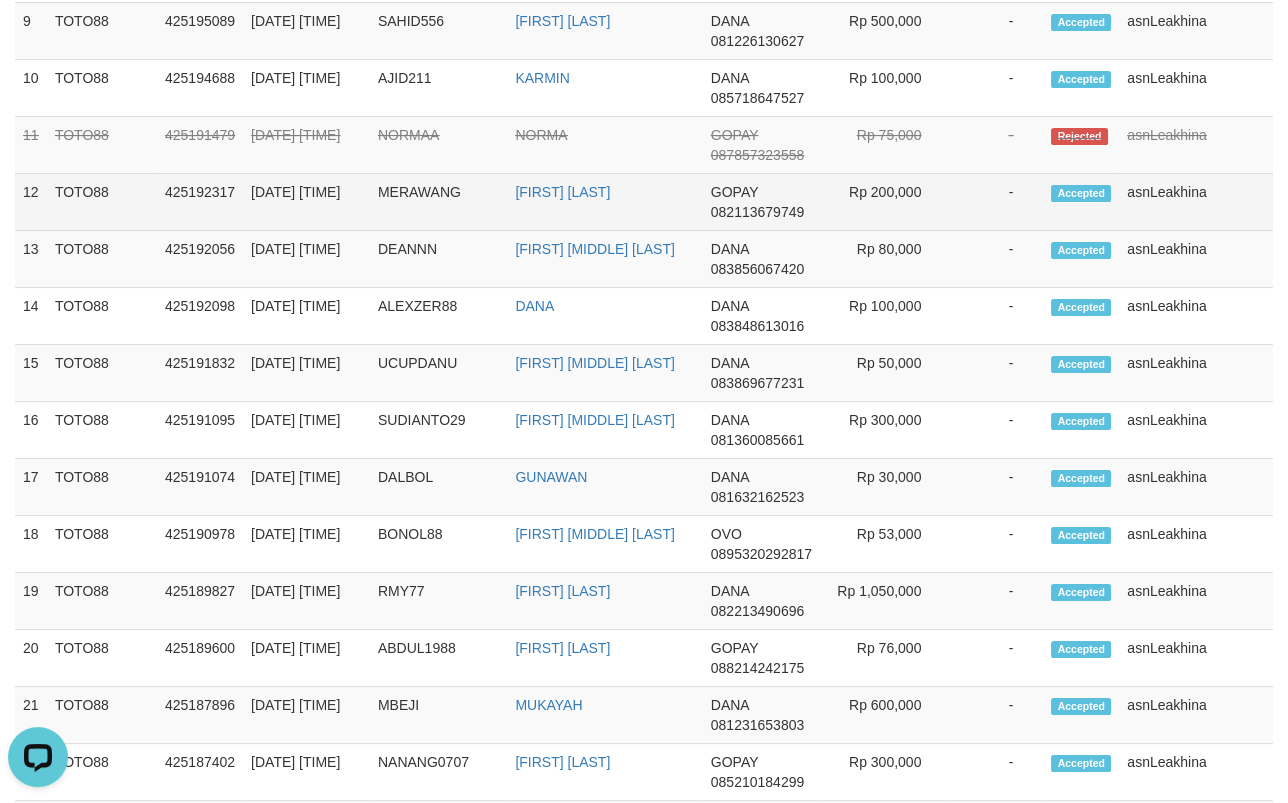 click on "12" at bounding box center (31, 202) 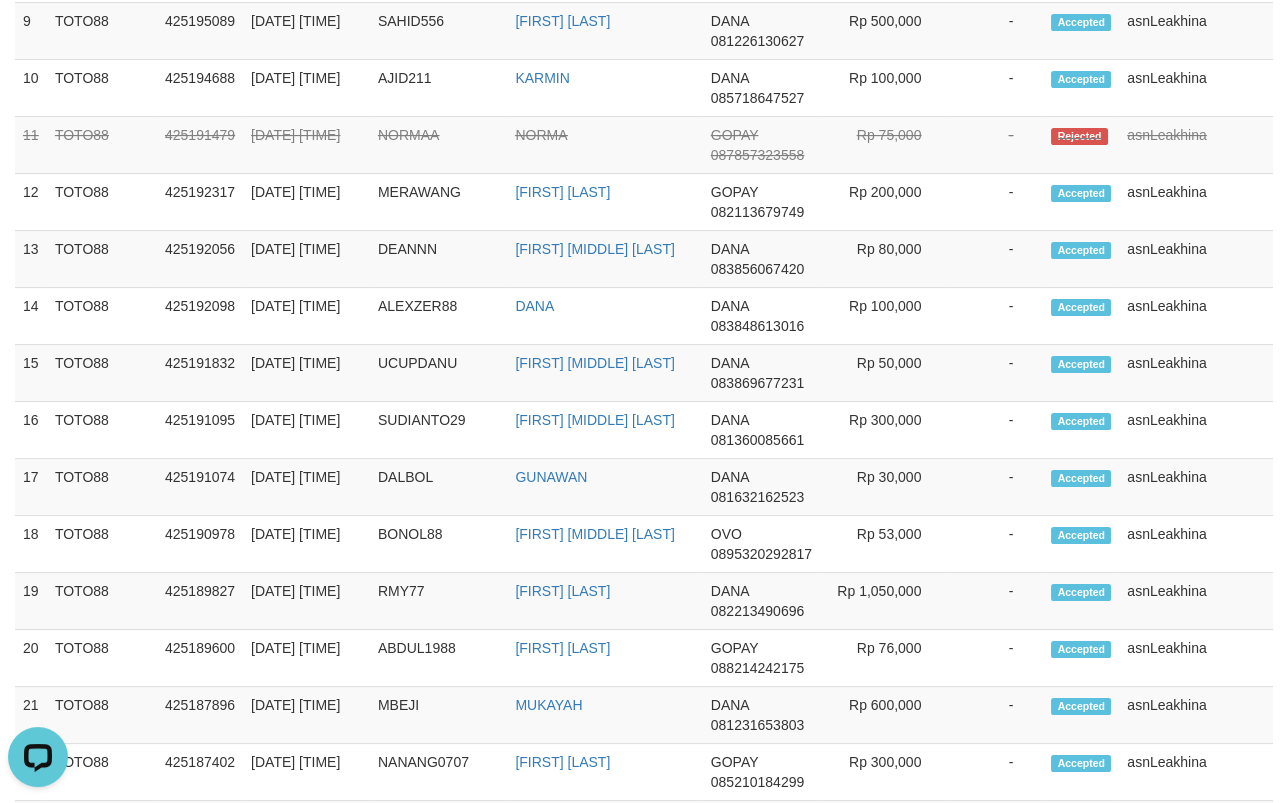copy on "12
TOTO88
425192317
12/07/2025 13:10:42
MERAWANG
HENDRI SETIAWAN
GOPAY
082113679749
Rp 200,000
-
Accepted
asnLeakhina
13
TOTO88
425192056
12/07/2025 13:10:26
DEANNN
DEAN SEFSE ANGGARA
DANA
083856067420
Rp 80,000
-
Accepted
asnLeakhina
14
TOTO88
425192098
12/07/2025 13:10:13
ALEXZER88
DANA
DANA
083848613016
Rp 100,000
-
Accepted
asnLeakhina
15
TOTO88
425191832
12/07/2025 13:09:59
UCUPDANU
DANU AGUNG SAPUTRA
DANA
083869677231
Rp 50,000
-
Accepted
asnLeakhina
16
TOTO88
425191095
12/07/2025 13:09:28
SUDIANTO29
NOVA HETTI DIANA SIMANULLANG
DANA
081360085661
Rp 300,000
-
Accepted
asnLe..." 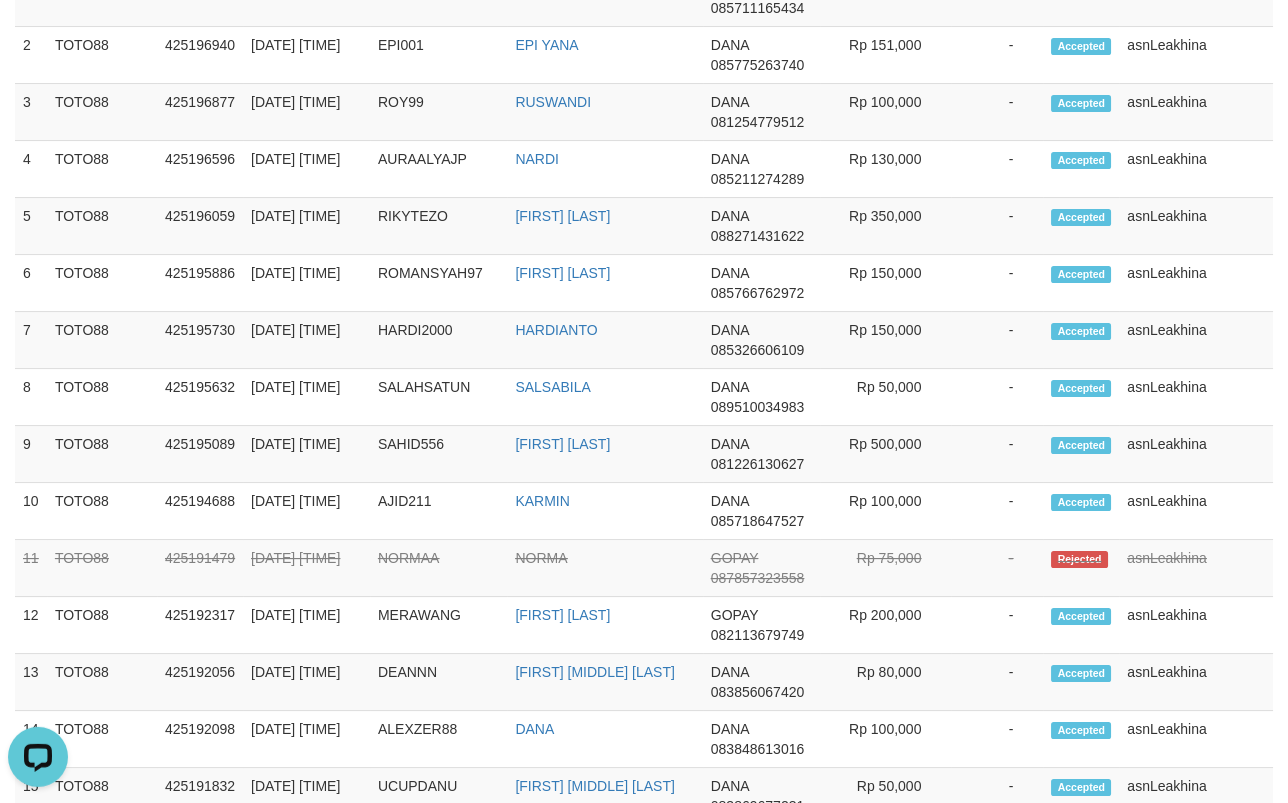 scroll, scrollTop: 12, scrollLeft: 0, axis: vertical 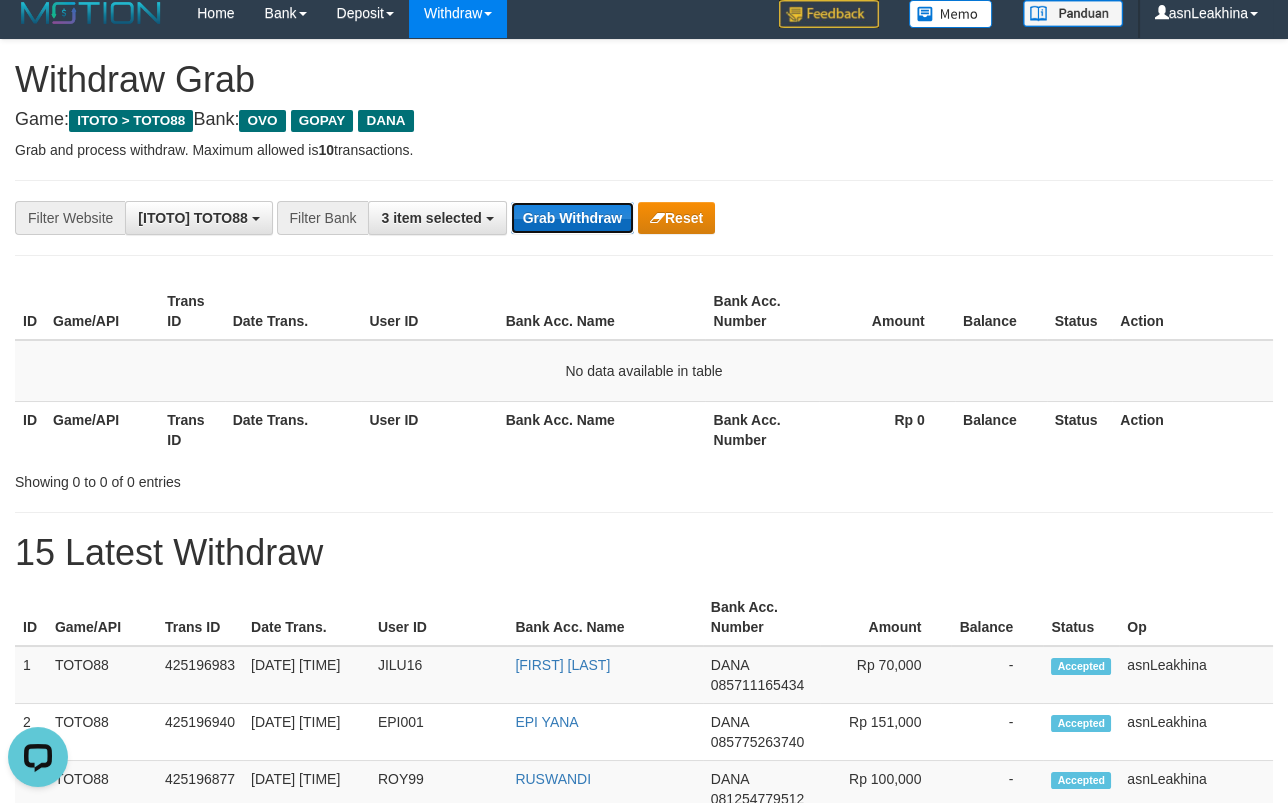 click on "Grab Withdraw" at bounding box center (572, 218) 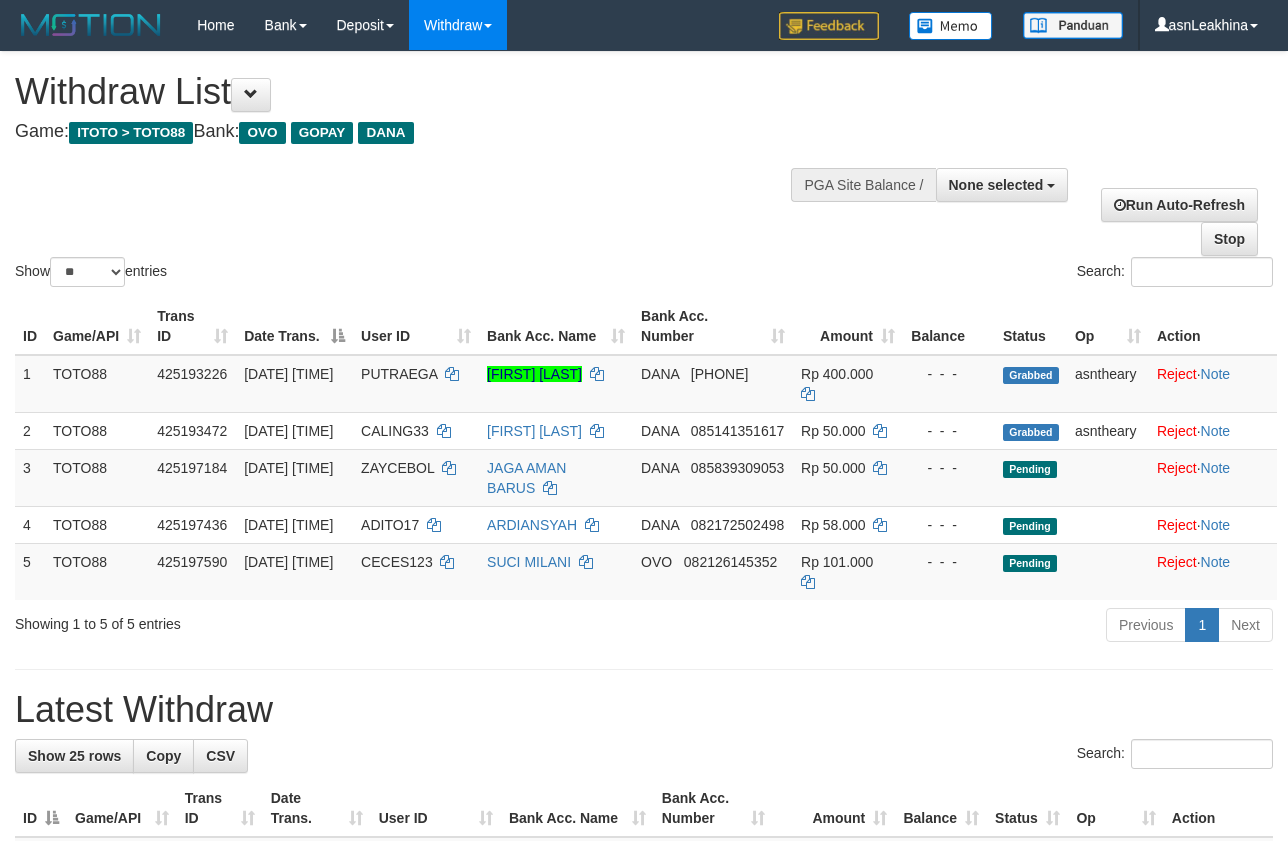 select 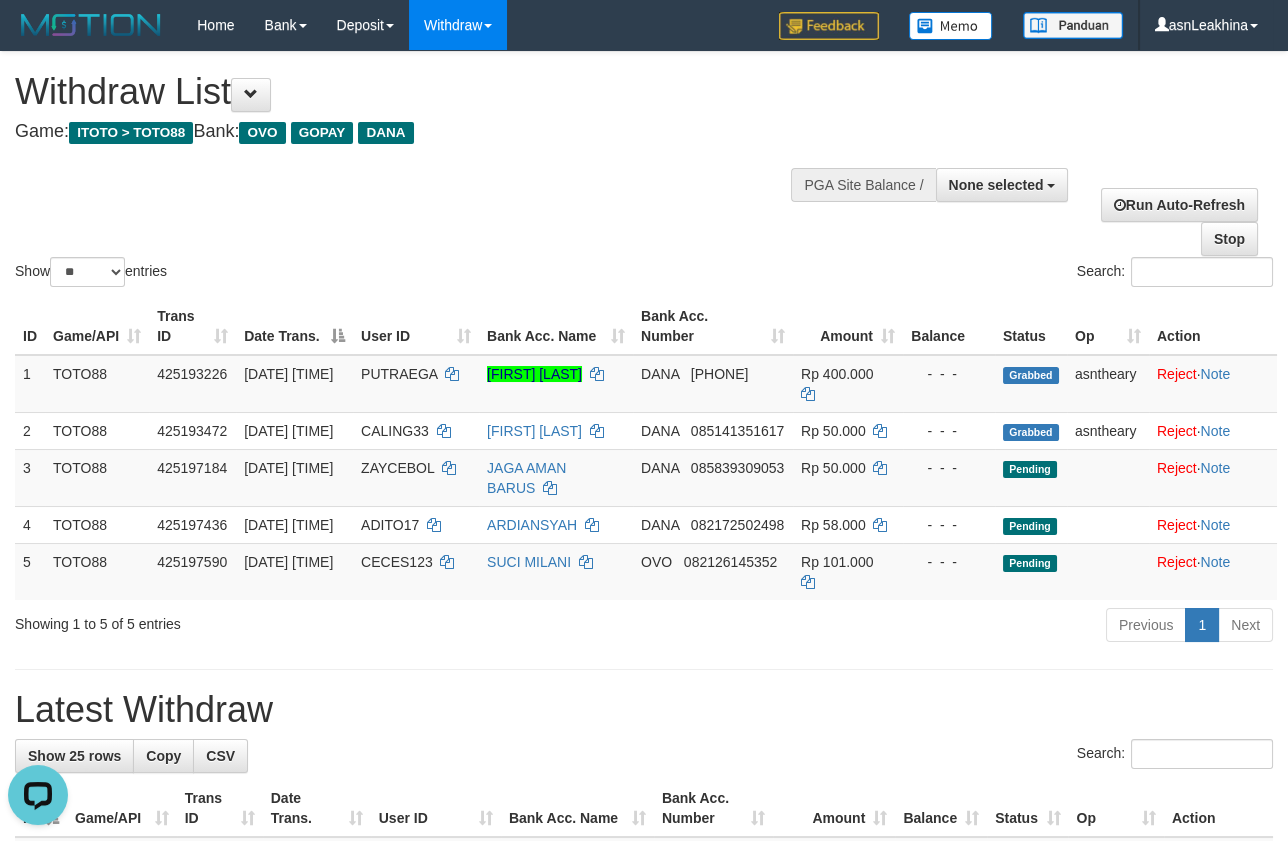 scroll, scrollTop: 0, scrollLeft: 0, axis: both 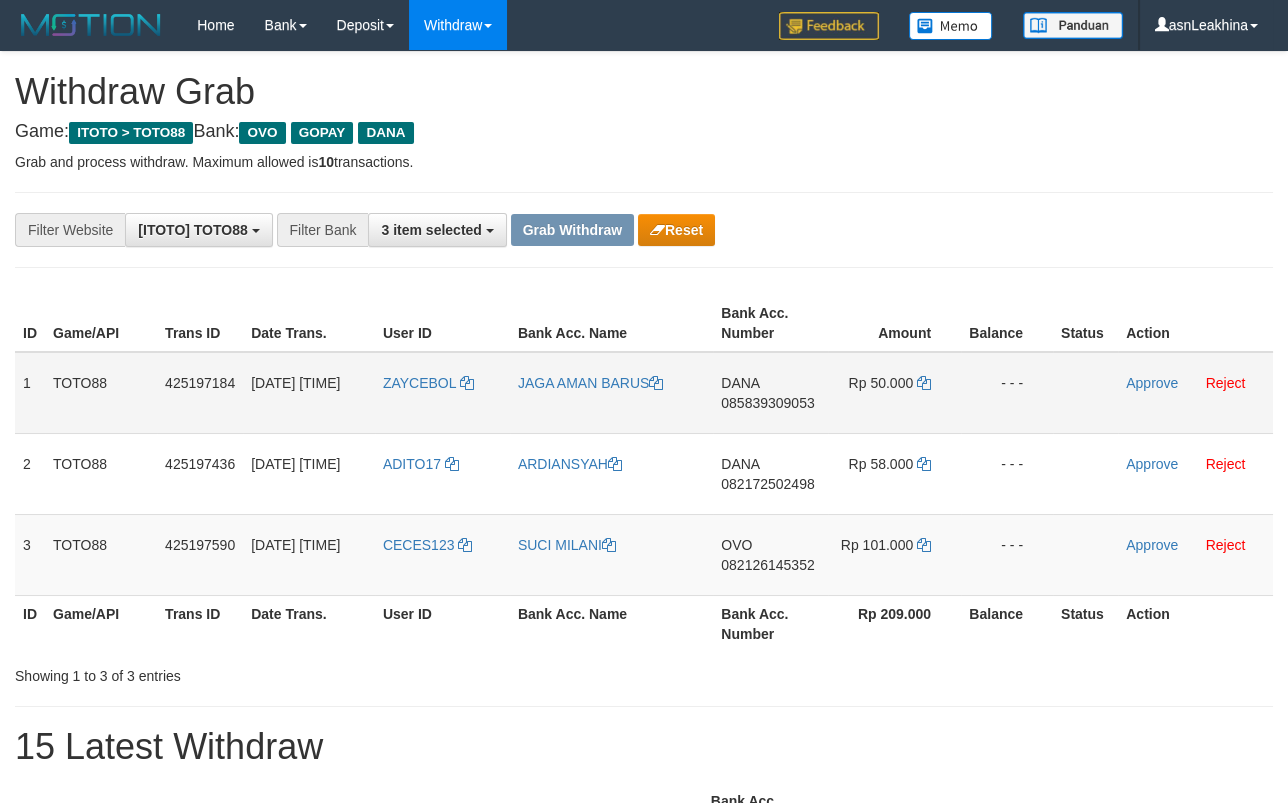 click on "085839309053" at bounding box center [767, 403] 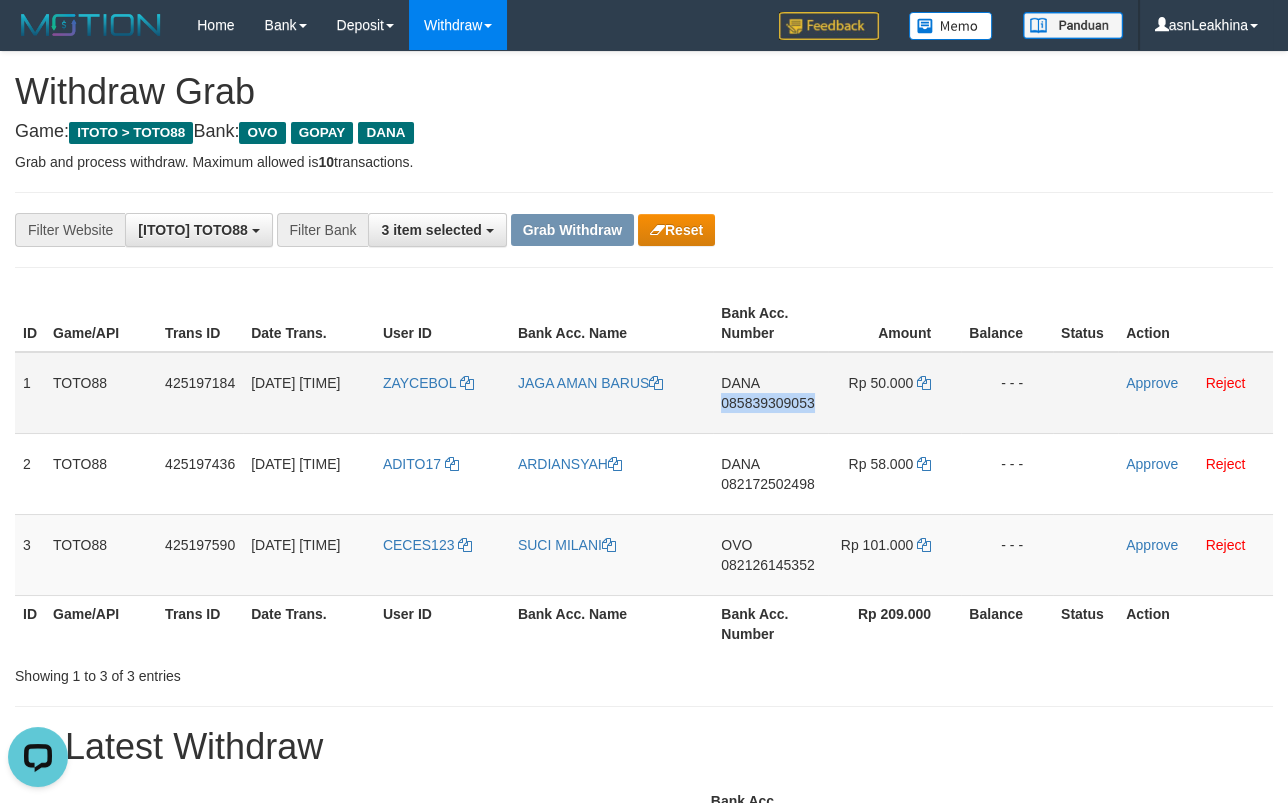 scroll, scrollTop: 0, scrollLeft: 0, axis: both 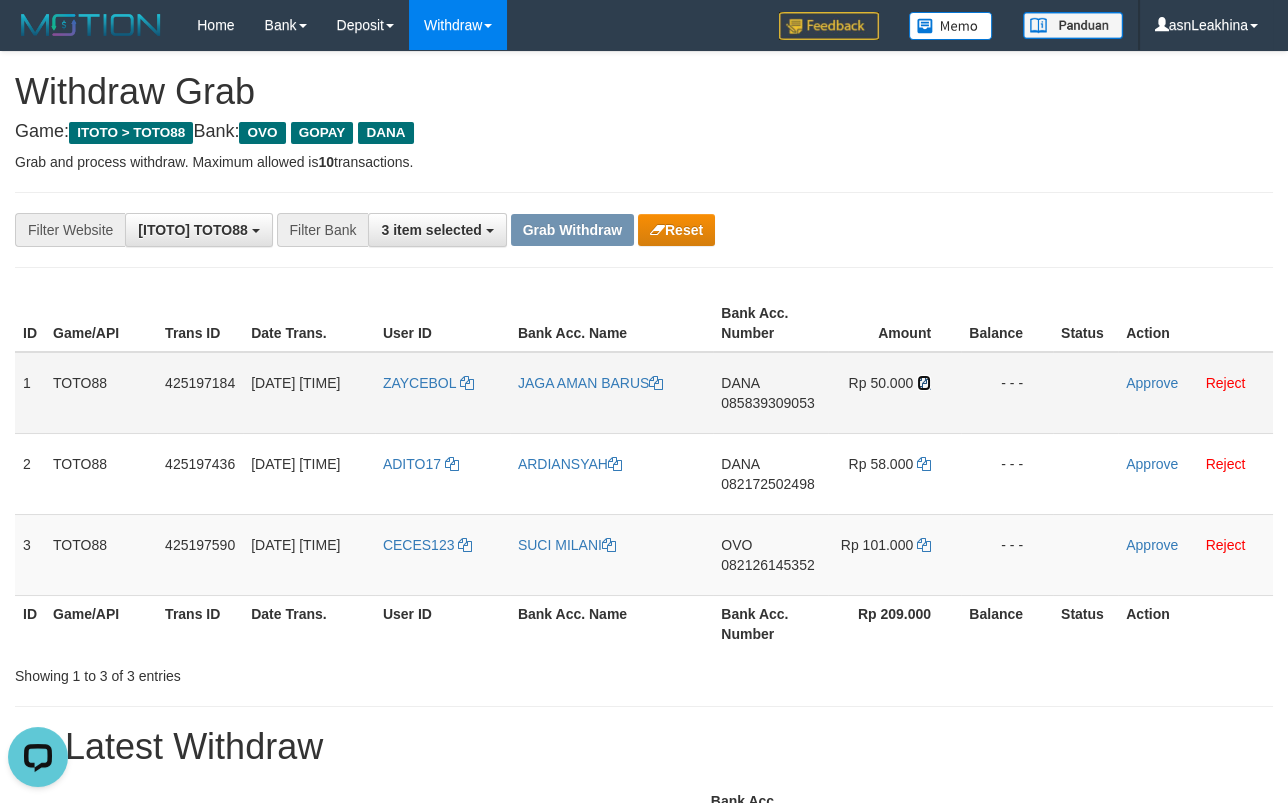 click at bounding box center (924, 383) 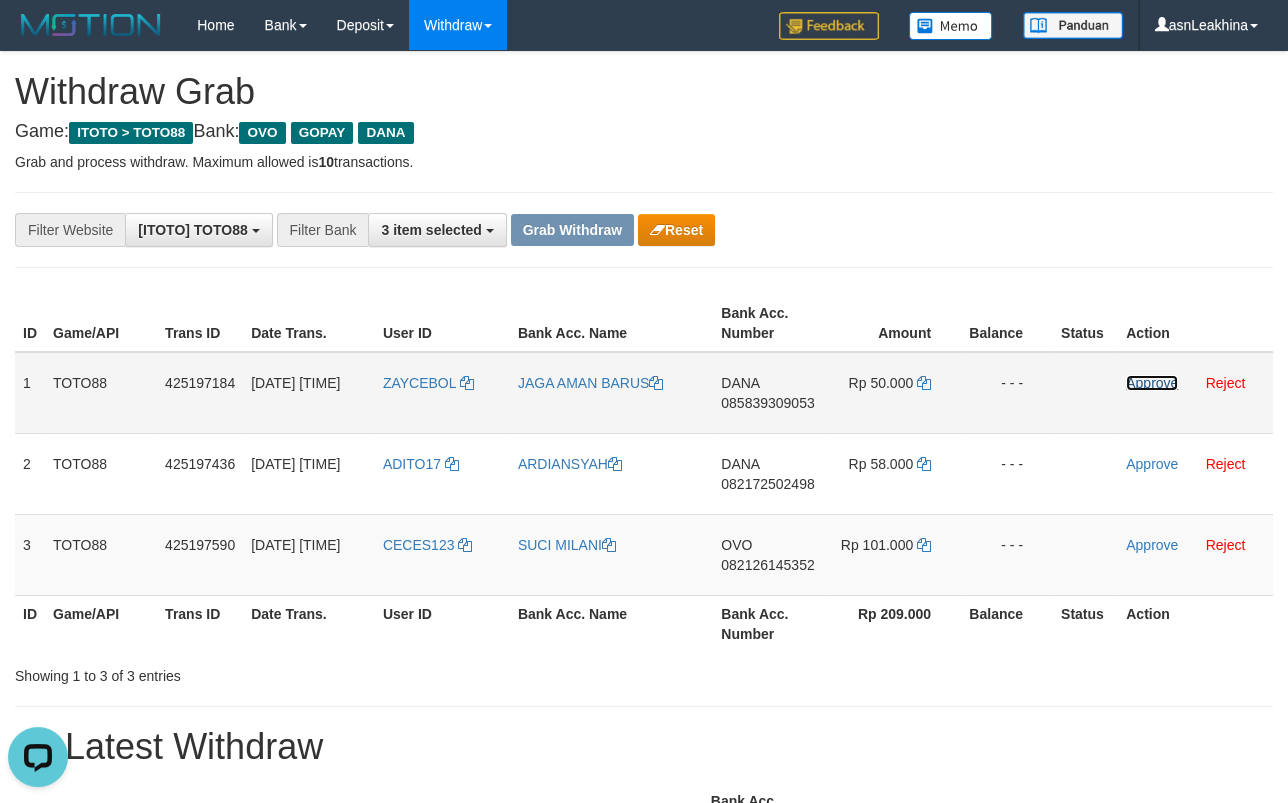 click on "Approve" at bounding box center (1152, 383) 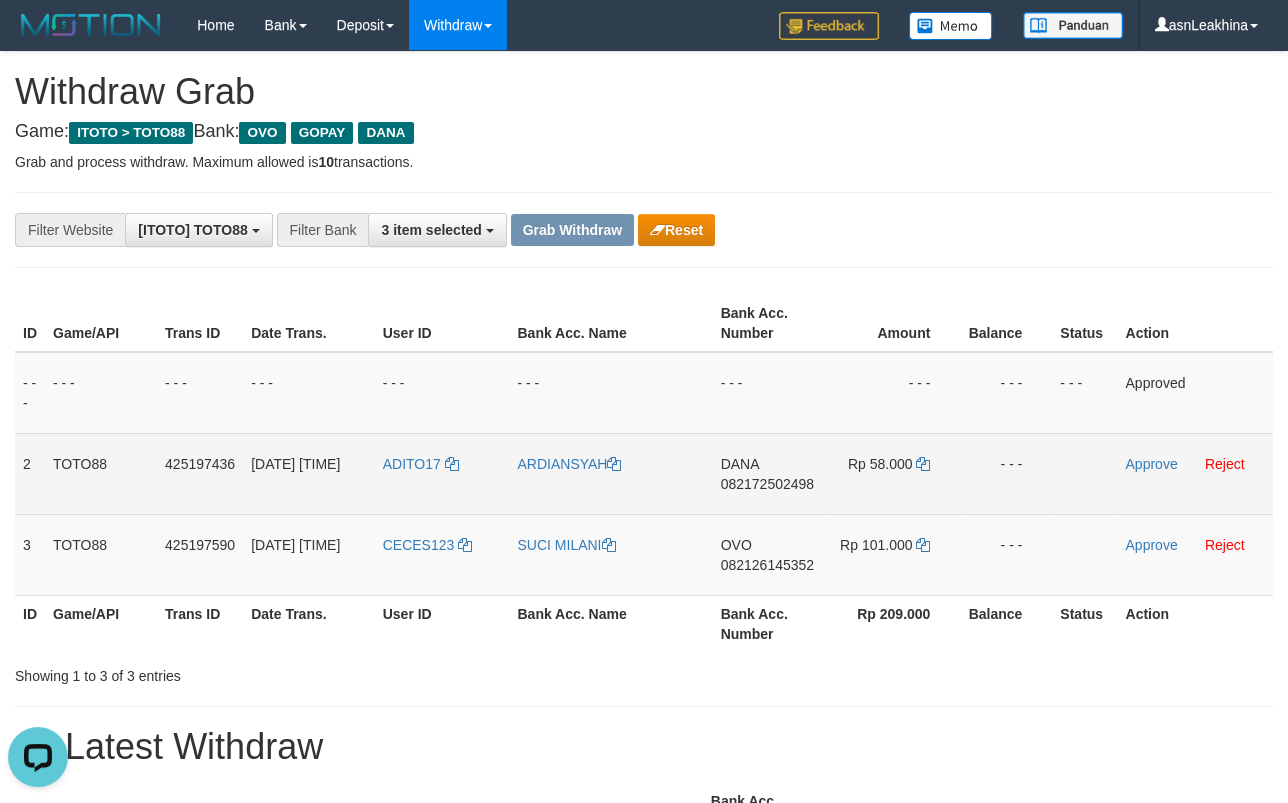 click on "082172502498" at bounding box center [767, 484] 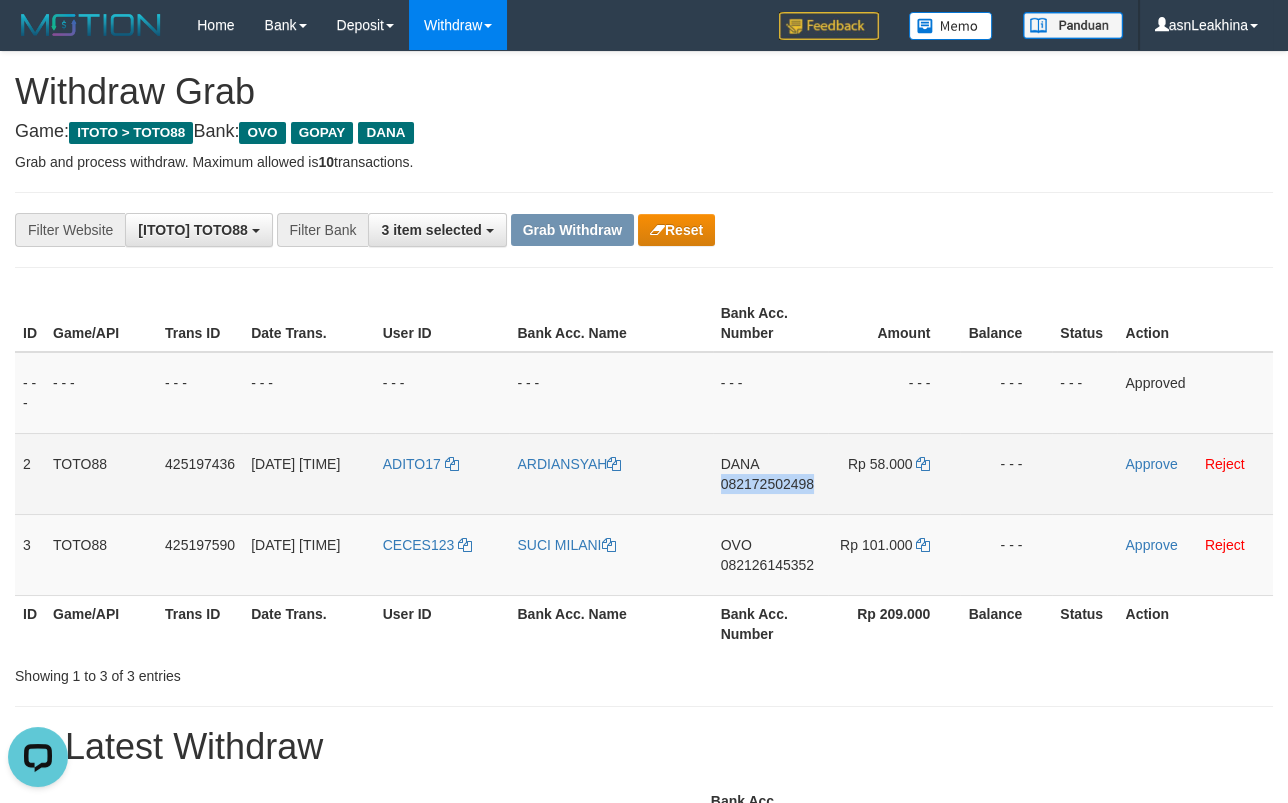 click on "082172502498" at bounding box center (767, 484) 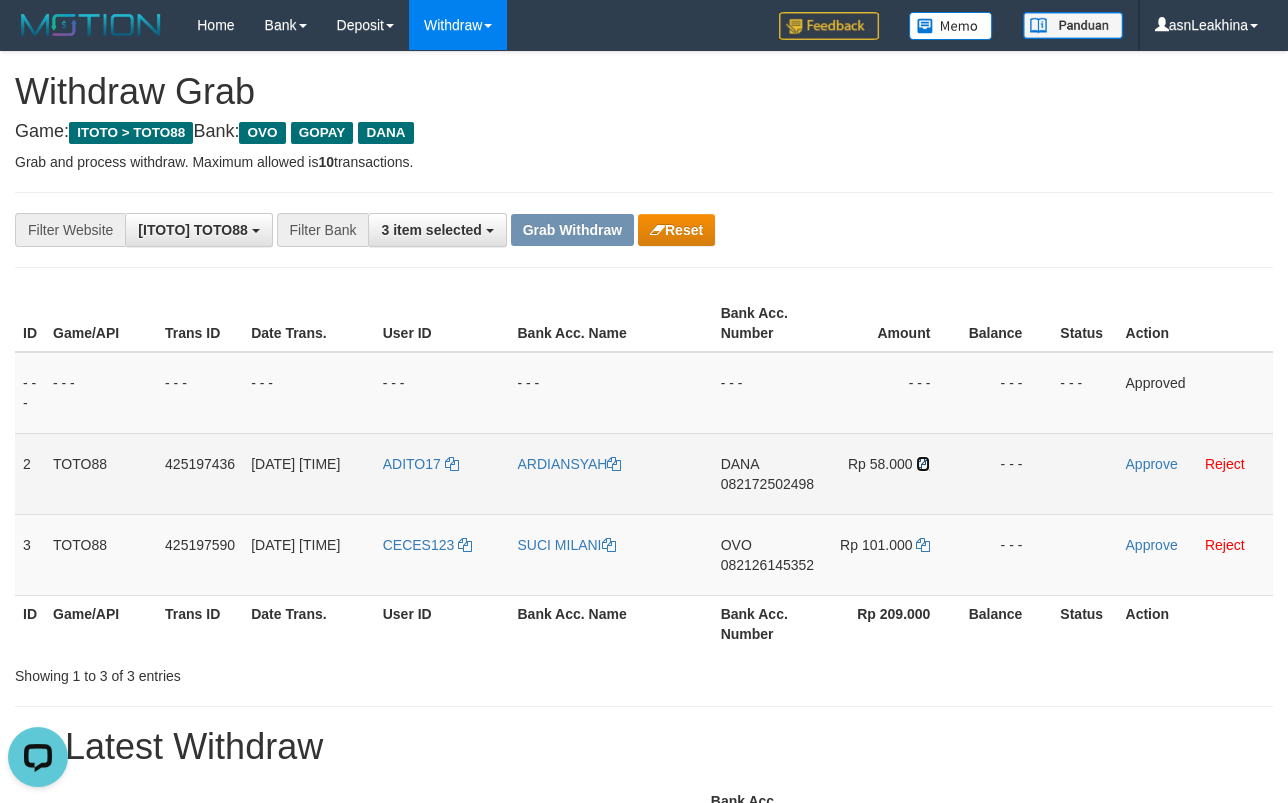 click at bounding box center [923, 464] 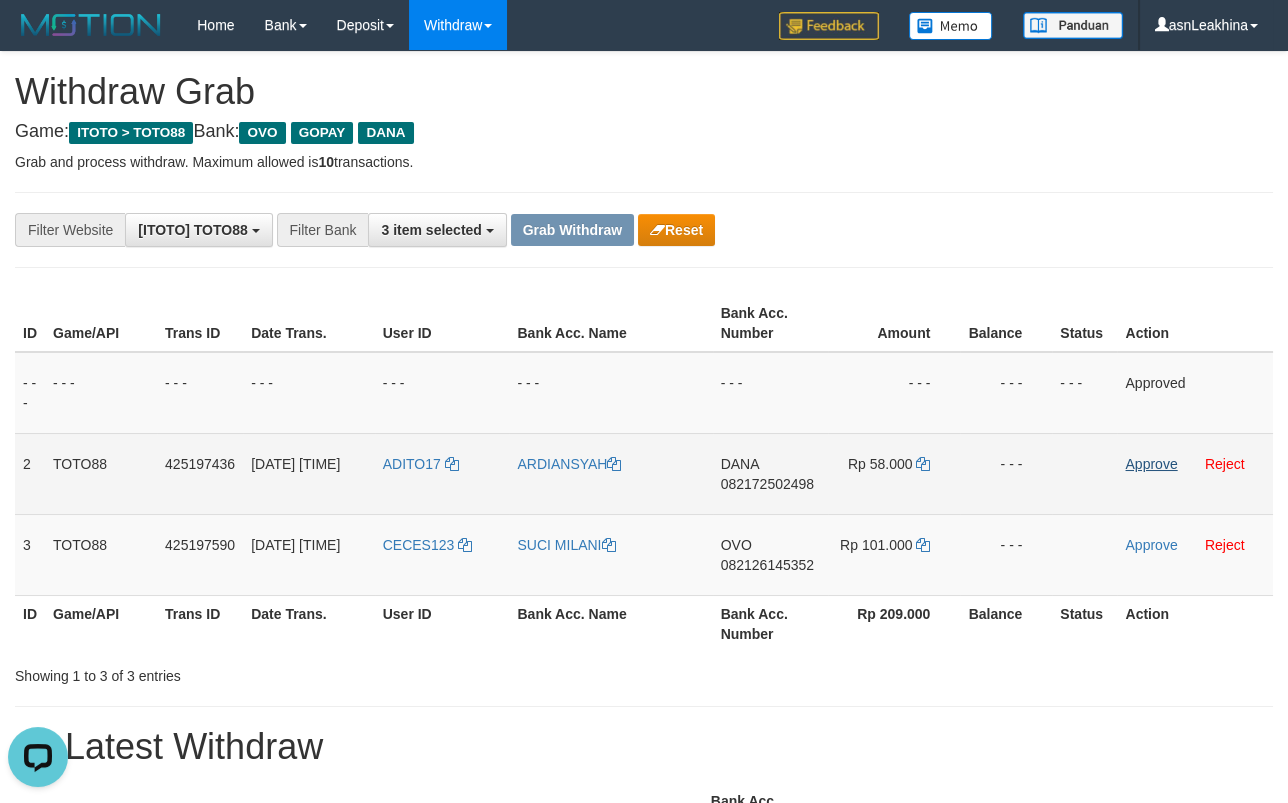 drag, startPoint x: 1183, startPoint y: 463, endPoint x: 1167, endPoint y: 465, distance: 16.124516 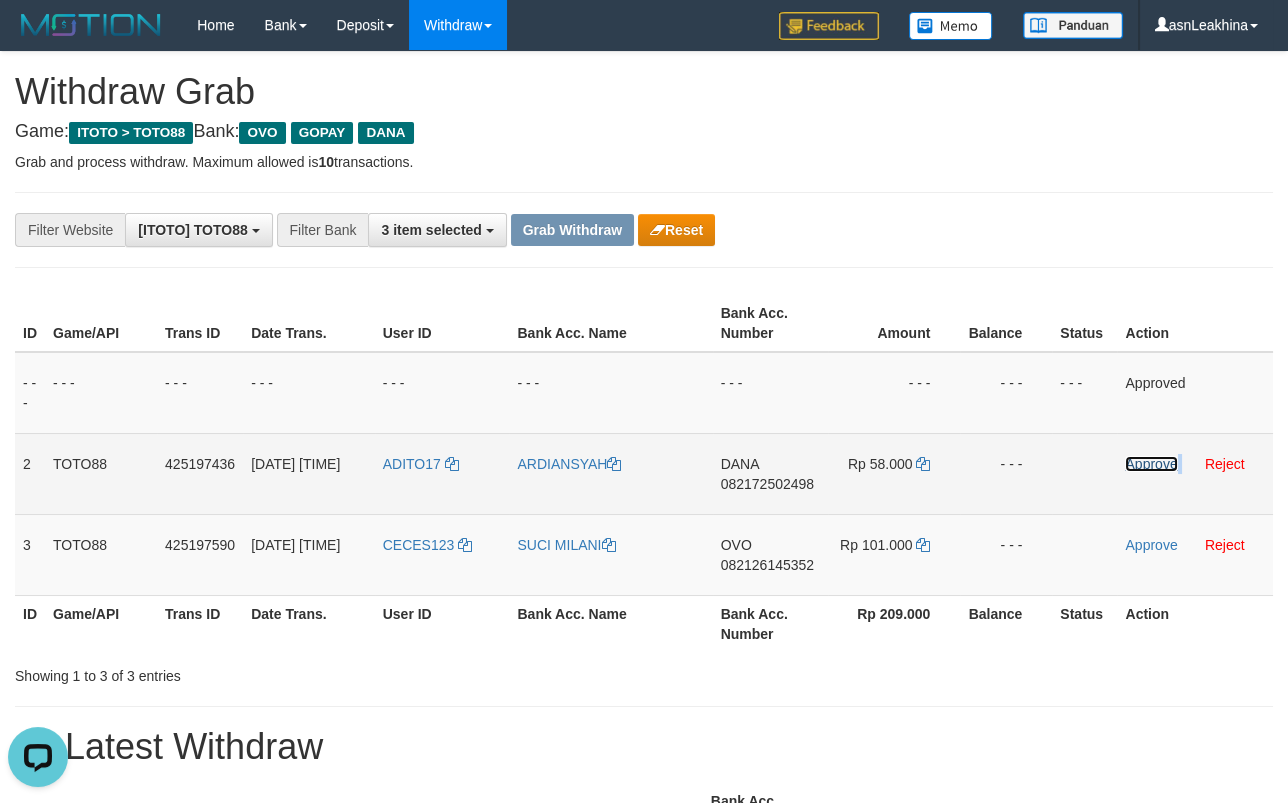 click on "Approve" at bounding box center [1151, 464] 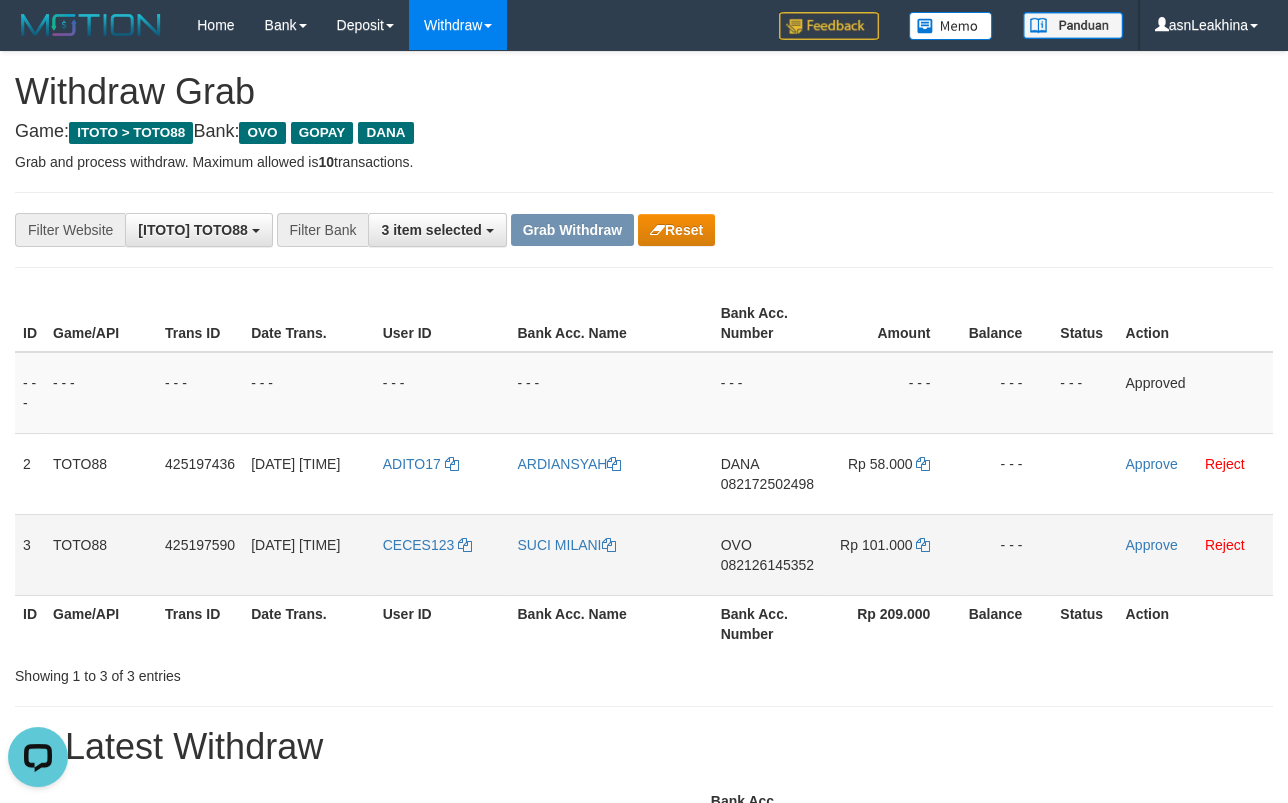 click on "082126145352" at bounding box center [767, 565] 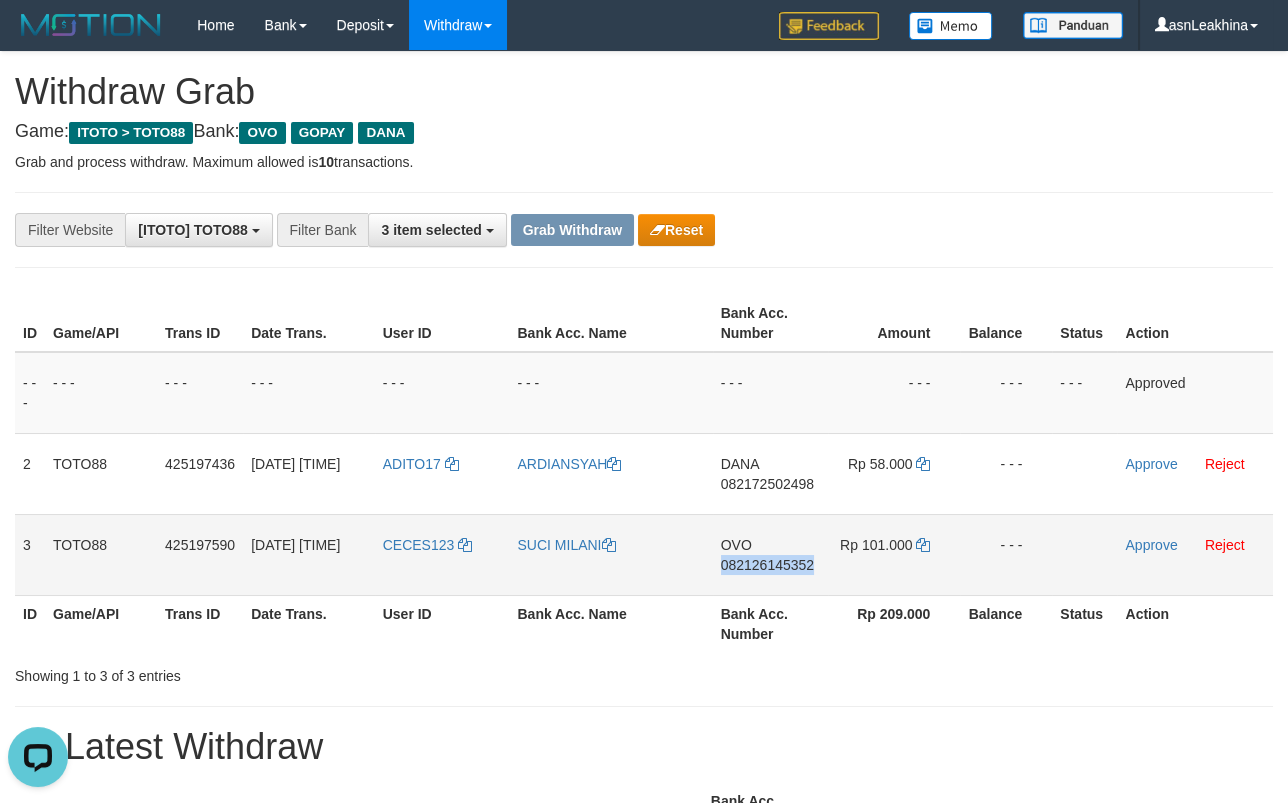 click on "082126145352" at bounding box center (767, 565) 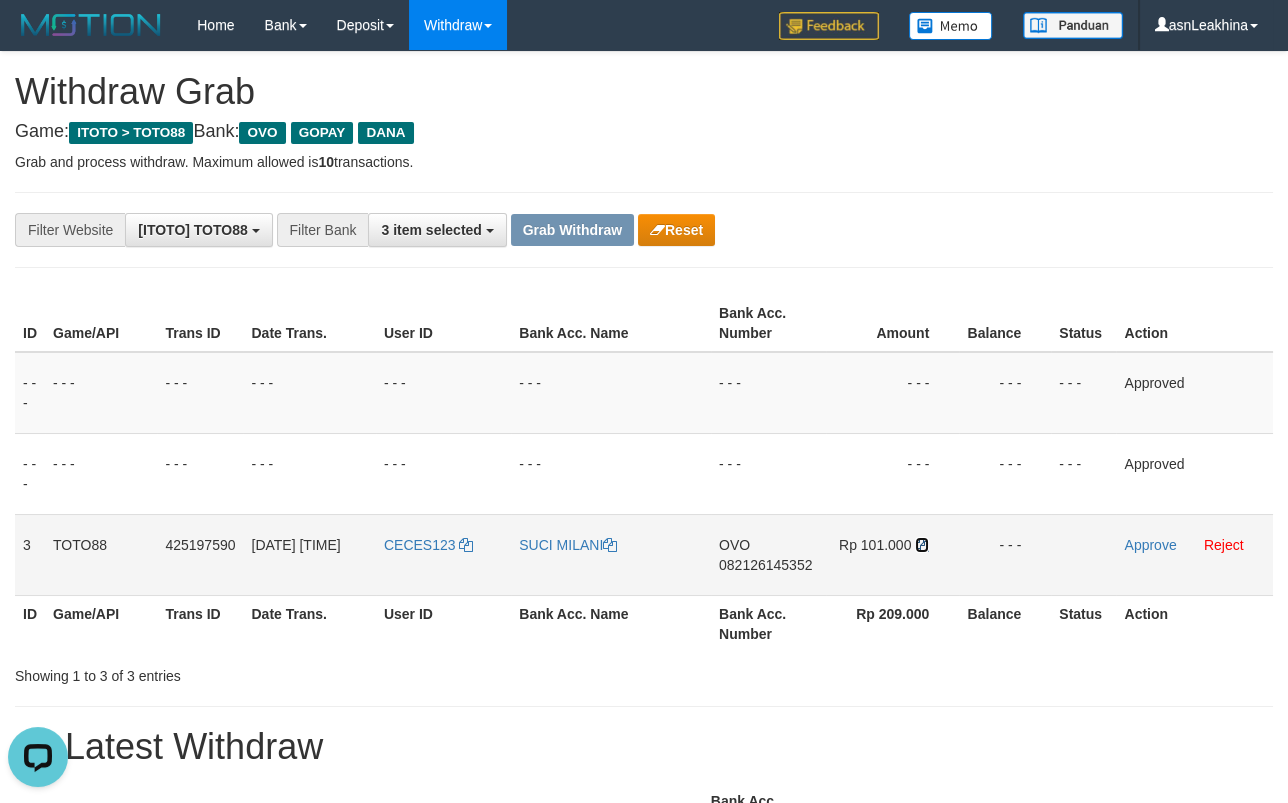 click at bounding box center (922, 545) 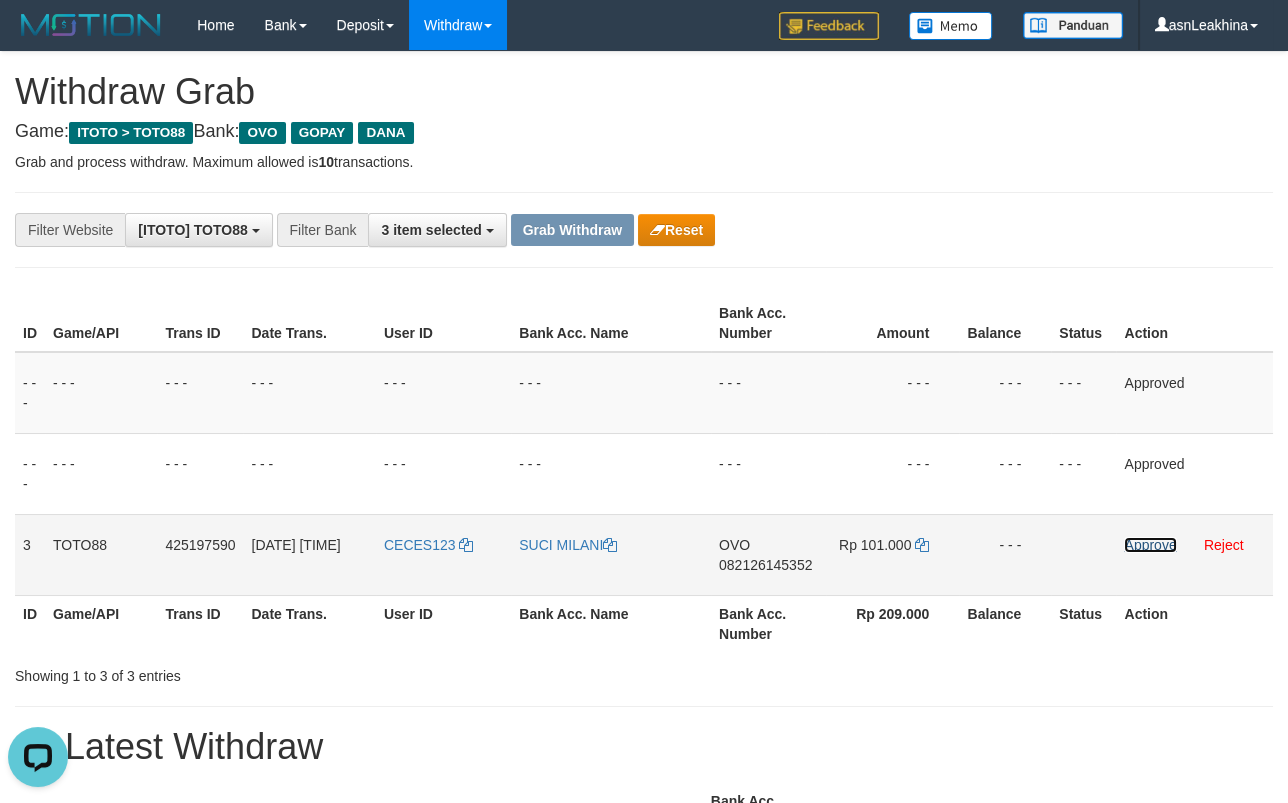 click on "Approve" at bounding box center [1150, 545] 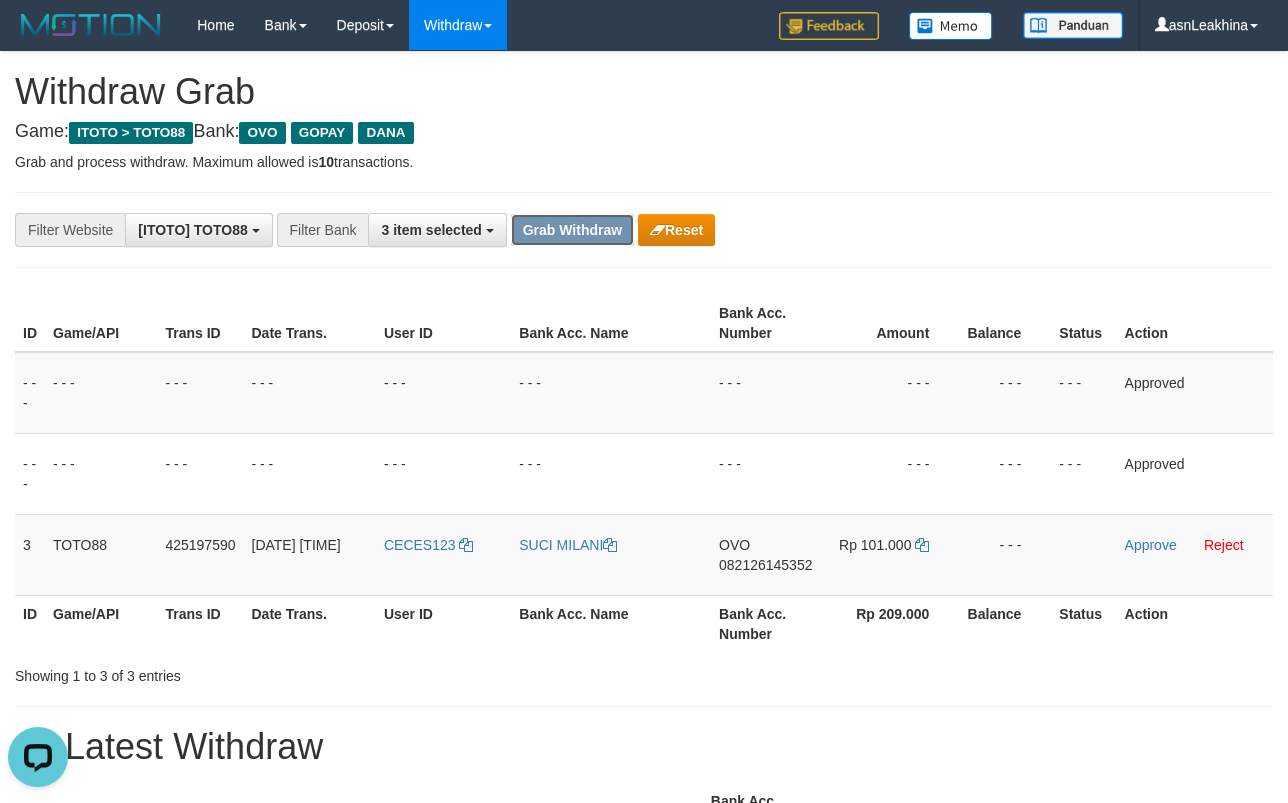 click on "Grab Withdraw" at bounding box center [572, 230] 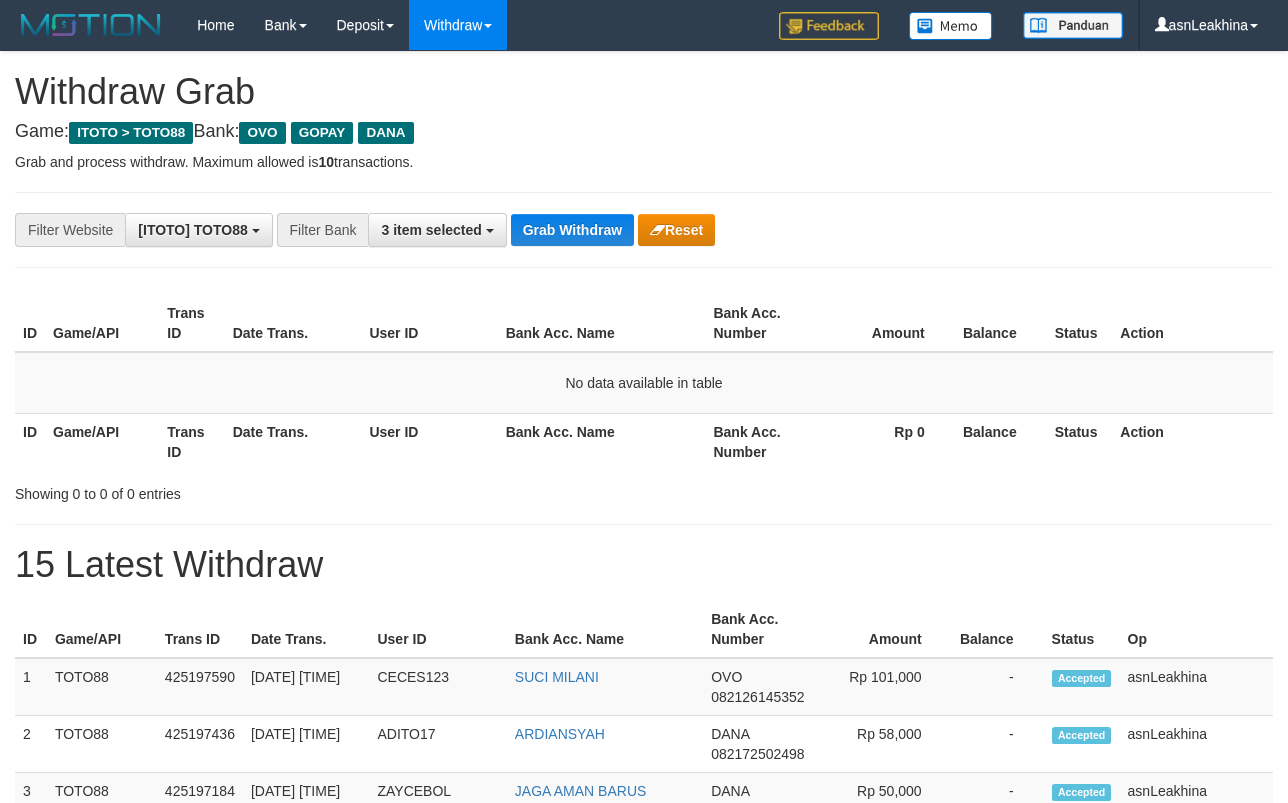 scroll, scrollTop: 0, scrollLeft: 0, axis: both 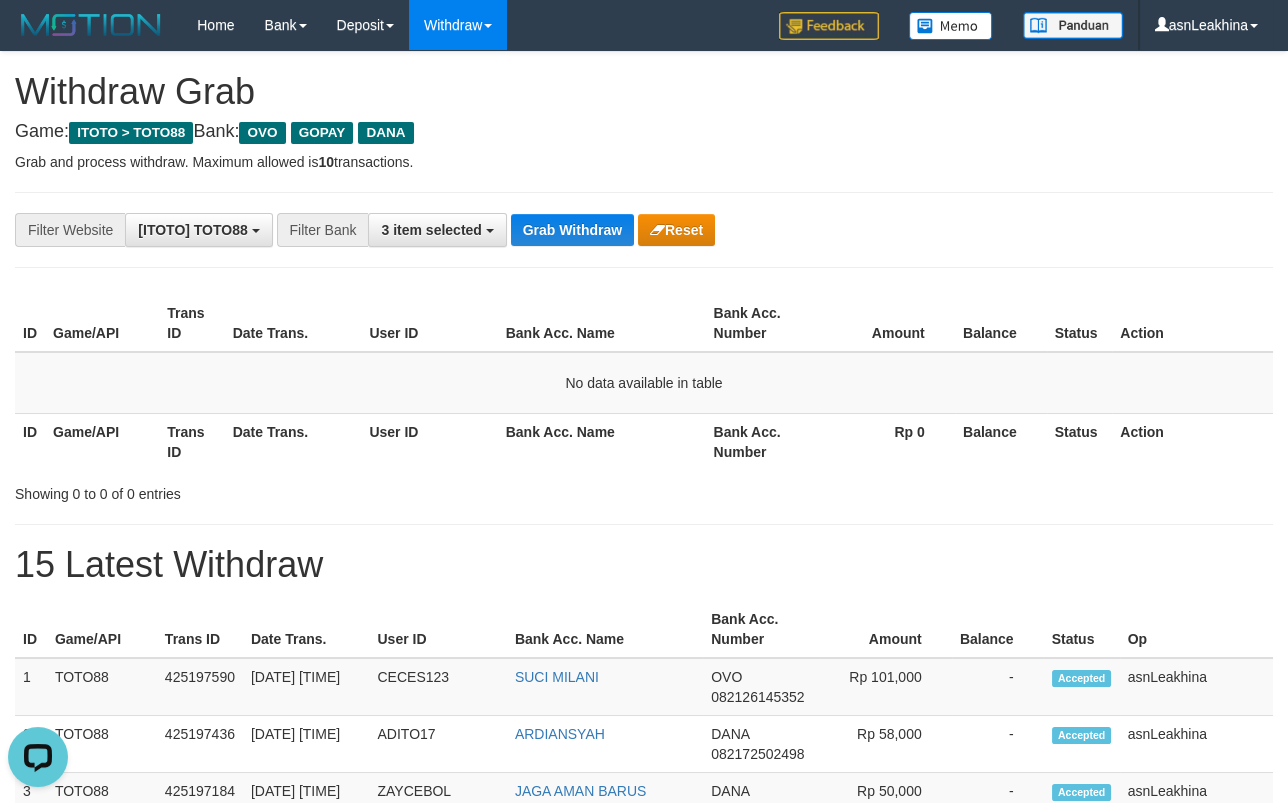 click on "**********" at bounding box center (644, 1113) 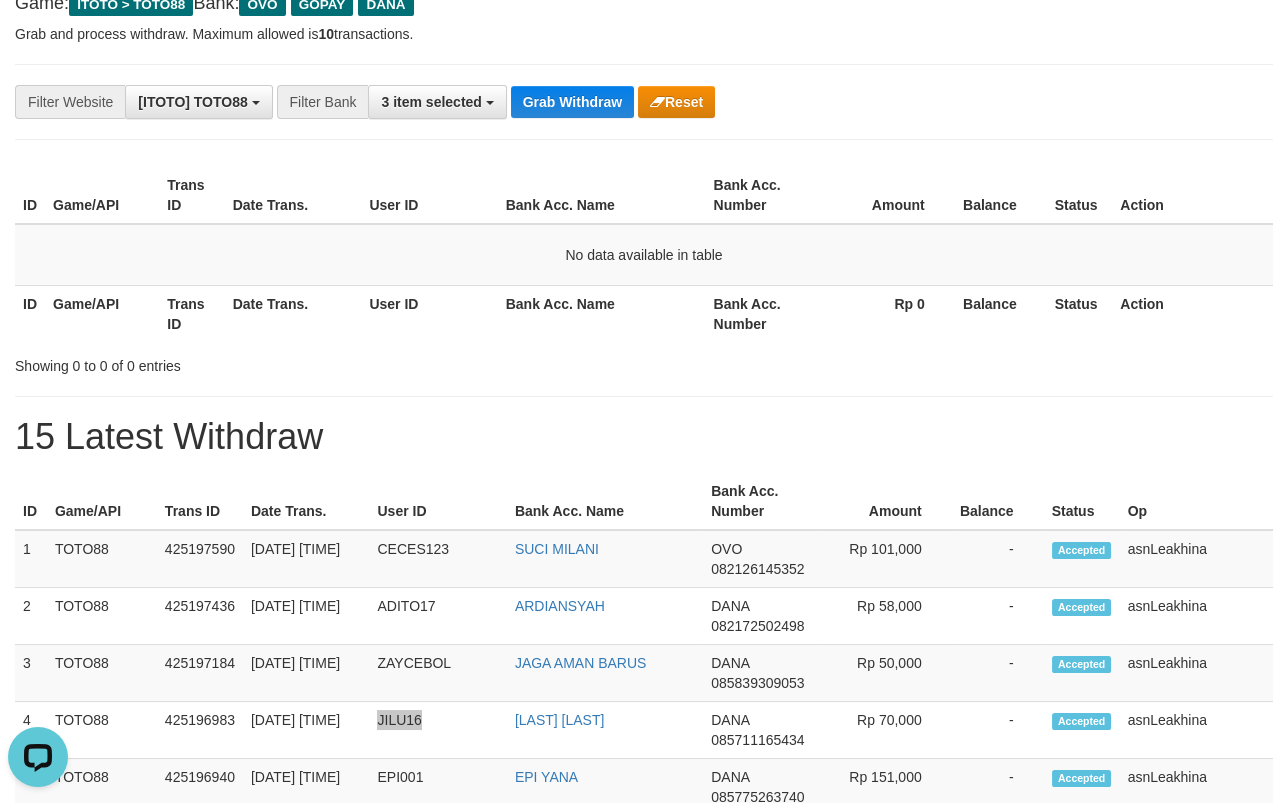 scroll, scrollTop: 0, scrollLeft: 0, axis: both 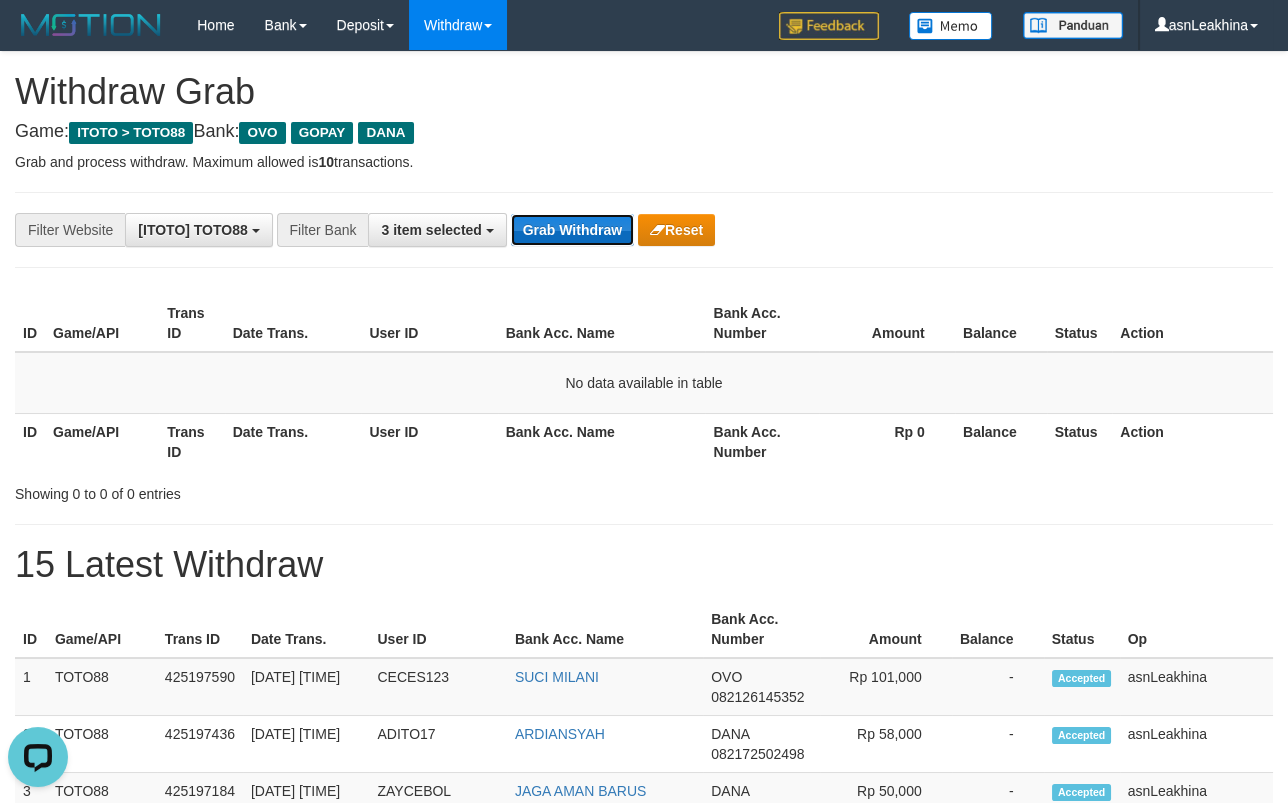 click on "Grab Withdraw" at bounding box center [572, 230] 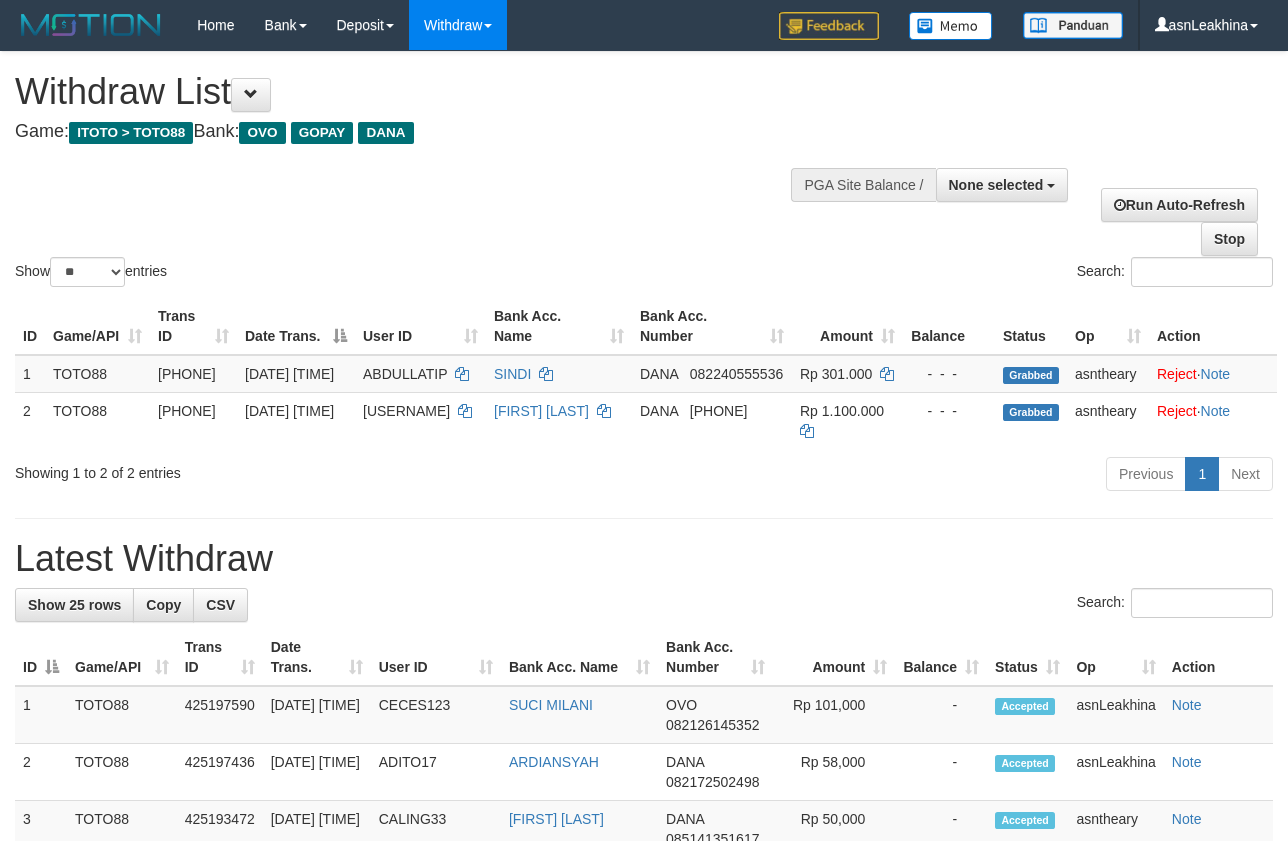select 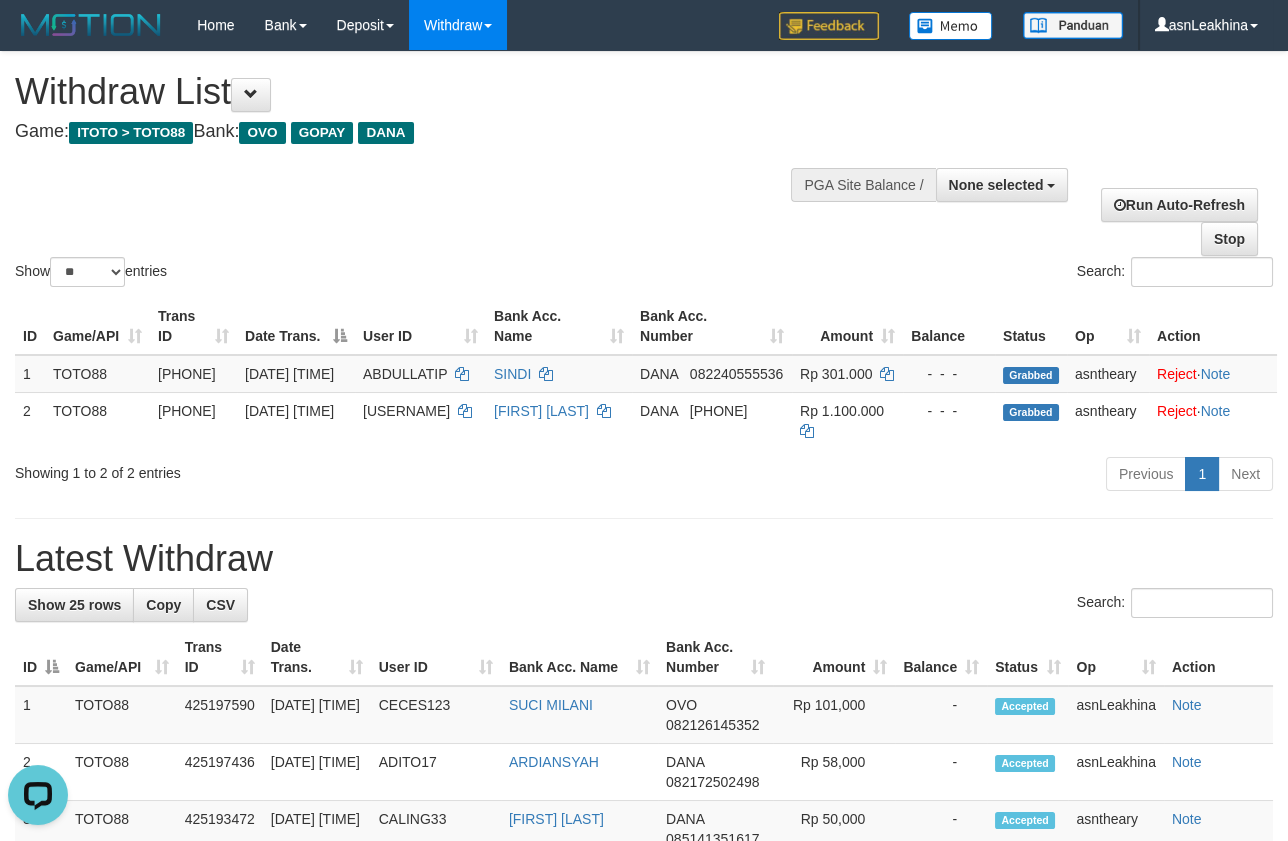 scroll, scrollTop: 0, scrollLeft: 0, axis: both 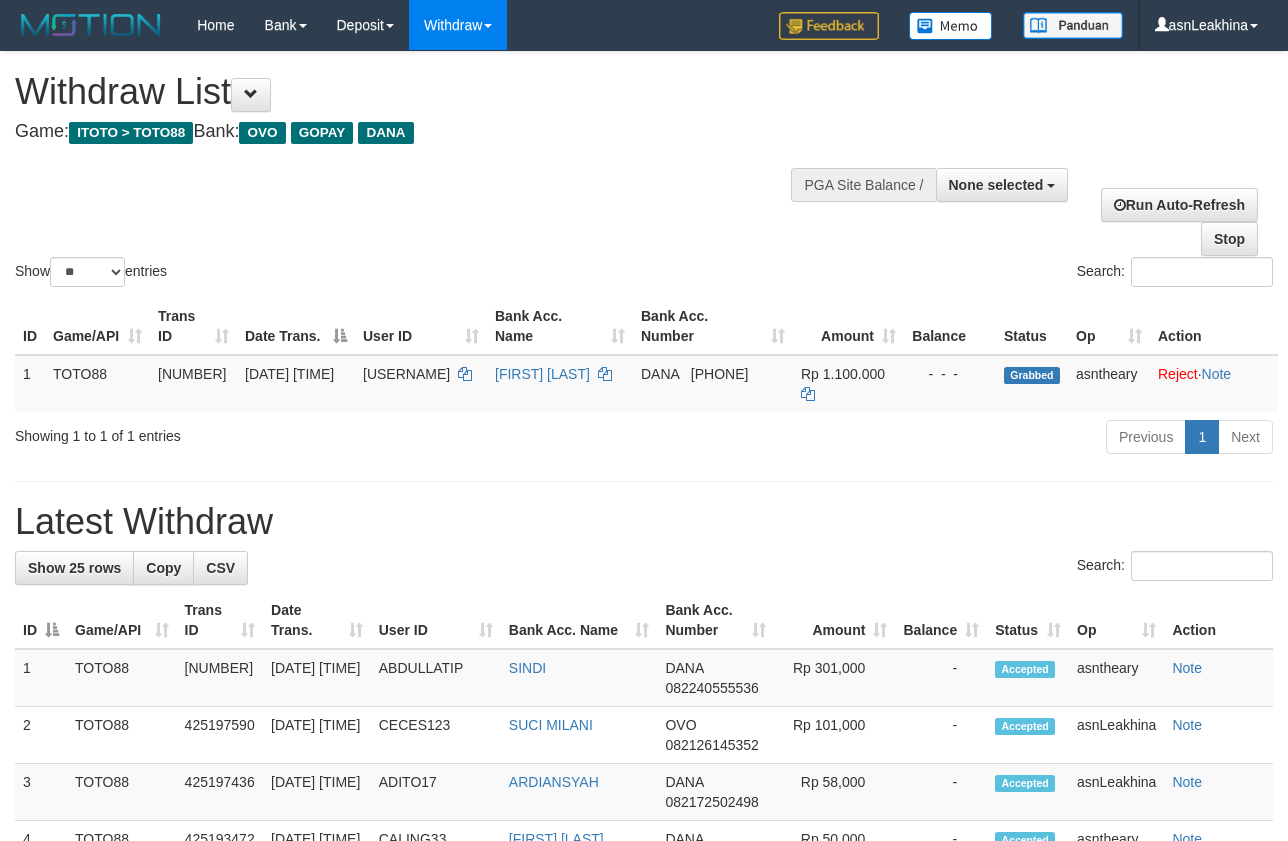 select 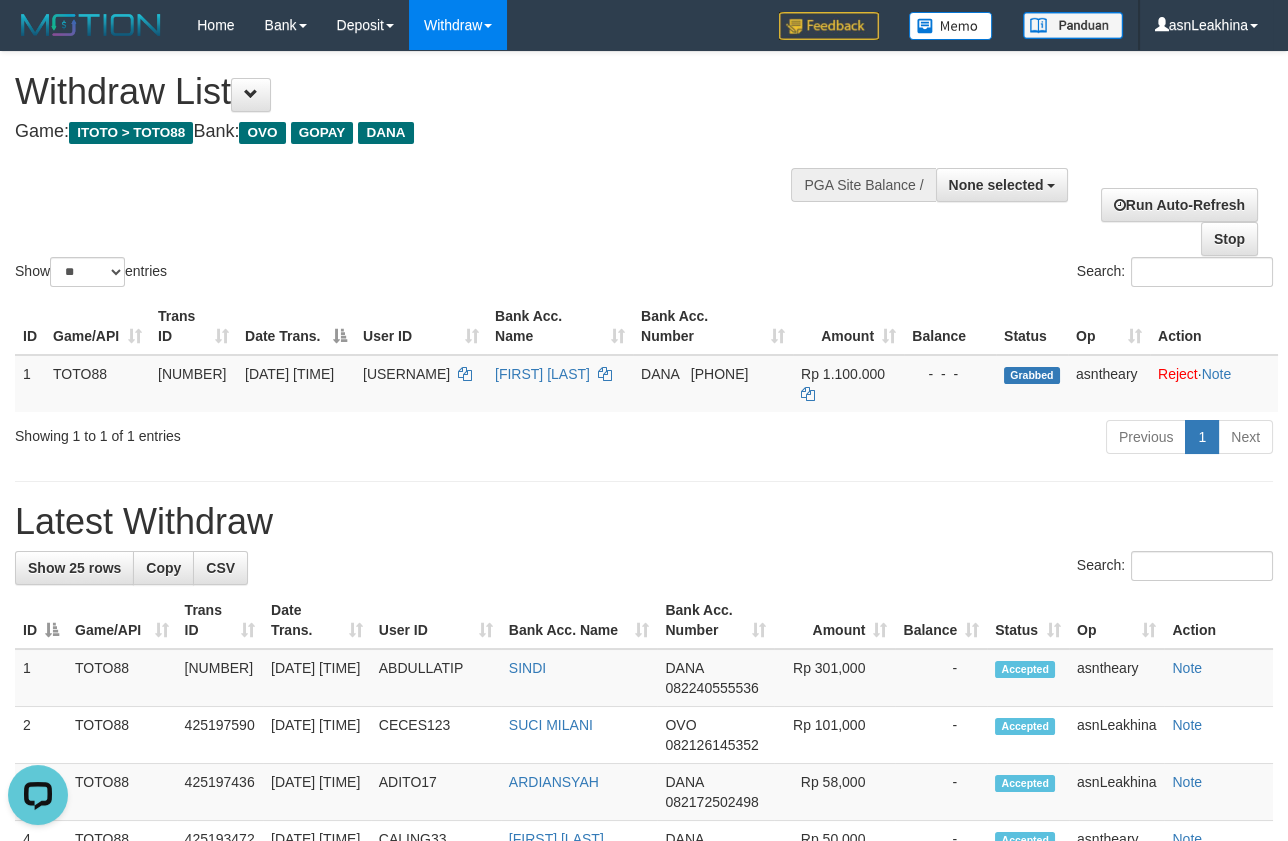 scroll, scrollTop: 0, scrollLeft: 0, axis: both 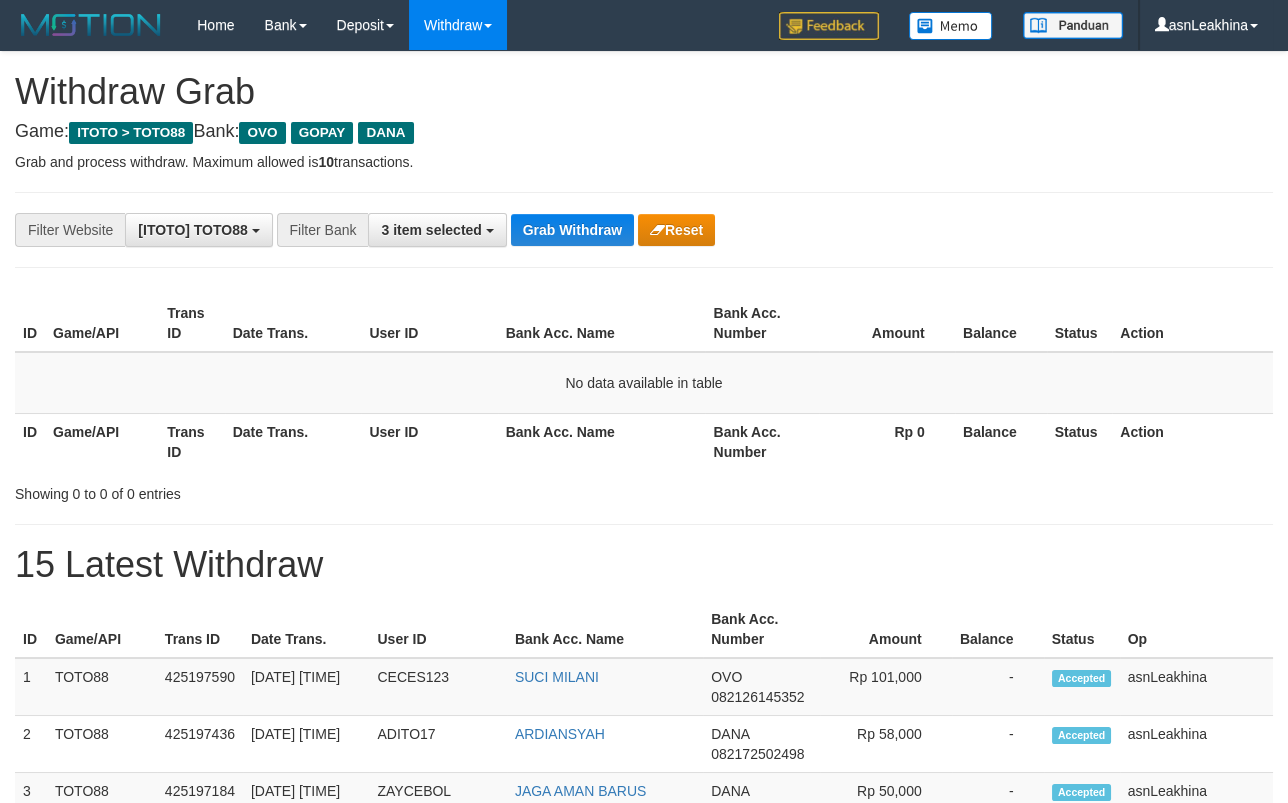 click on "Grab Withdraw" at bounding box center (572, 230) 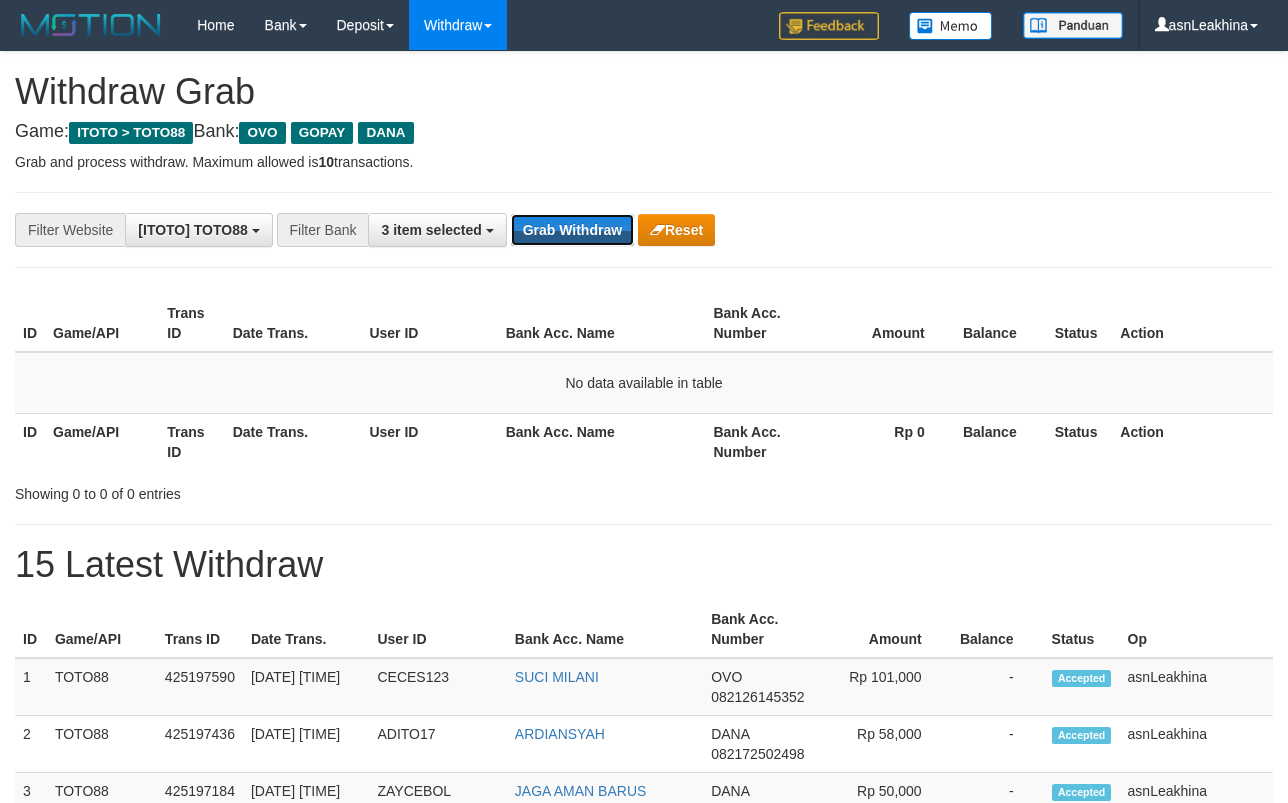 scroll, scrollTop: 0, scrollLeft: 0, axis: both 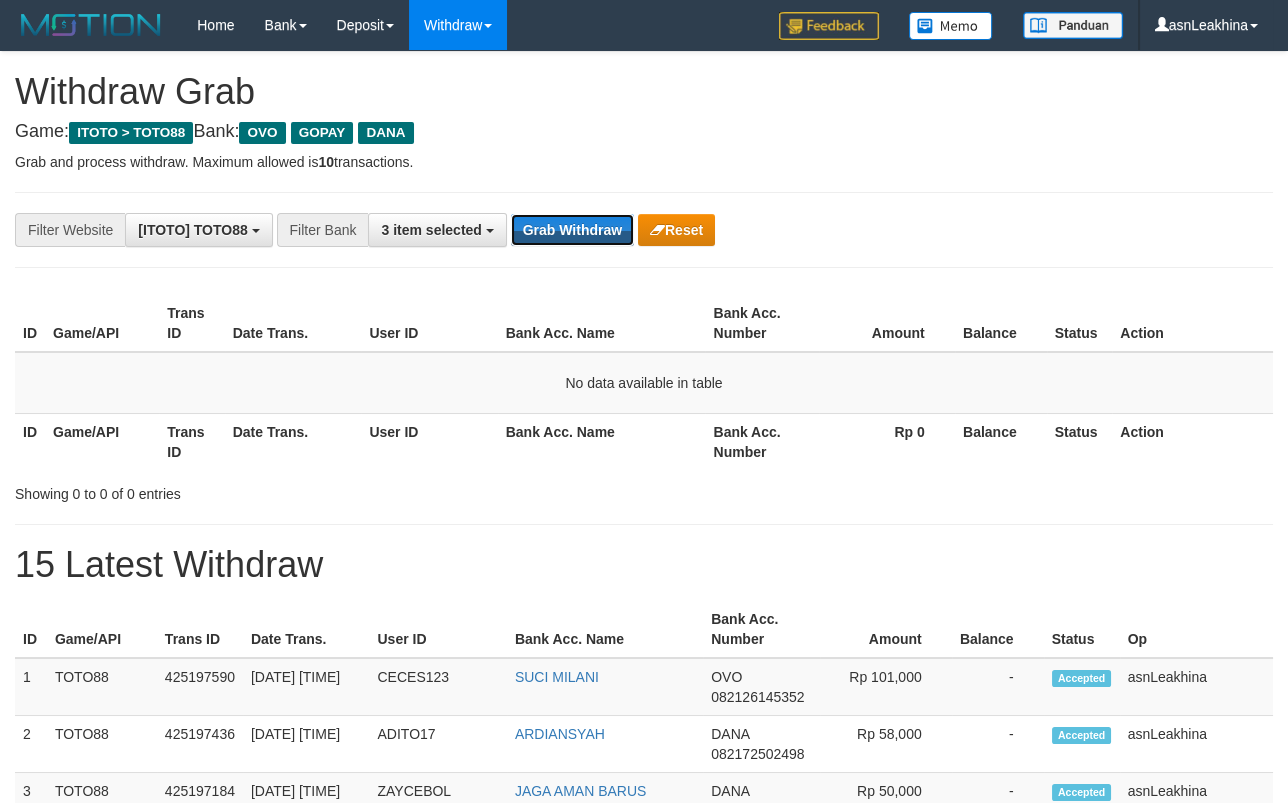 click on "Grab Withdraw" at bounding box center (572, 230) 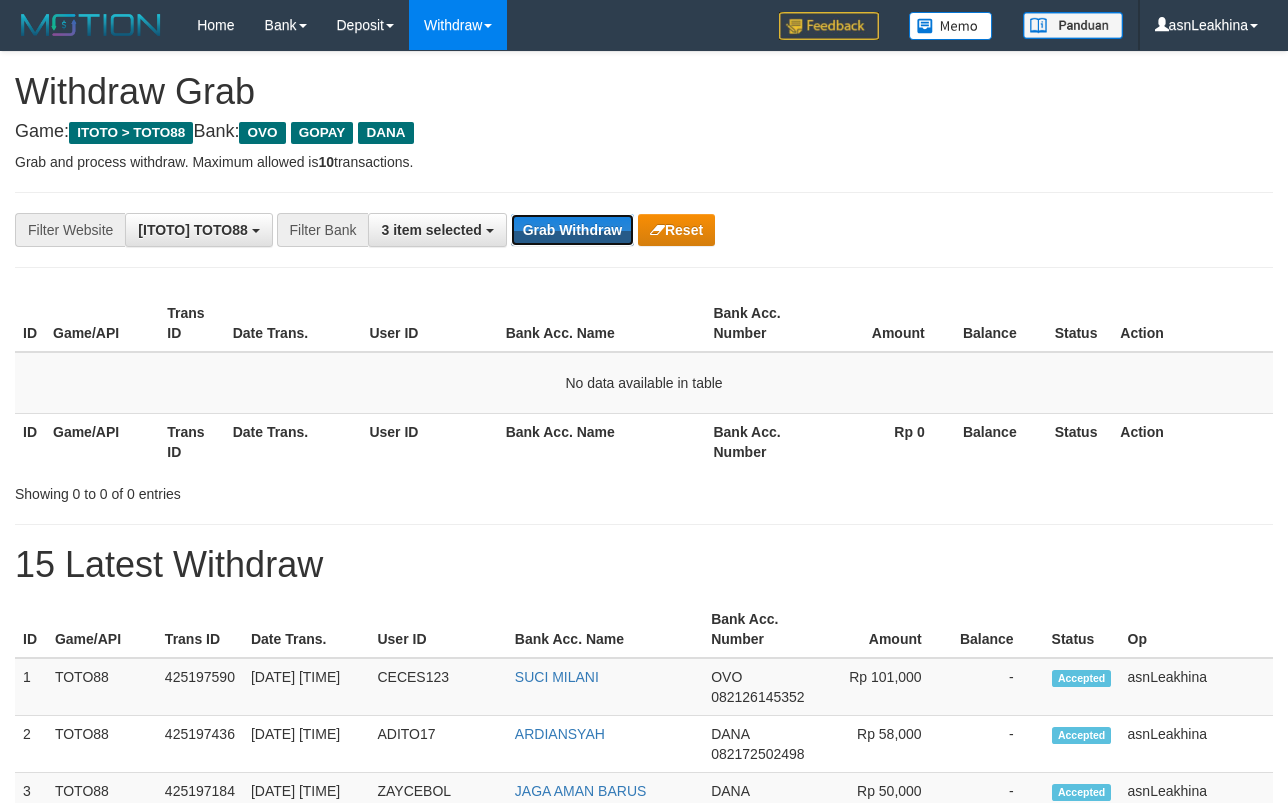 scroll, scrollTop: 0, scrollLeft: 0, axis: both 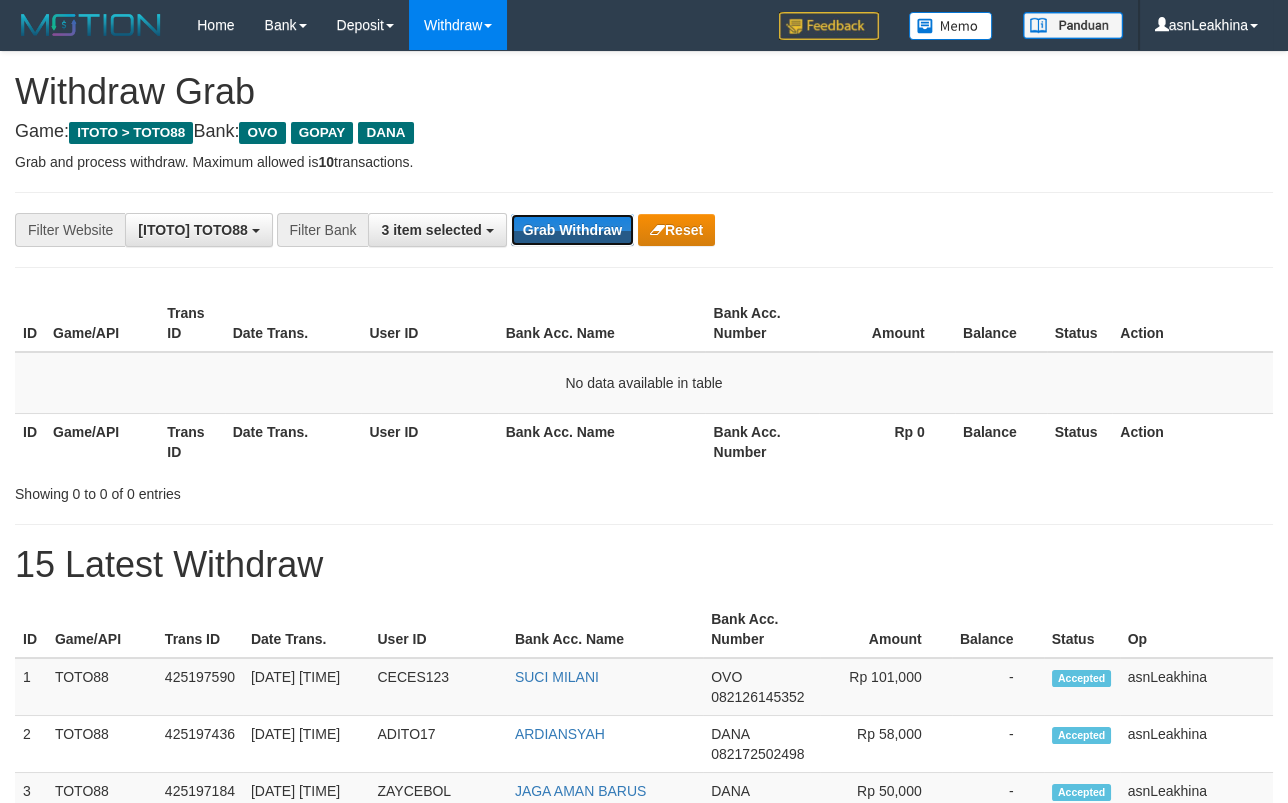 click on "Grab Withdraw" at bounding box center [572, 230] 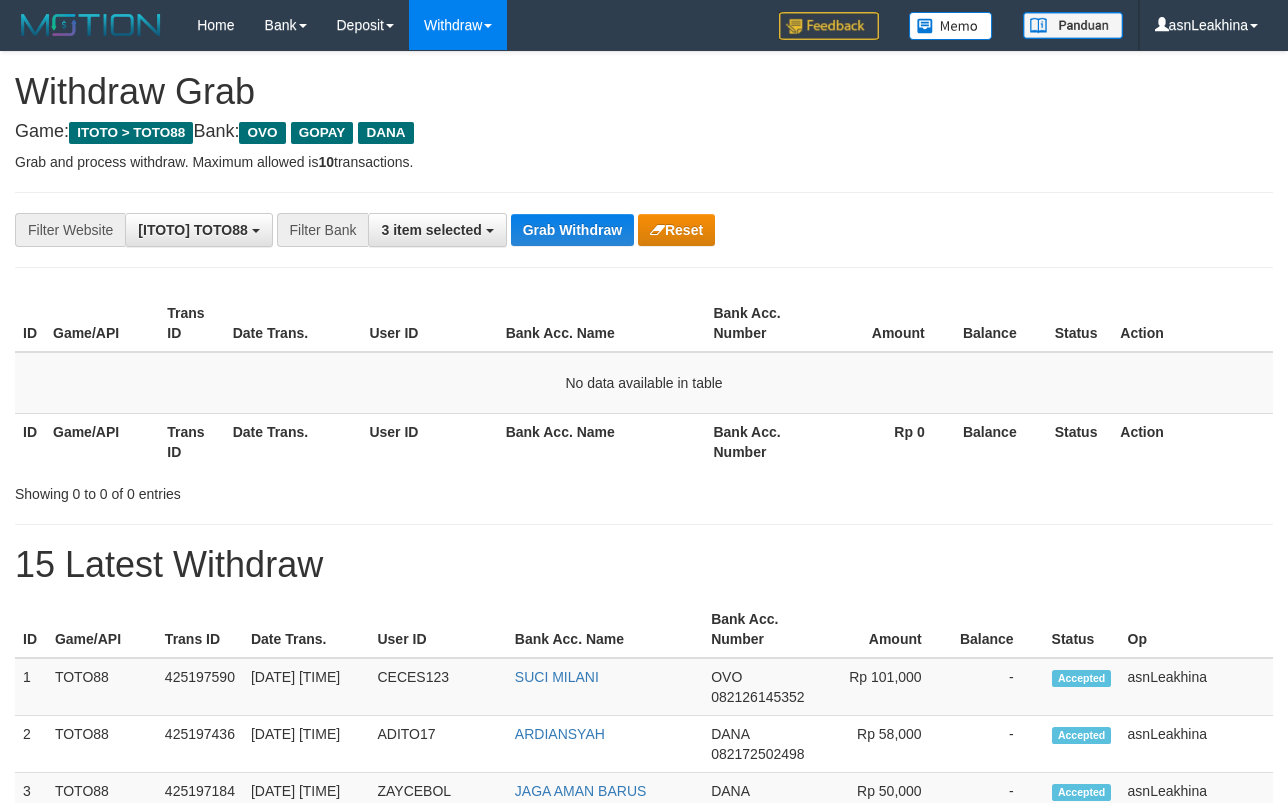 click on "Grab Withdraw" at bounding box center (572, 230) 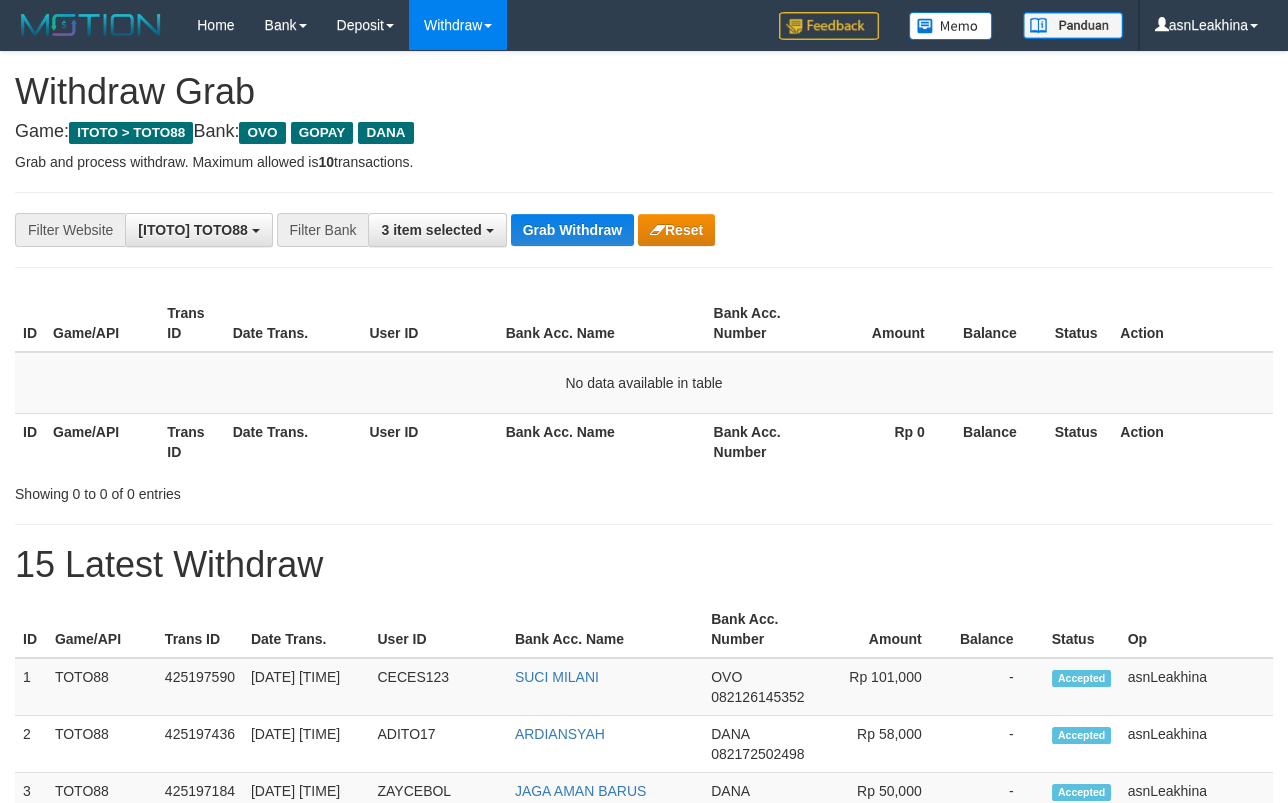 scroll, scrollTop: 17, scrollLeft: 0, axis: vertical 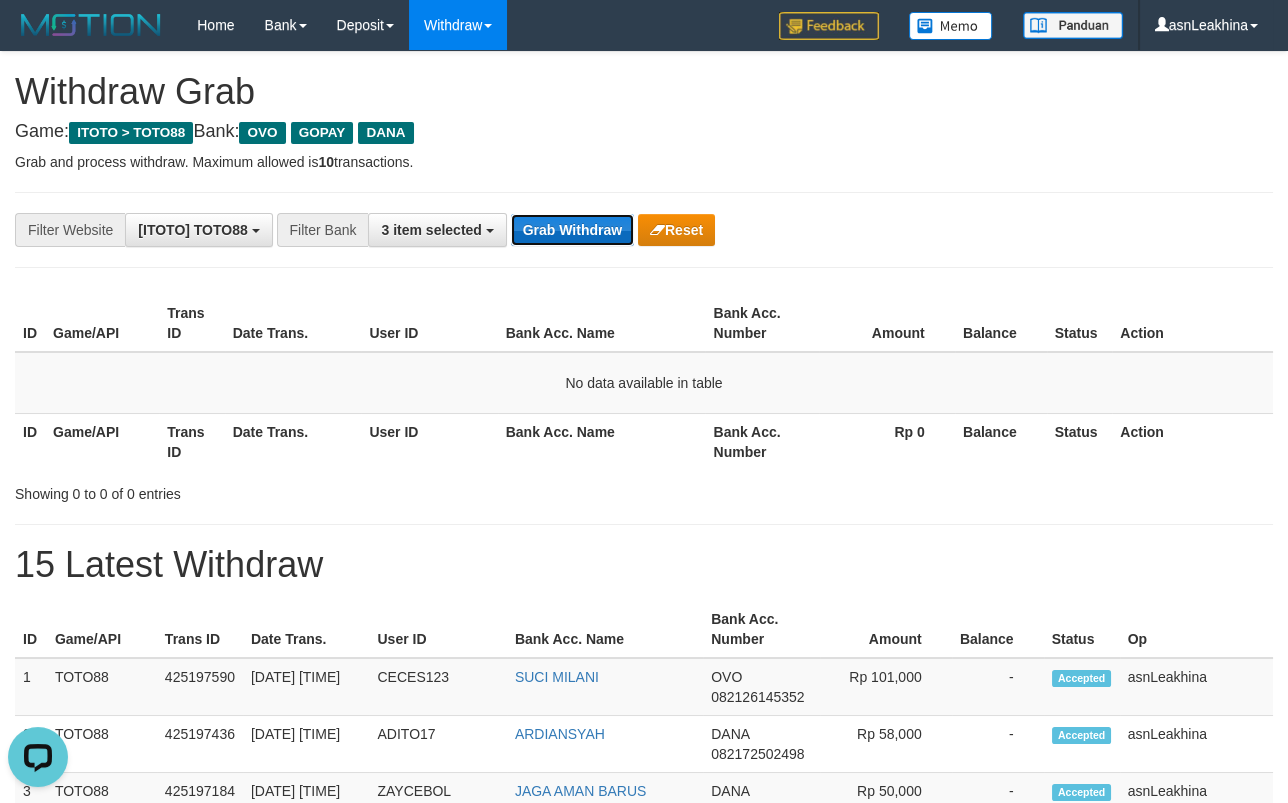 click on "Grab Withdraw" at bounding box center [572, 230] 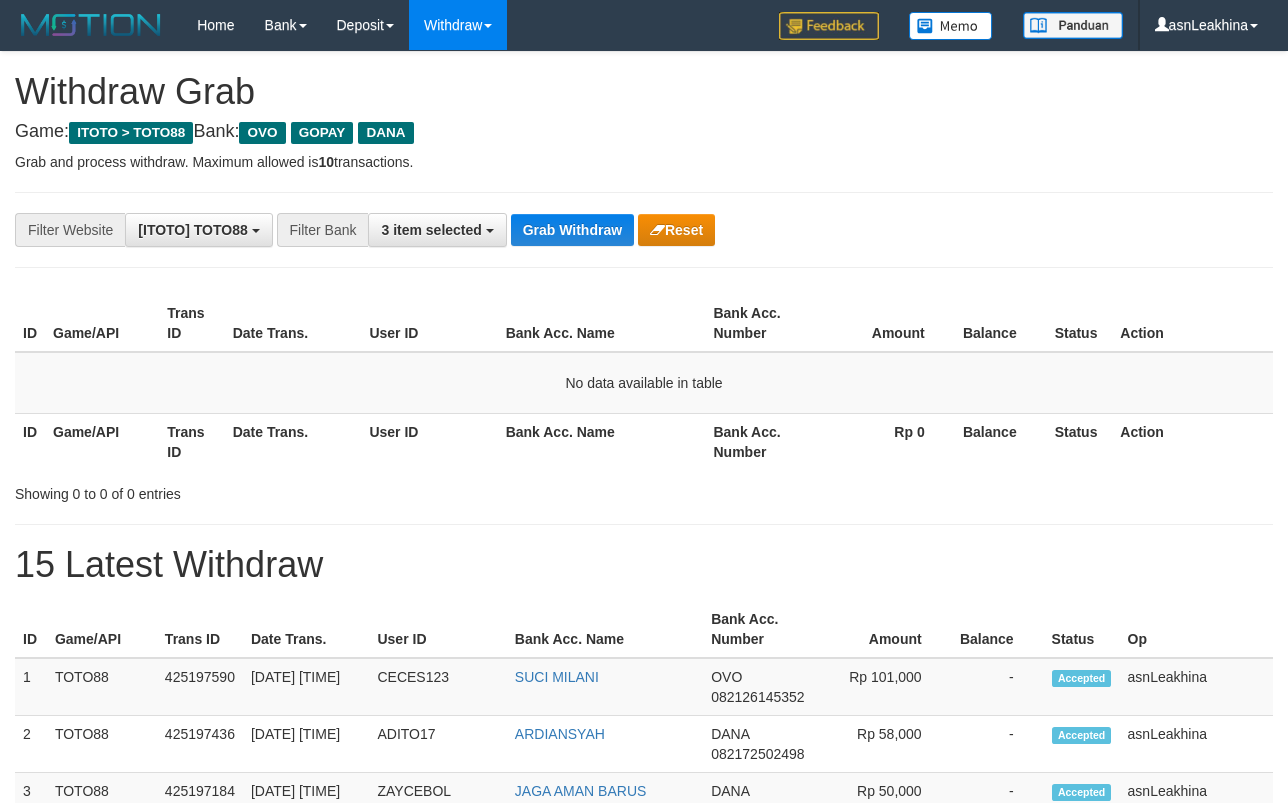 scroll, scrollTop: 0, scrollLeft: 0, axis: both 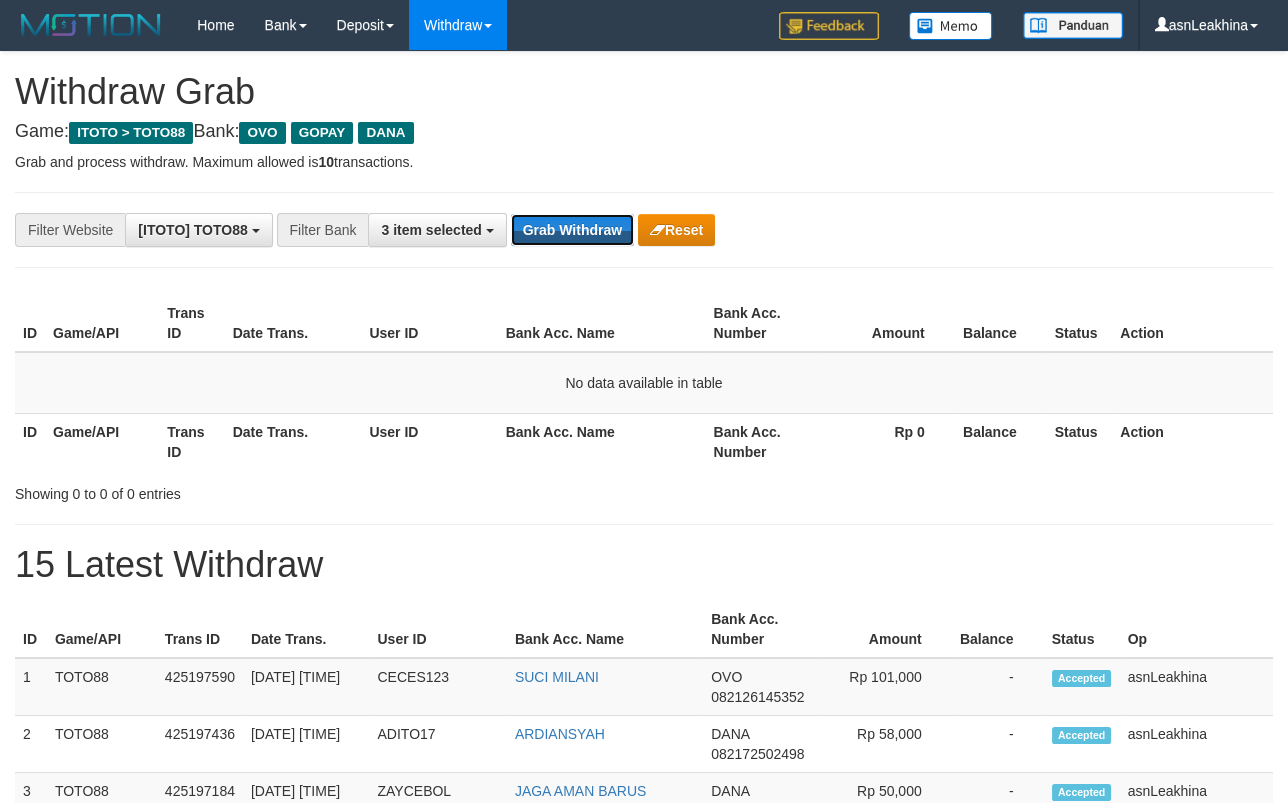 click on "Grab Withdraw" at bounding box center (572, 230) 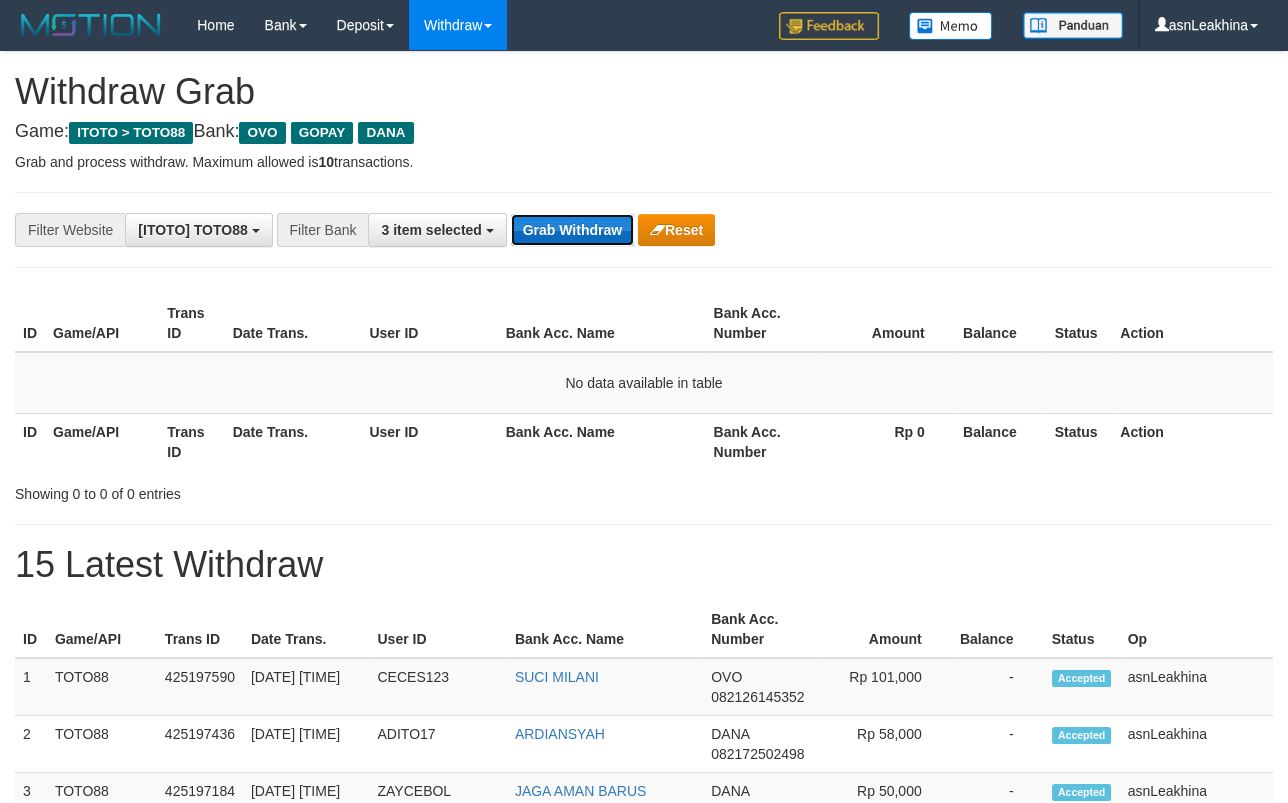 click on "Grab Withdraw" at bounding box center (572, 230) 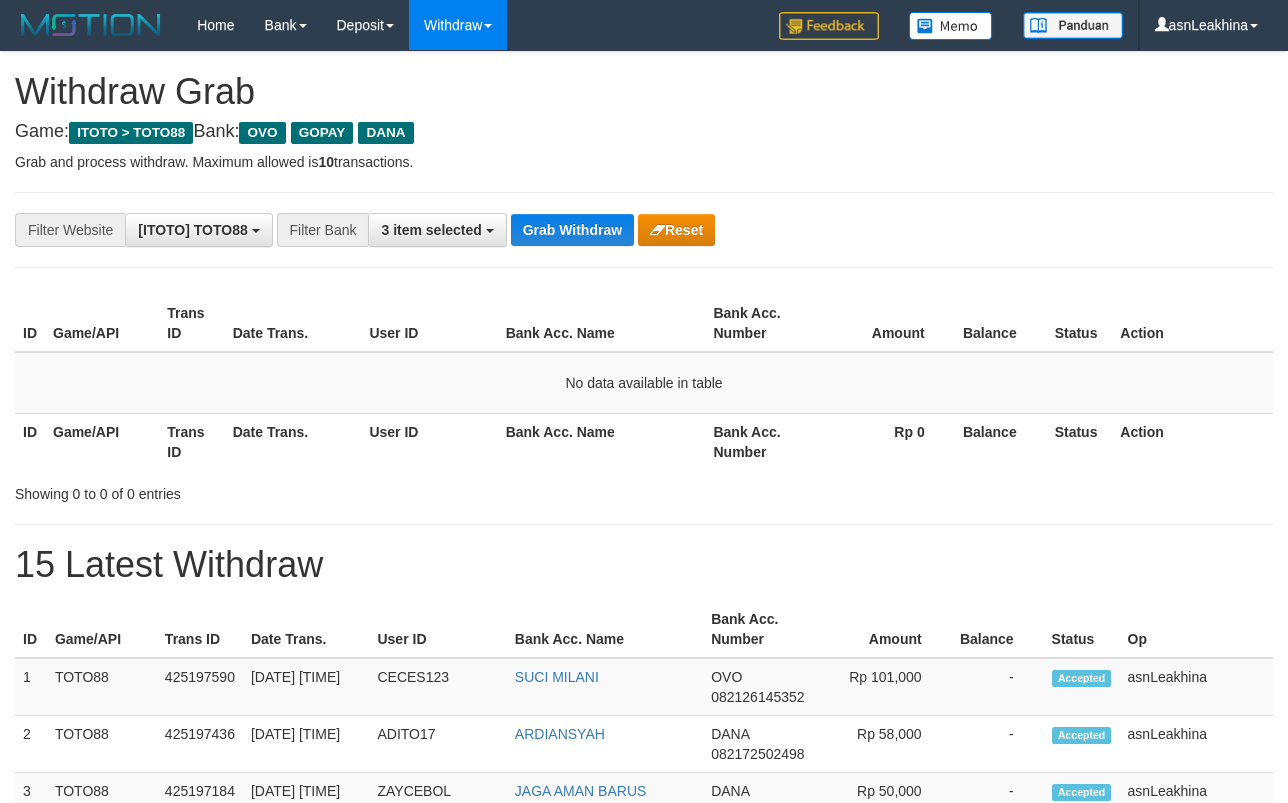 scroll, scrollTop: 0, scrollLeft: 0, axis: both 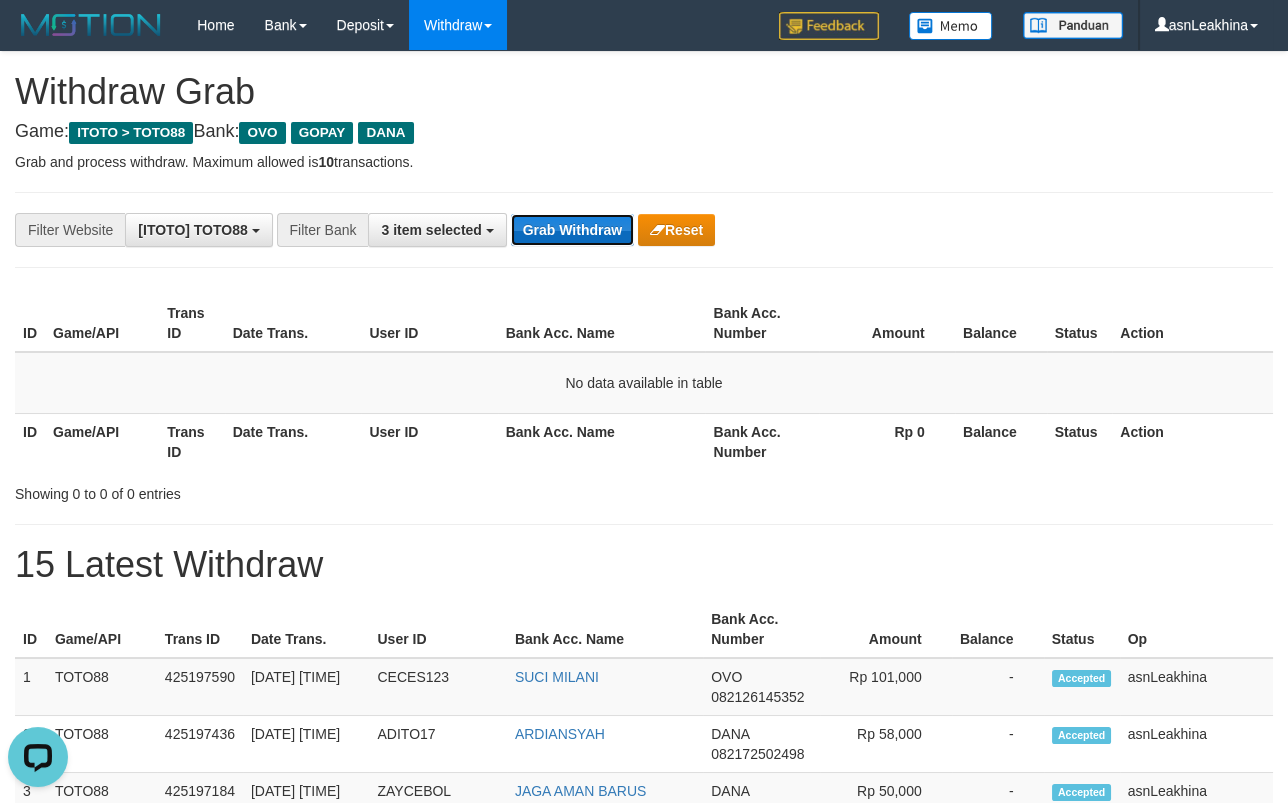 click on "Grab Withdraw" at bounding box center (572, 230) 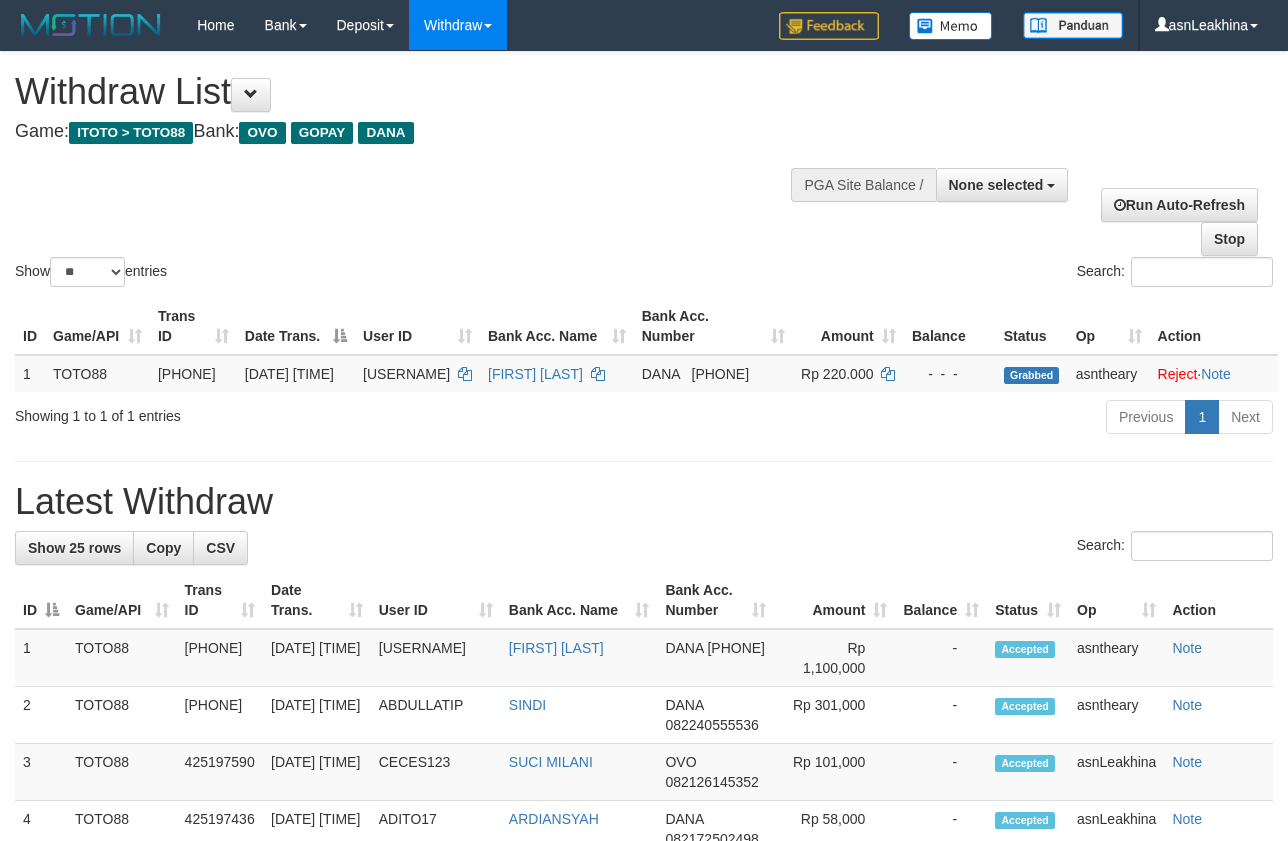 select 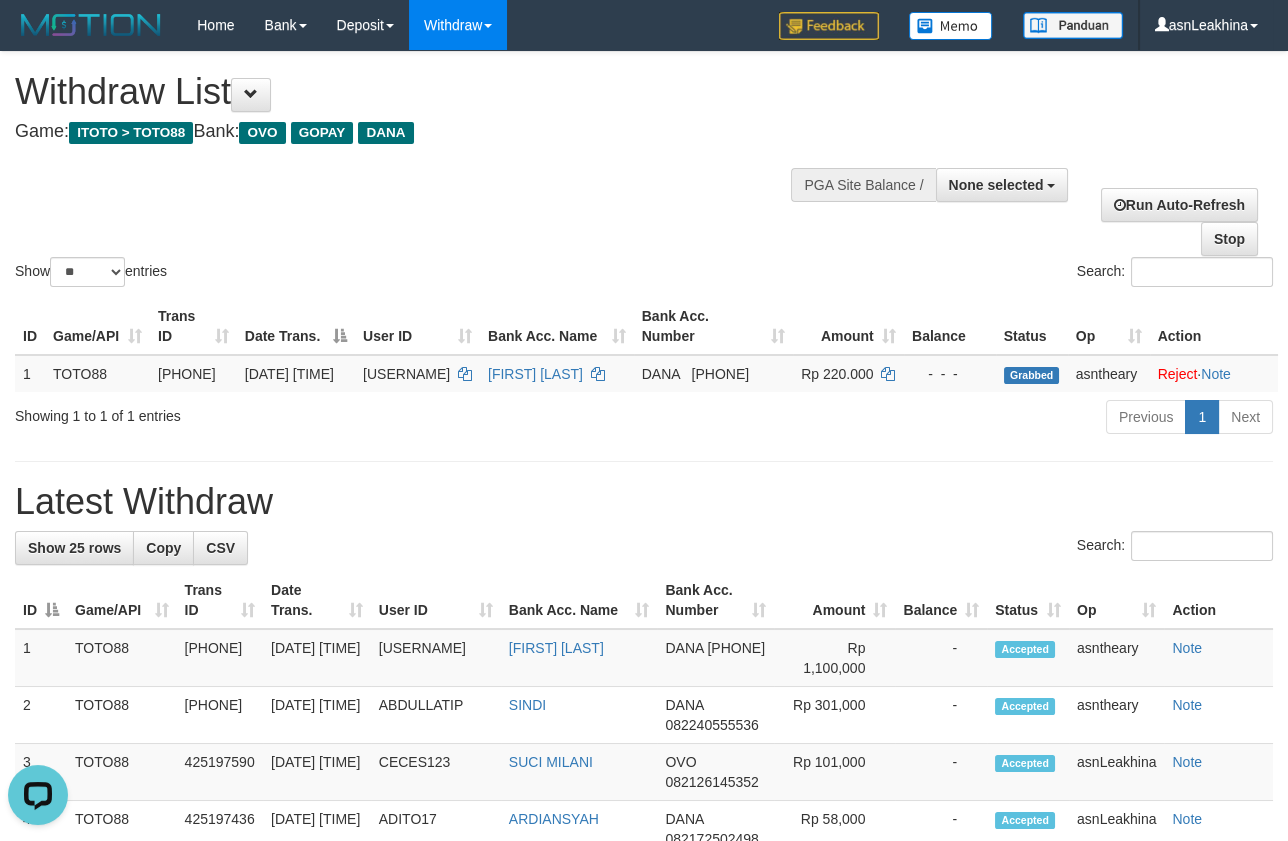 scroll, scrollTop: 0, scrollLeft: 0, axis: both 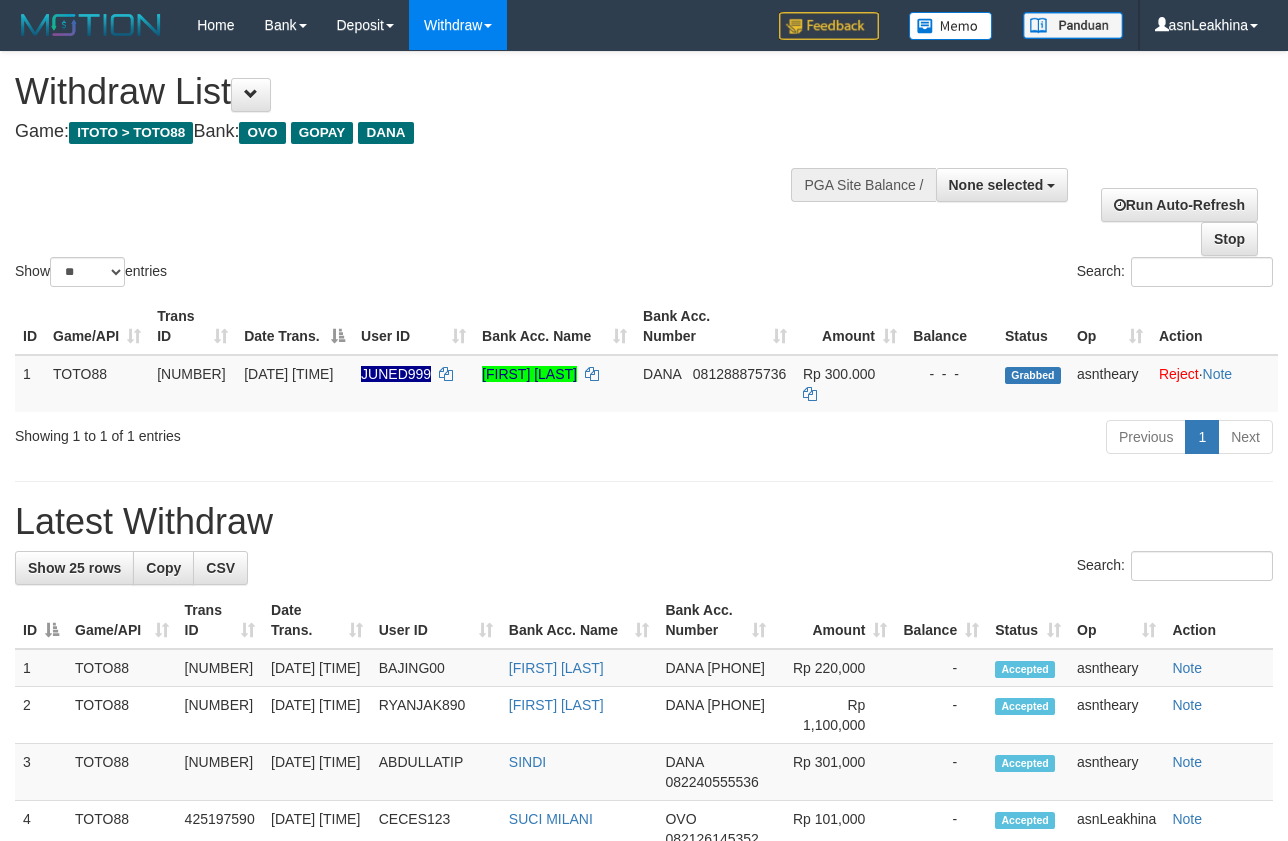 select 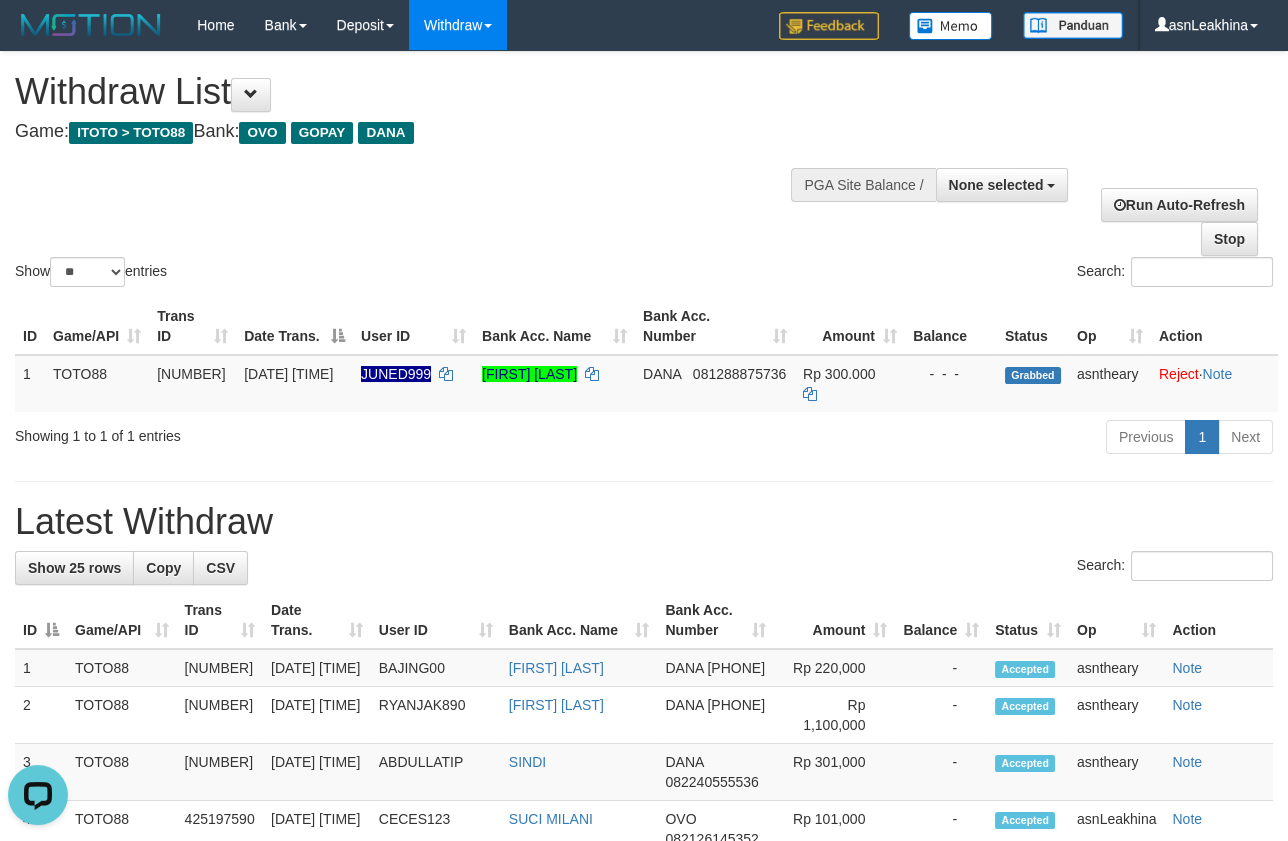 scroll, scrollTop: 0, scrollLeft: 0, axis: both 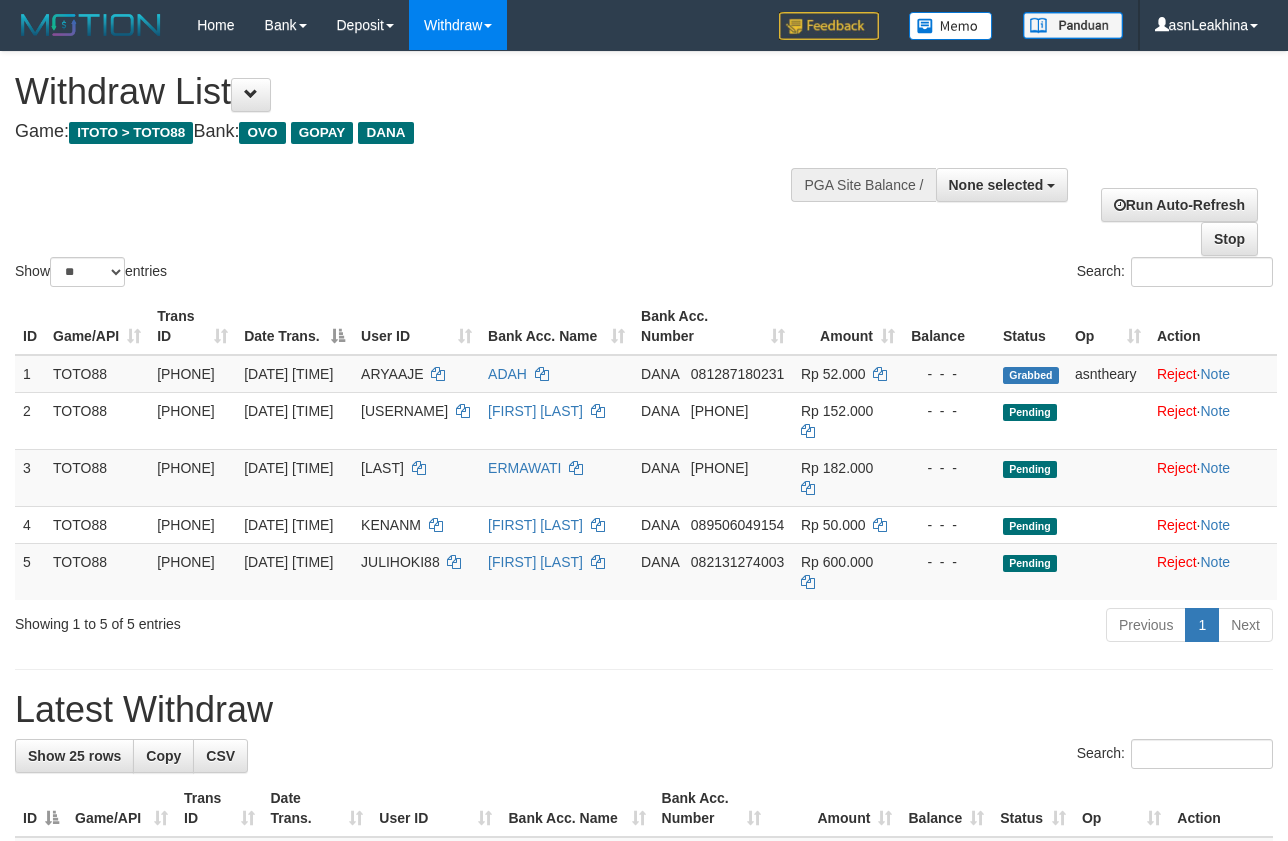 select 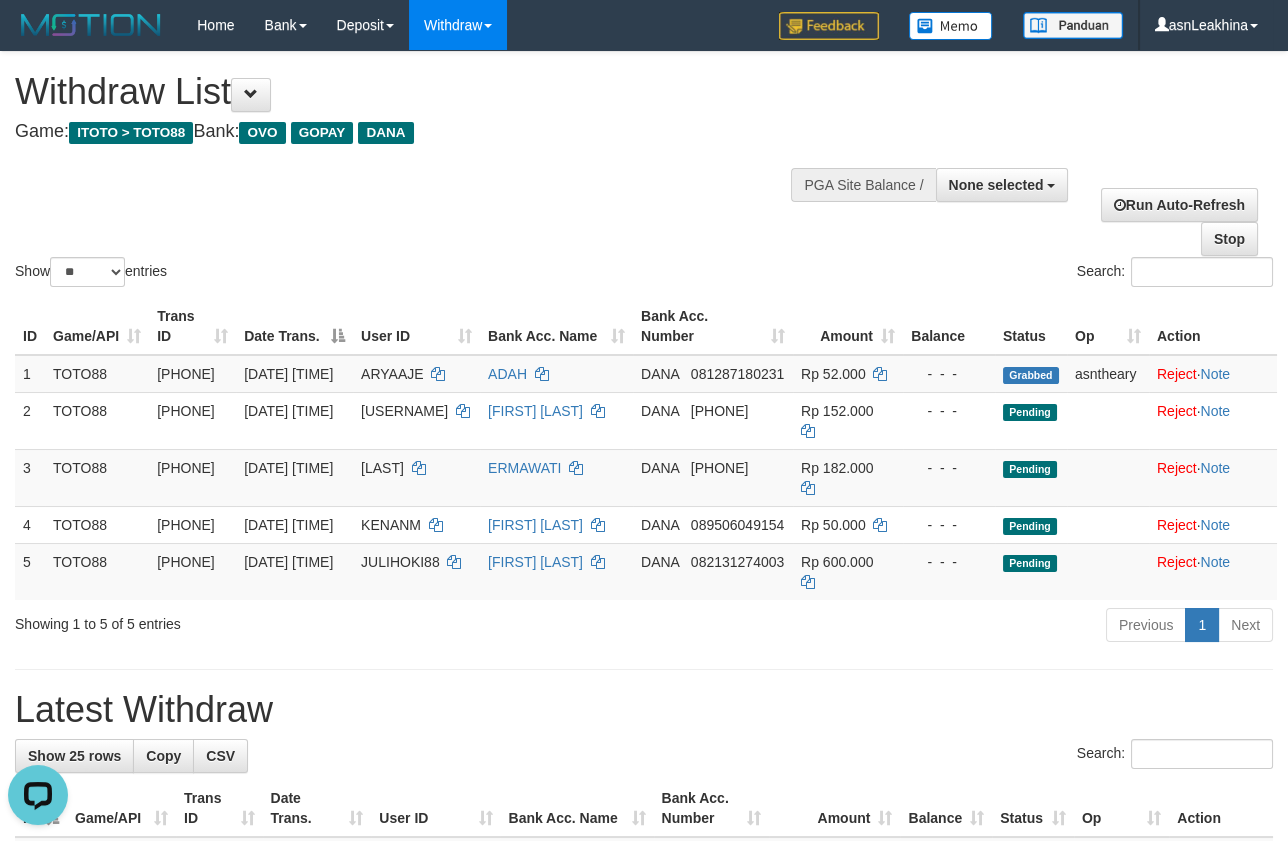 scroll, scrollTop: 0, scrollLeft: 0, axis: both 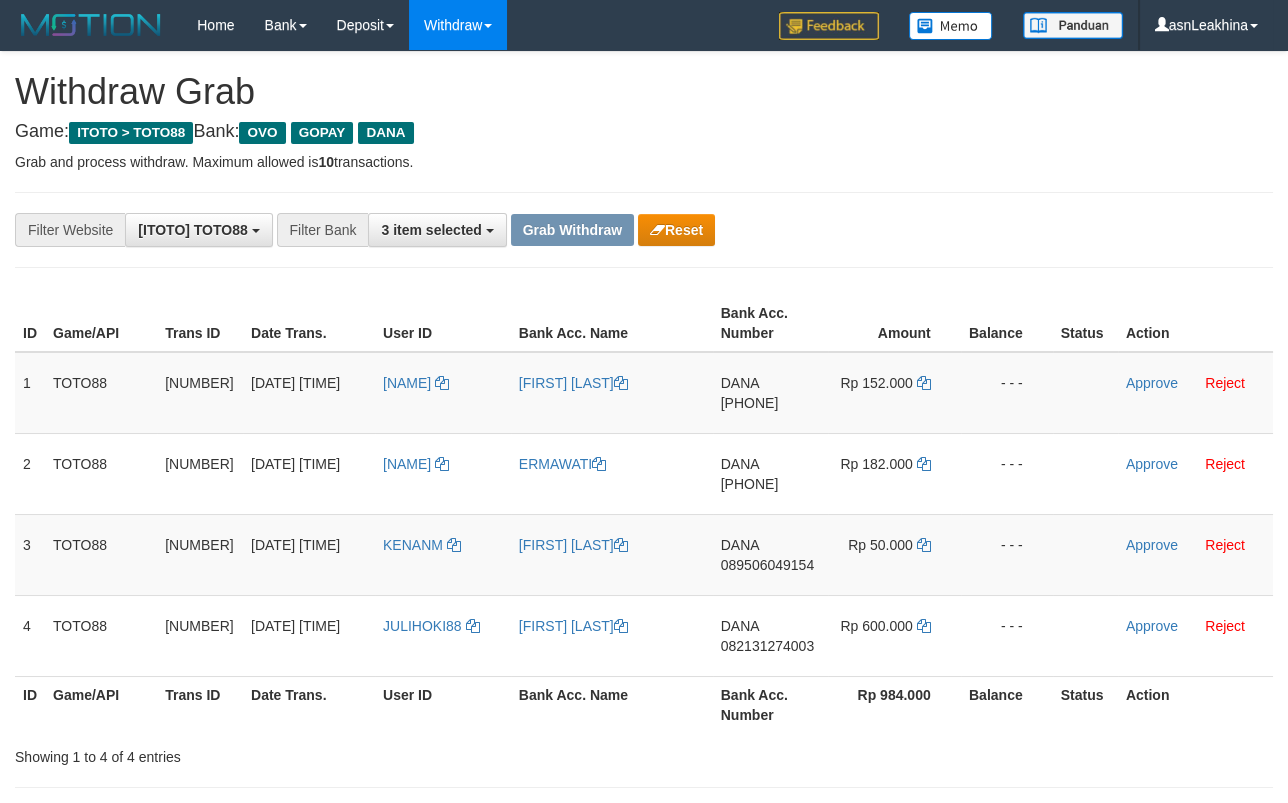 click on "[PHONE]" at bounding box center [750, 403] 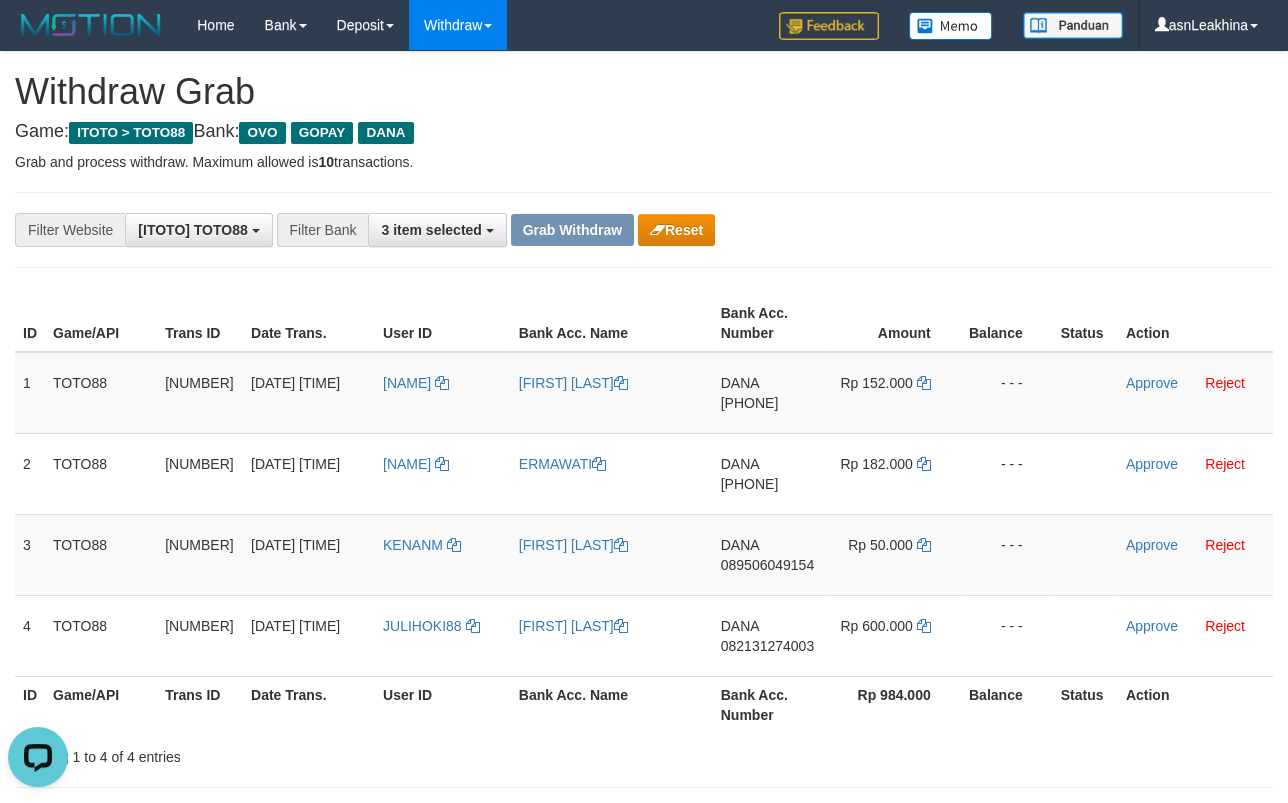scroll, scrollTop: 0, scrollLeft: 0, axis: both 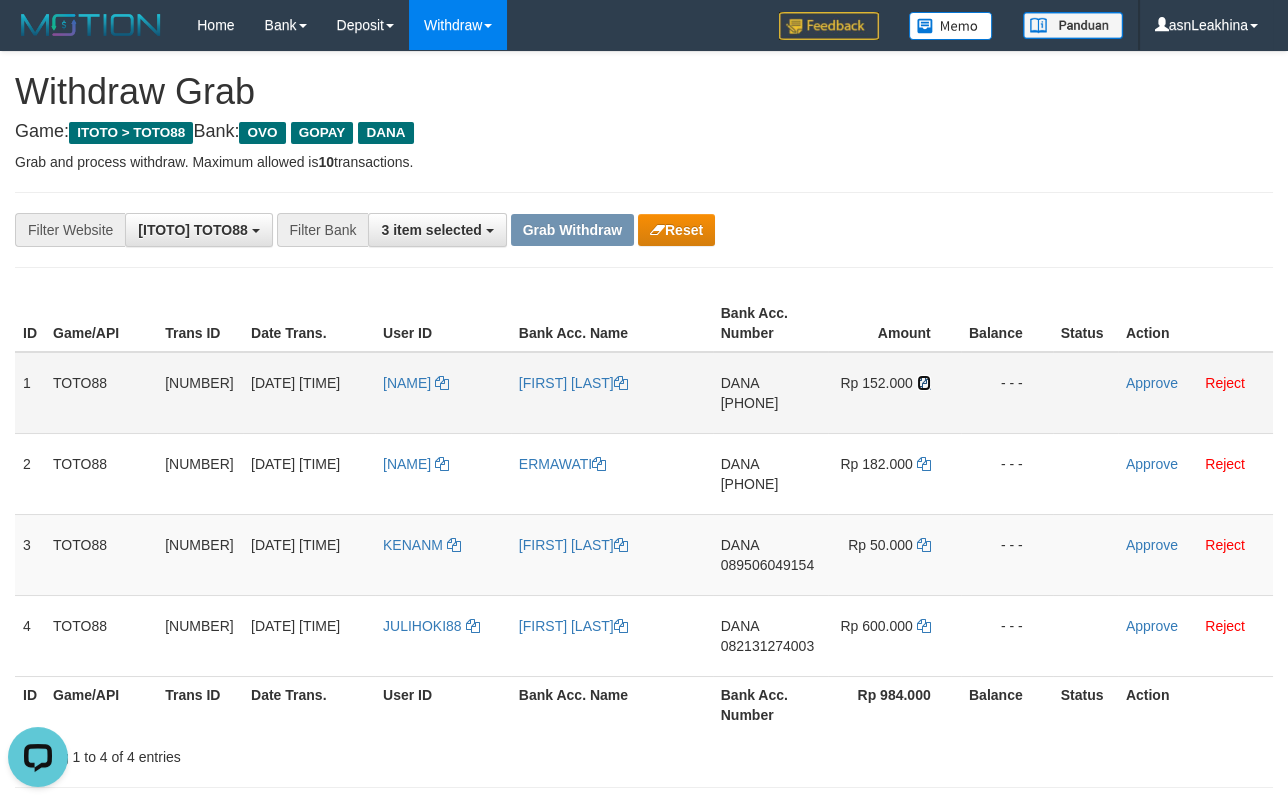 click at bounding box center [924, 383] 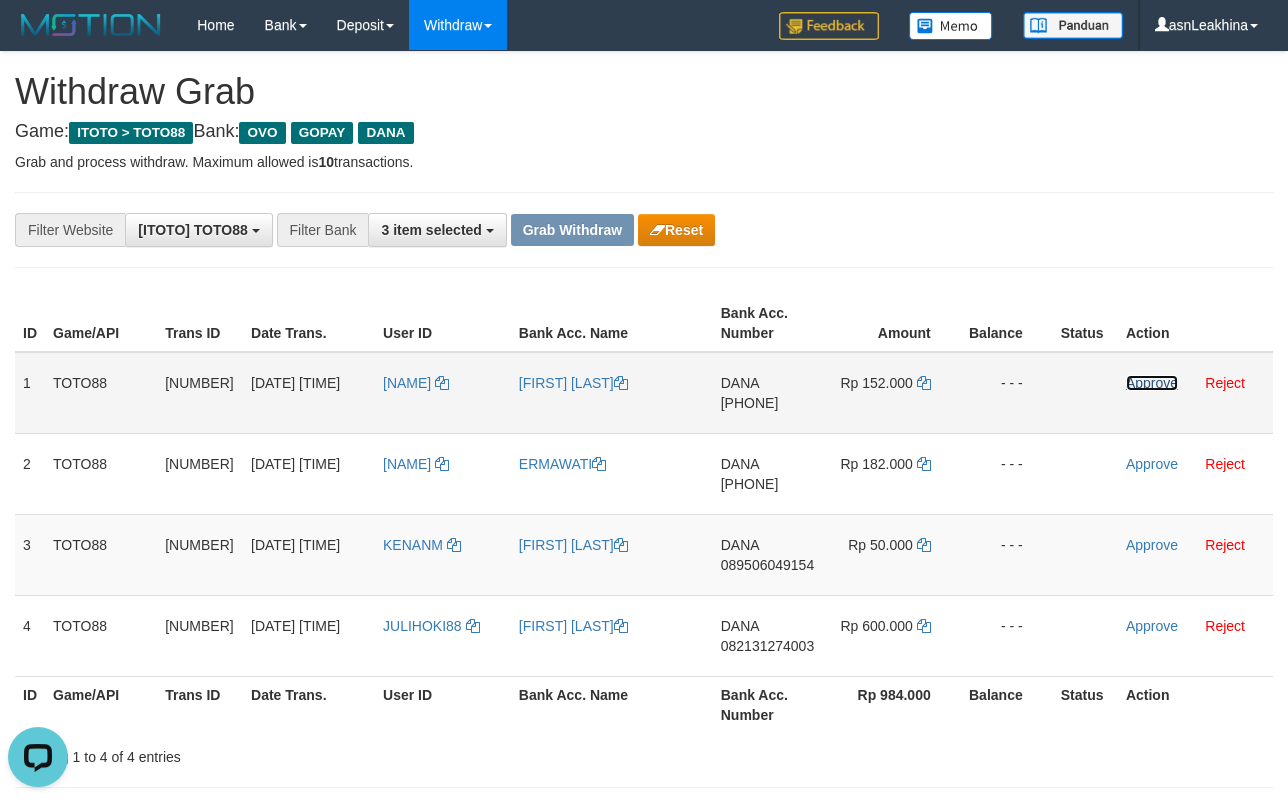 click on "Approve" at bounding box center (1152, 383) 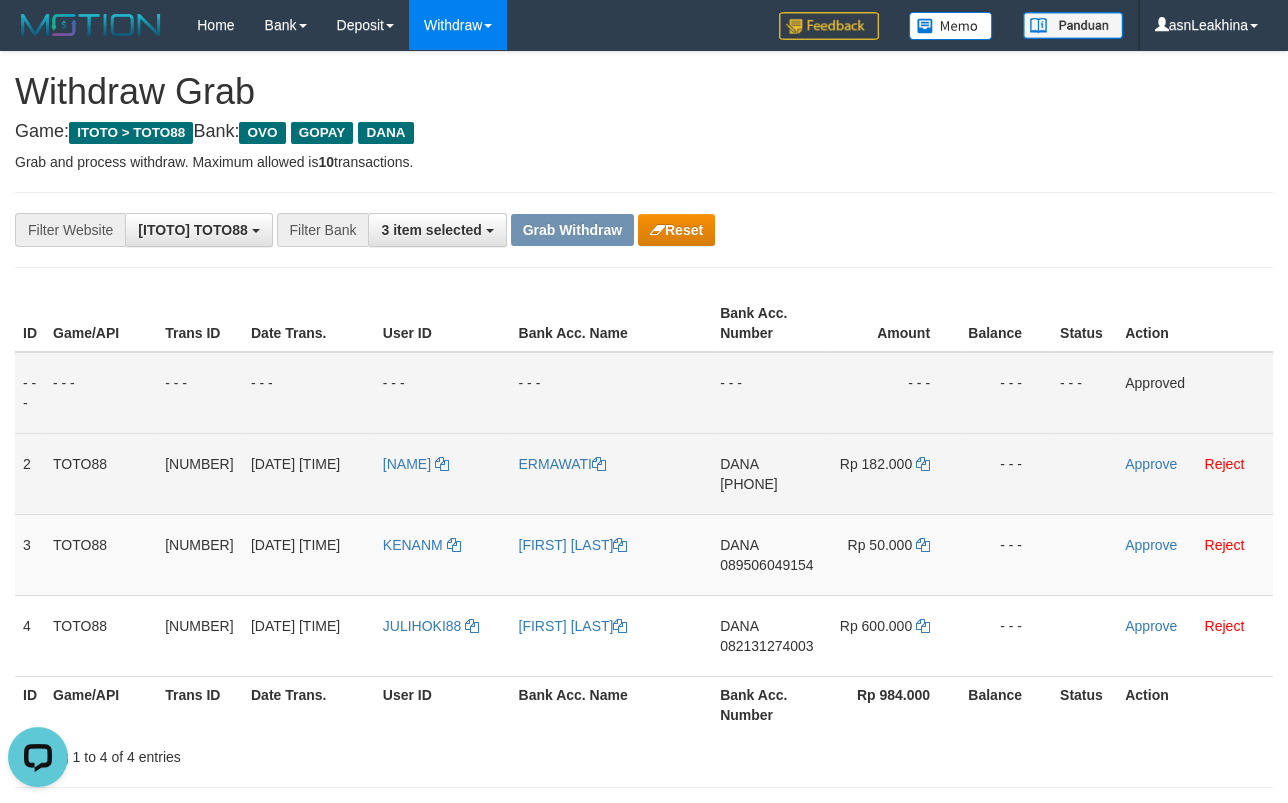 click on "DANA
082174669161" at bounding box center [769, 473] 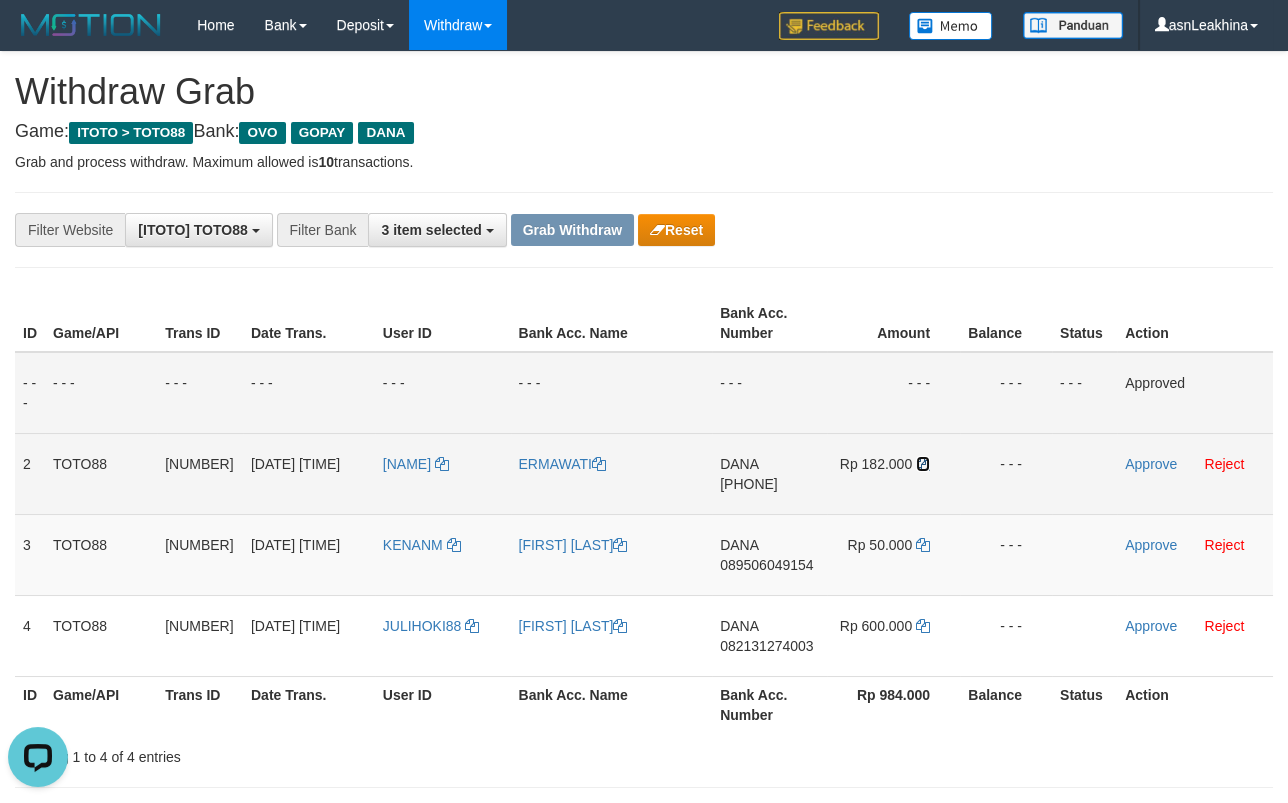 click at bounding box center (923, 464) 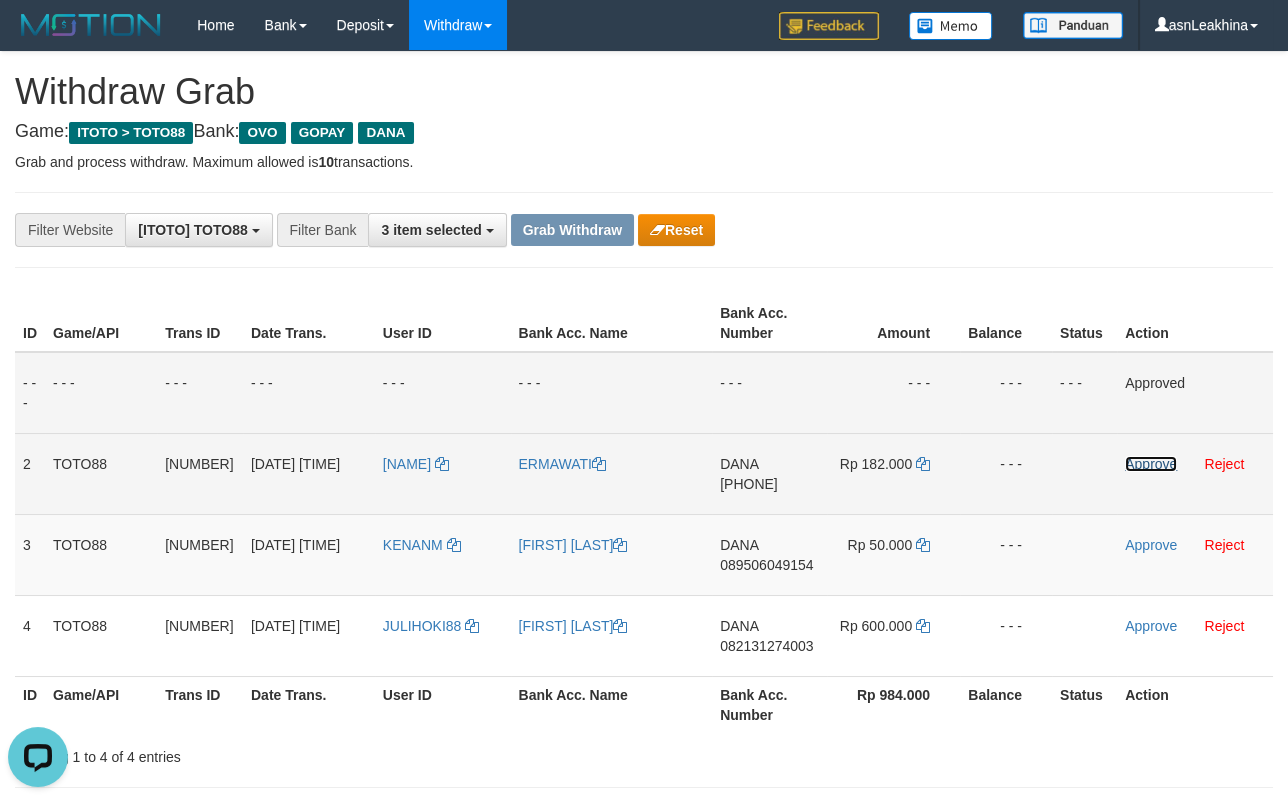 click on "Approve" at bounding box center (1151, 464) 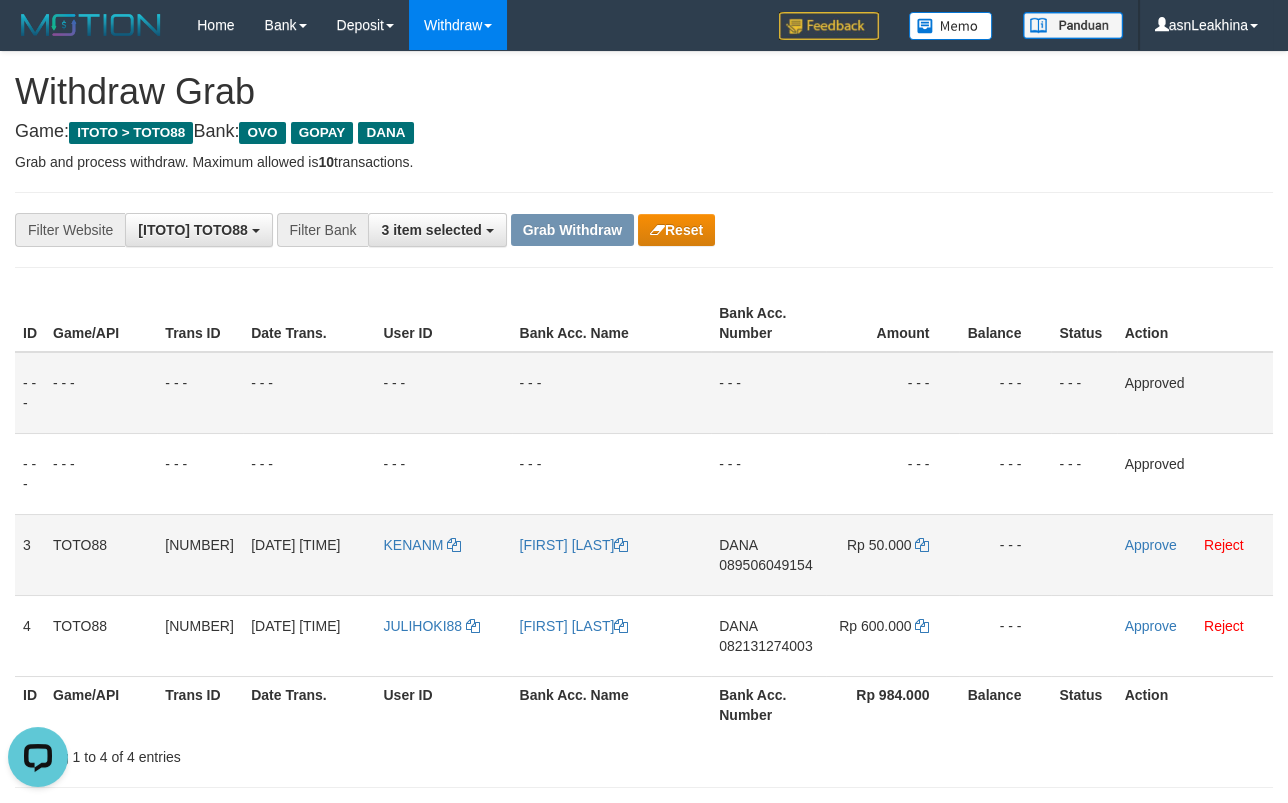 click on "DANA
089506049154" at bounding box center [768, 554] 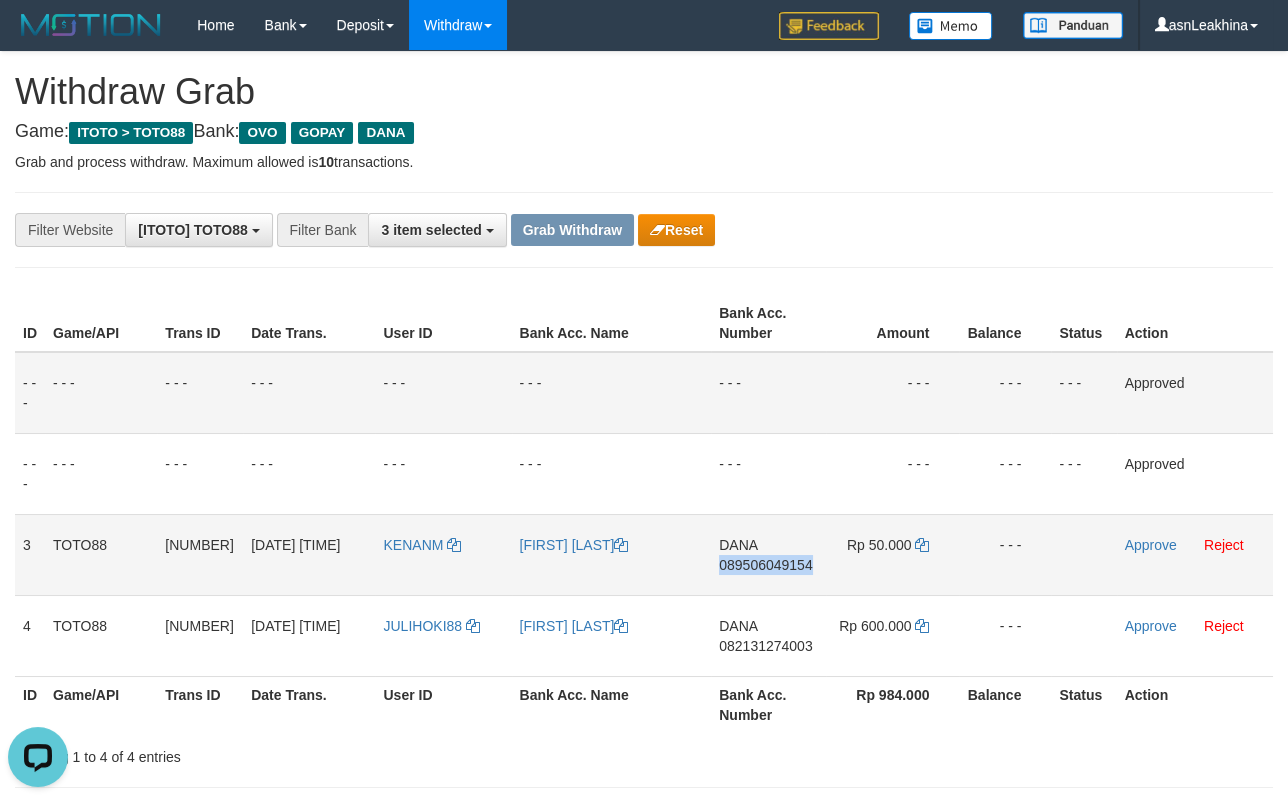 click on "089506049154" at bounding box center (765, 565) 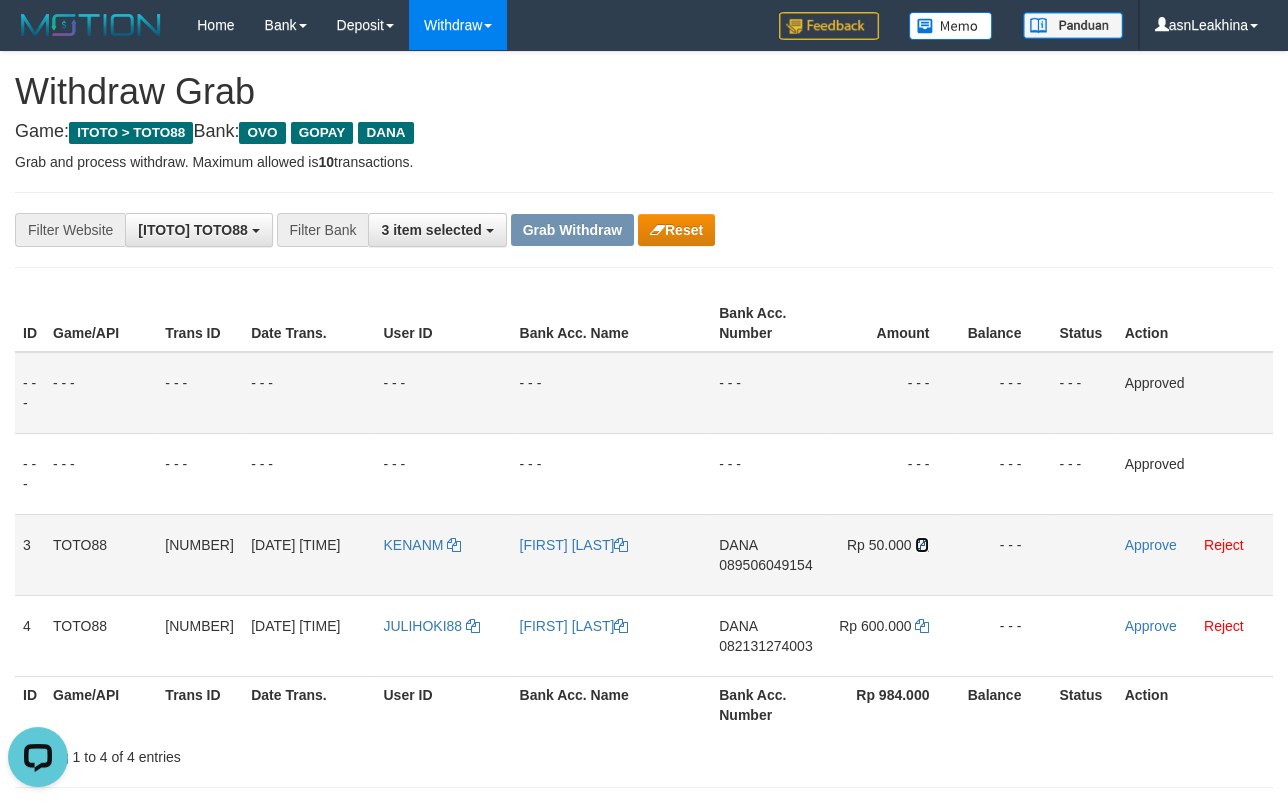 drag, startPoint x: 924, startPoint y: 550, endPoint x: 893, endPoint y: 544, distance: 31.575306 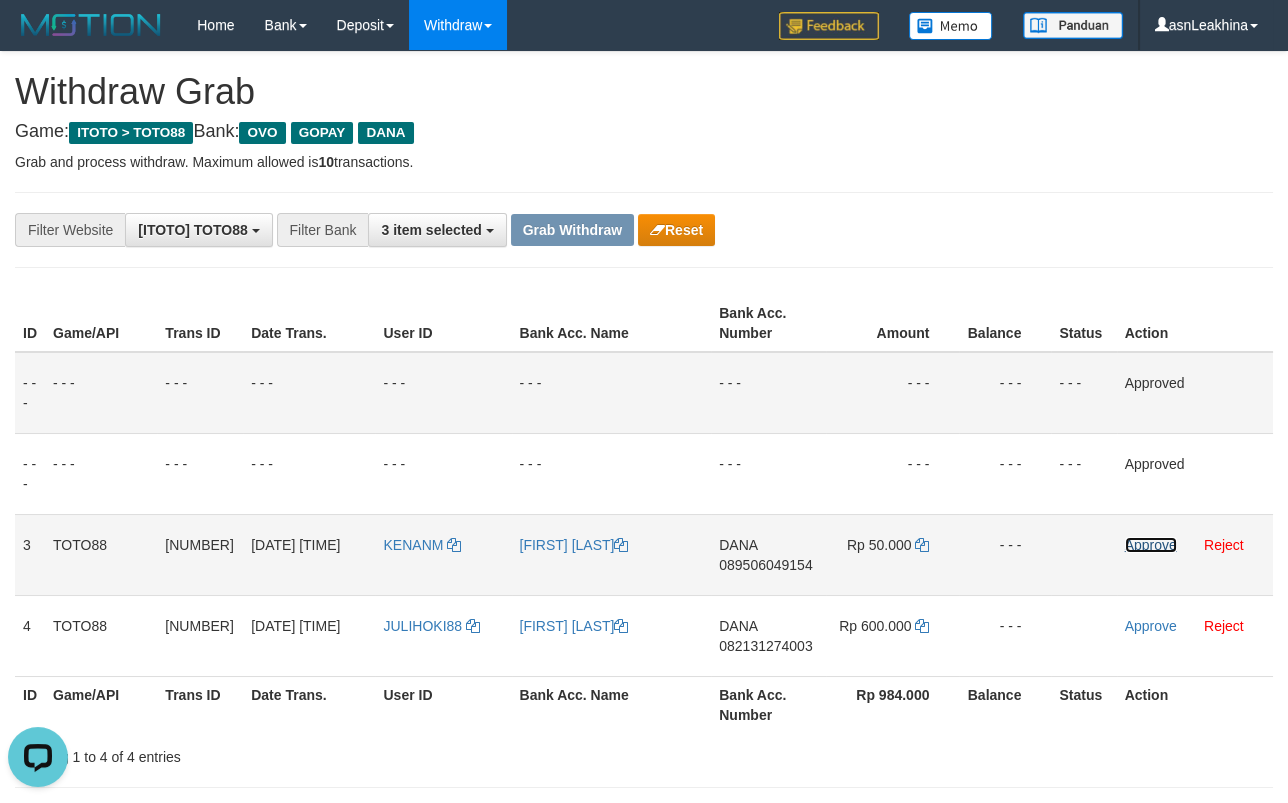 click on "Approve" at bounding box center [1151, 545] 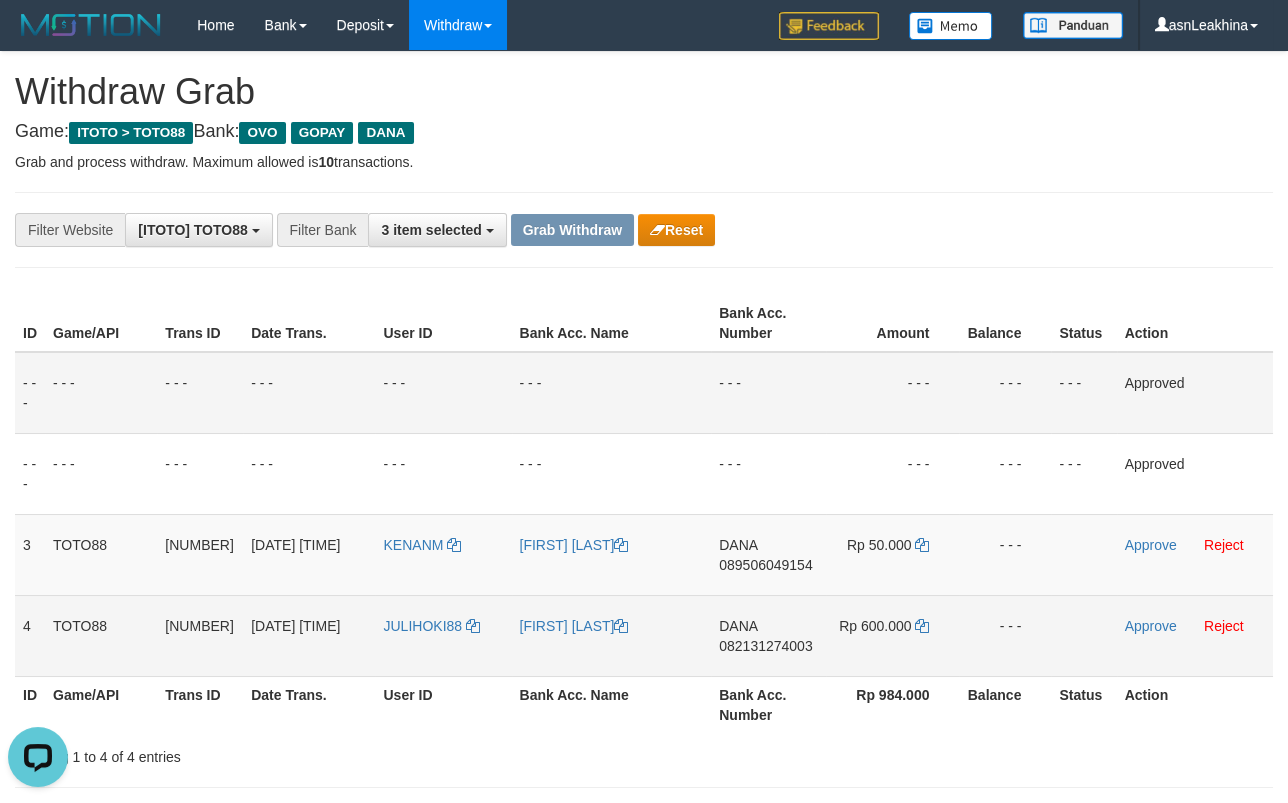click on "082131274003" at bounding box center (765, 646) 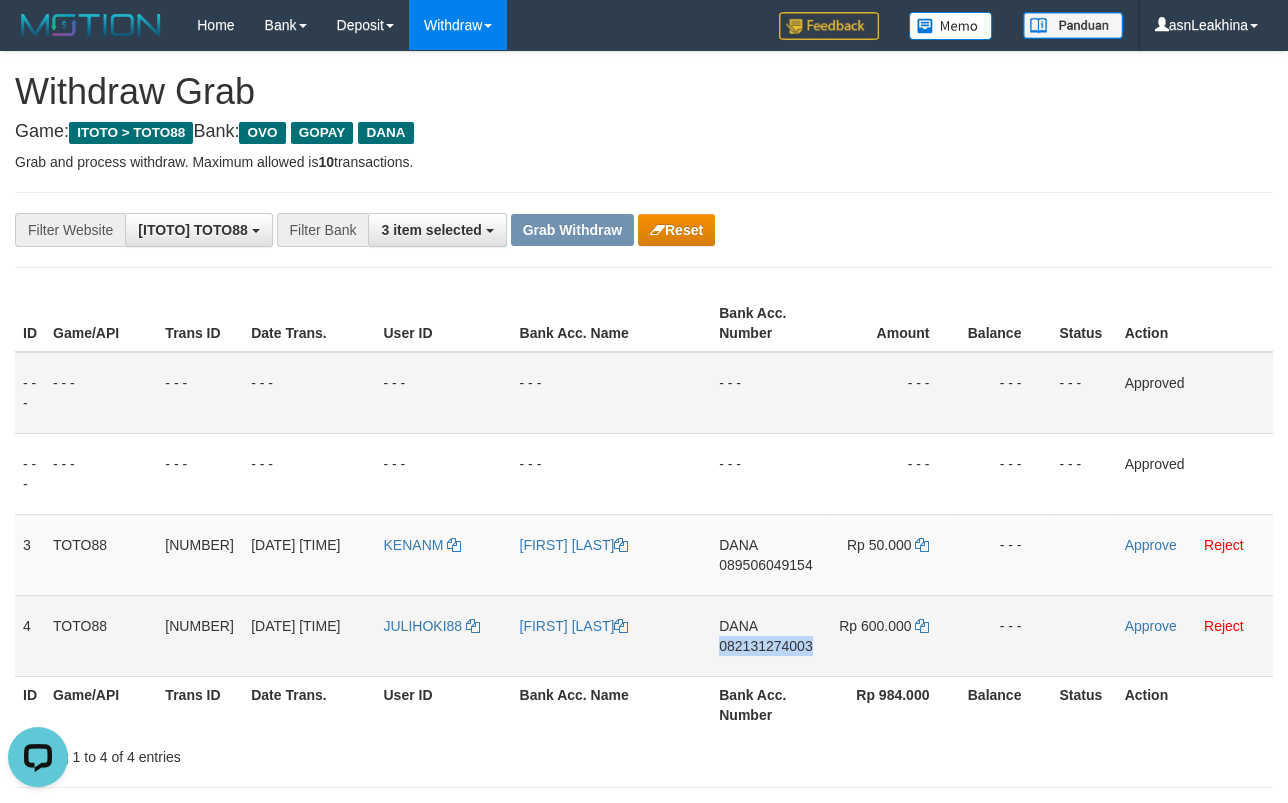 click on "082131274003" at bounding box center [765, 646] 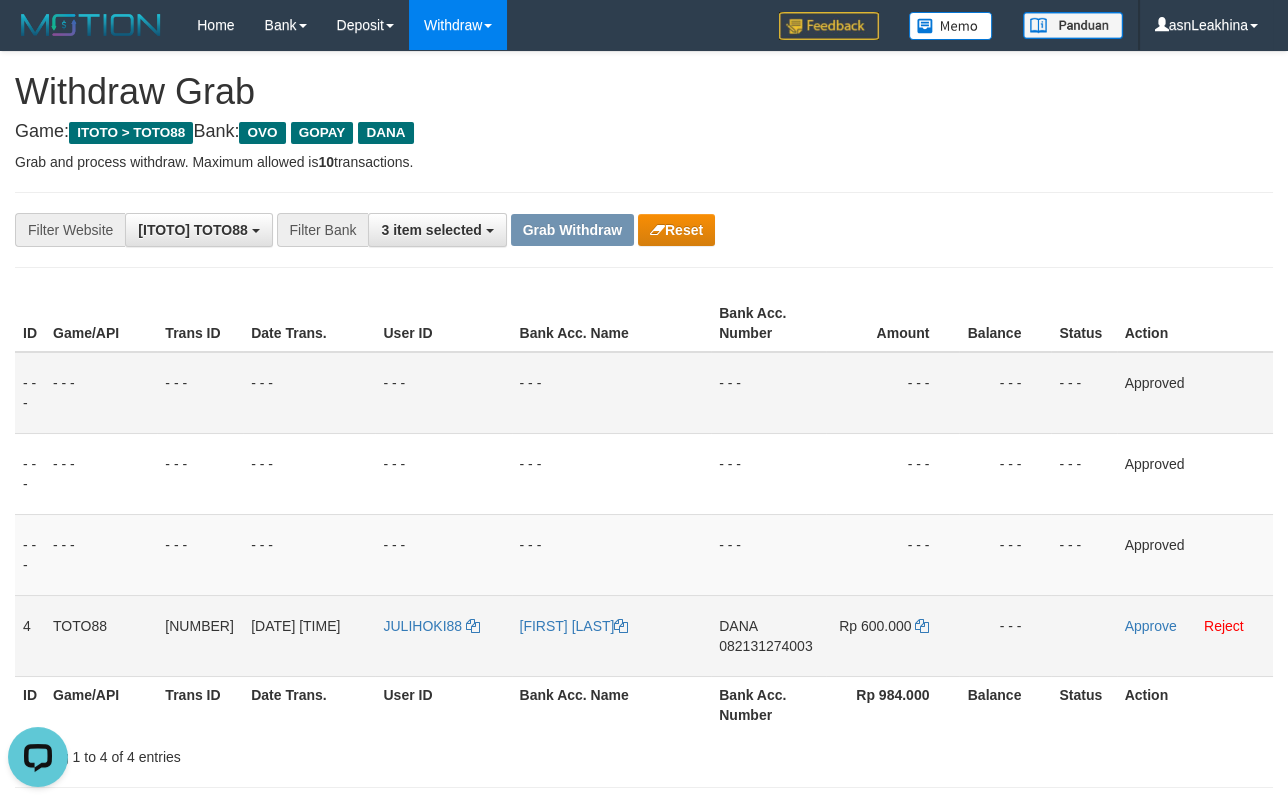 click on "Rp 600.000" at bounding box center (892, 635) 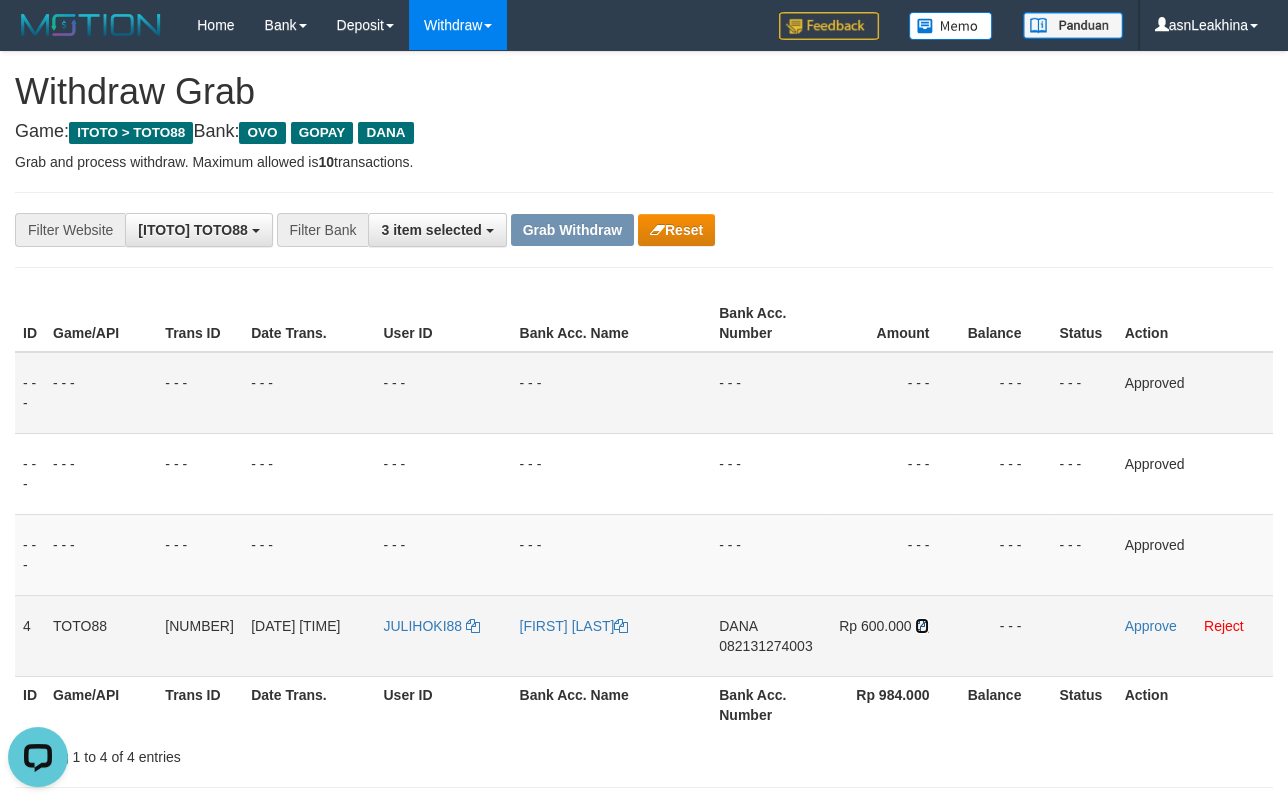 click at bounding box center [922, 626] 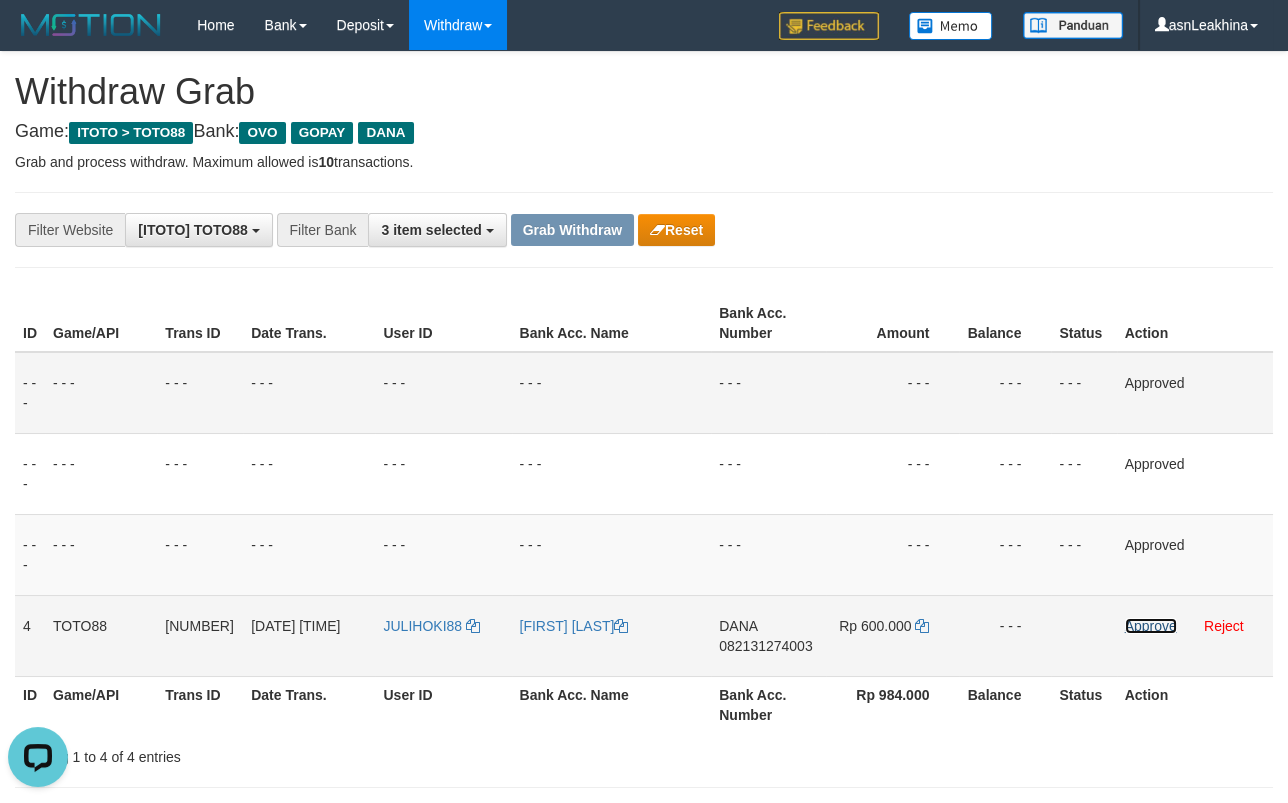 click on "Approve" at bounding box center [1151, 626] 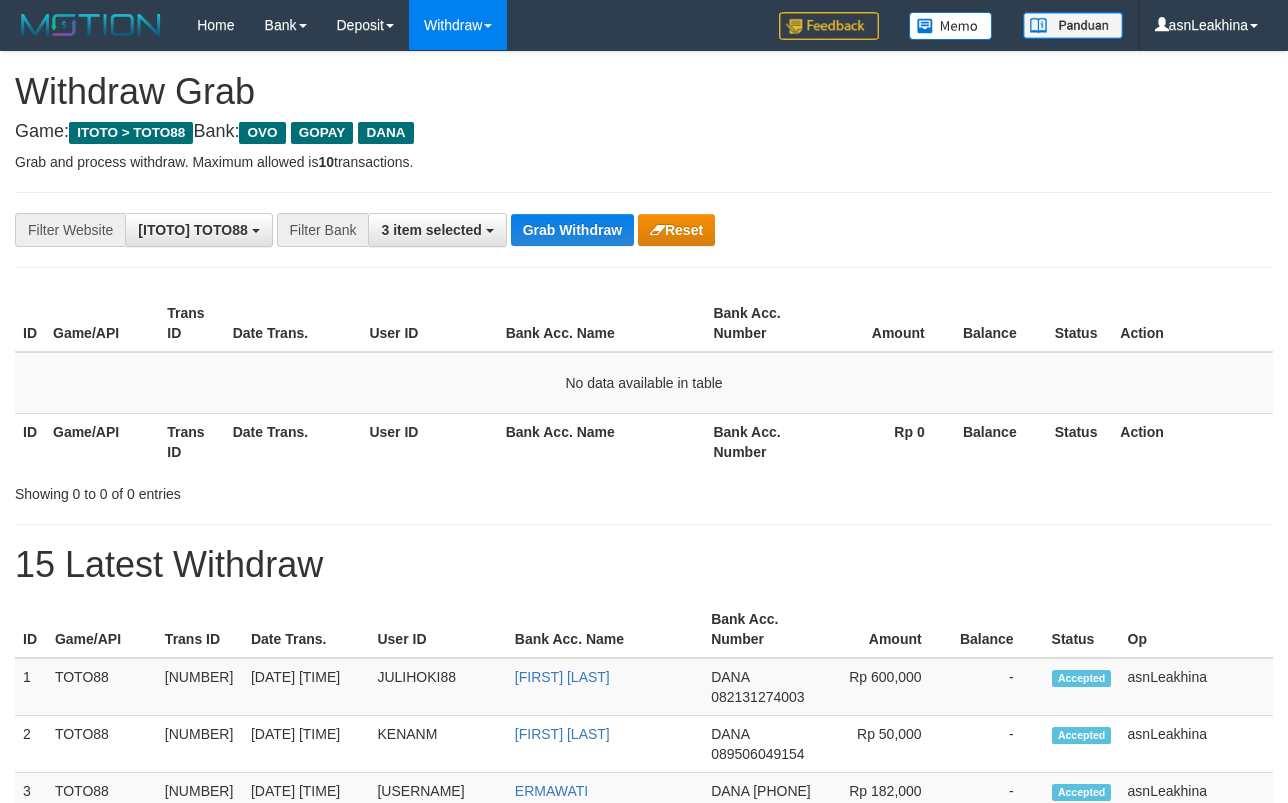 scroll, scrollTop: 0, scrollLeft: 0, axis: both 